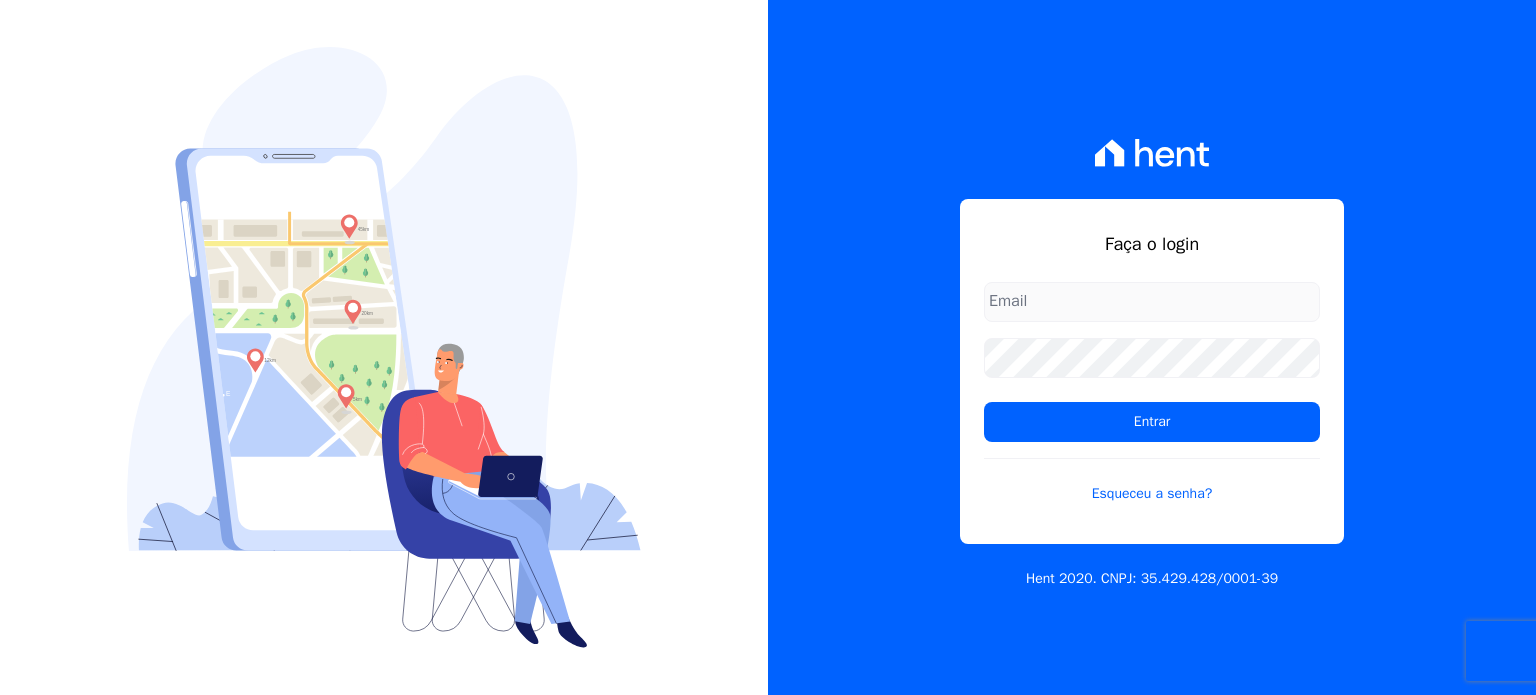 scroll, scrollTop: 0, scrollLeft: 0, axis: both 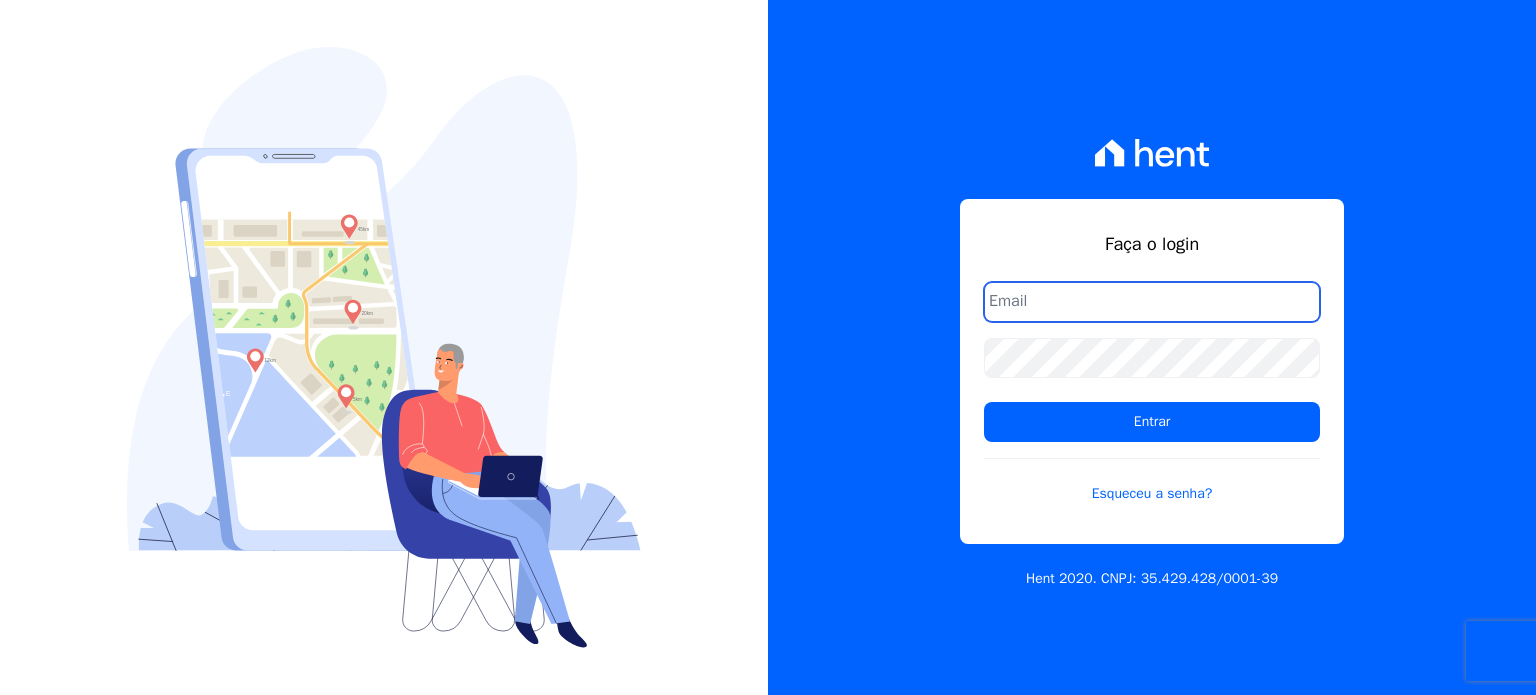 type on "kalil@apiceincorporadora.com.br" 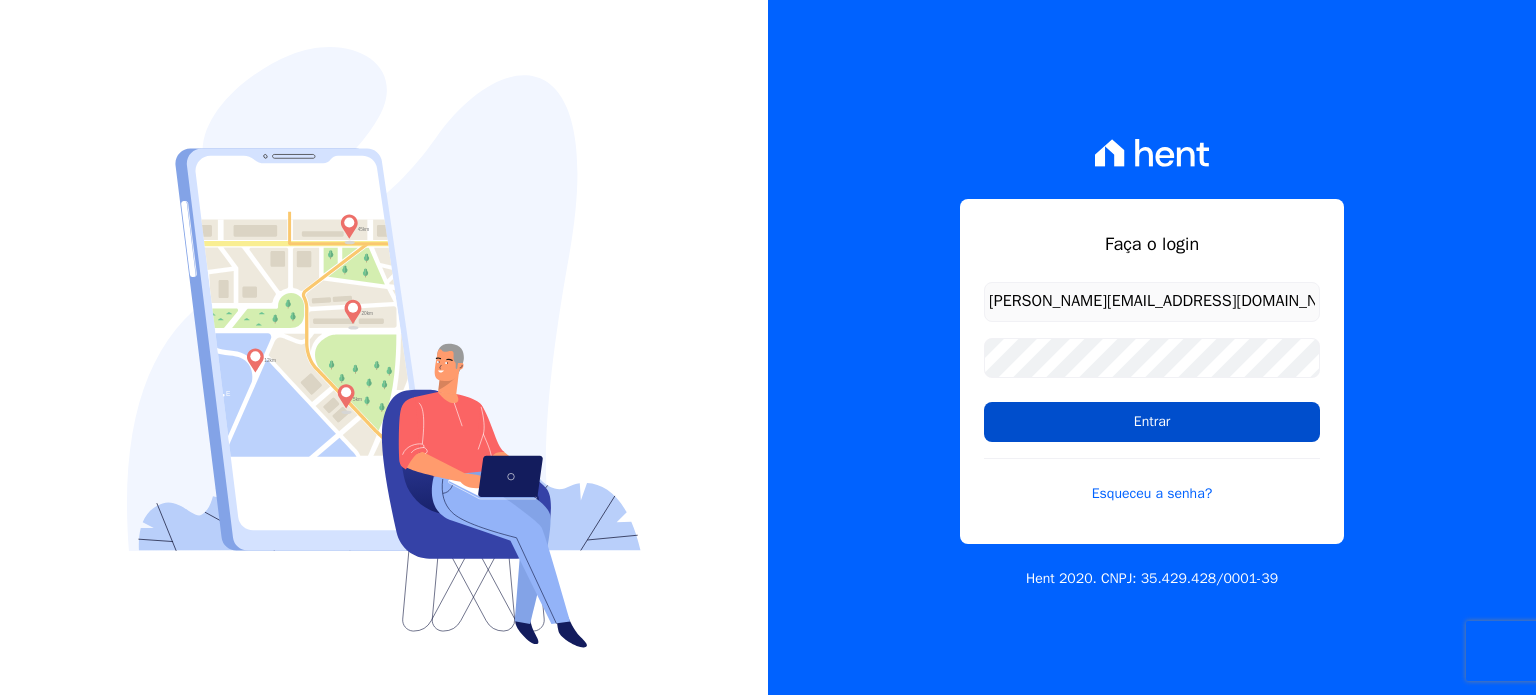 click on "Entrar" at bounding box center [1152, 422] 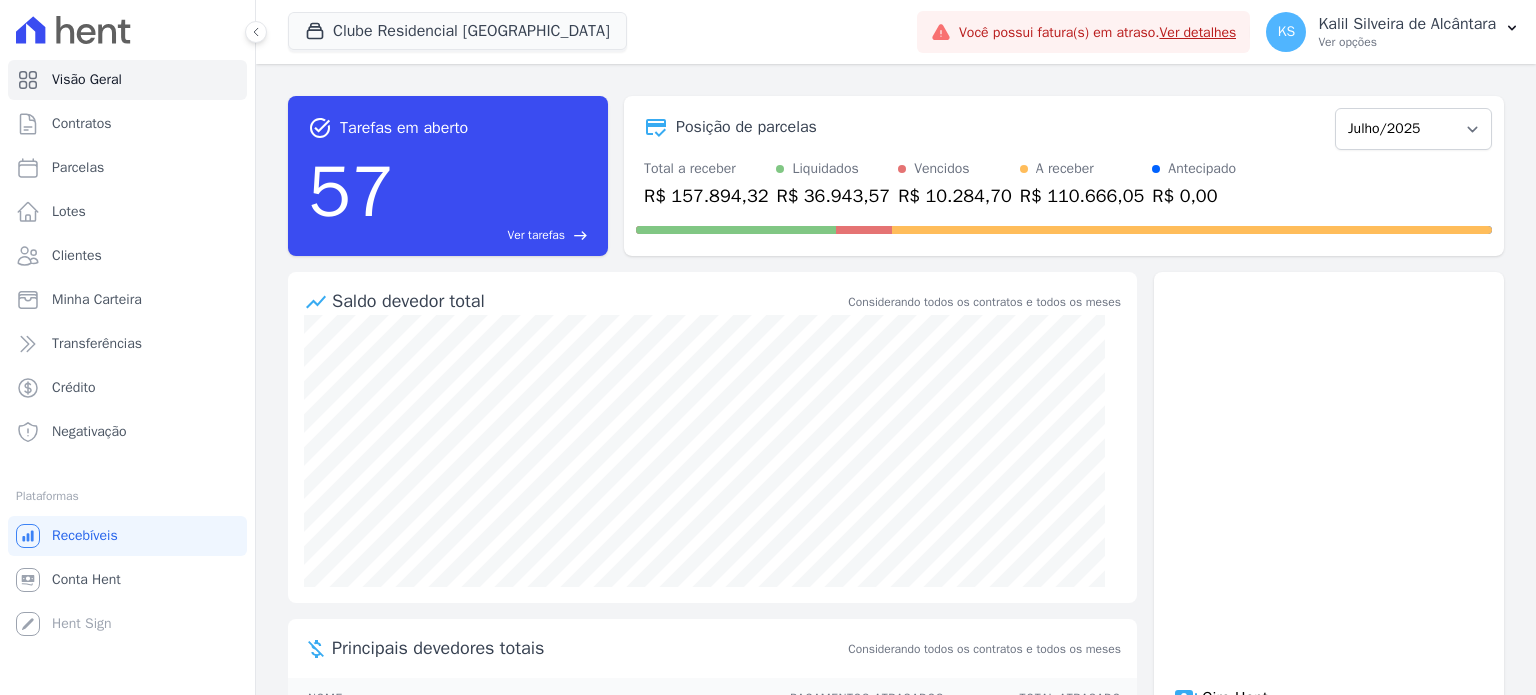 scroll, scrollTop: 0, scrollLeft: 0, axis: both 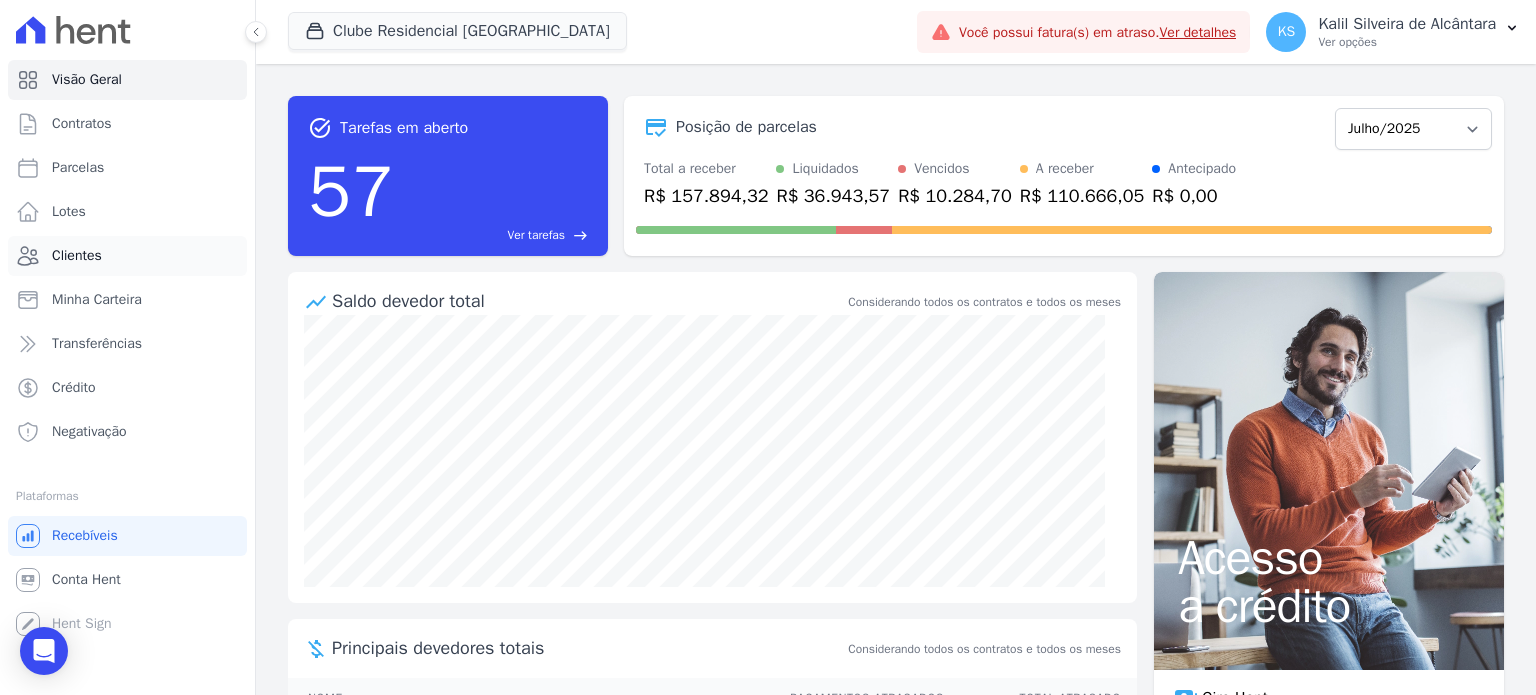 click on "Clientes" at bounding box center [77, 256] 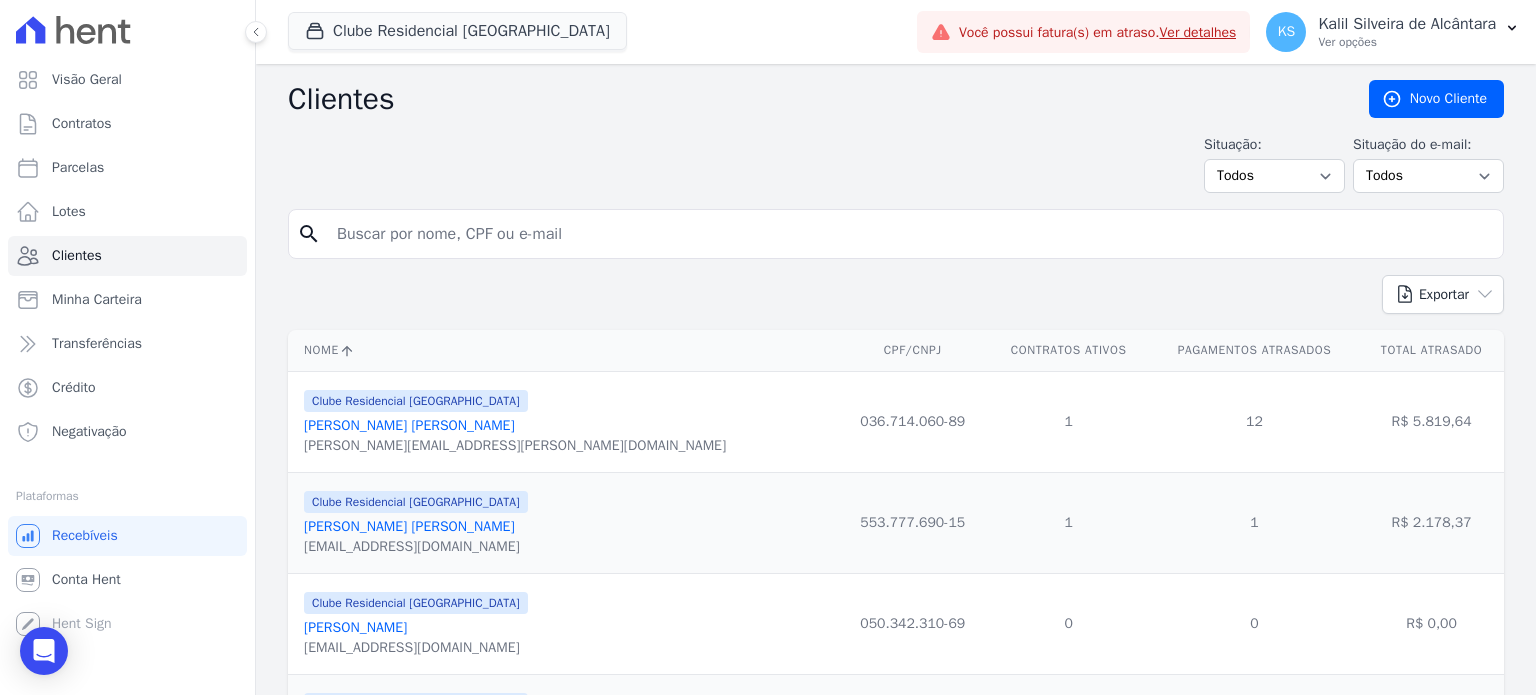 click on "search" at bounding box center (896, 234) 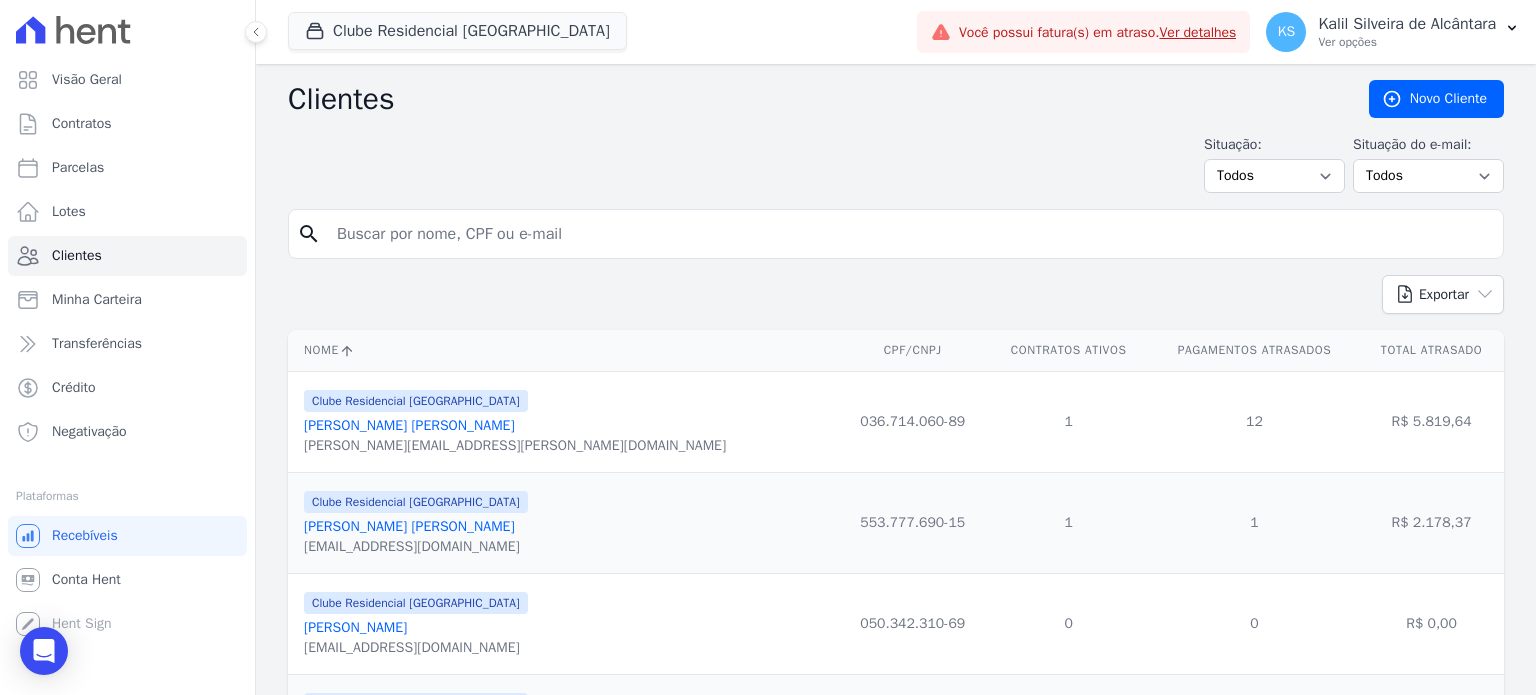 click at bounding box center [910, 234] 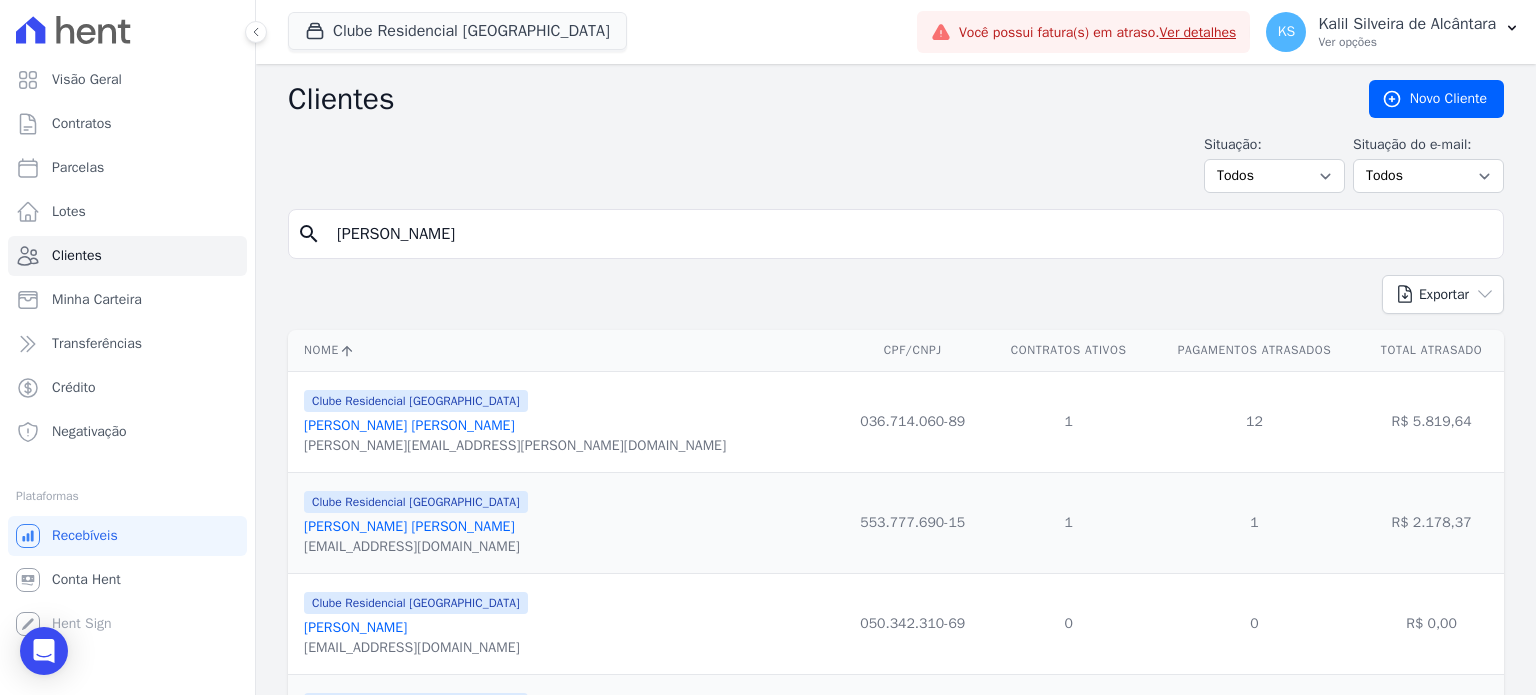 type on "tamires camargo" 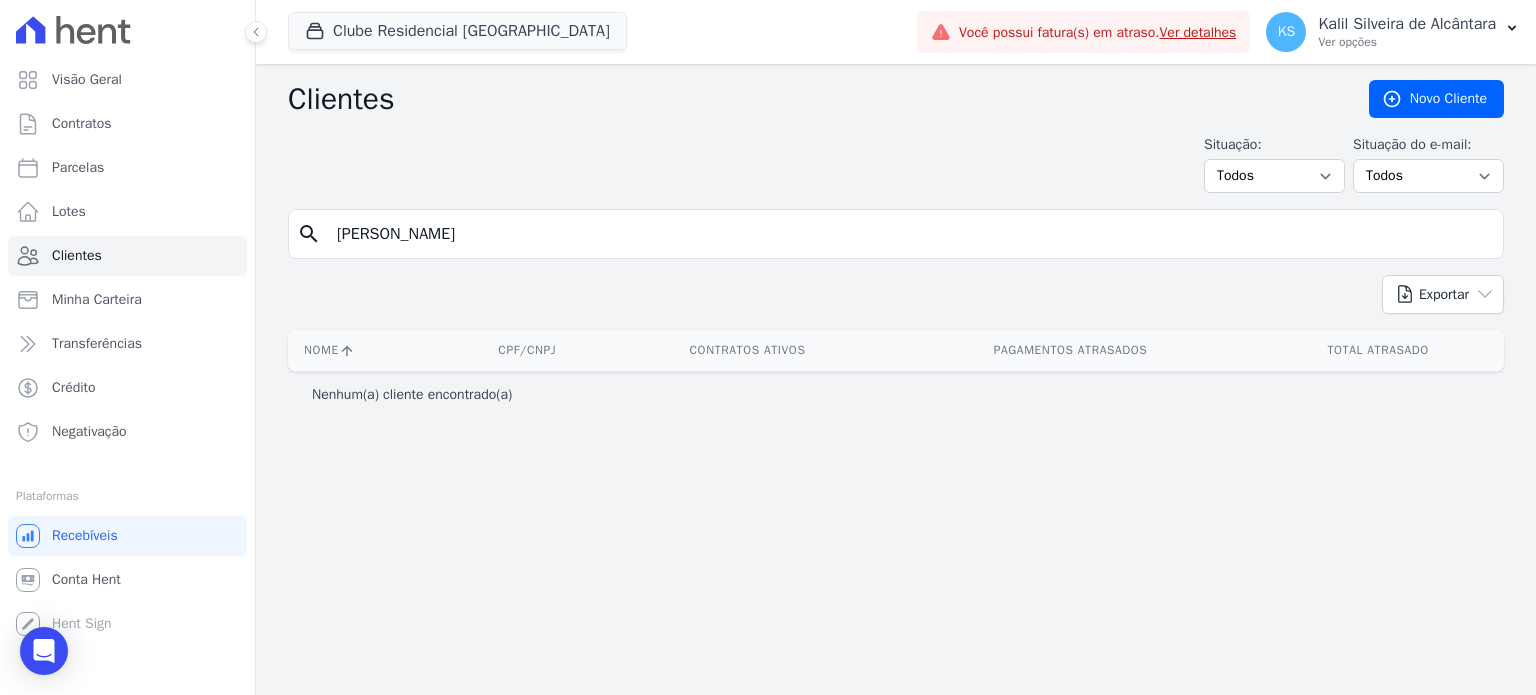 click on "tamires camargo" at bounding box center (910, 234) 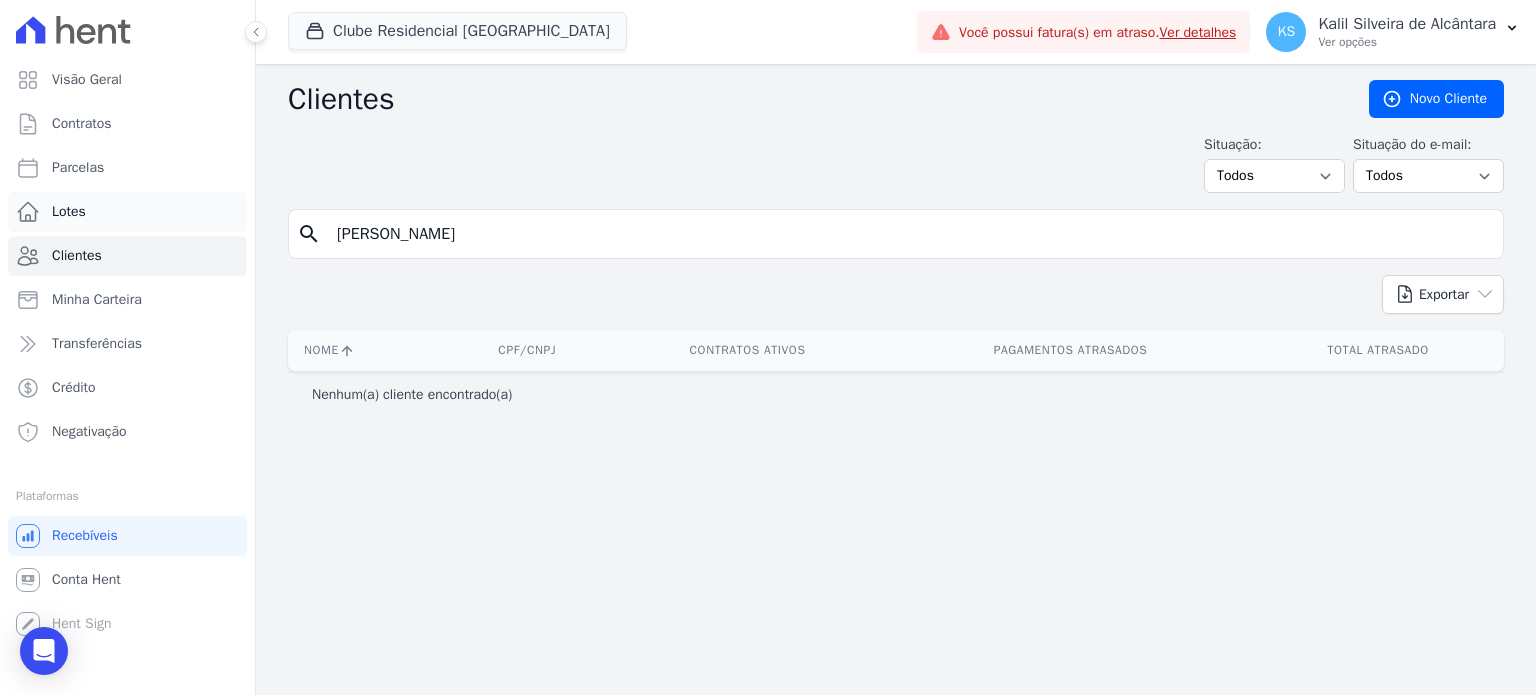 drag, startPoint x: 442, startPoint y: 227, endPoint x: 211, endPoint y: 196, distance: 233.0708 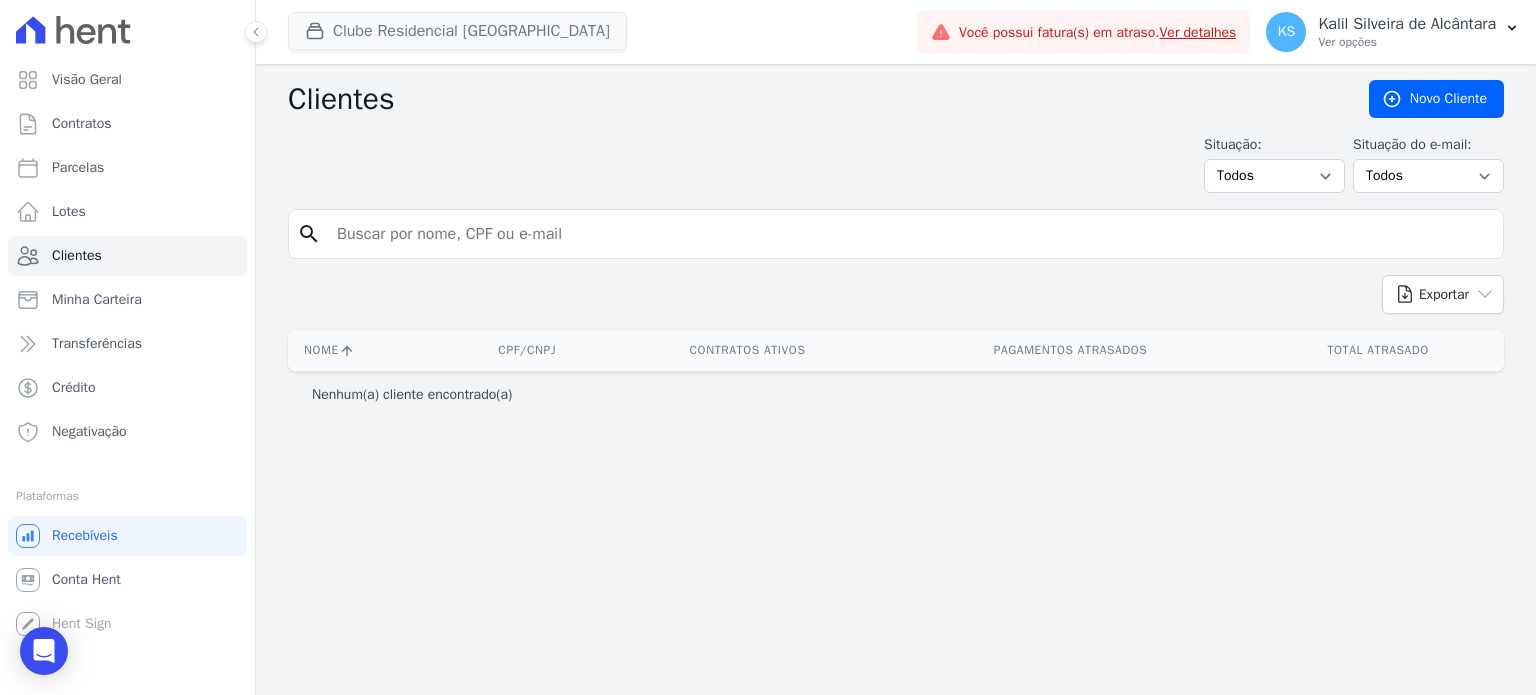 type 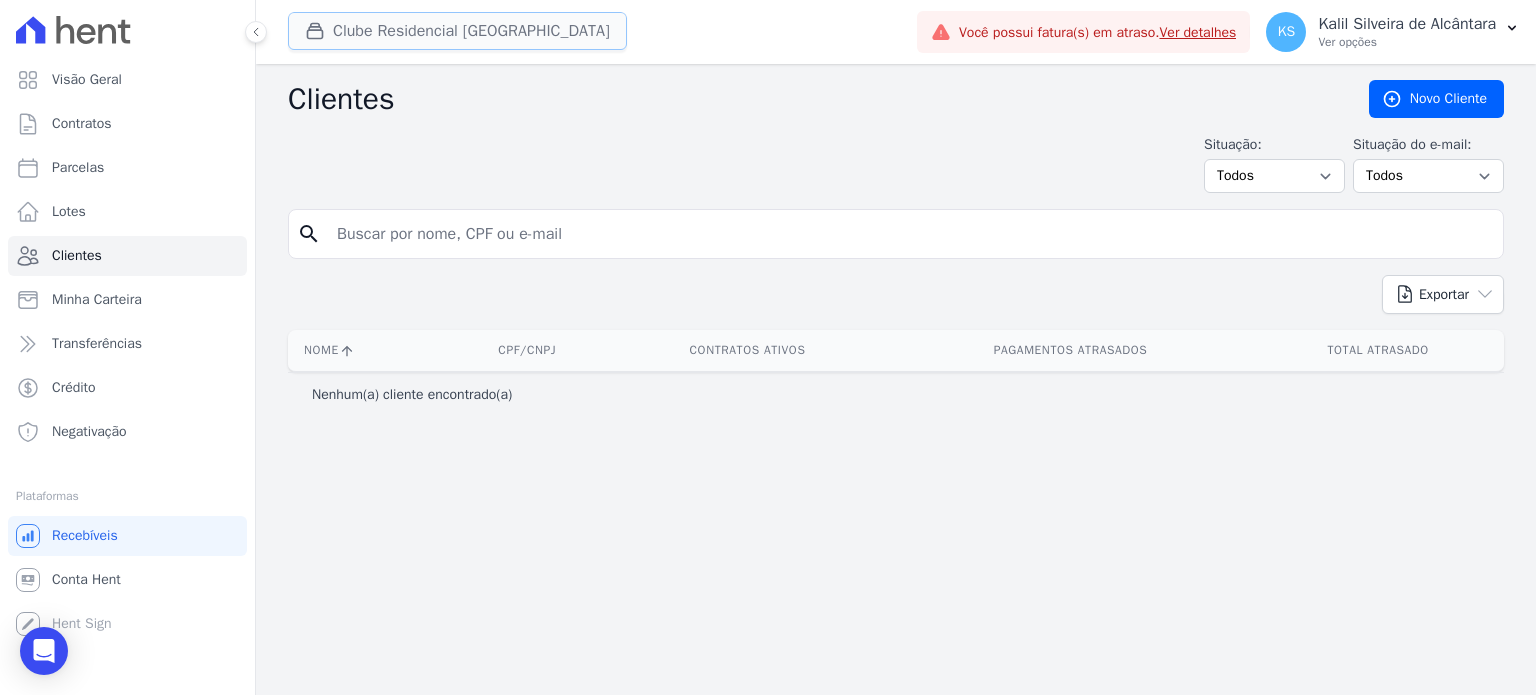 click on "Clube Residencial [GEOGRAPHIC_DATA]" at bounding box center (457, 31) 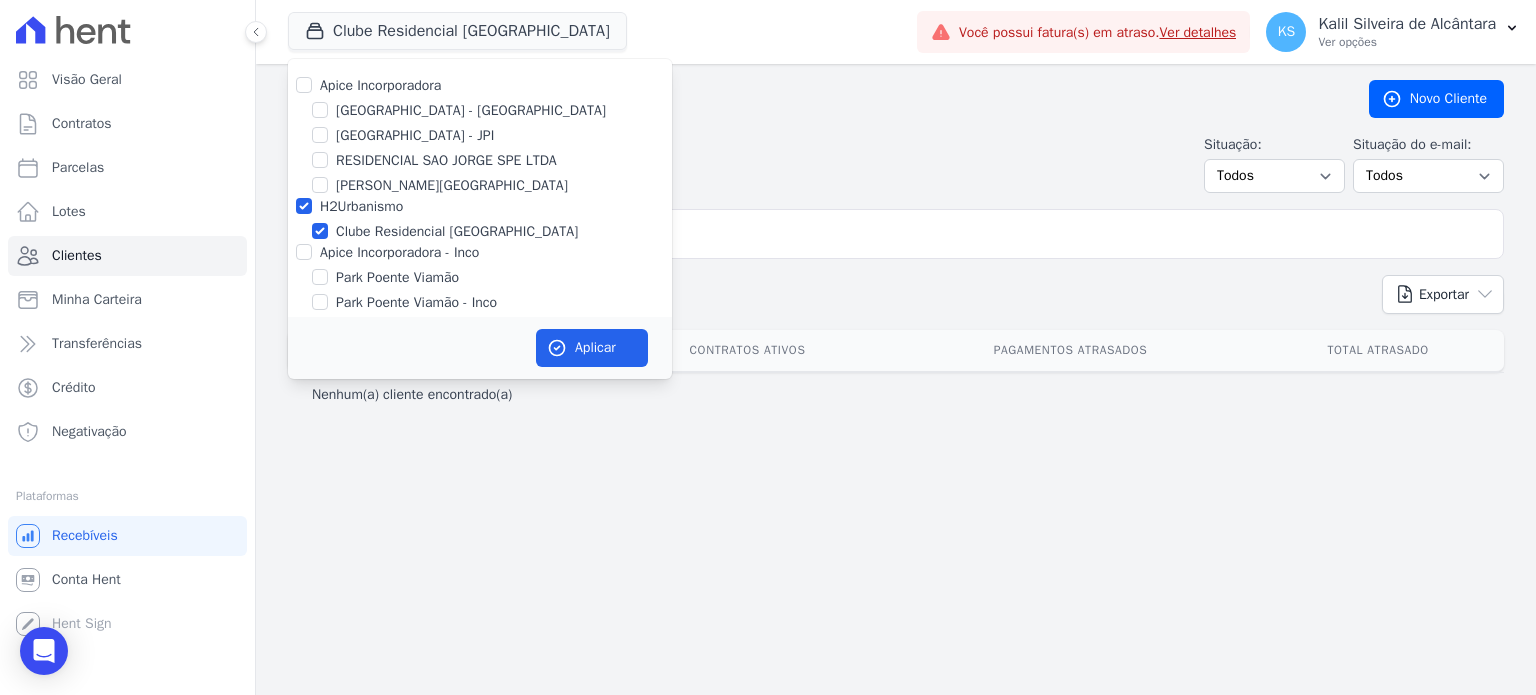 click on "Apice Incorporadora" at bounding box center [480, 85] 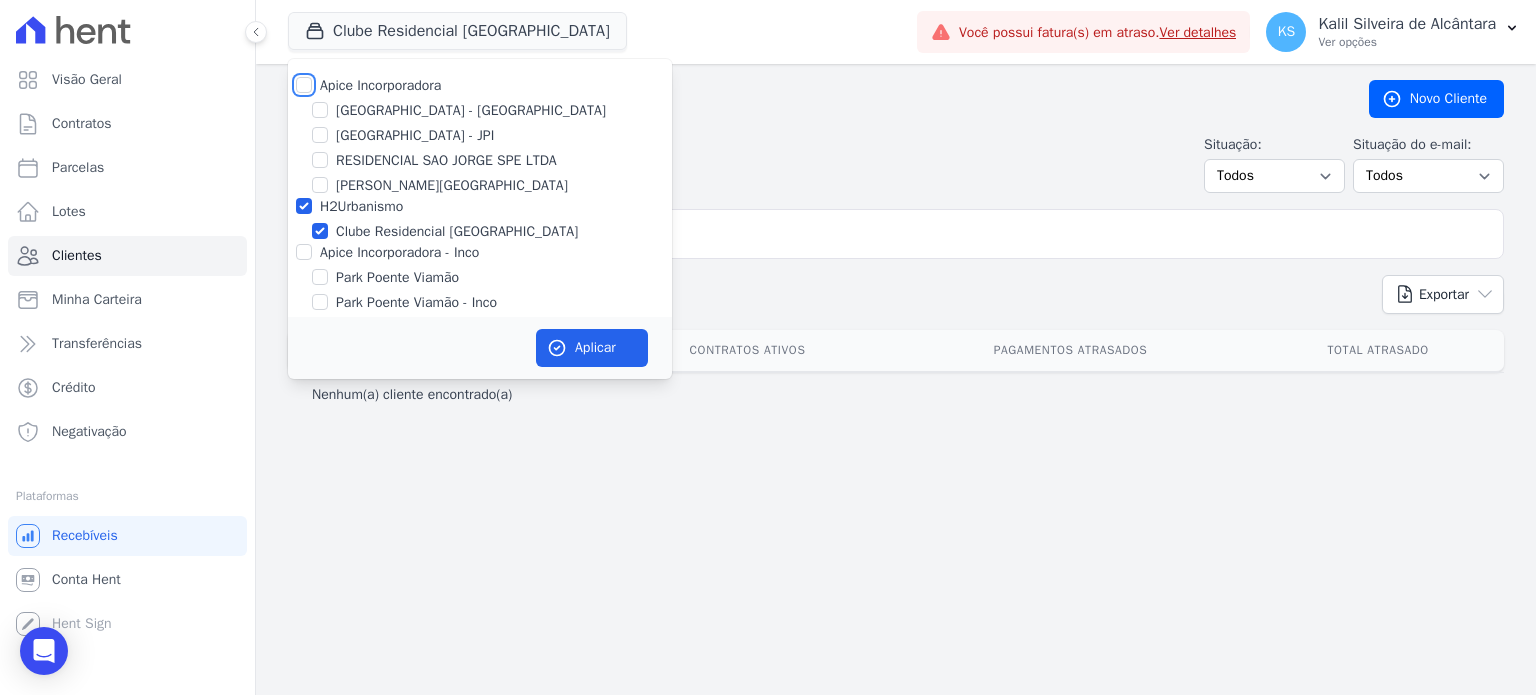 click on "Apice Incorporadora" at bounding box center (304, 85) 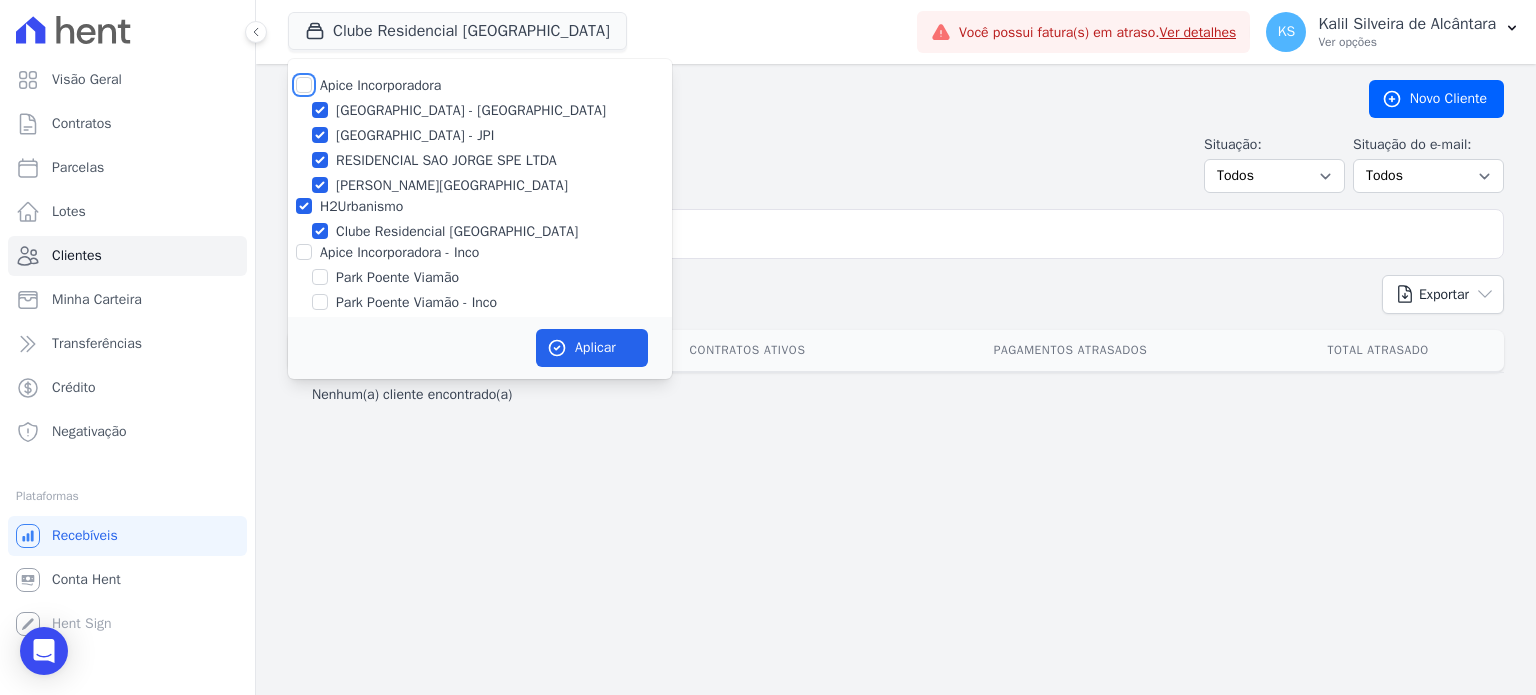 checkbox on "true" 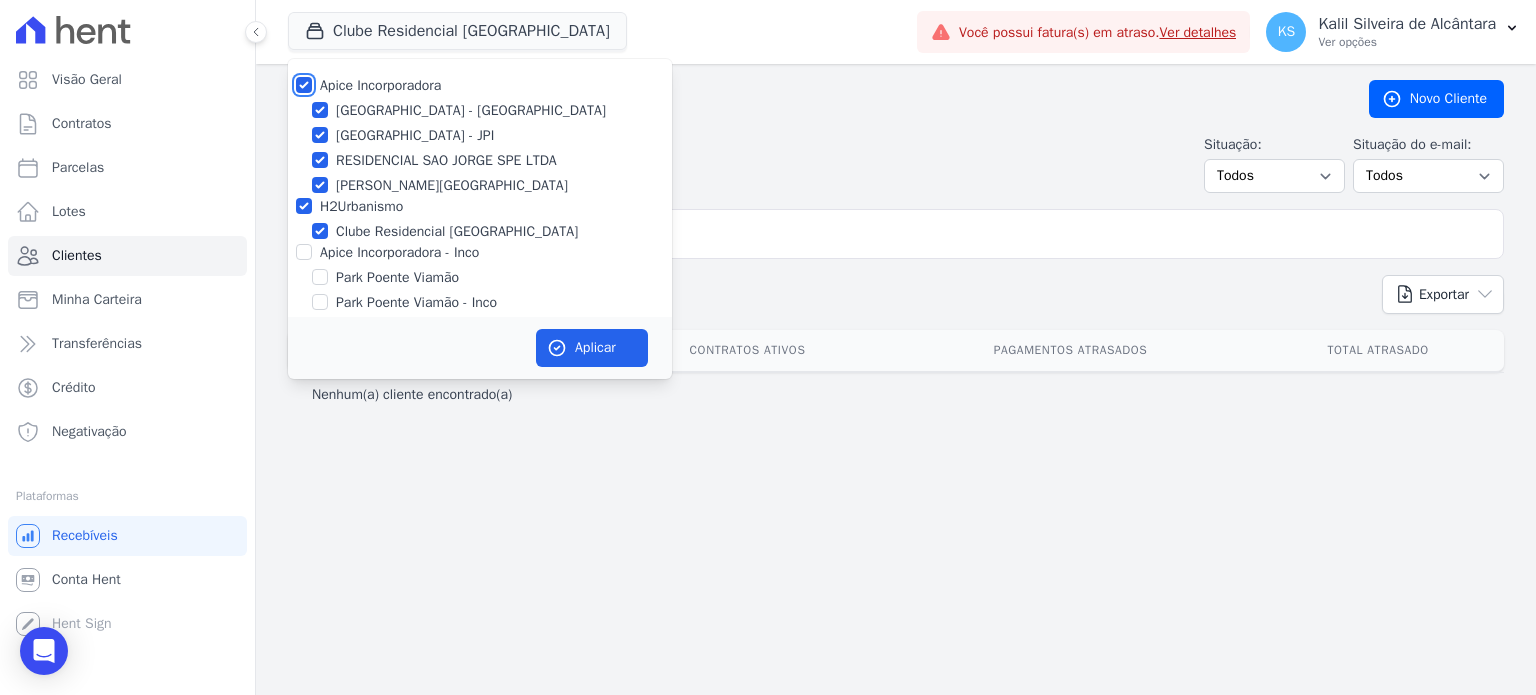 checkbox on "true" 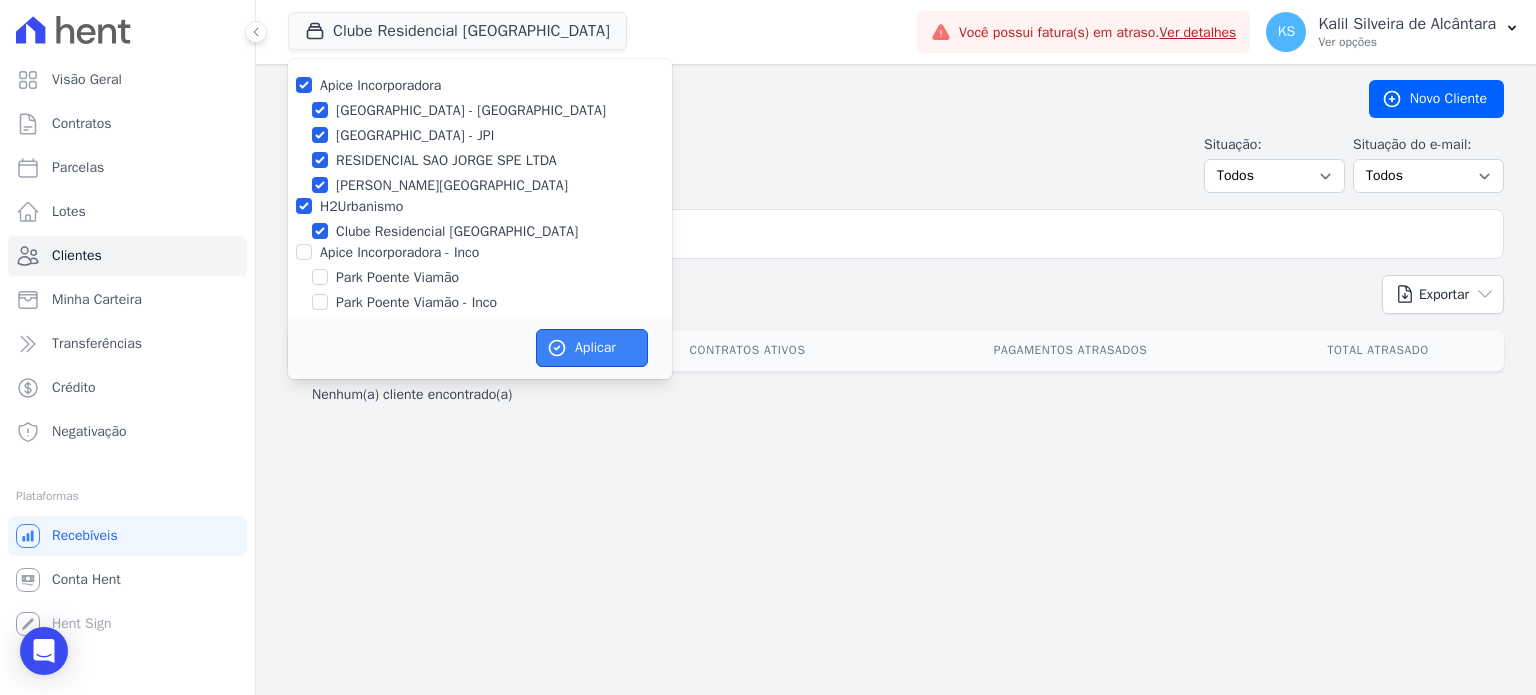 click 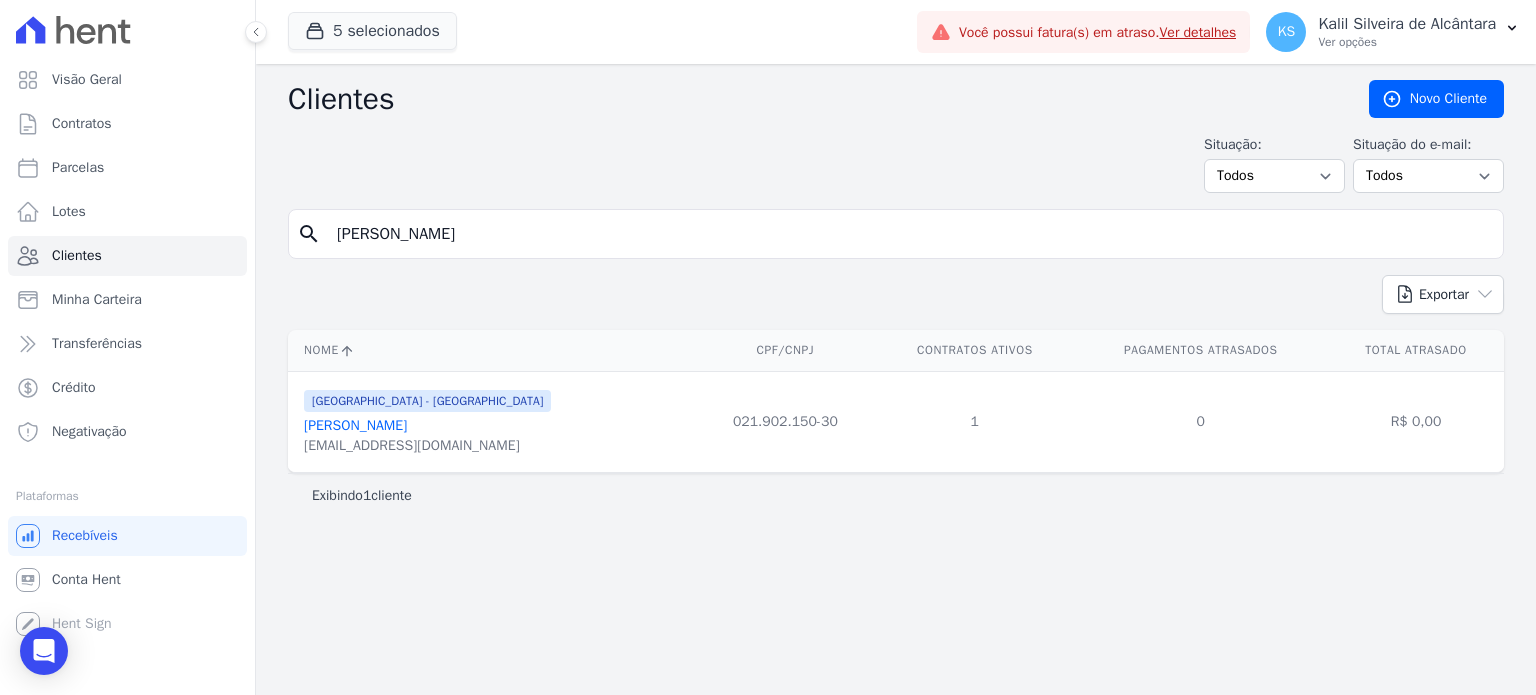click on "[PERSON_NAME]" at bounding box center [355, 425] 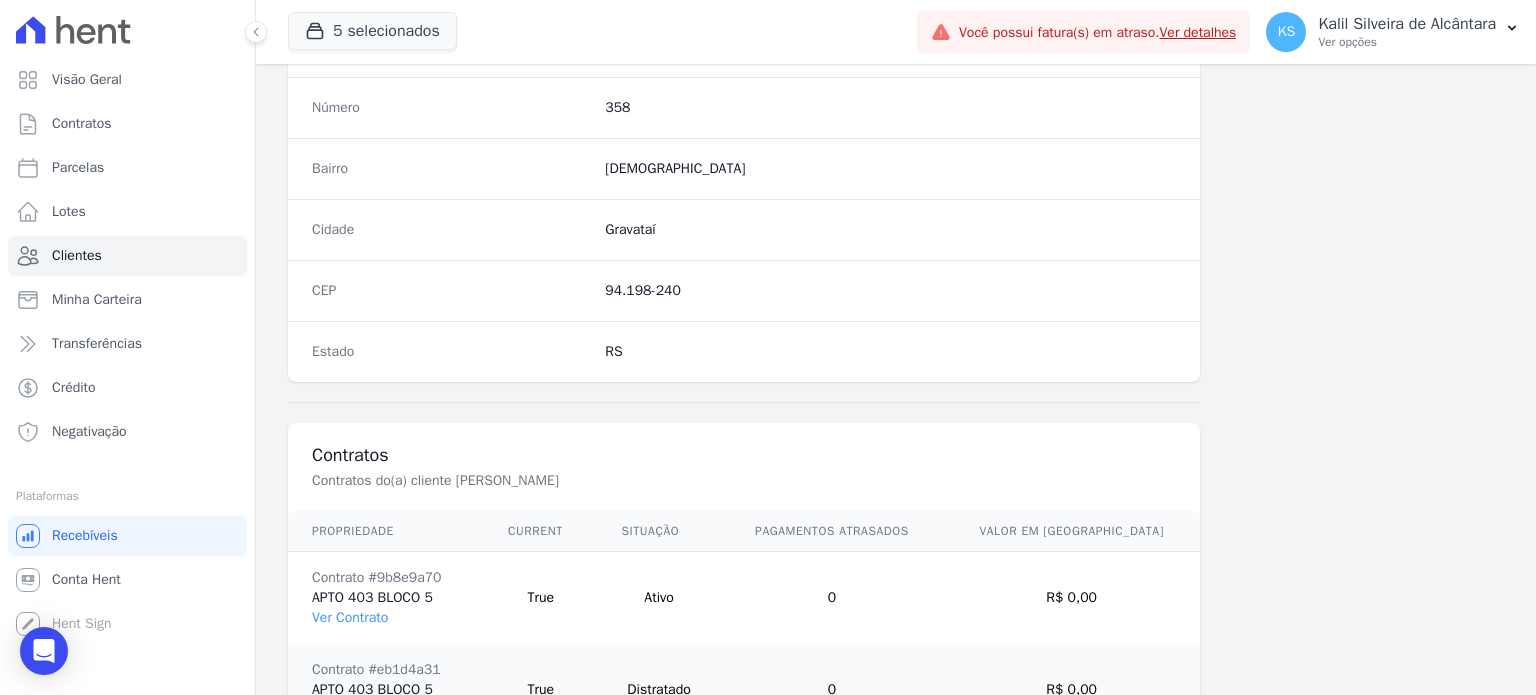 scroll, scrollTop: 1261, scrollLeft: 0, axis: vertical 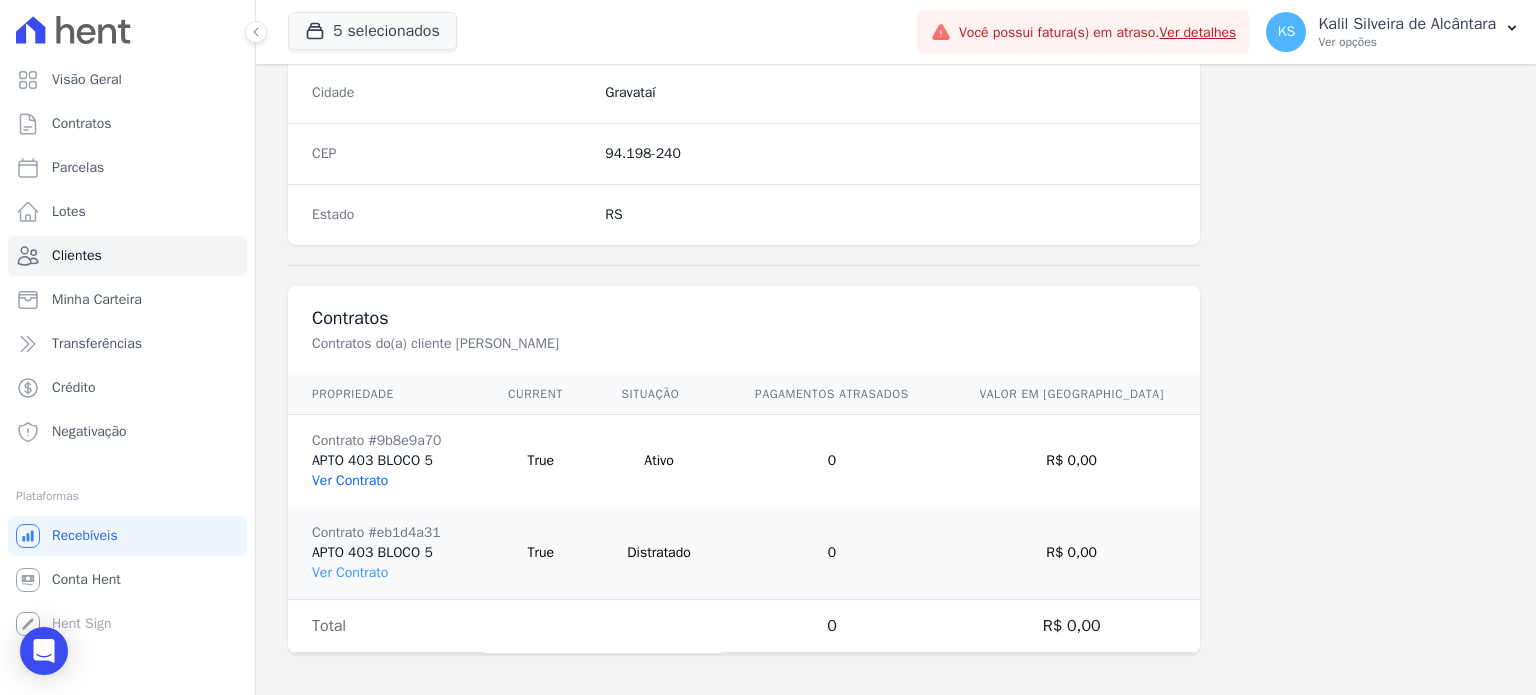 click on "Ver Contrato" at bounding box center [350, 480] 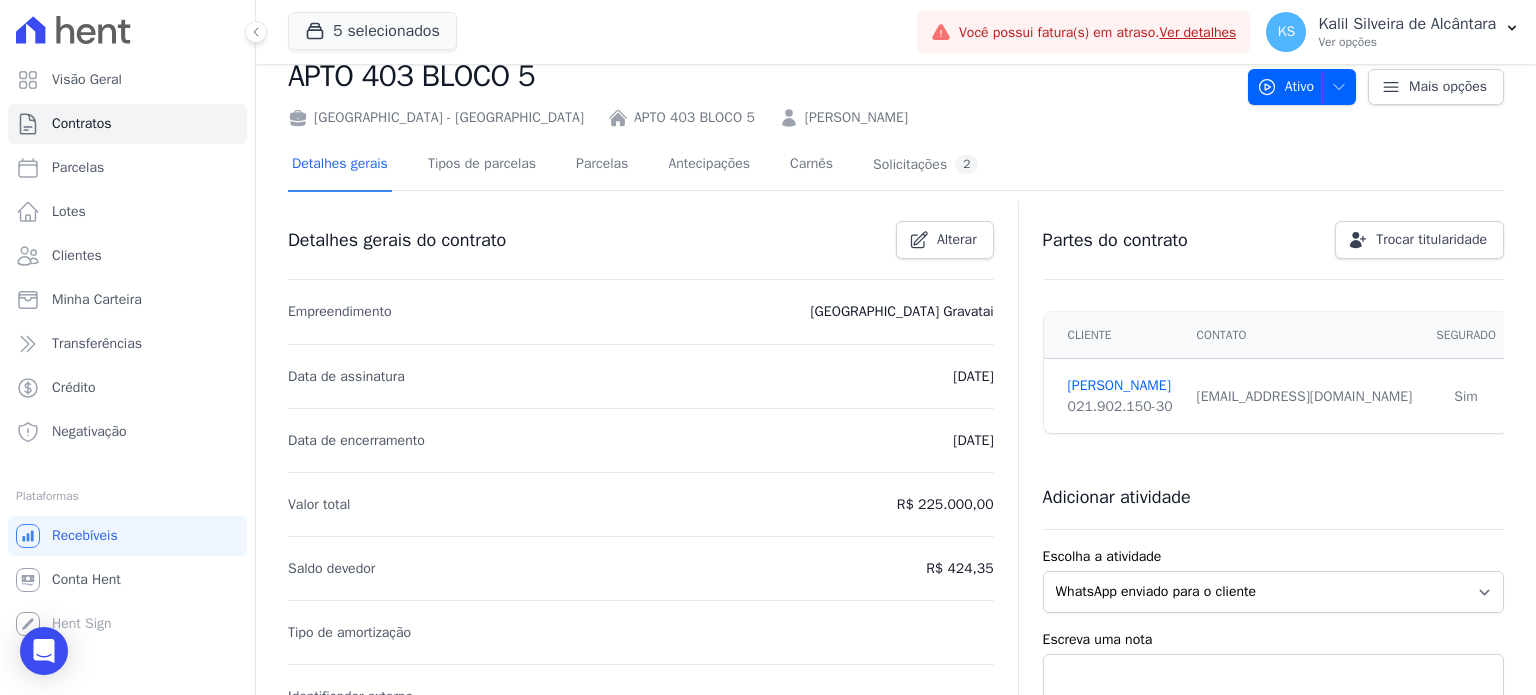 scroll, scrollTop: 0, scrollLeft: 0, axis: both 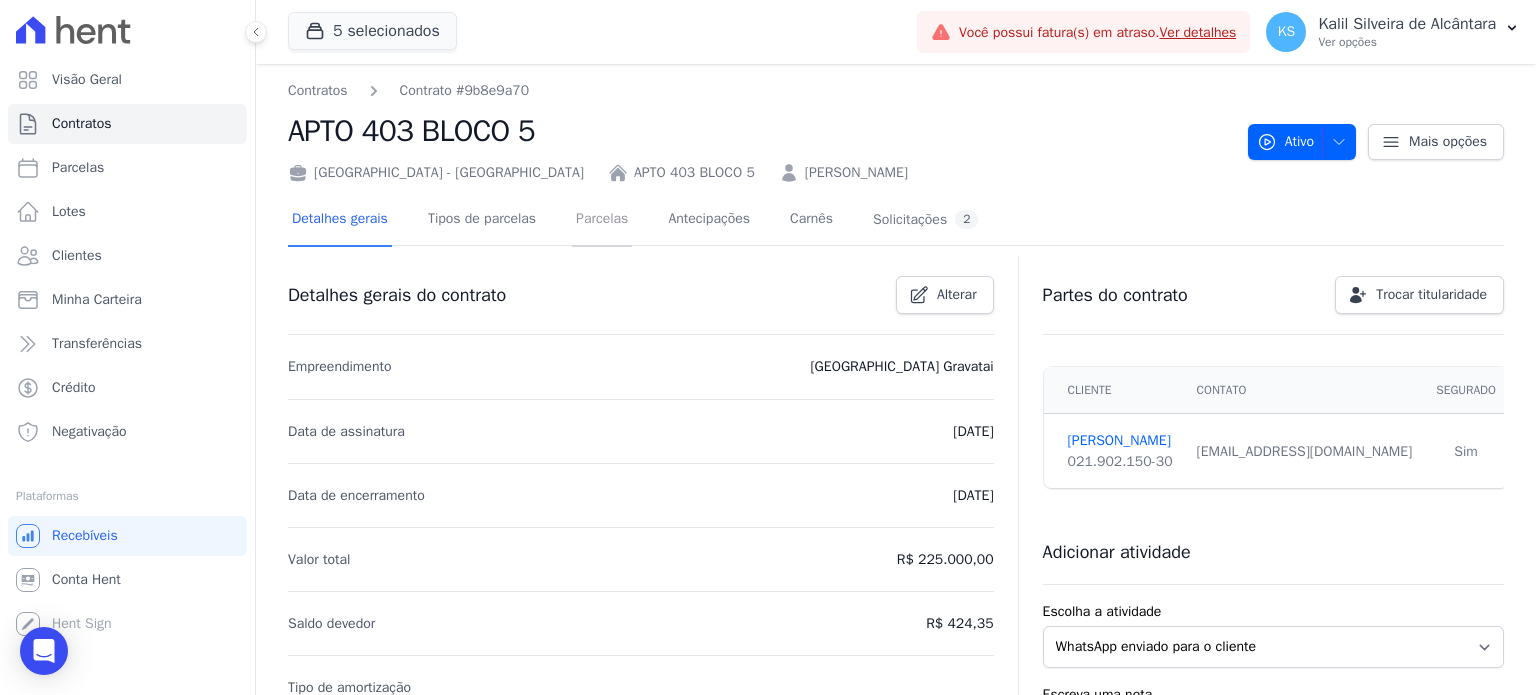 click on "Parcelas" at bounding box center [602, 220] 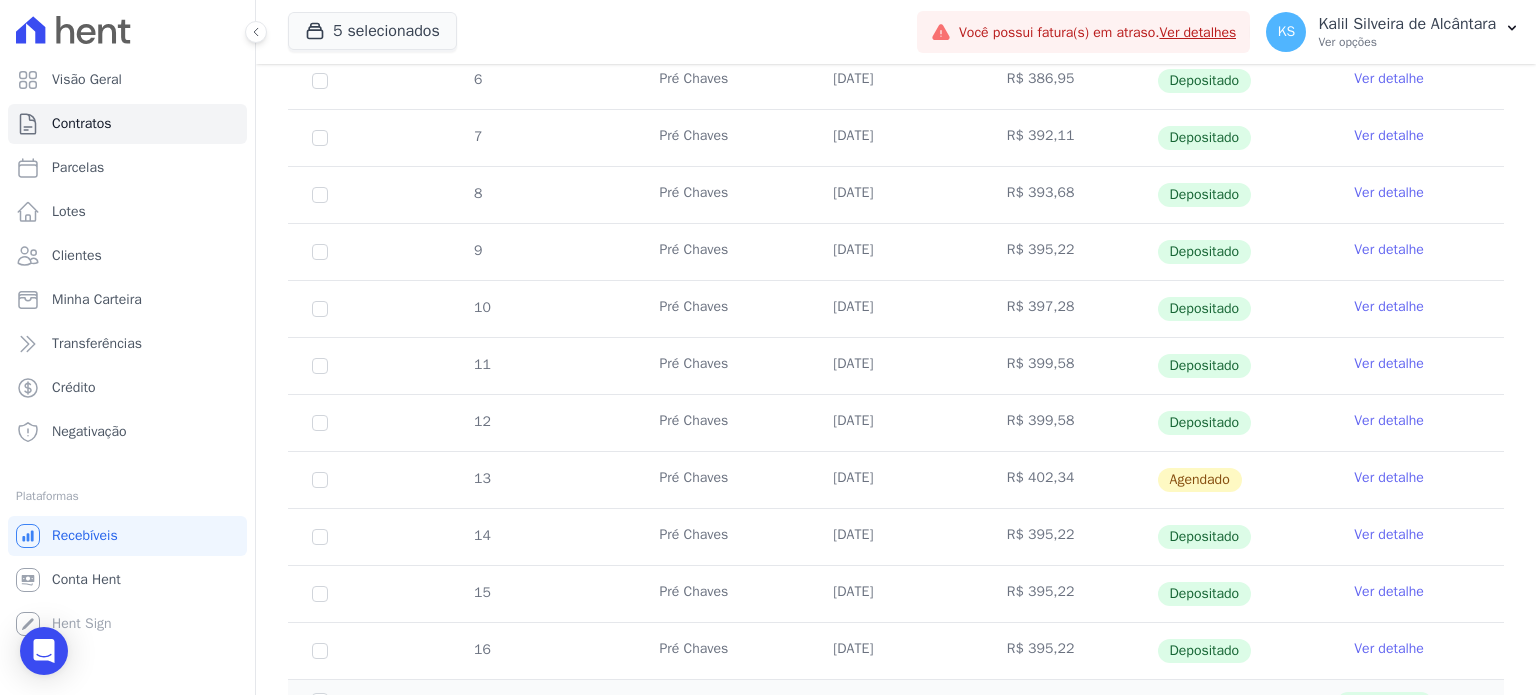 scroll, scrollTop: 560, scrollLeft: 0, axis: vertical 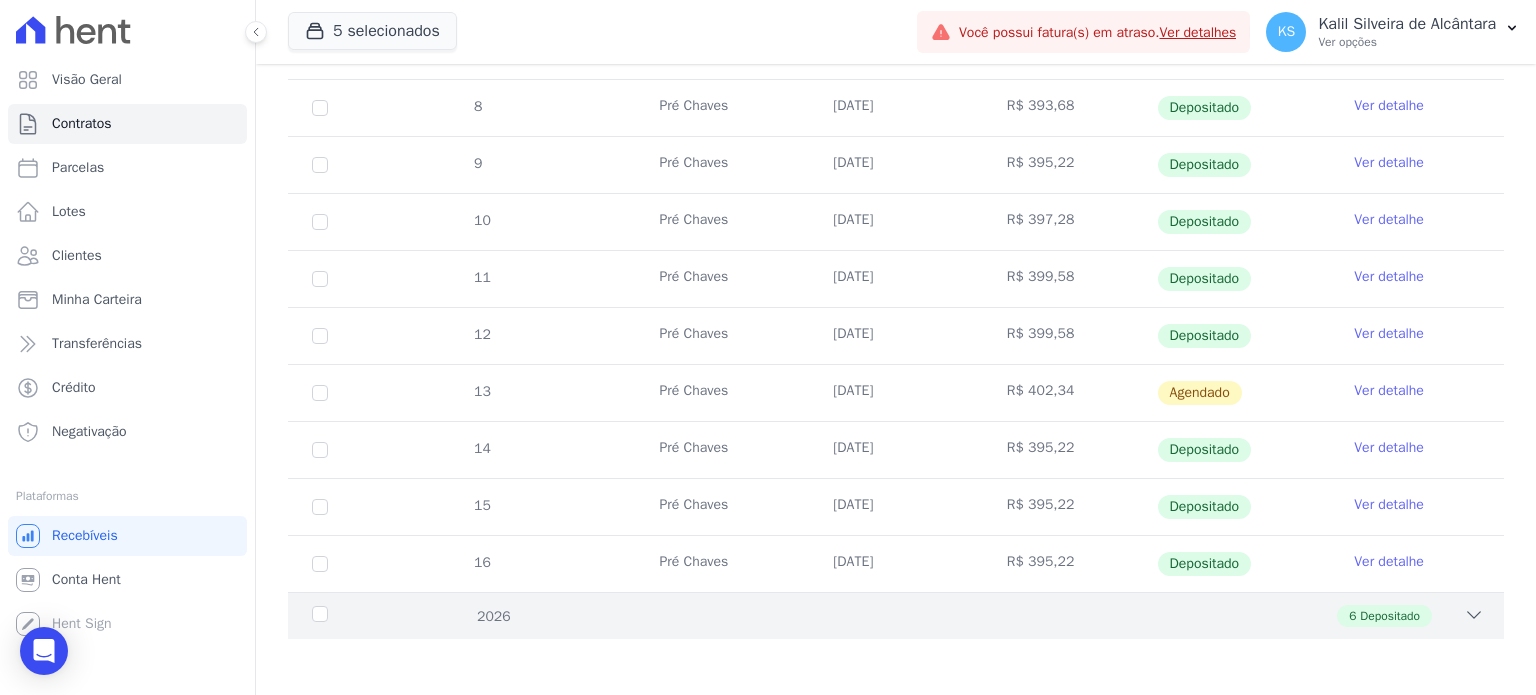 click on "6" at bounding box center [1352, 616] 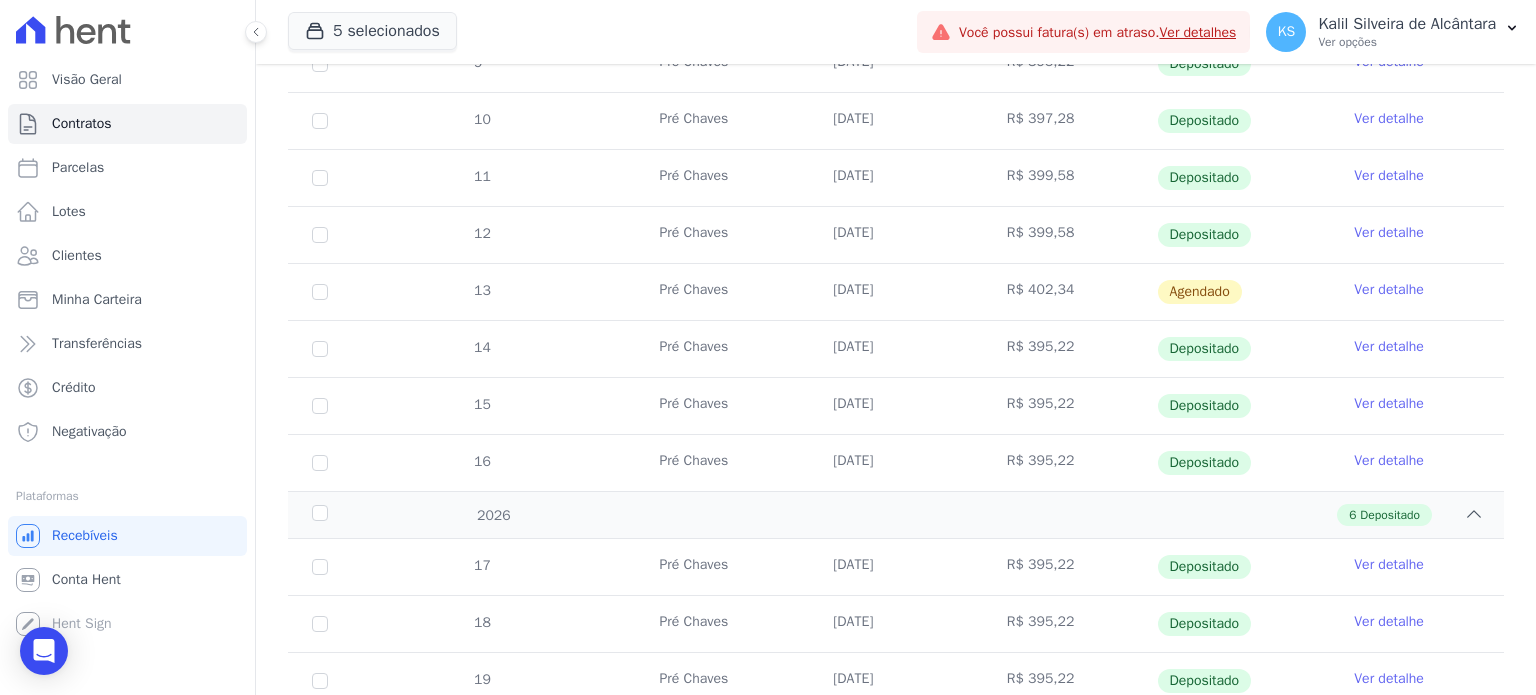 scroll, scrollTop: 600, scrollLeft: 0, axis: vertical 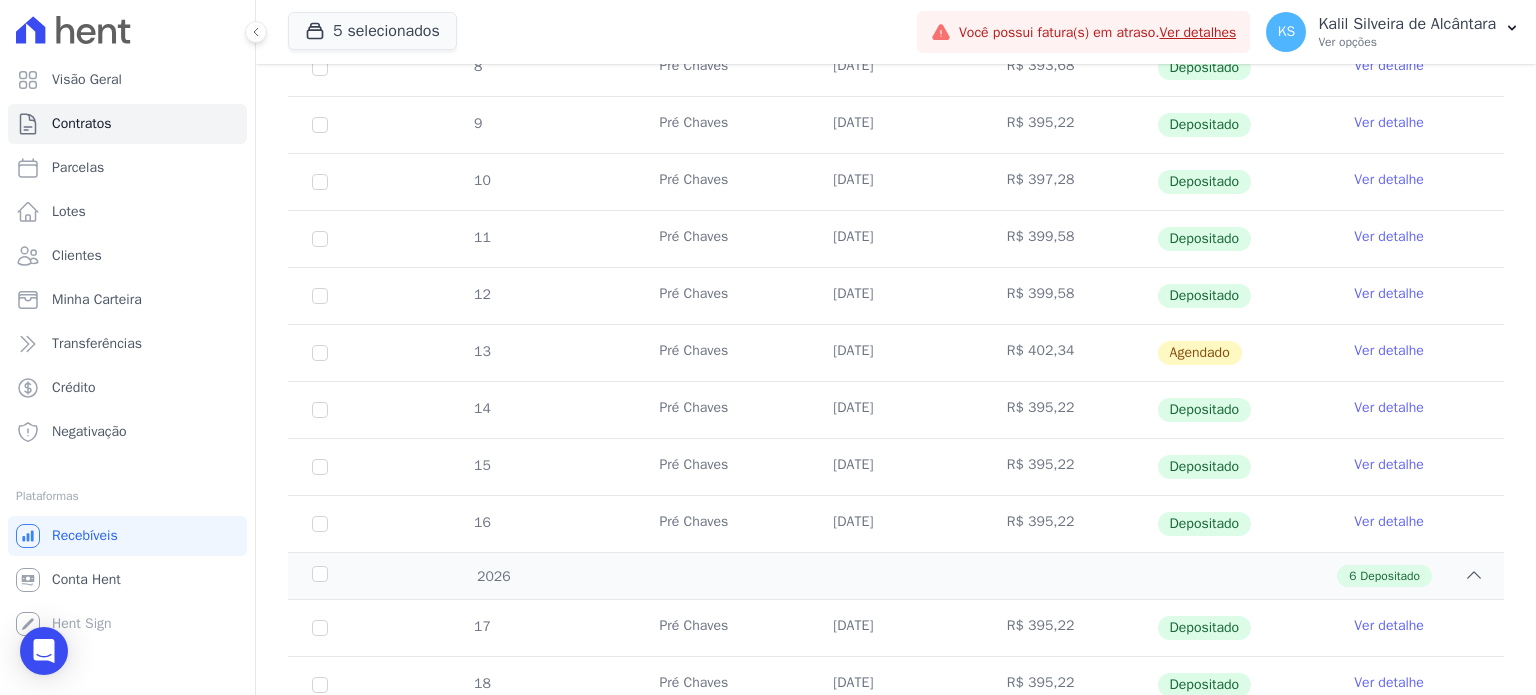 click on "Ver detalhe" at bounding box center (1389, 351) 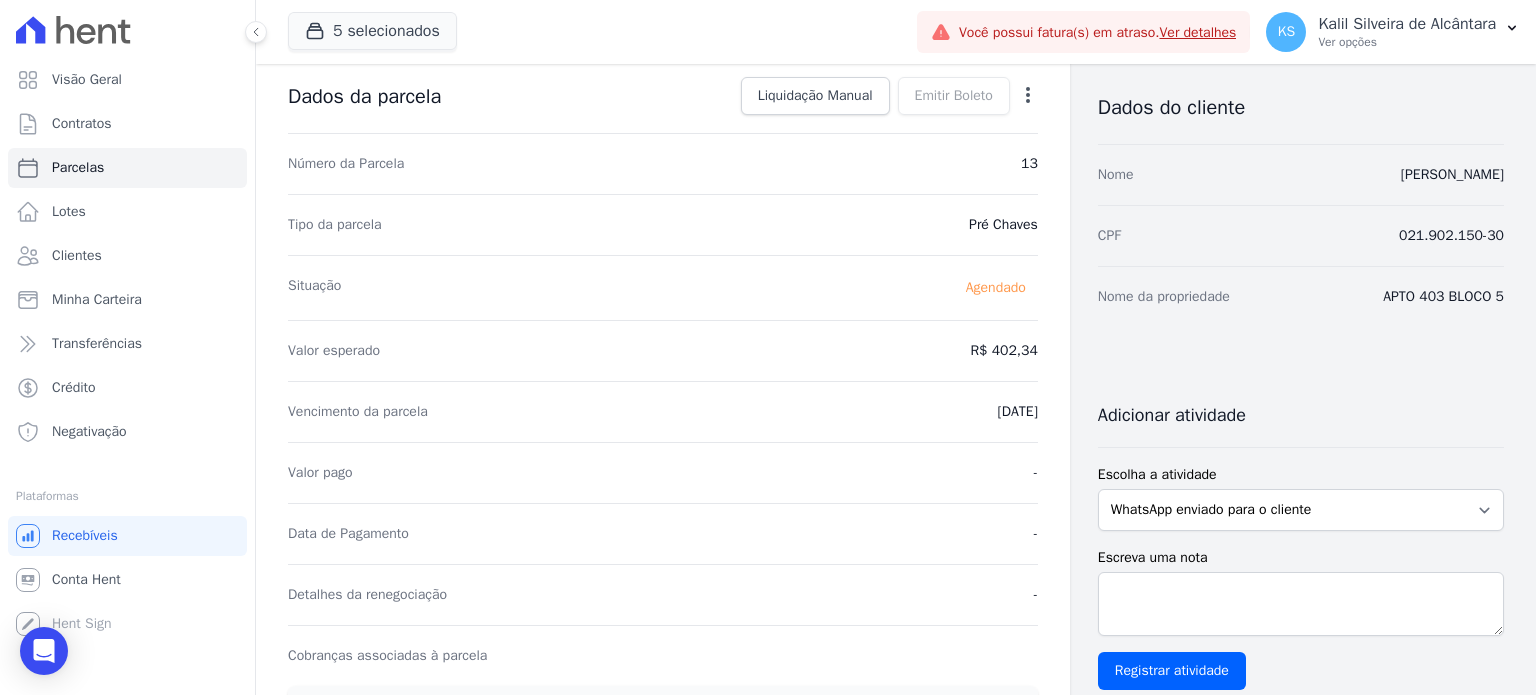 scroll, scrollTop: 0, scrollLeft: 0, axis: both 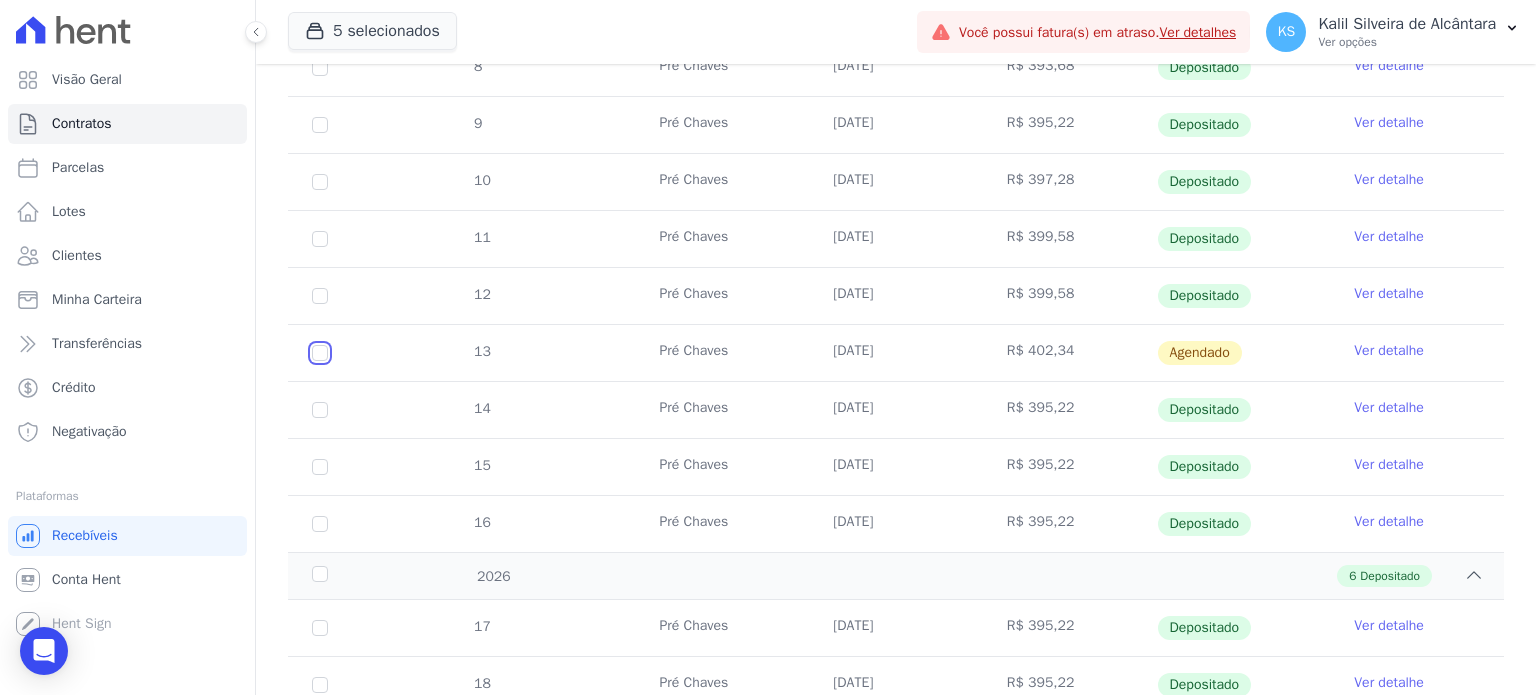 click at bounding box center (320, 353) 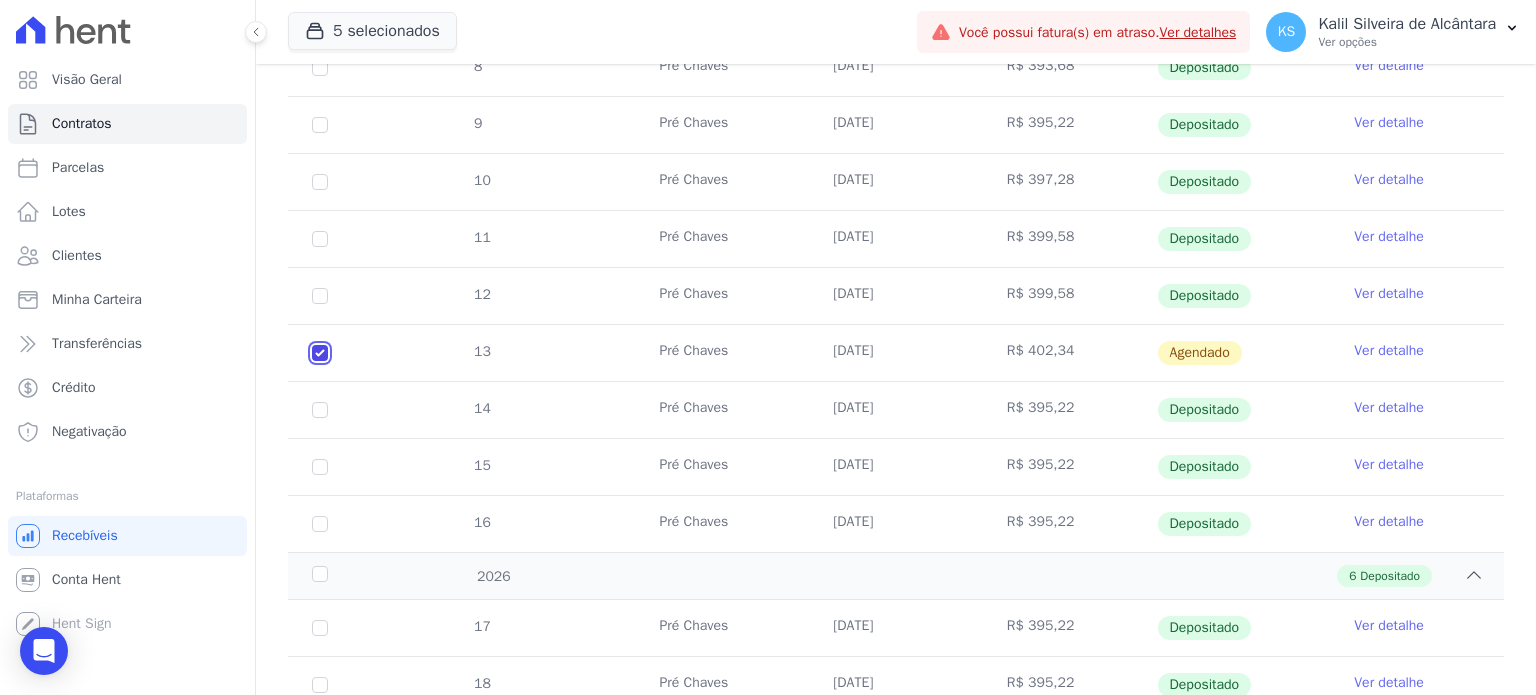 checkbox on "true" 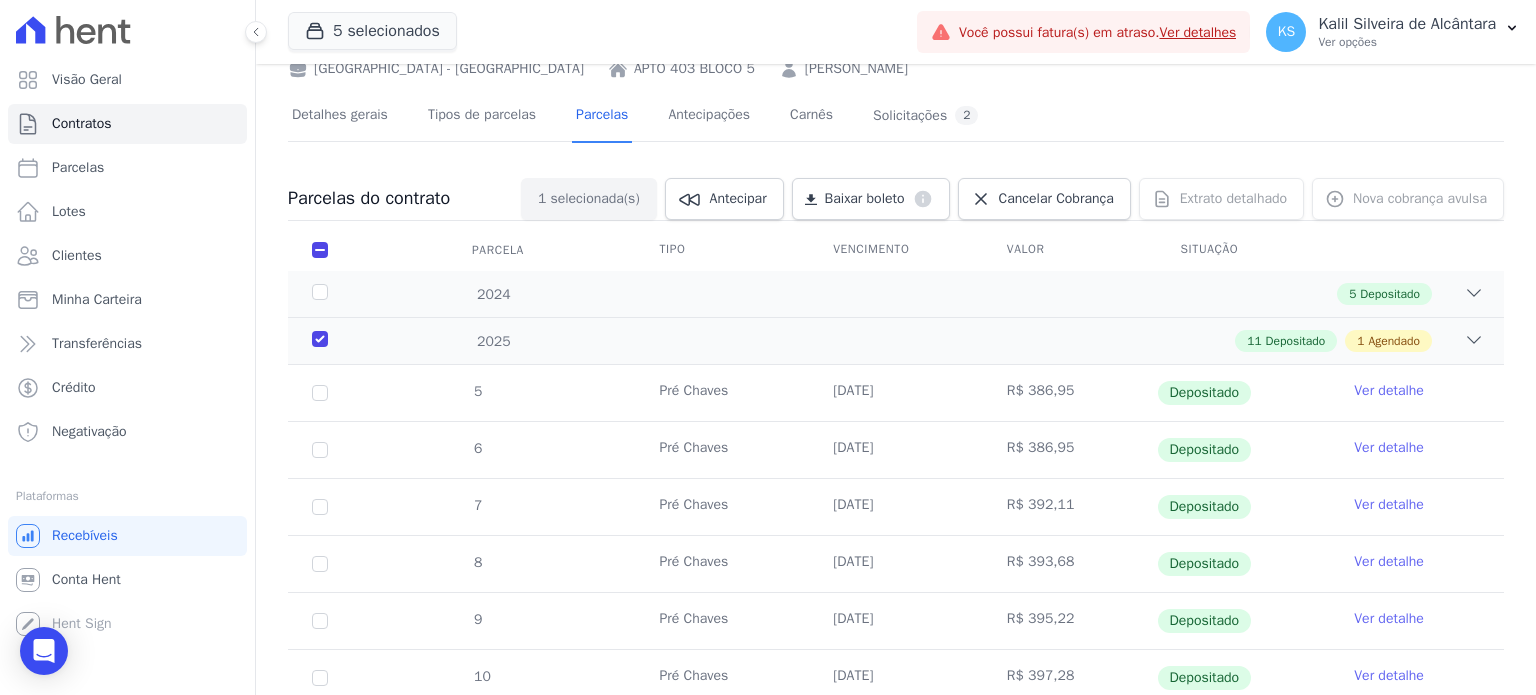 scroll, scrollTop: 100, scrollLeft: 0, axis: vertical 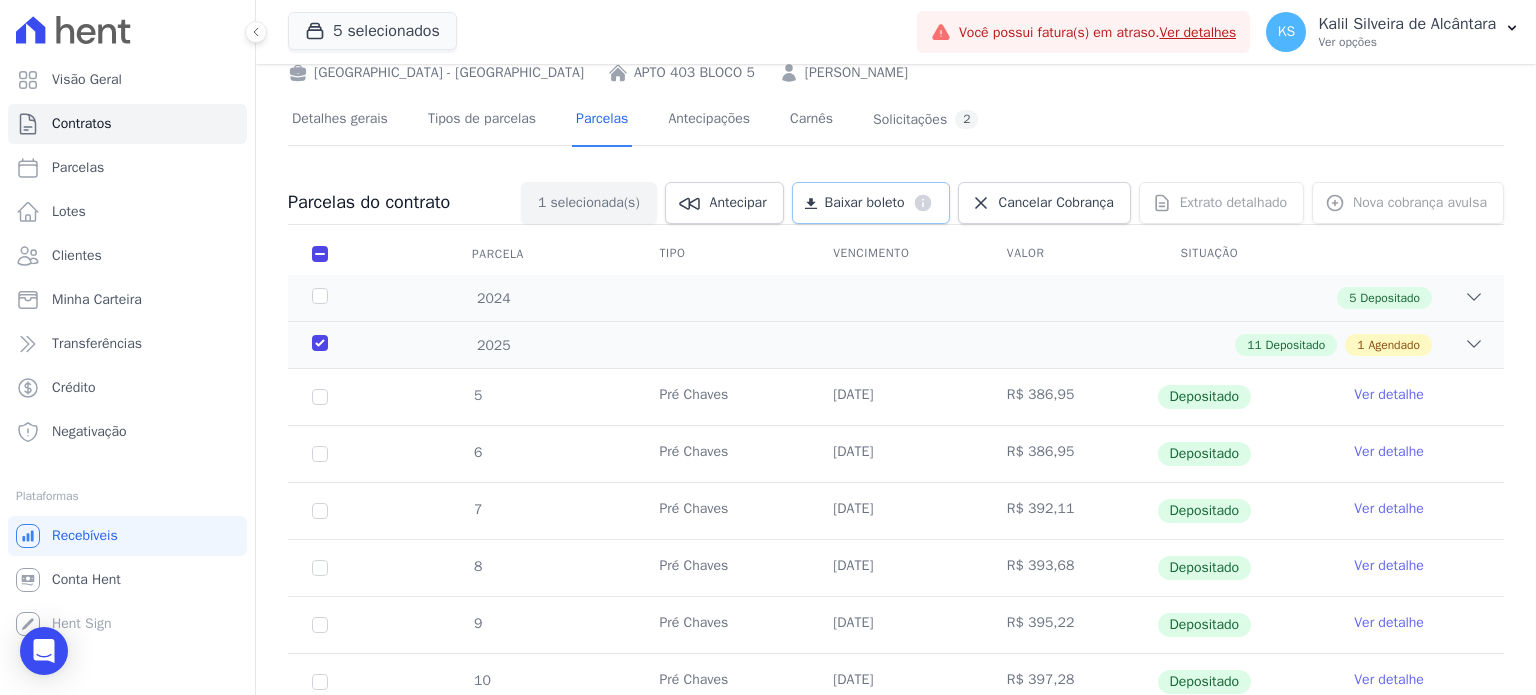click on "Baixar boleto" at bounding box center (865, 203) 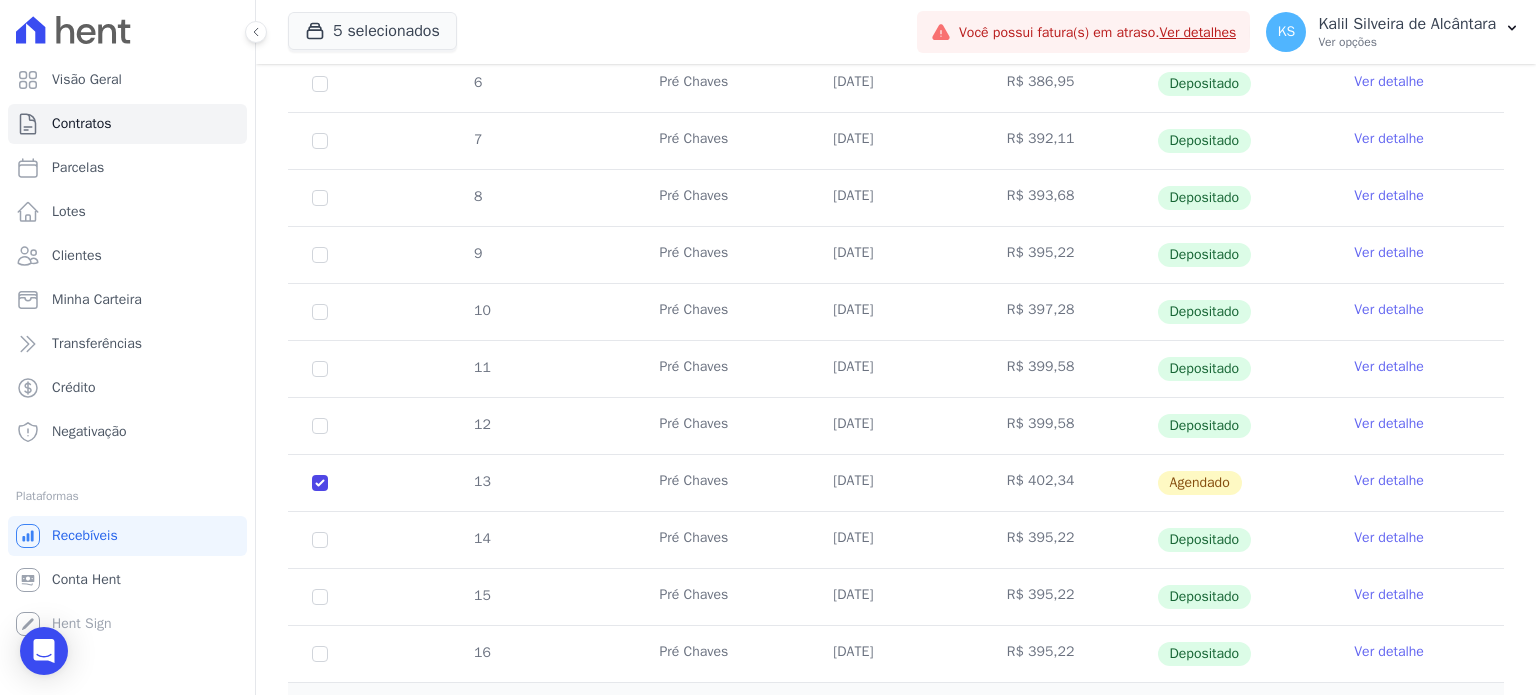 scroll, scrollTop: 500, scrollLeft: 0, axis: vertical 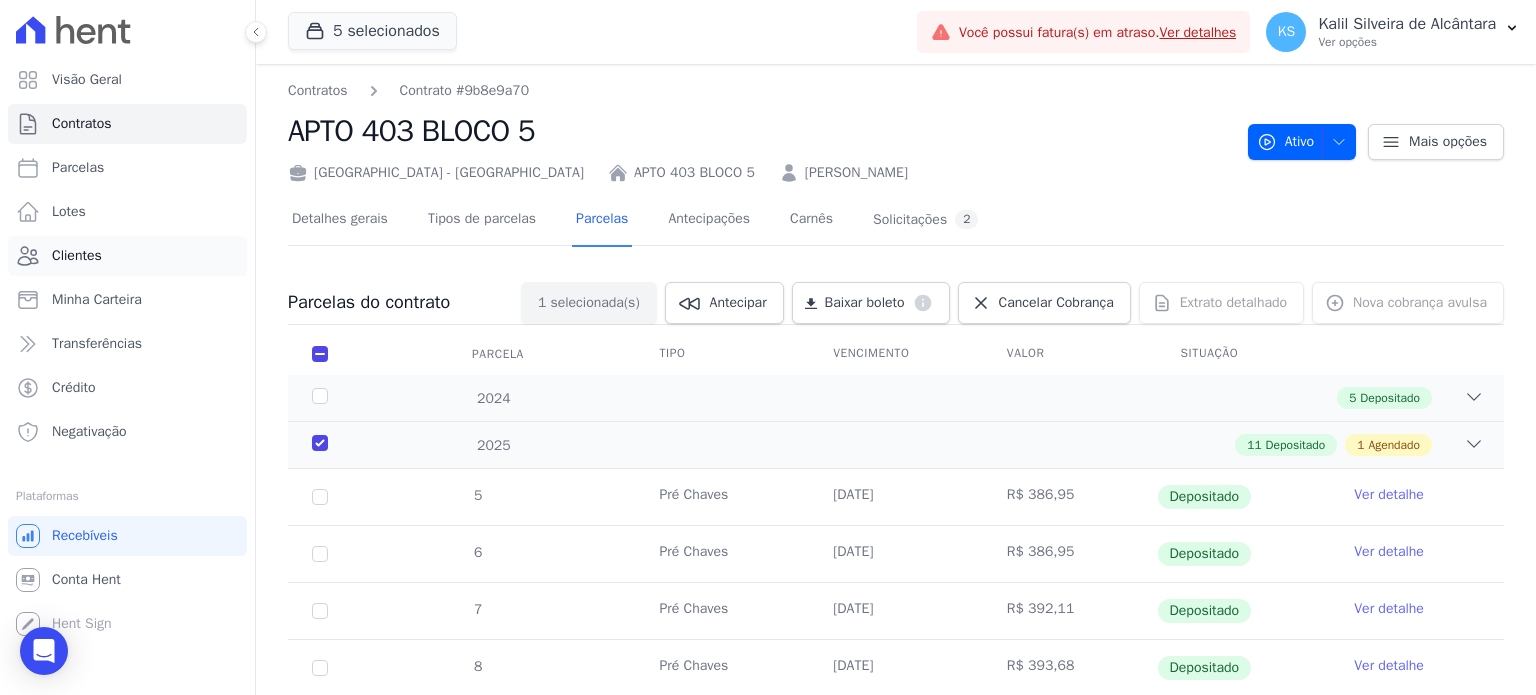 click on "Clientes" at bounding box center (77, 256) 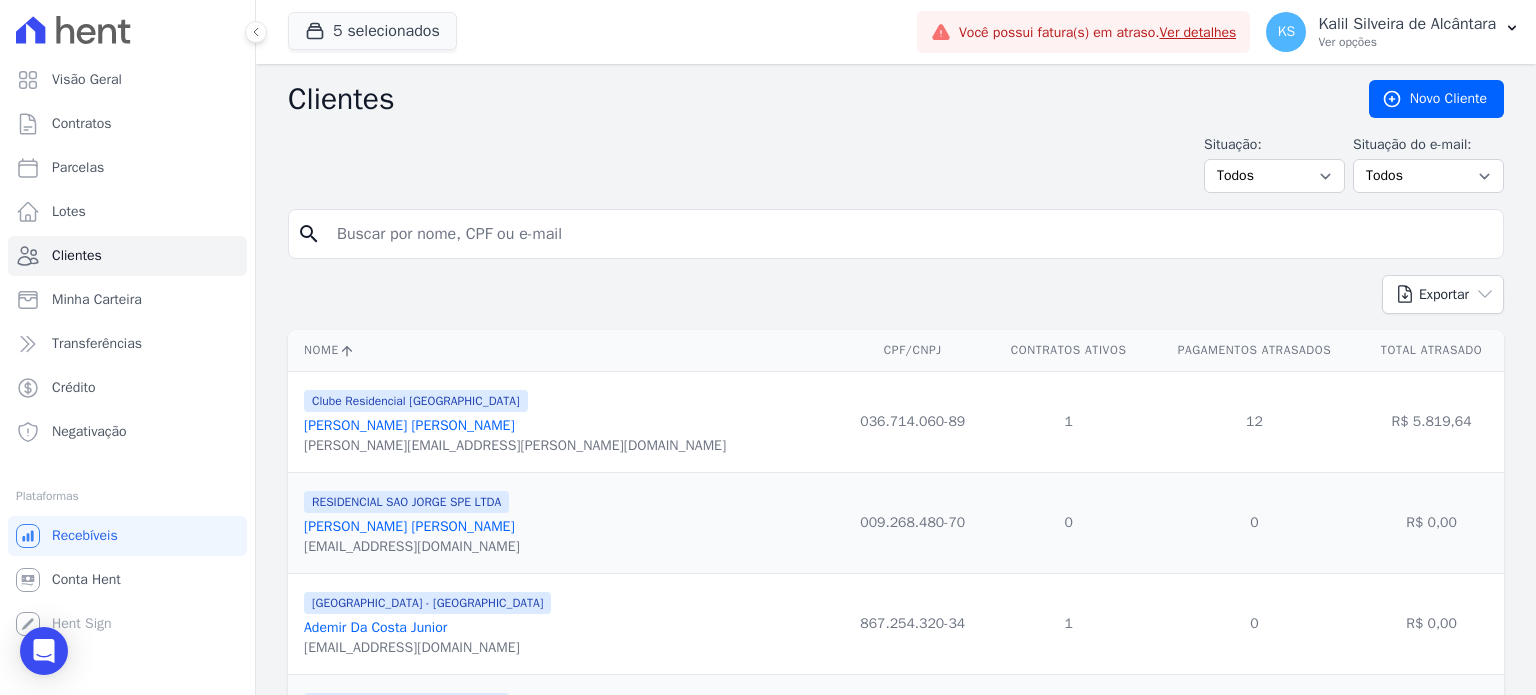 click at bounding box center [910, 234] 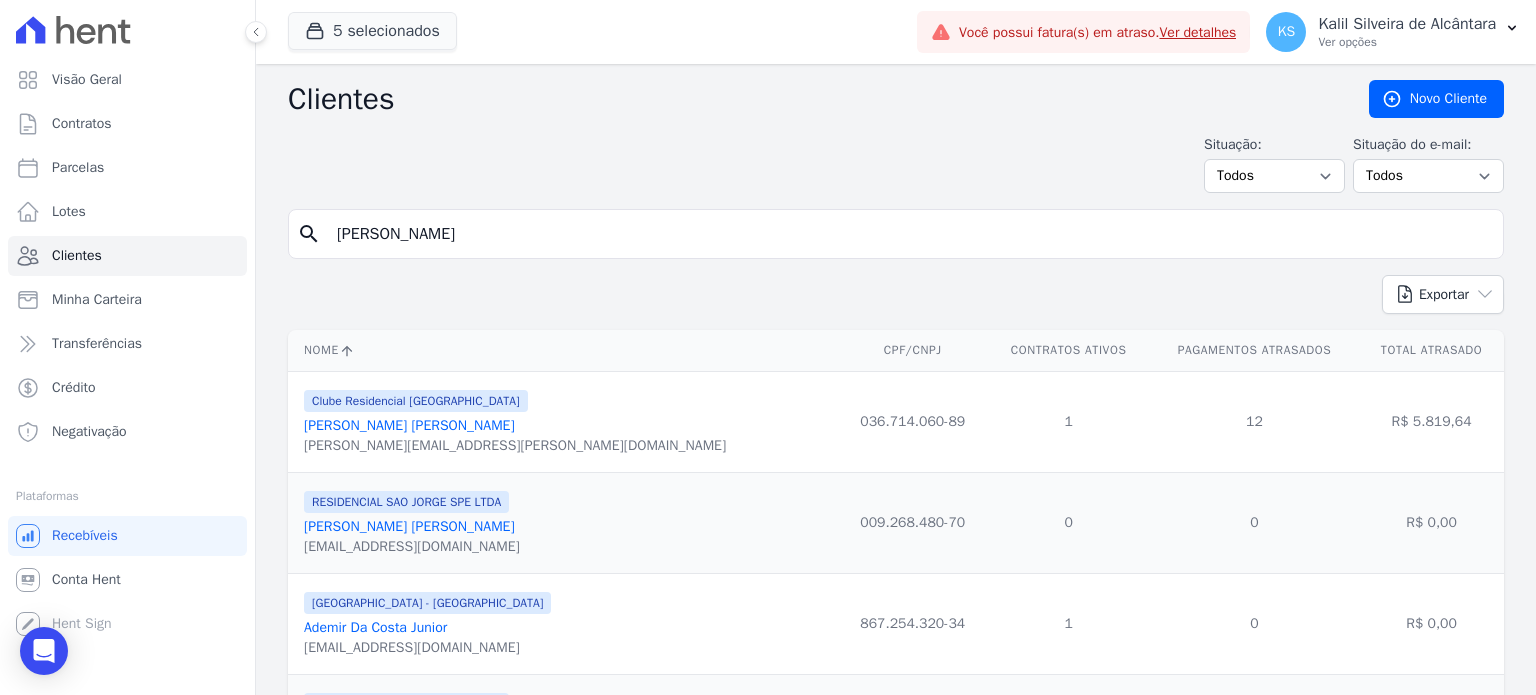 type on "[PERSON_NAME]" 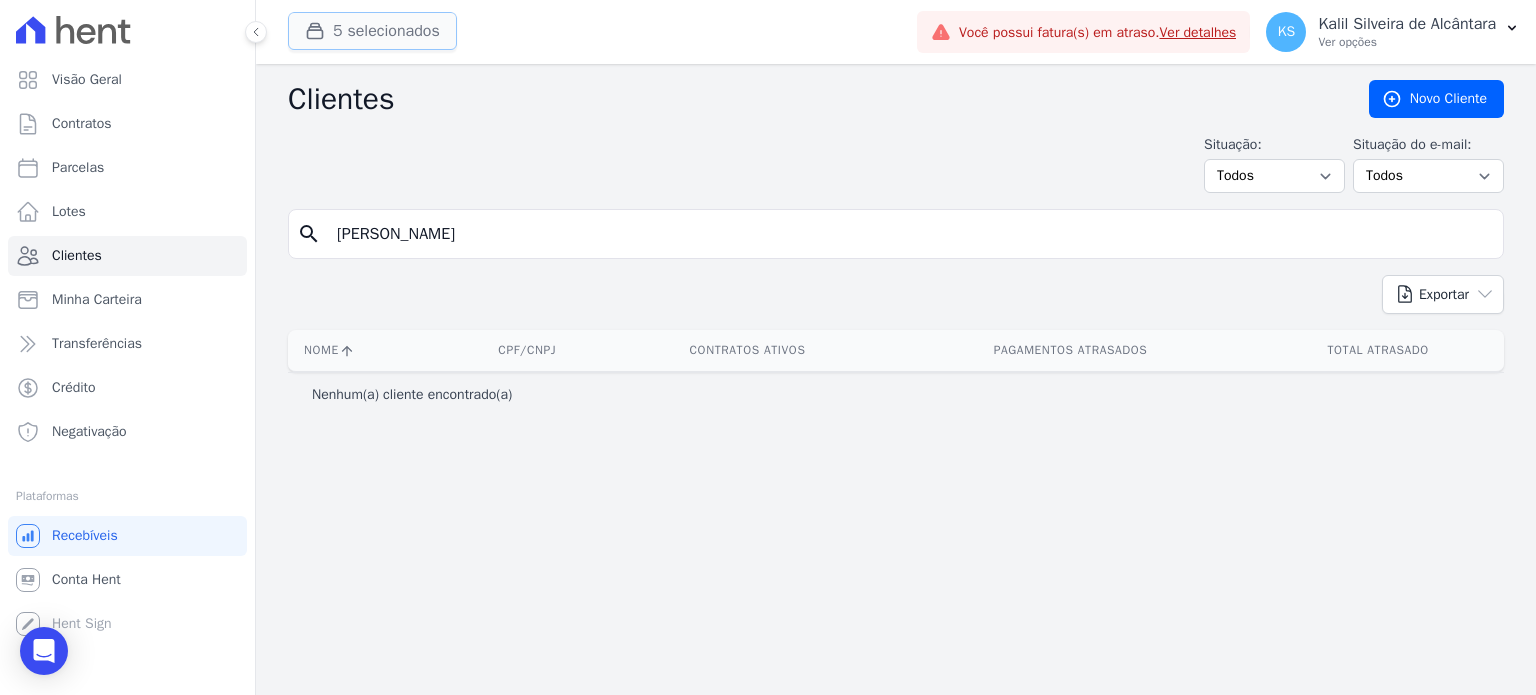 click 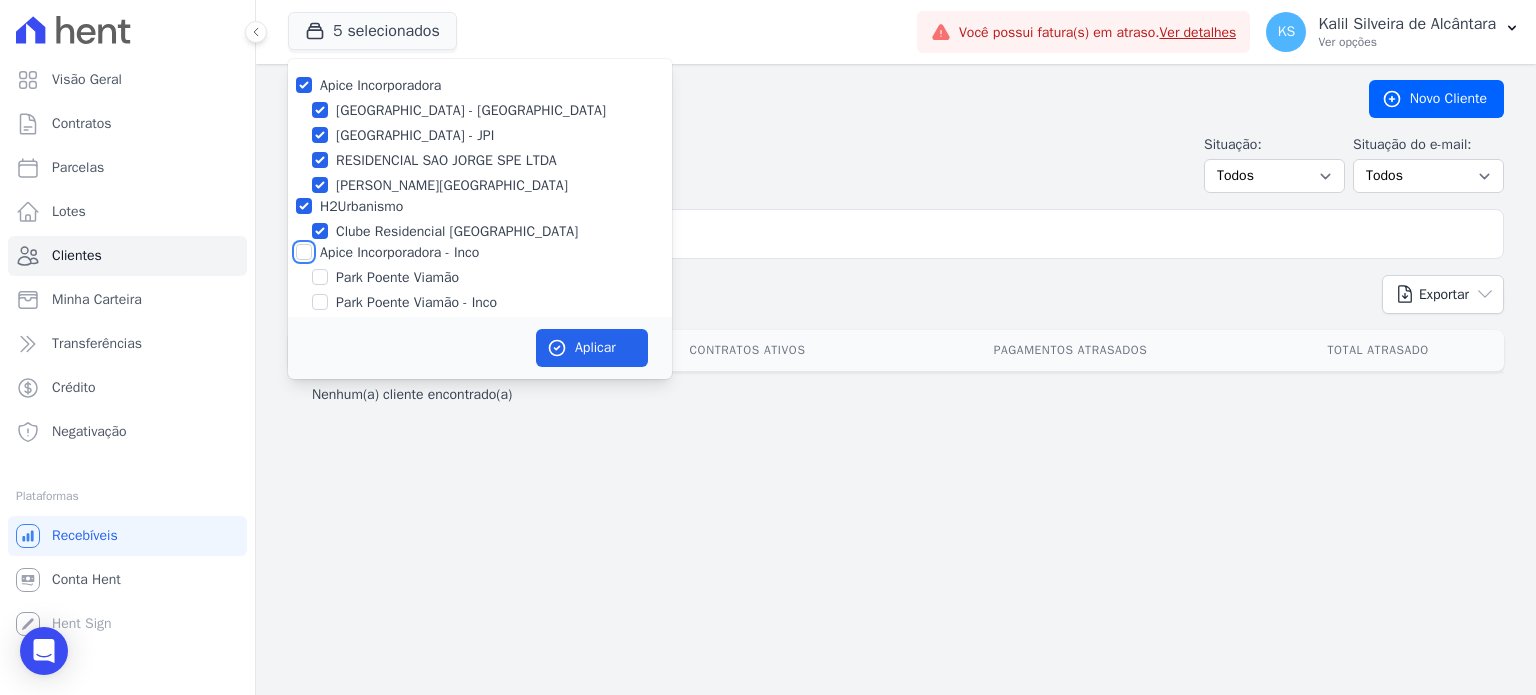 click on "Apice Incorporadora - Inco" at bounding box center [304, 252] 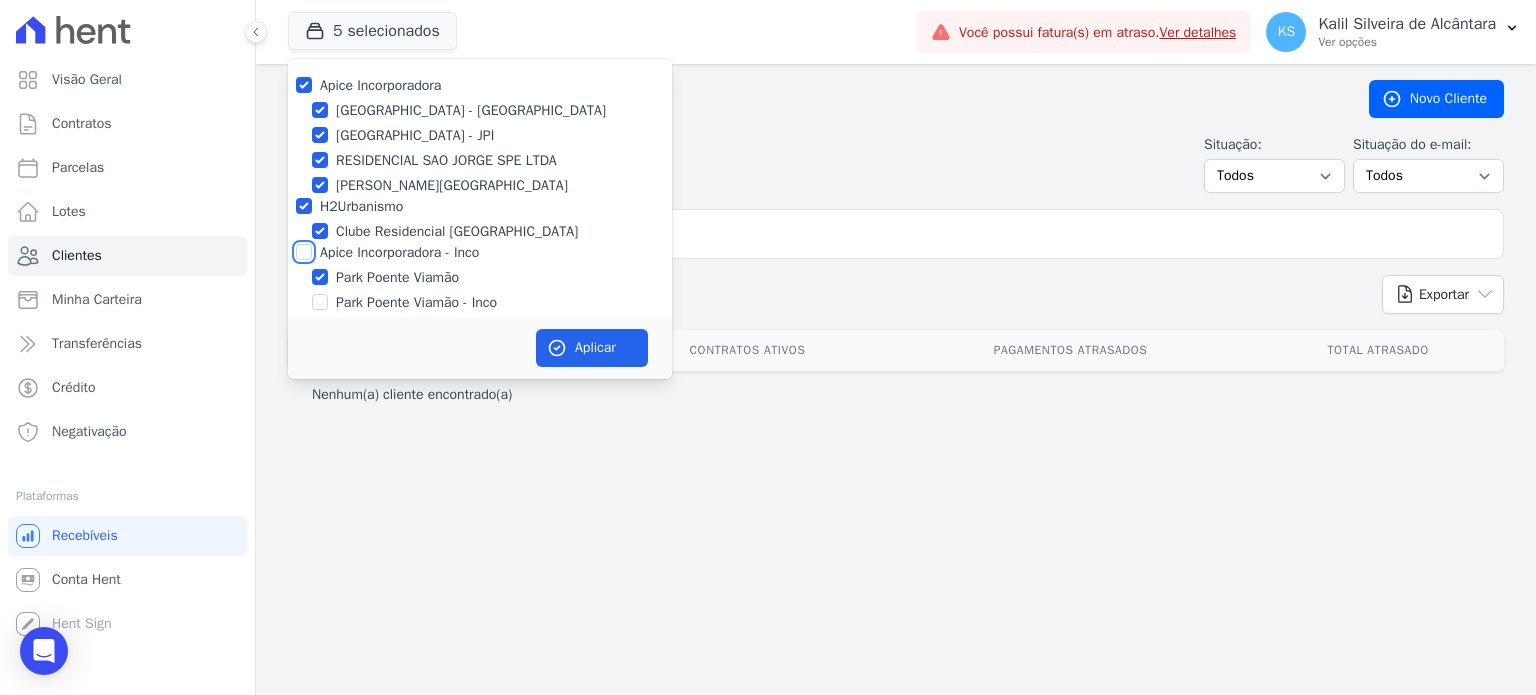 checkbox on "true" 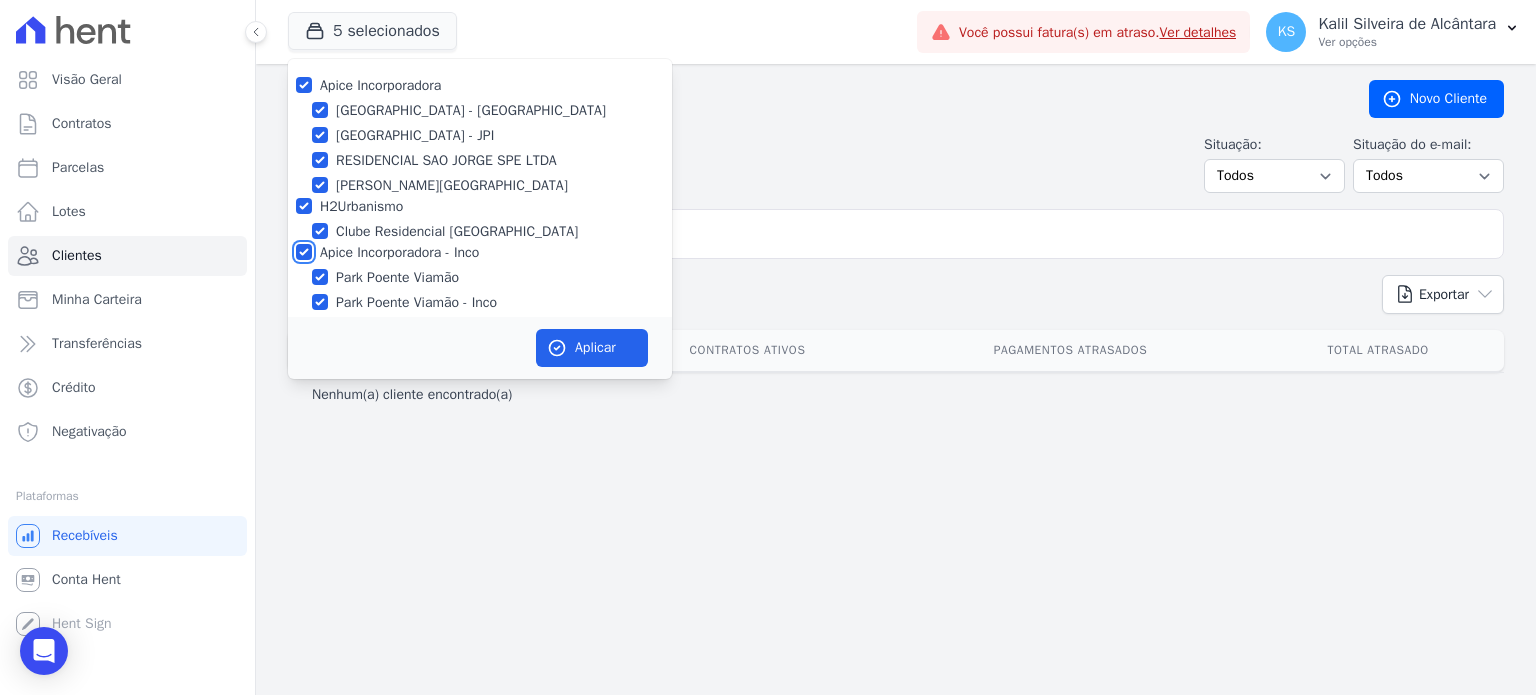 checkbox on "true" 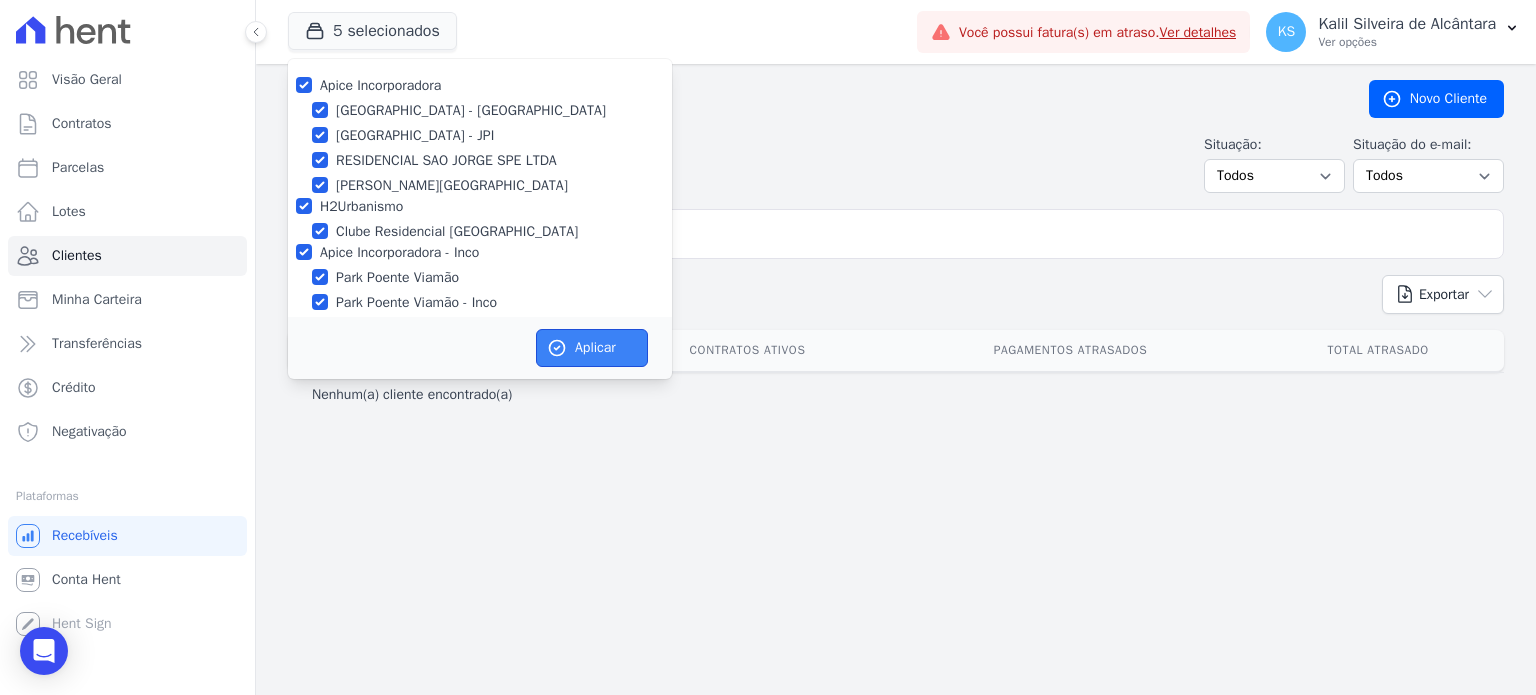 click on "Aplicar" at bounding box center [592, 348] 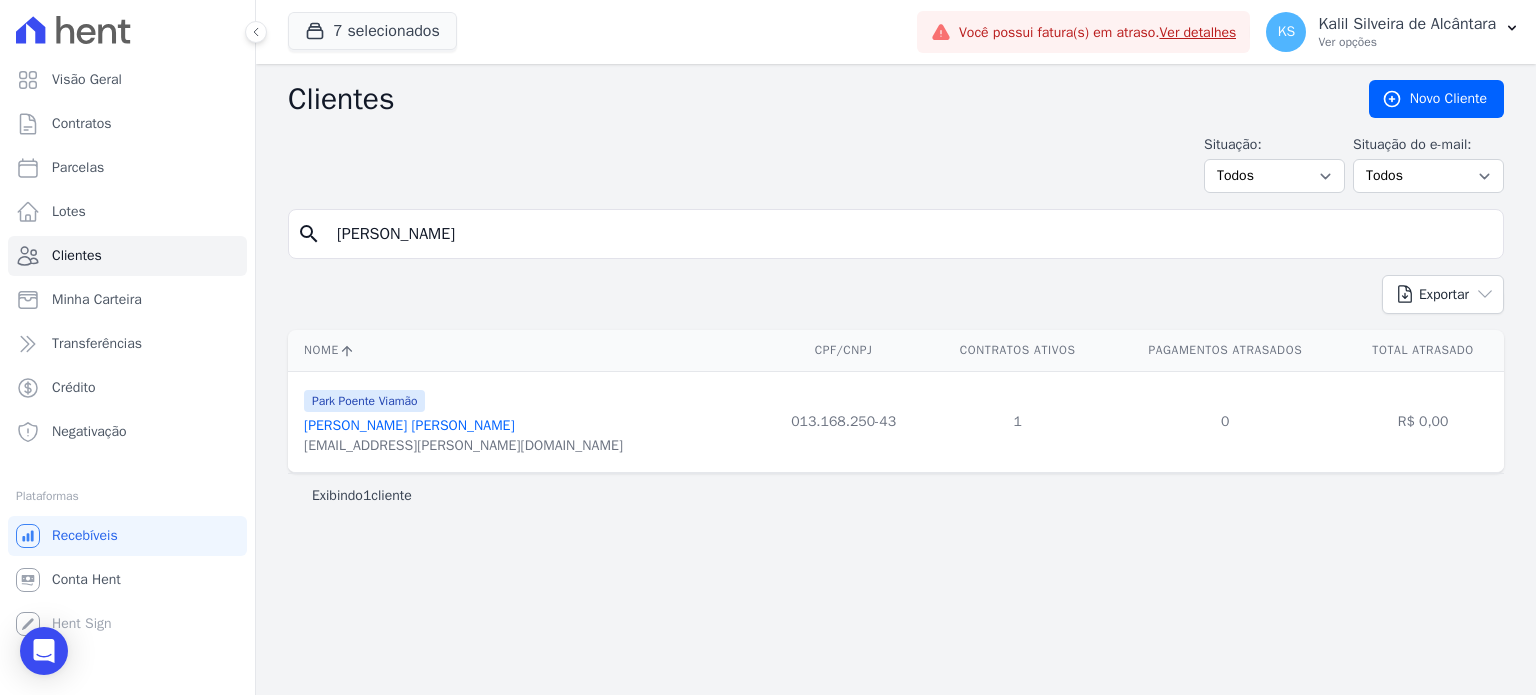 click on "[PERSON_NAME]" at bounding box center (409, 425) 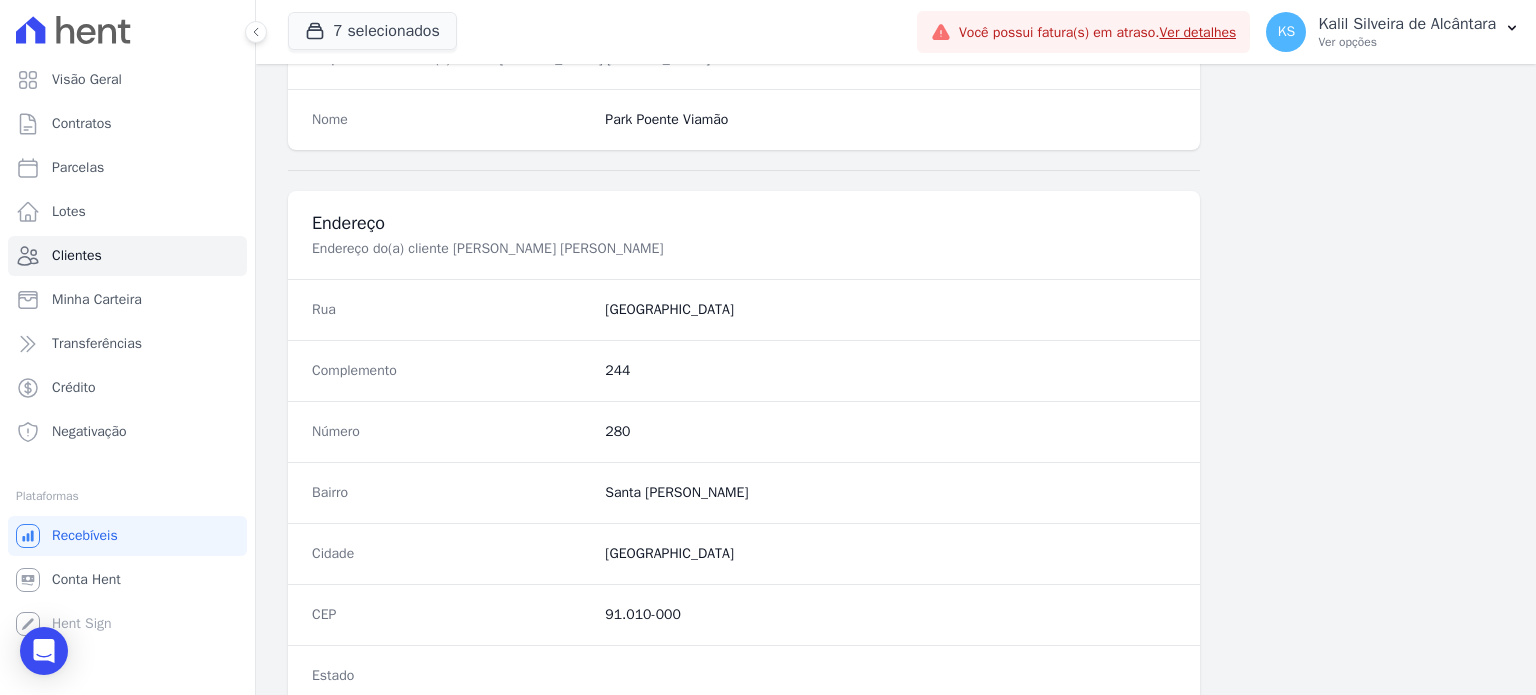 scroll, scrollTop: 1169, scrollLeft: 0, axis: vertical 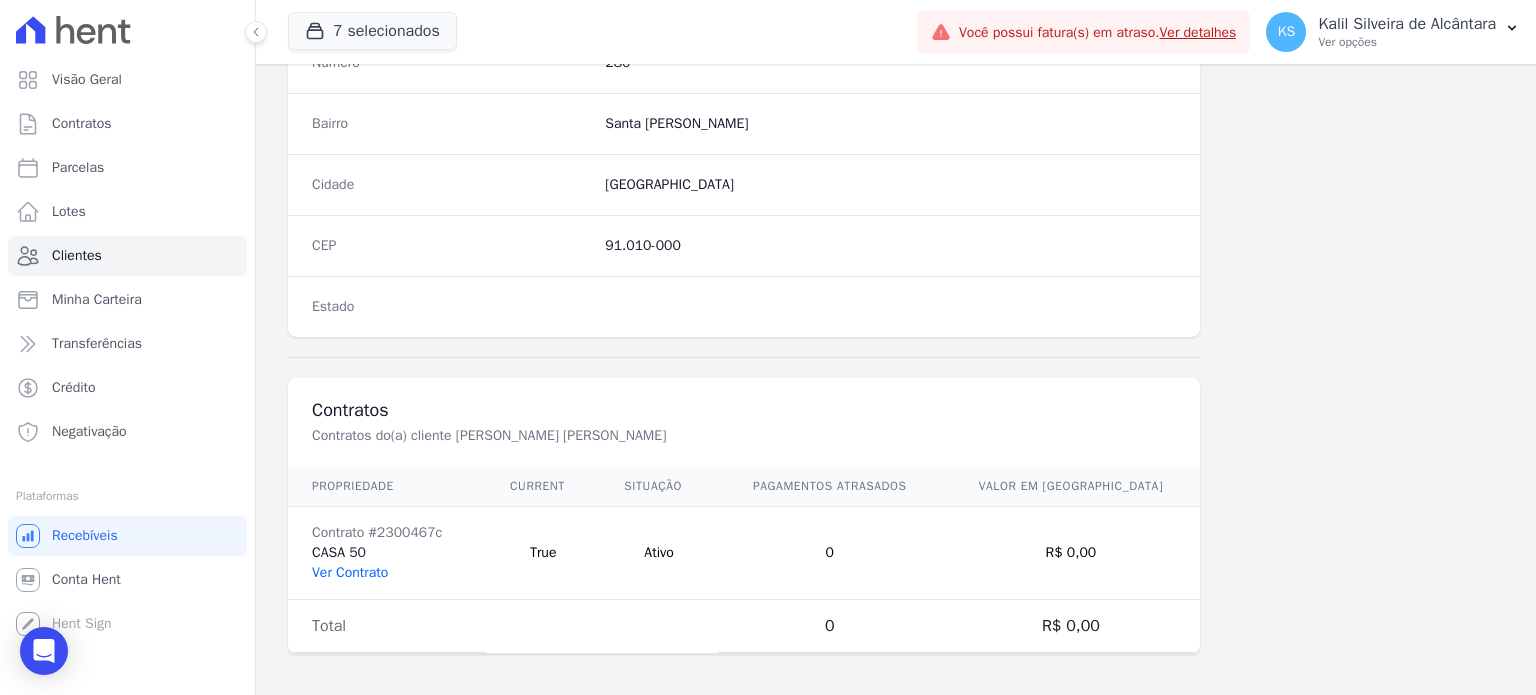 click on "Ver Contrato" at bounding box center [350, 572] 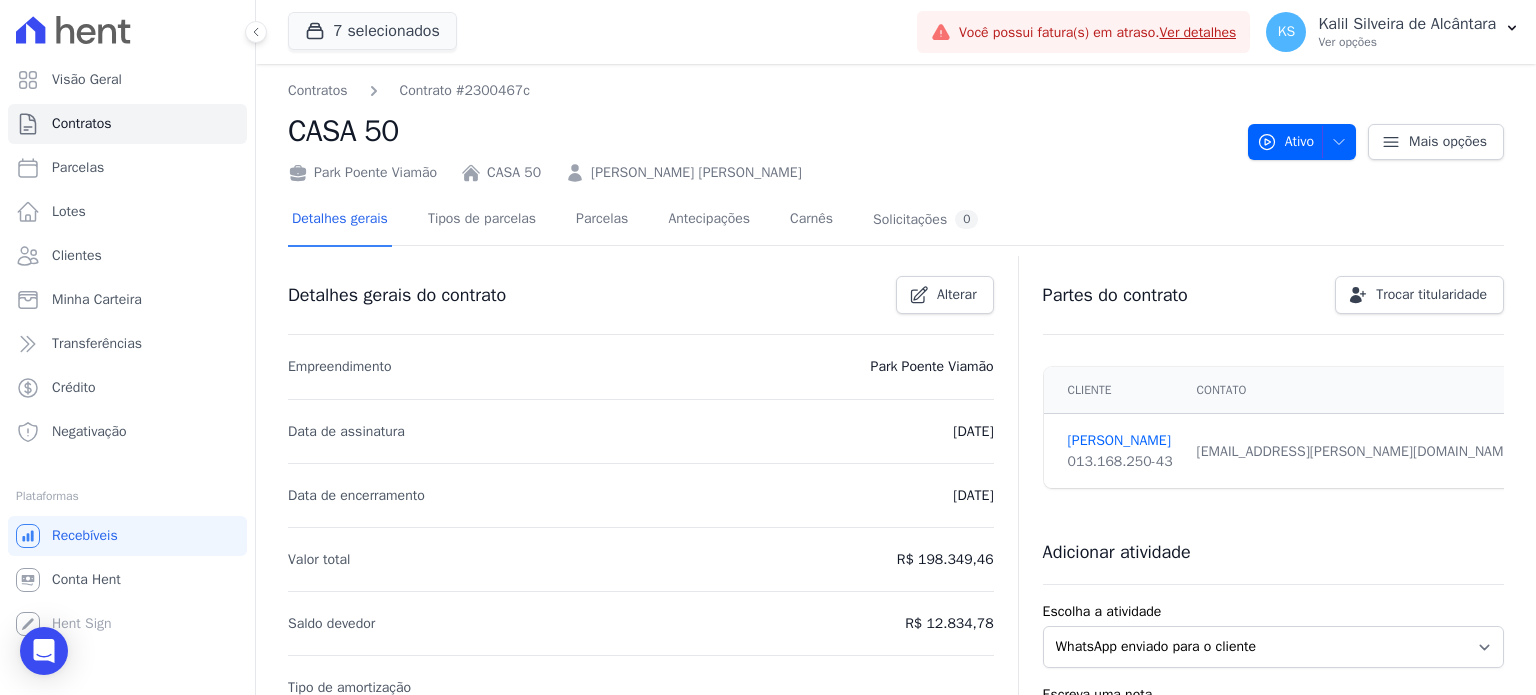 click on "Detalhes gerais
Tipos de parcelas
Parcelas
Antecipações
Carnês
Solicitações
0" at bounding box center (635, 220) 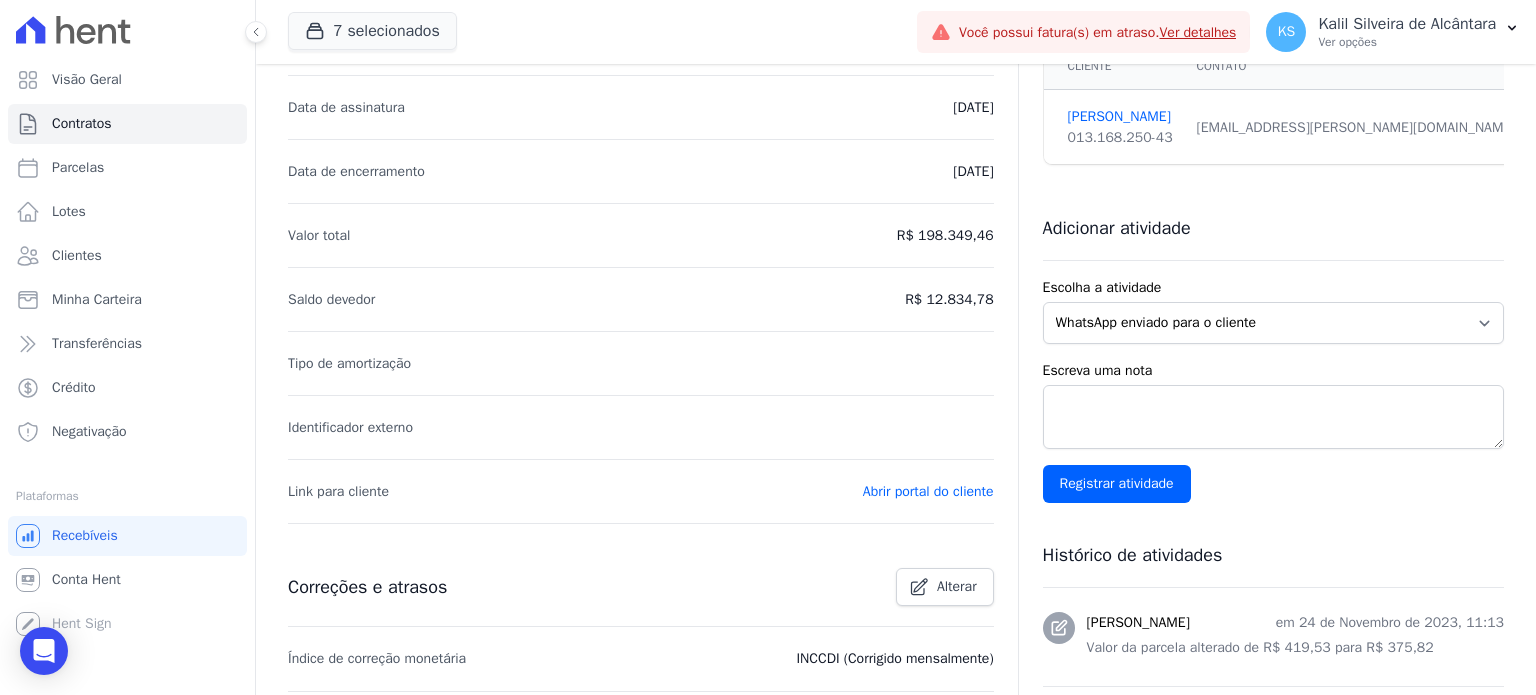 scroll, scrollTop: 100, scrollLeft: 0, axis: vertical 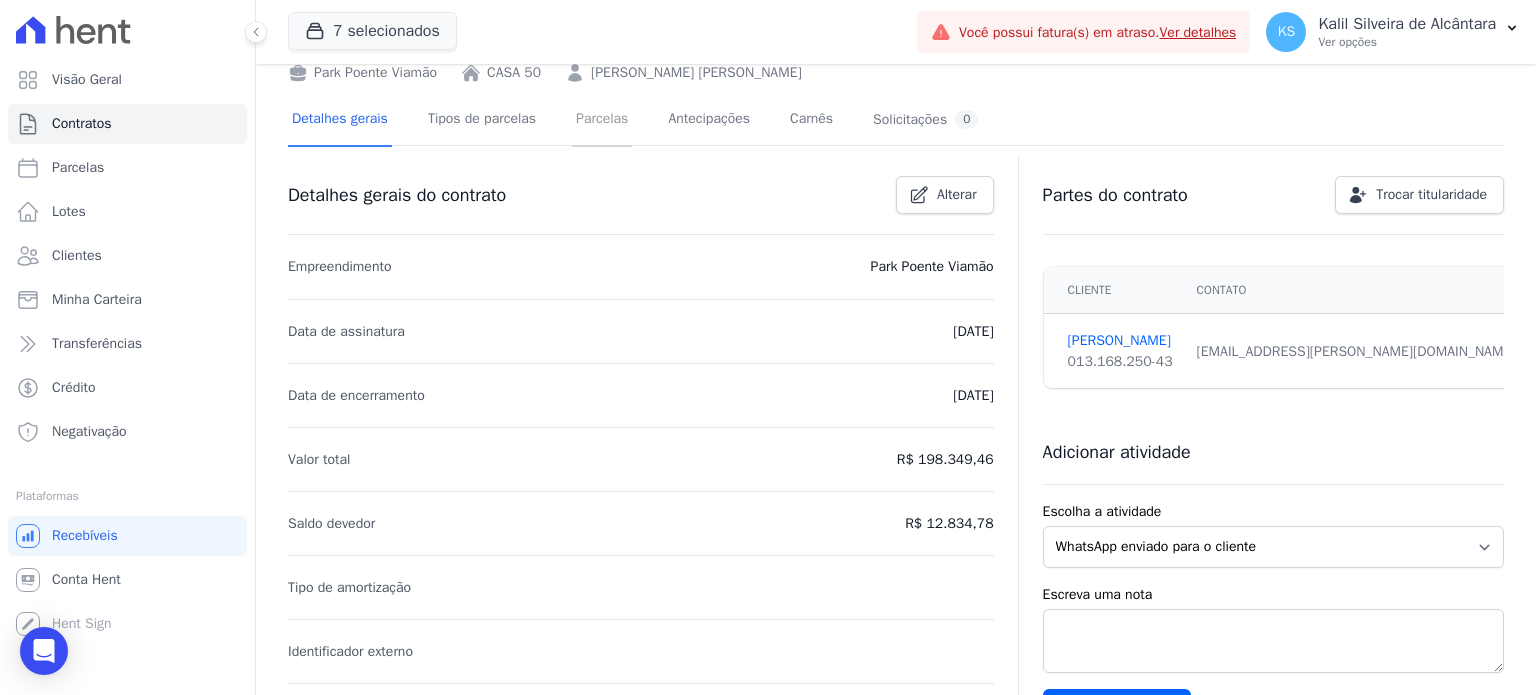 click on "Parcelas" at bounding box center [602, 120] 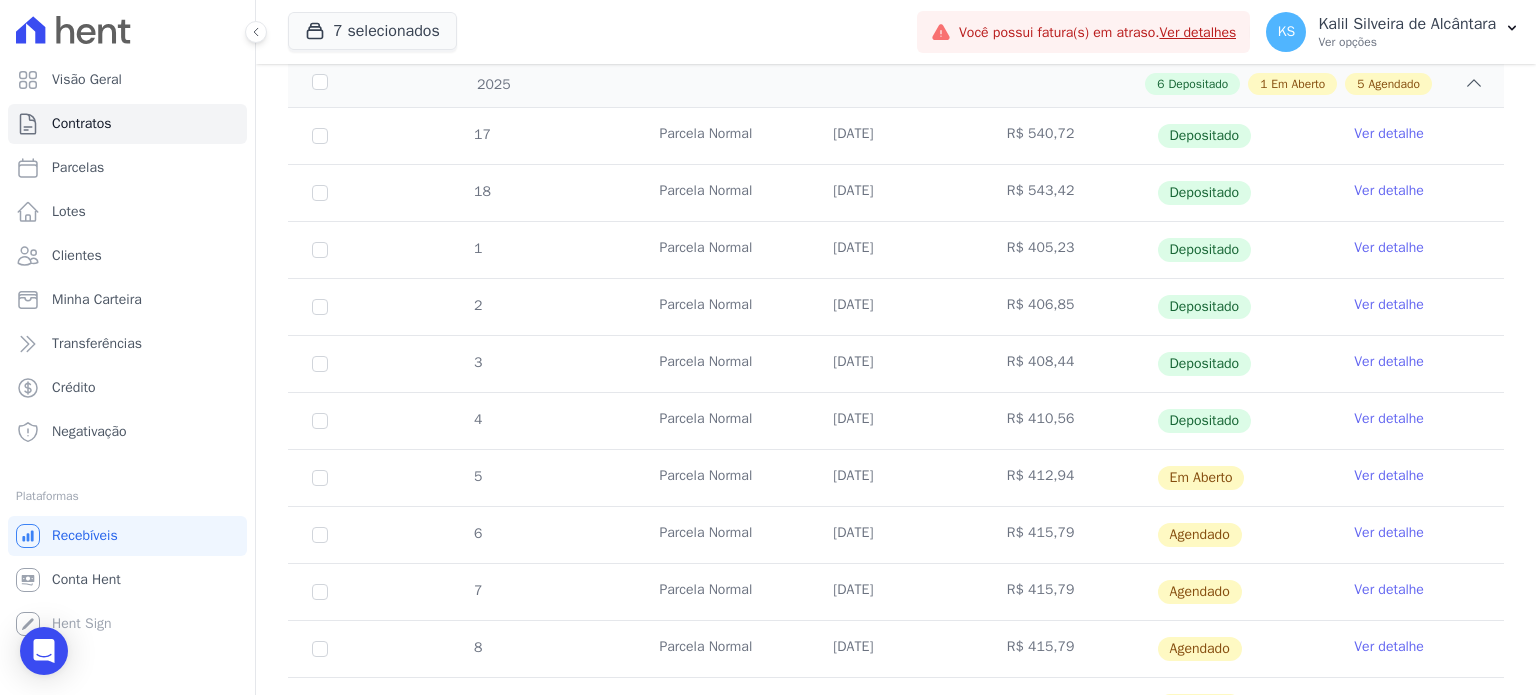 scroll, scrollTop: 600, scrollLeft: 0, axis: vertical 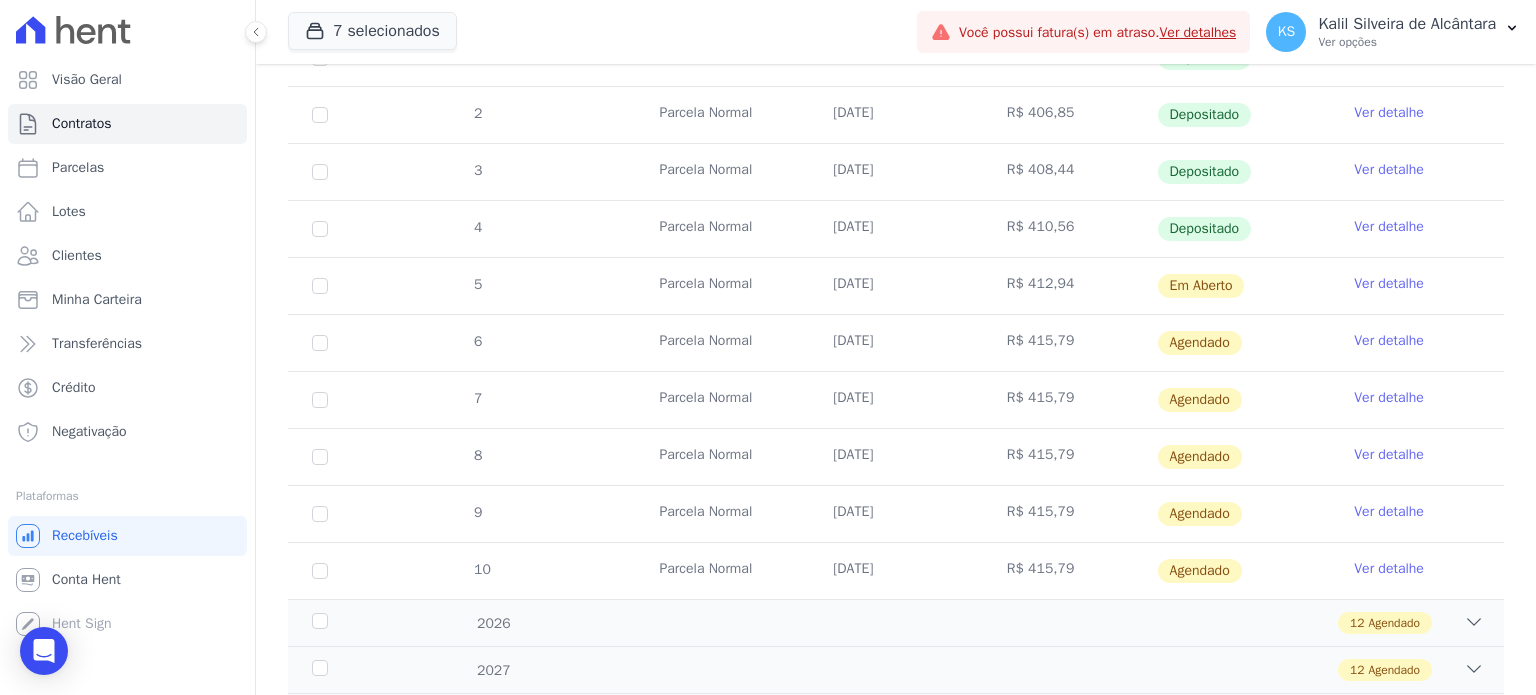 click on "Ver detalhe" at bounding box center (1389, 284) 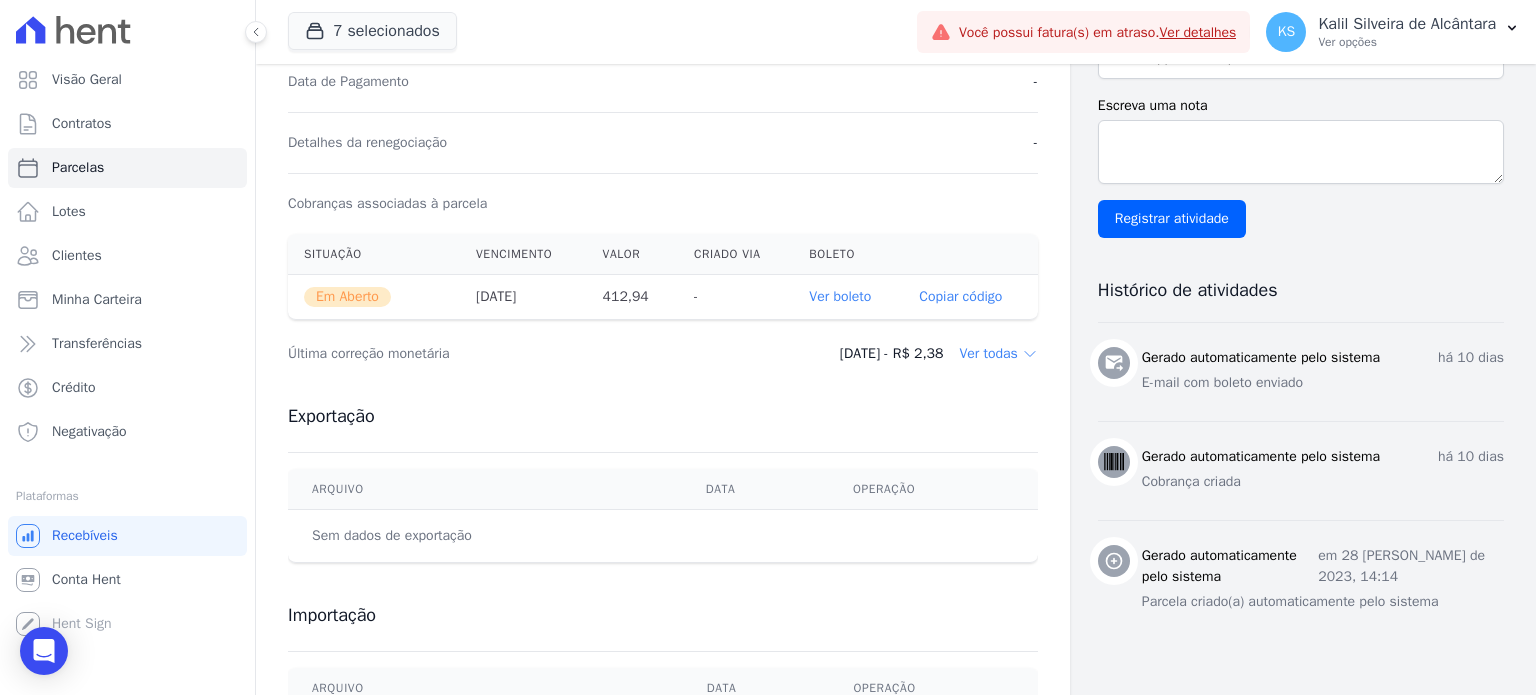 scroll, scrollTop: 600, scrollLeft: 0, axis: vertical 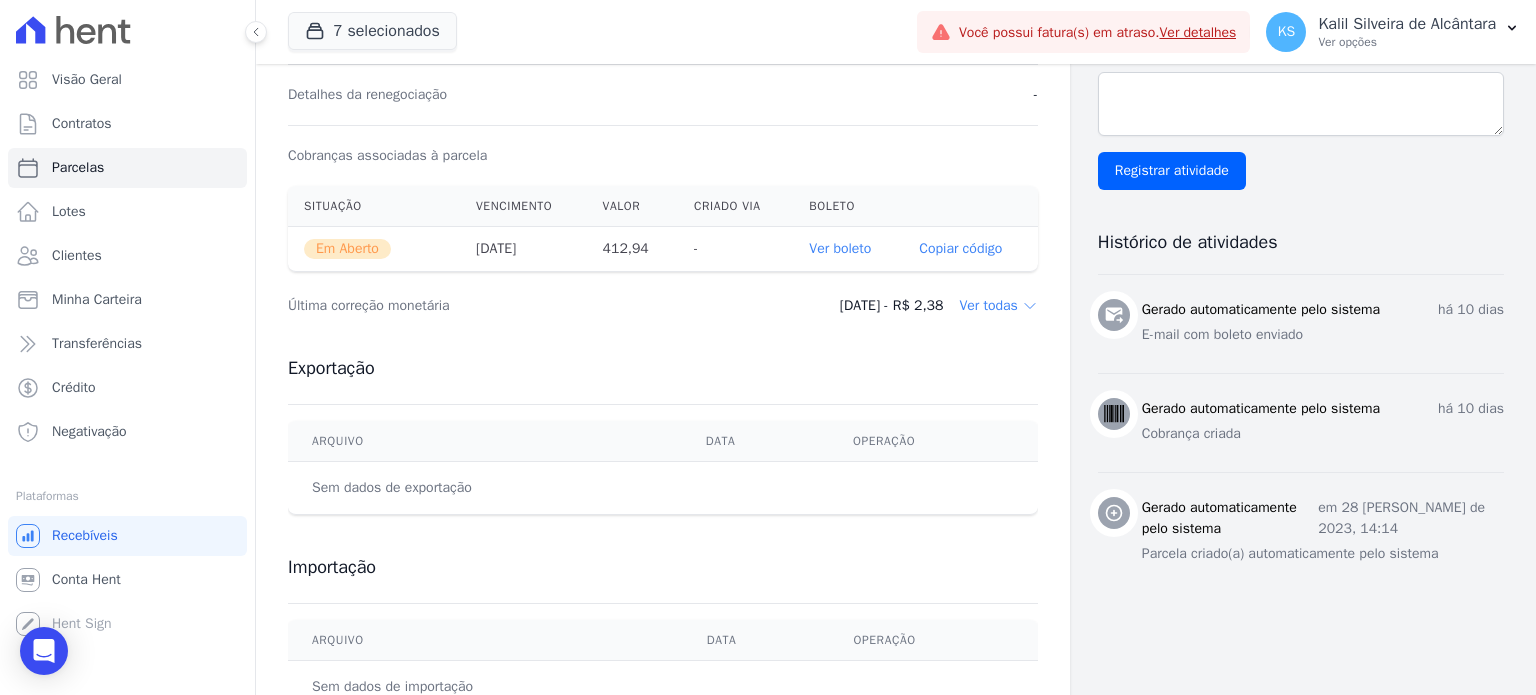 click on "Ver boleto" at bounding box center [840, 248] 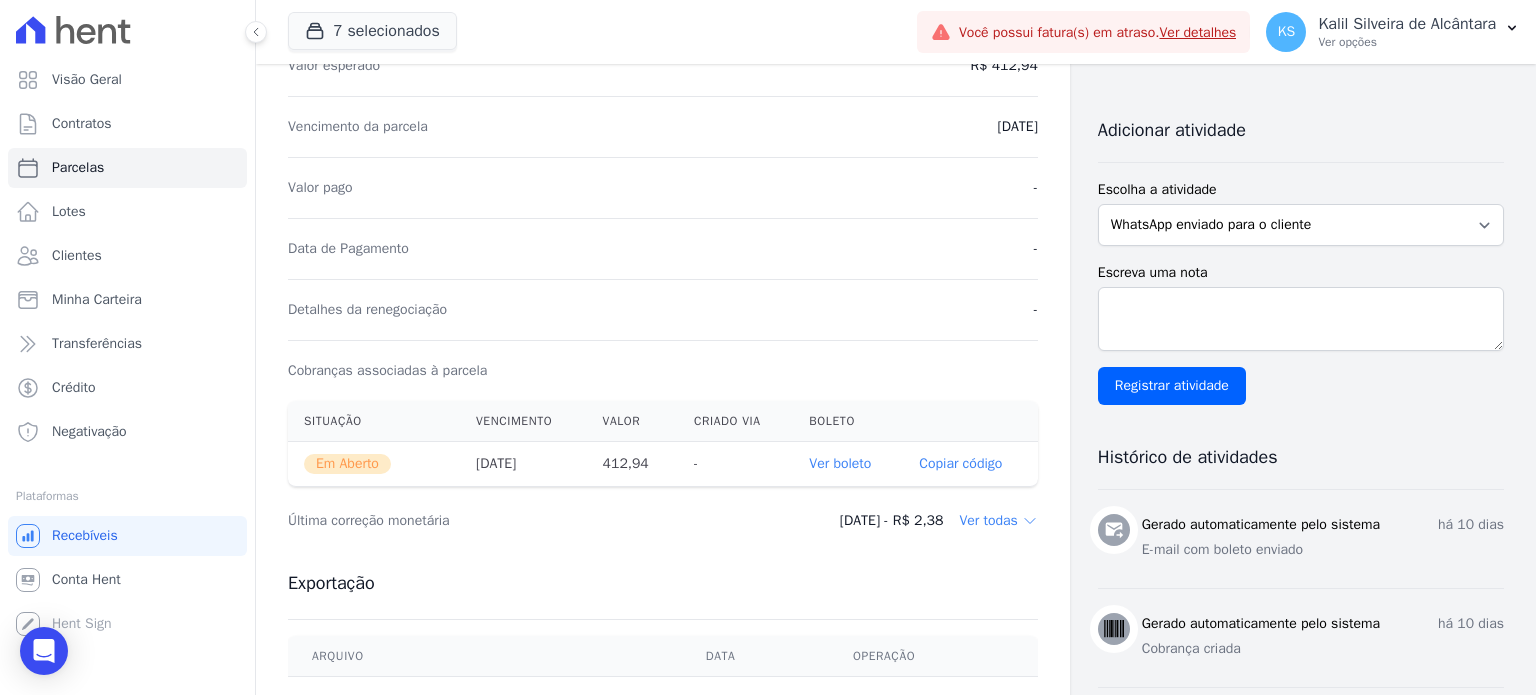 scroll, scrollTop: 400, scrollLeft: 0, axis: vertical 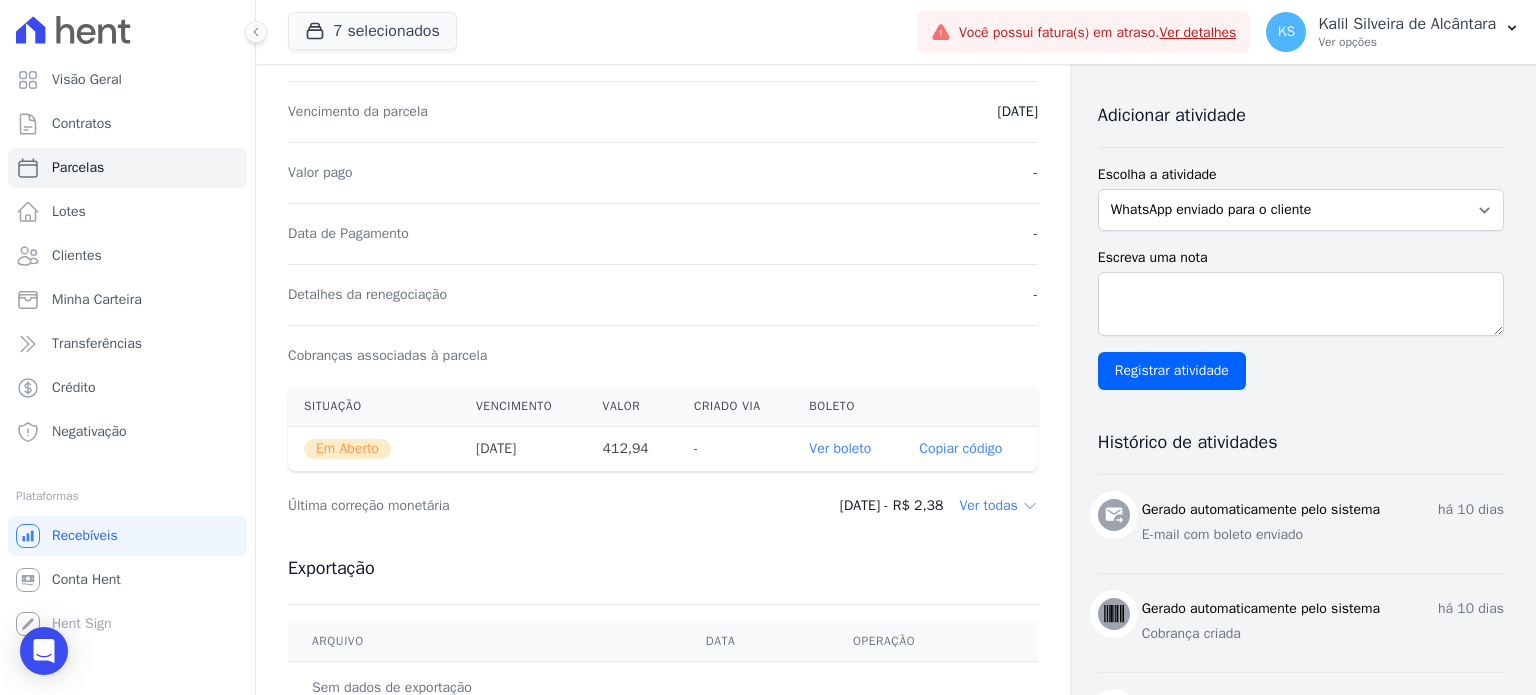click on "Ver boleto" at bounding box center (848, 449) 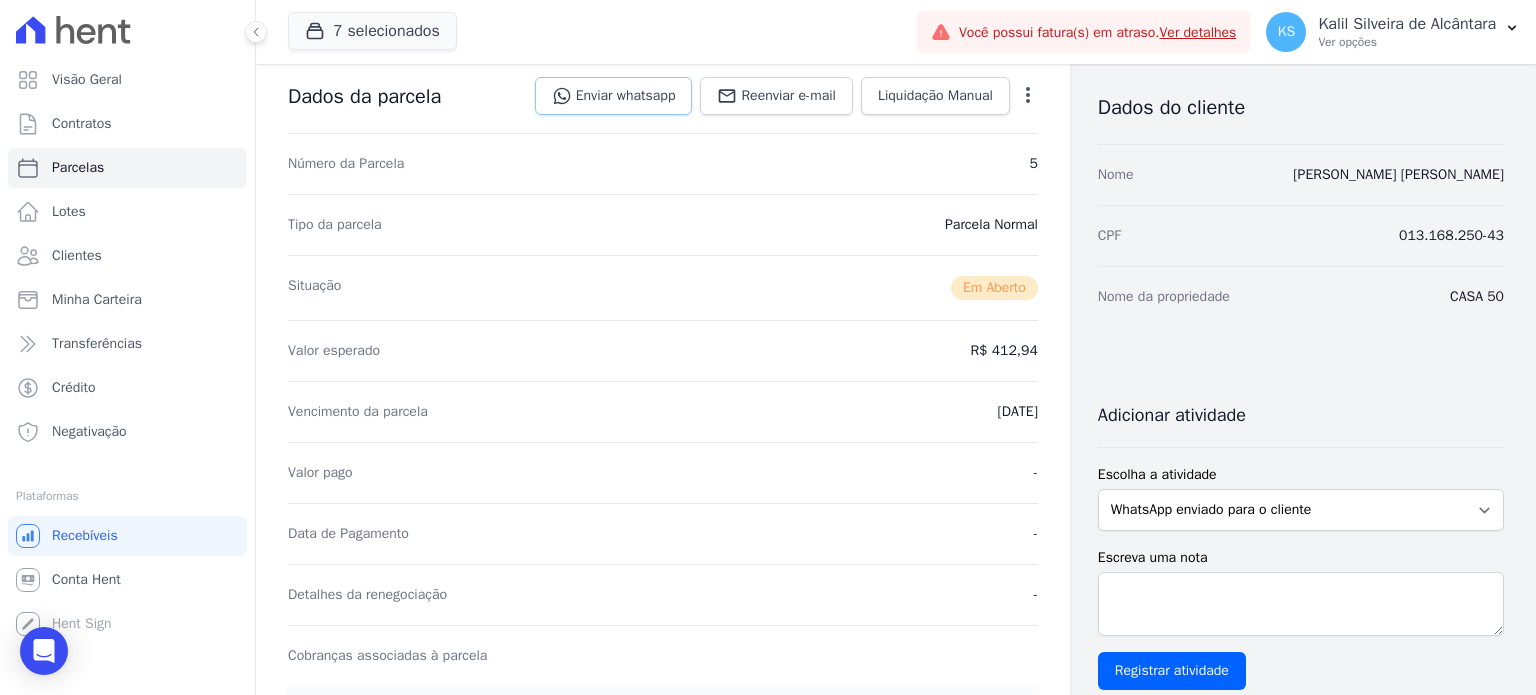 click on "Enviar whatsapp" at bounding box center (614, 96) 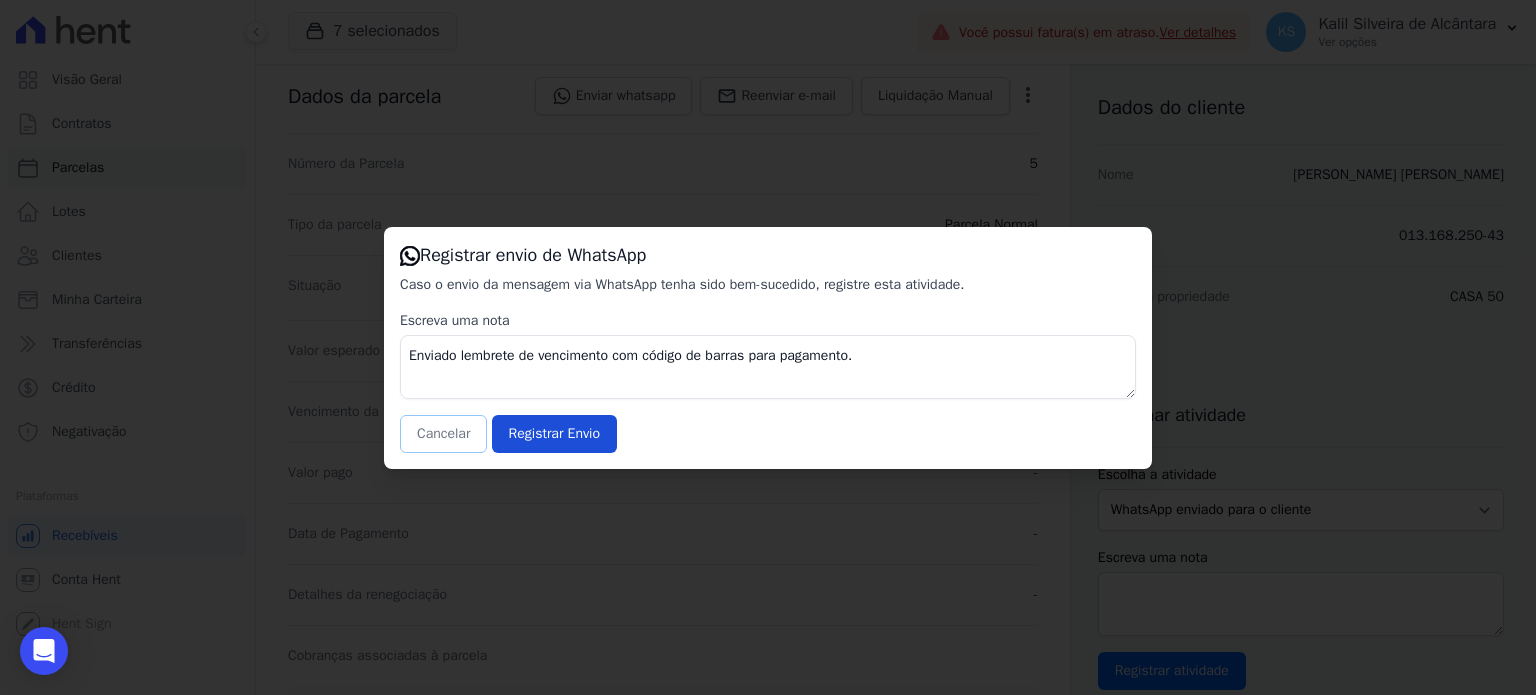 click on "Cancelar" at bounding box center (443, 434) 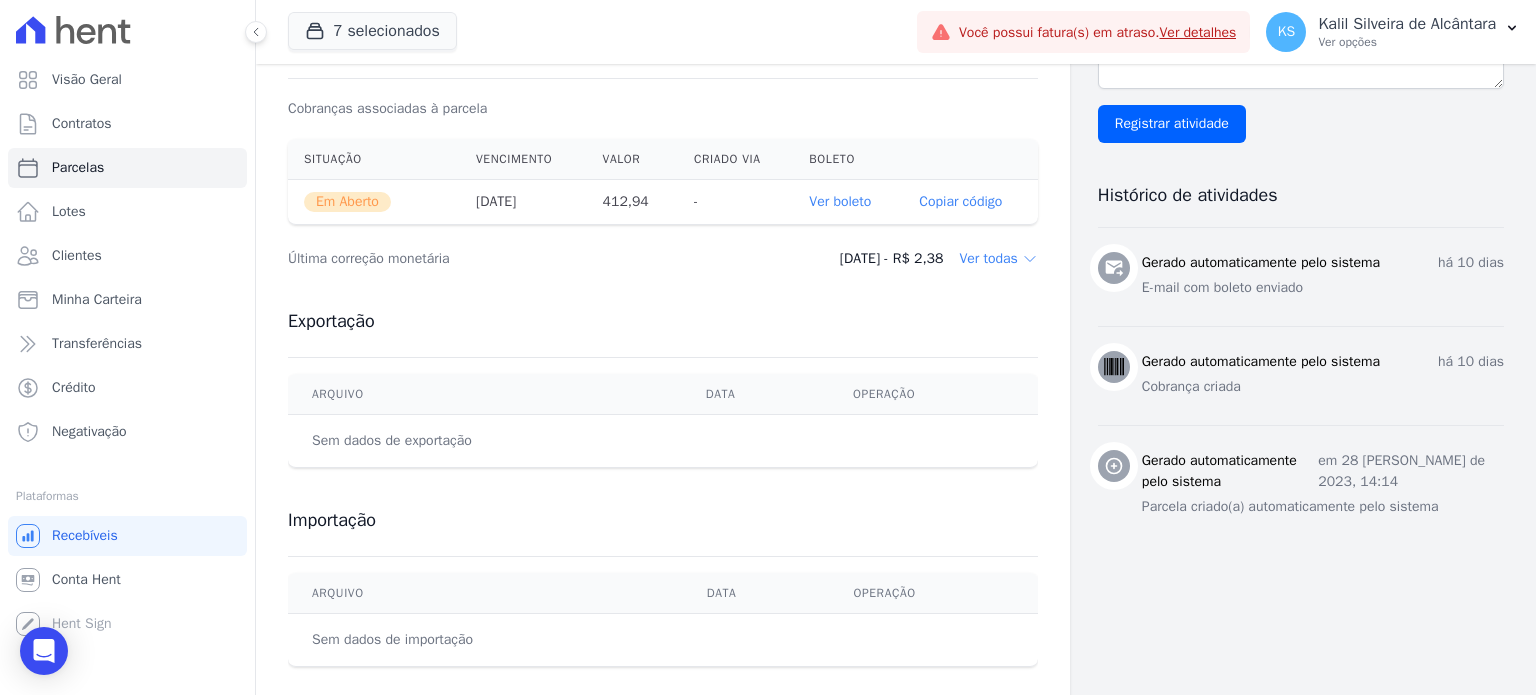 scroll, scrollTop: 671, scrollLeft: 0, axis: vertical 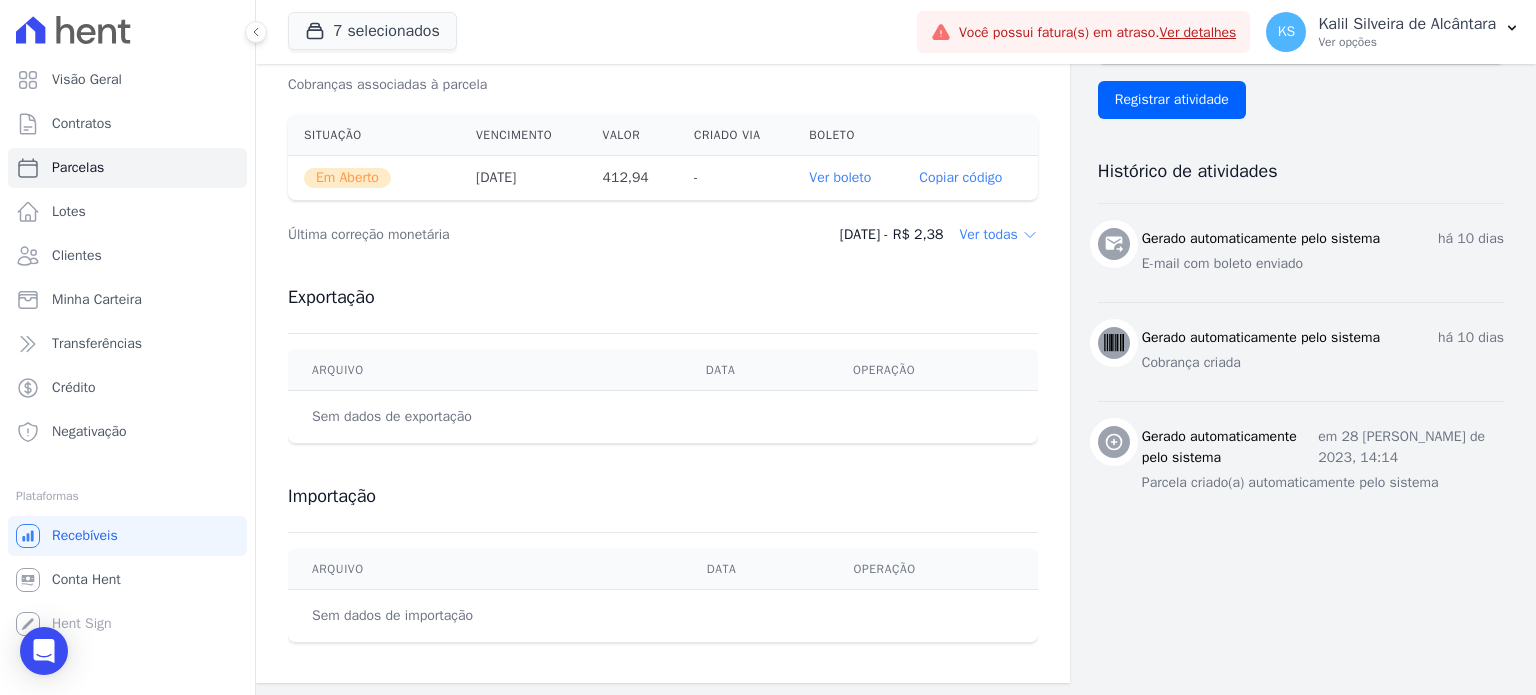 click on "Ver boleto" at bounding box center [840, 177] 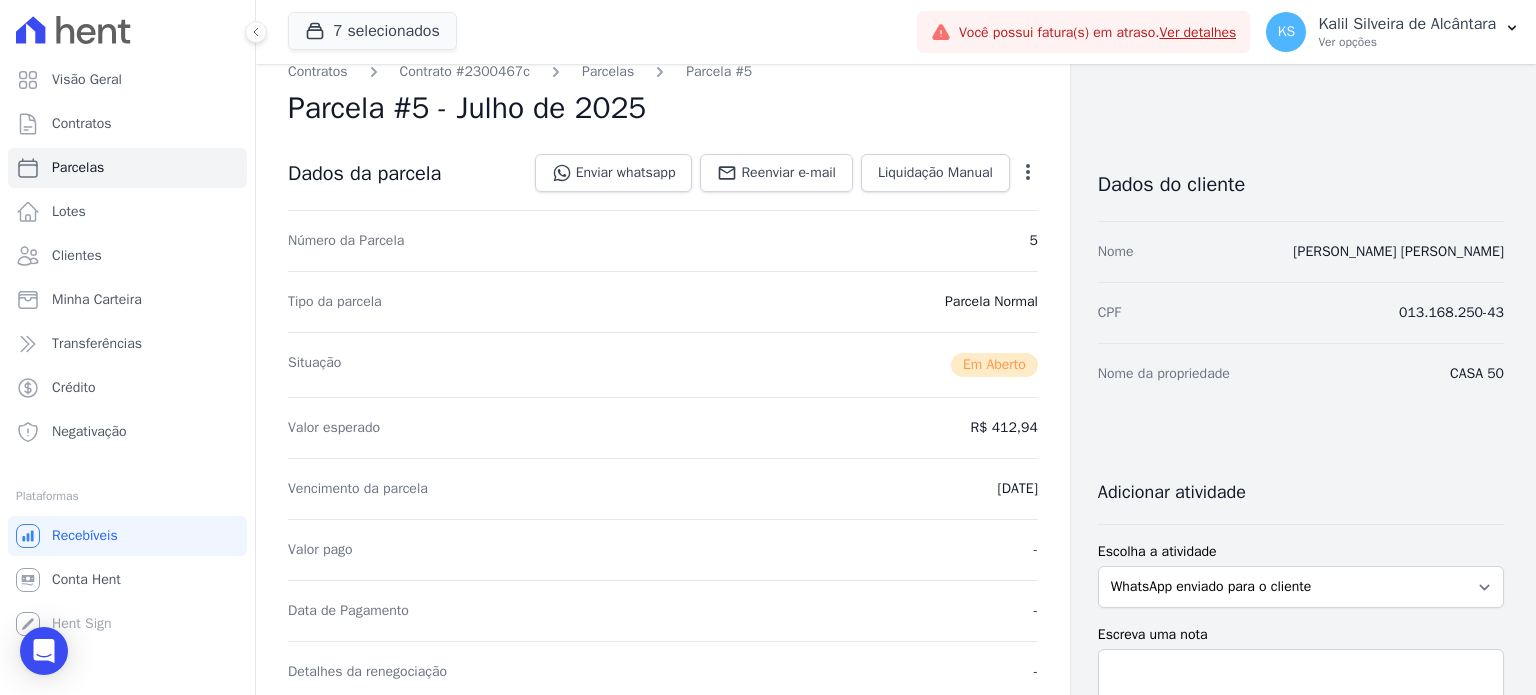 scroll, scrollTop: 0, scrollLeft: 0, axis: both 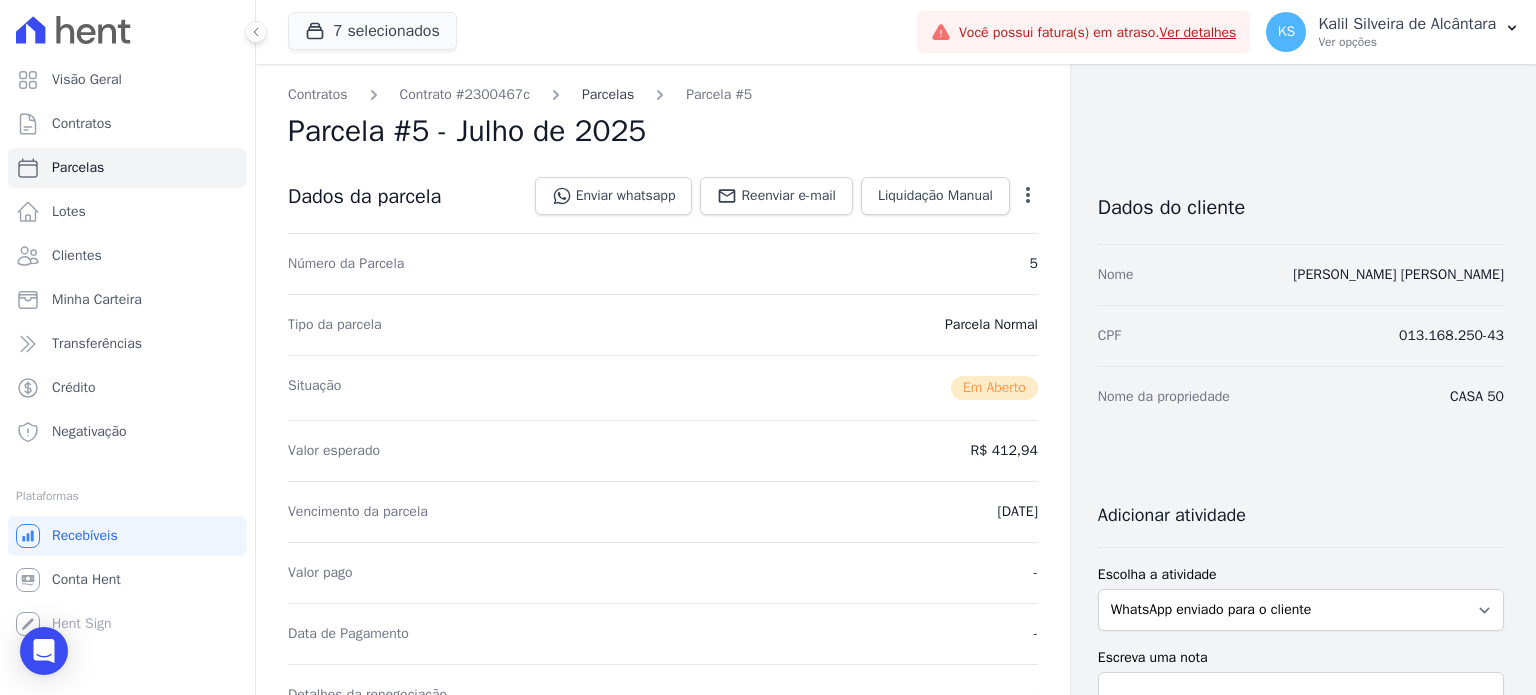 click on "Parcelas" at bounding box center [608, 94] 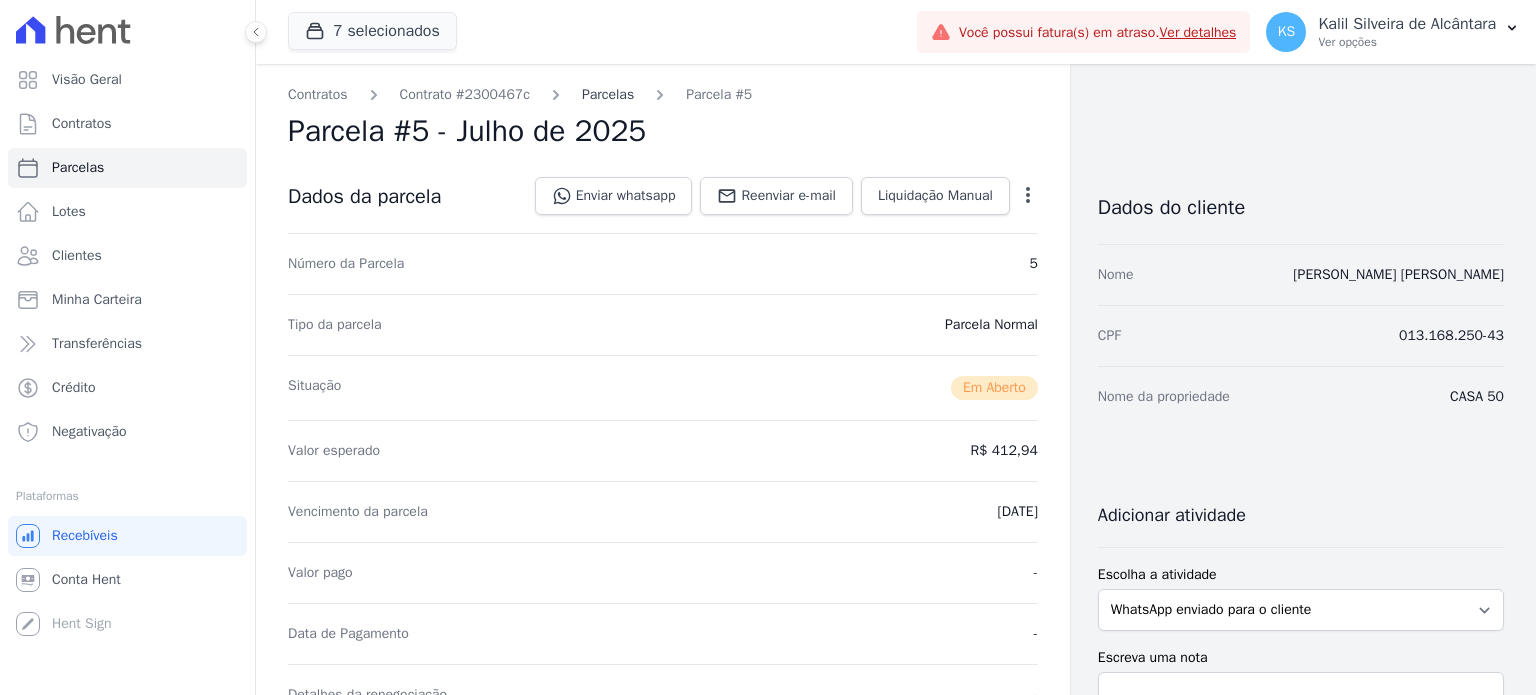 click on "Parcelas" at bounding box center [608, 94] 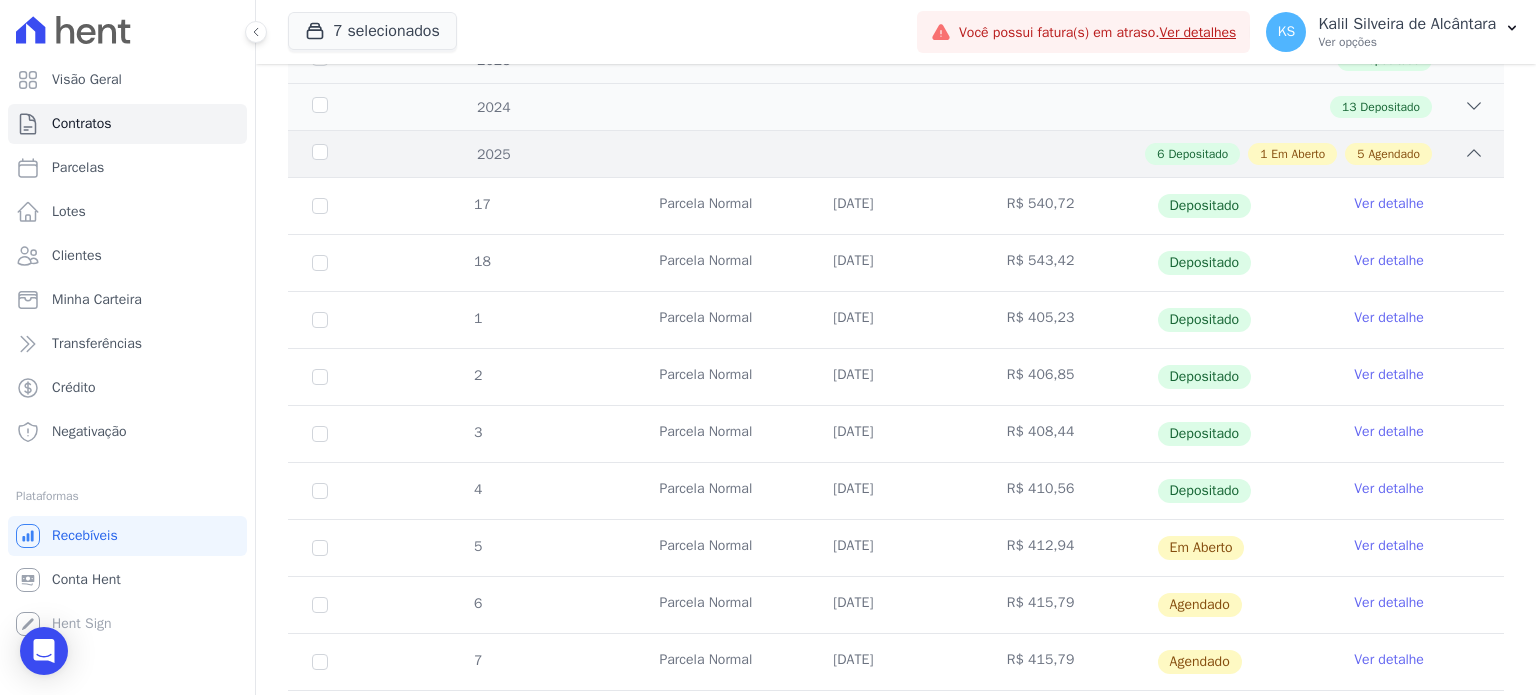 scroll, scrollTop: 400, scrollLeft: 0, axis: vertical 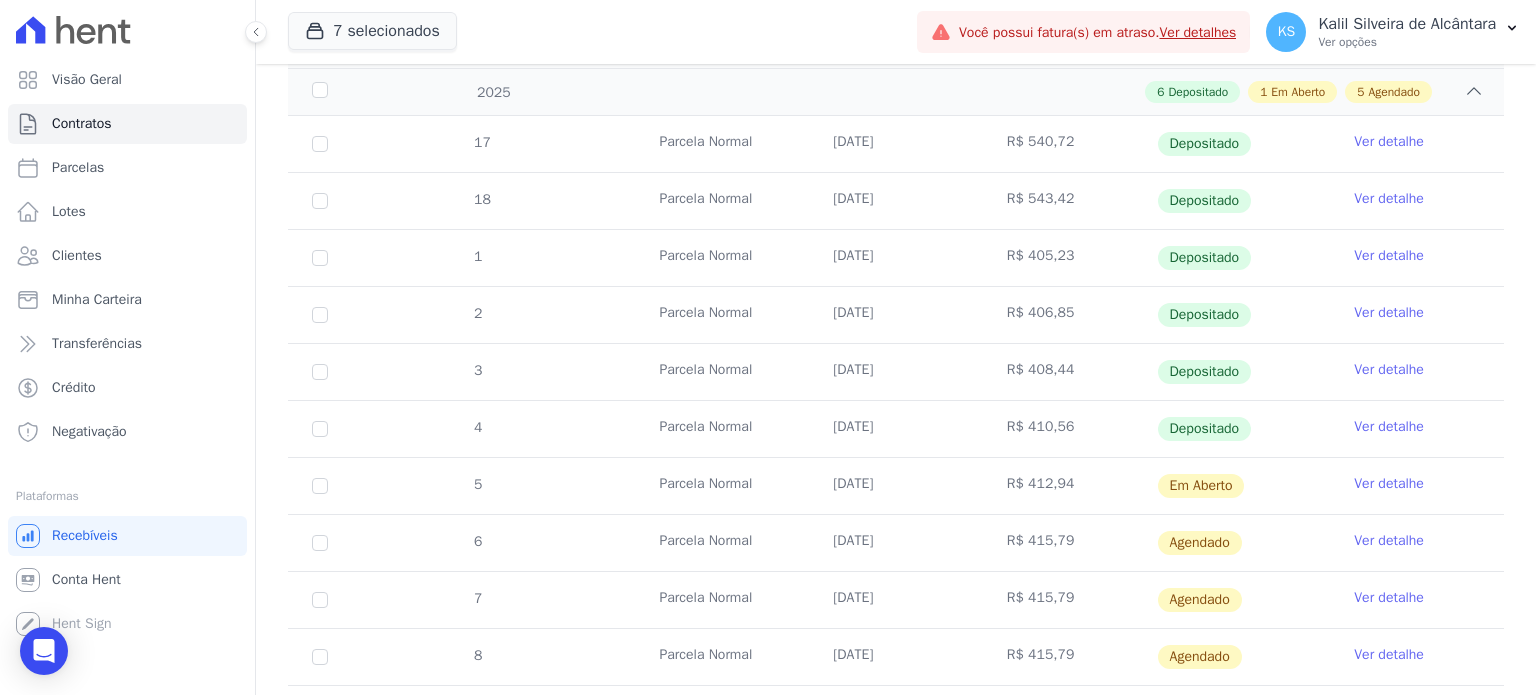 click on "7 selecionados
Apice Incorporadora
Arty Park - Gravatai
Arty Park - JPI
RESIDENCIAL SAO JORGE SPE LTDA
Sant Louis Residences" at bounding box center [598, 32] 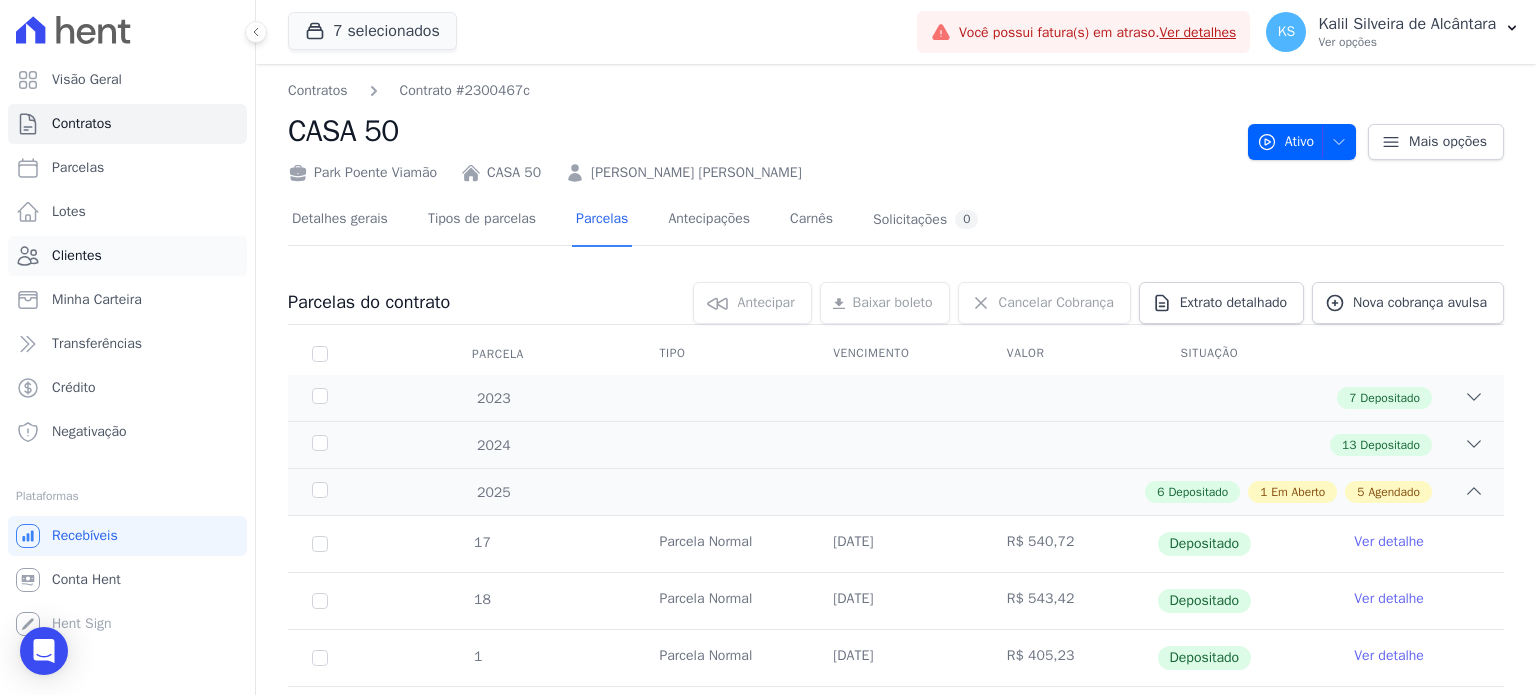 click on "Clientes" at bounding box center (77, 256) 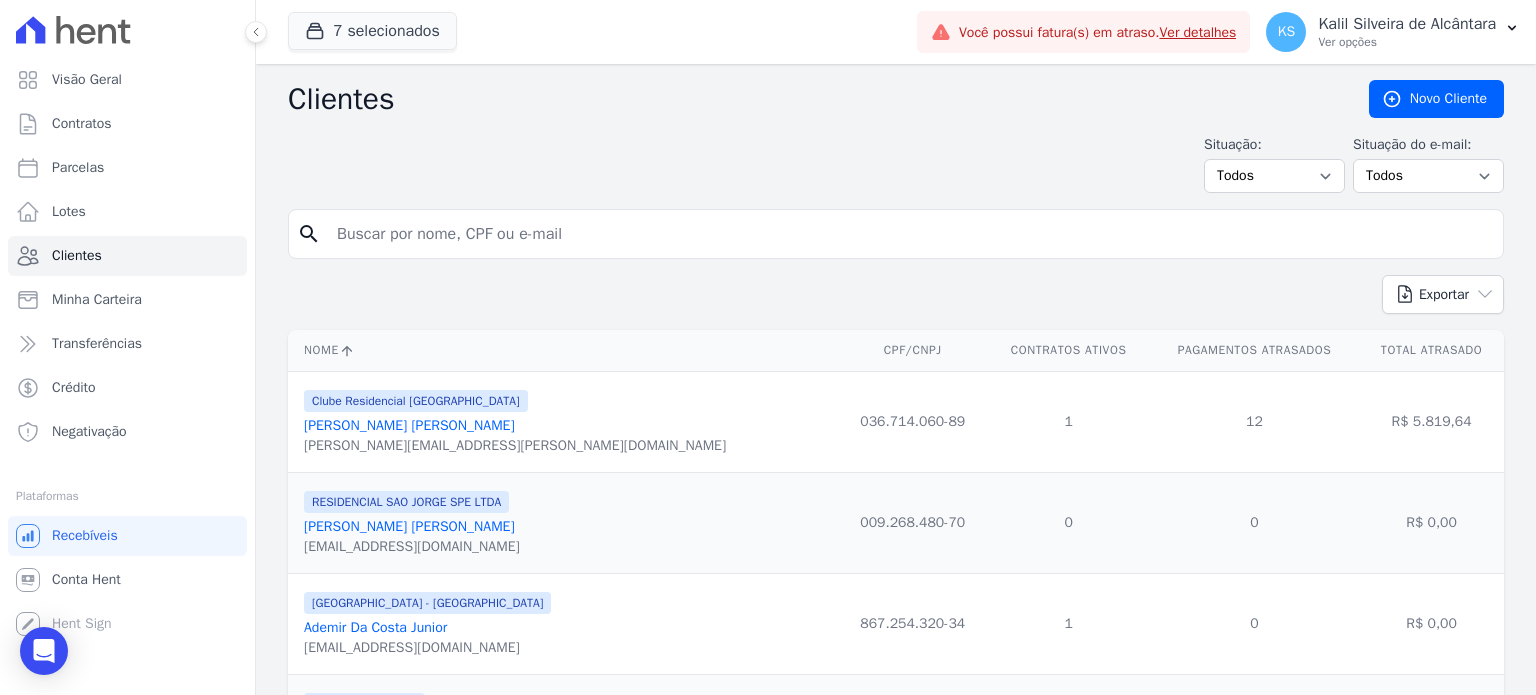 click at bounding box center (910, 234) 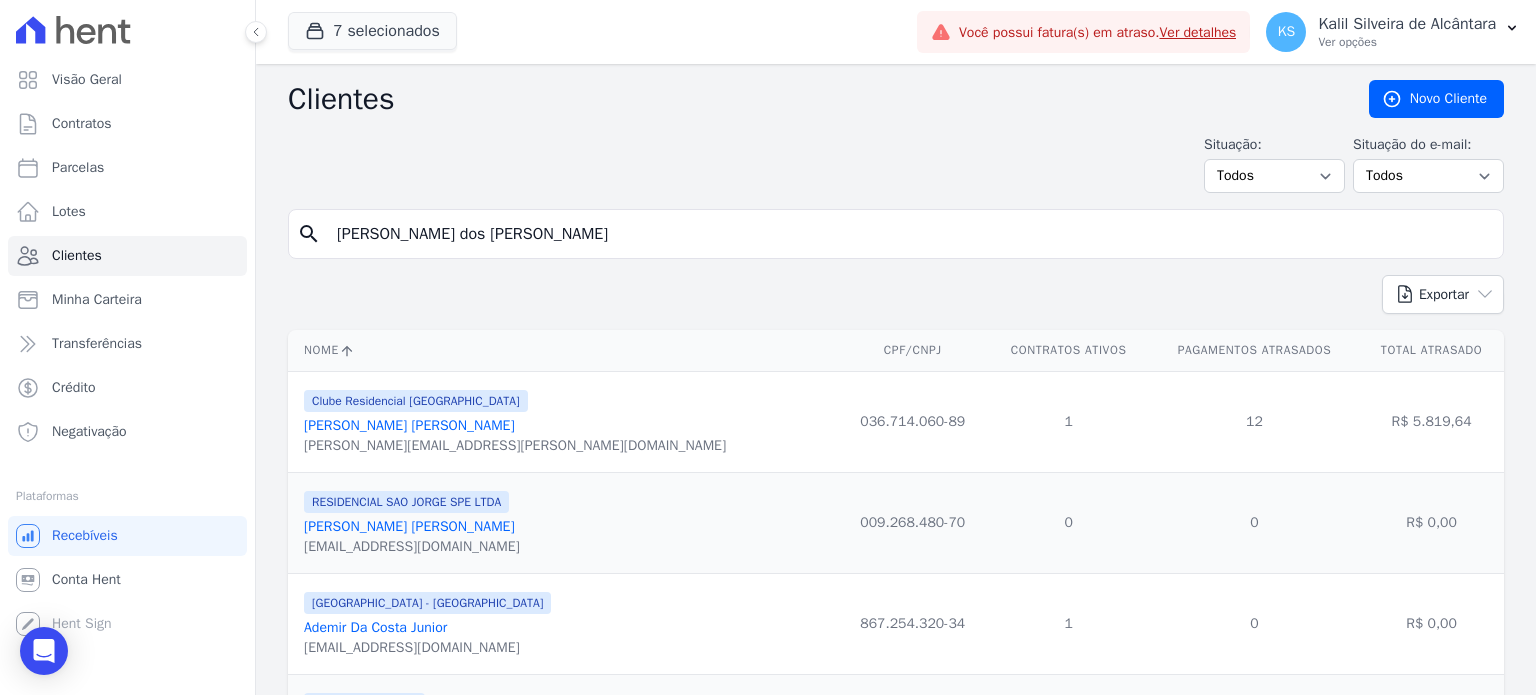 type on "gabriel dos santos oliveira" 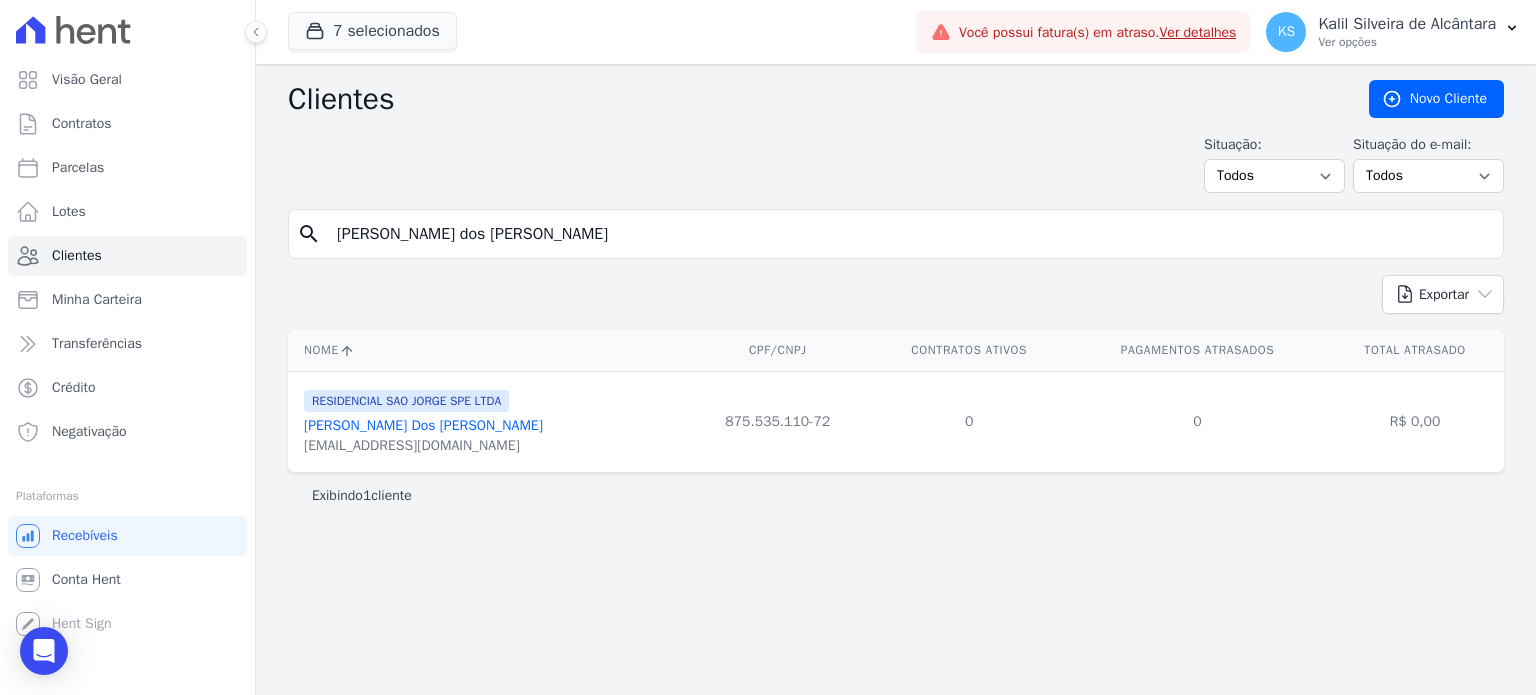 click on "Gabriel Dos Santos Oliveira" at bounding box center [423, 425] 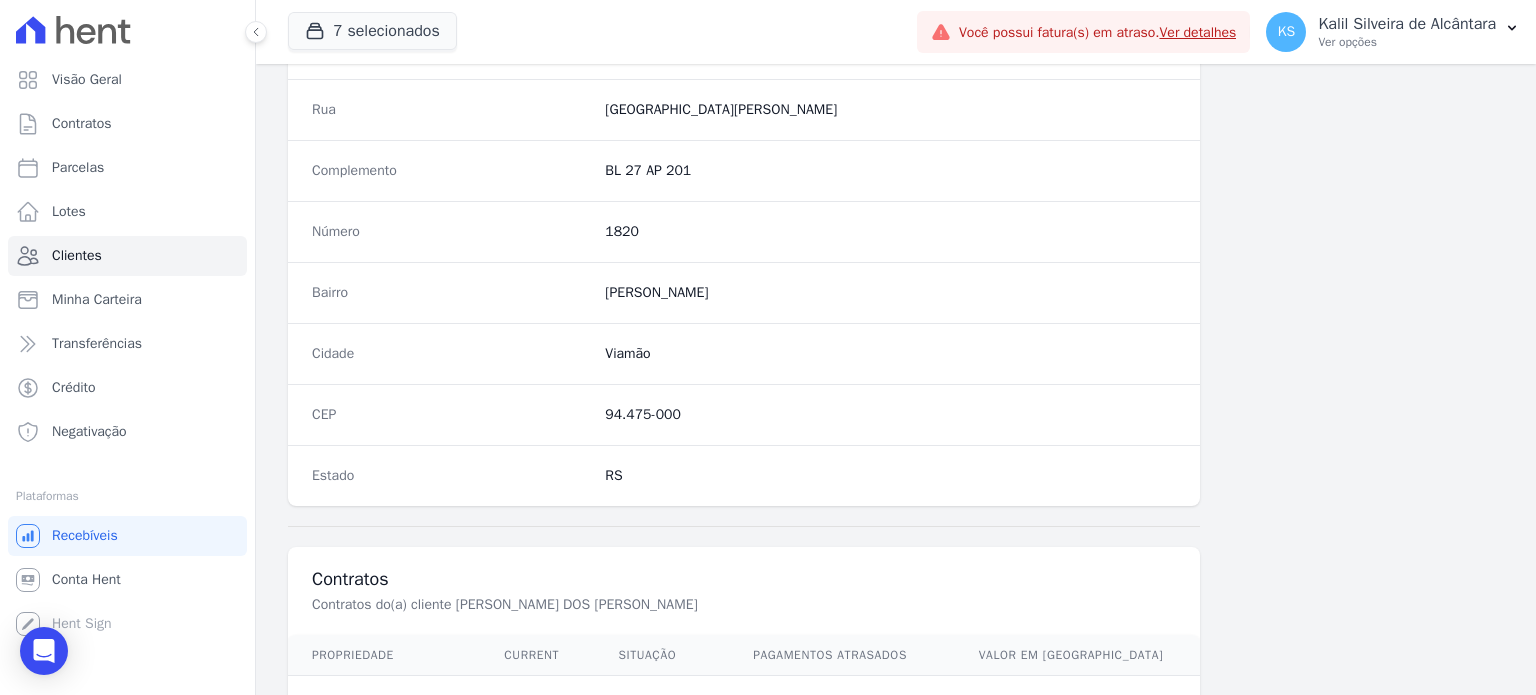 scroll, scrollTop: 1169, scrollLeft: 0, axis: vertical 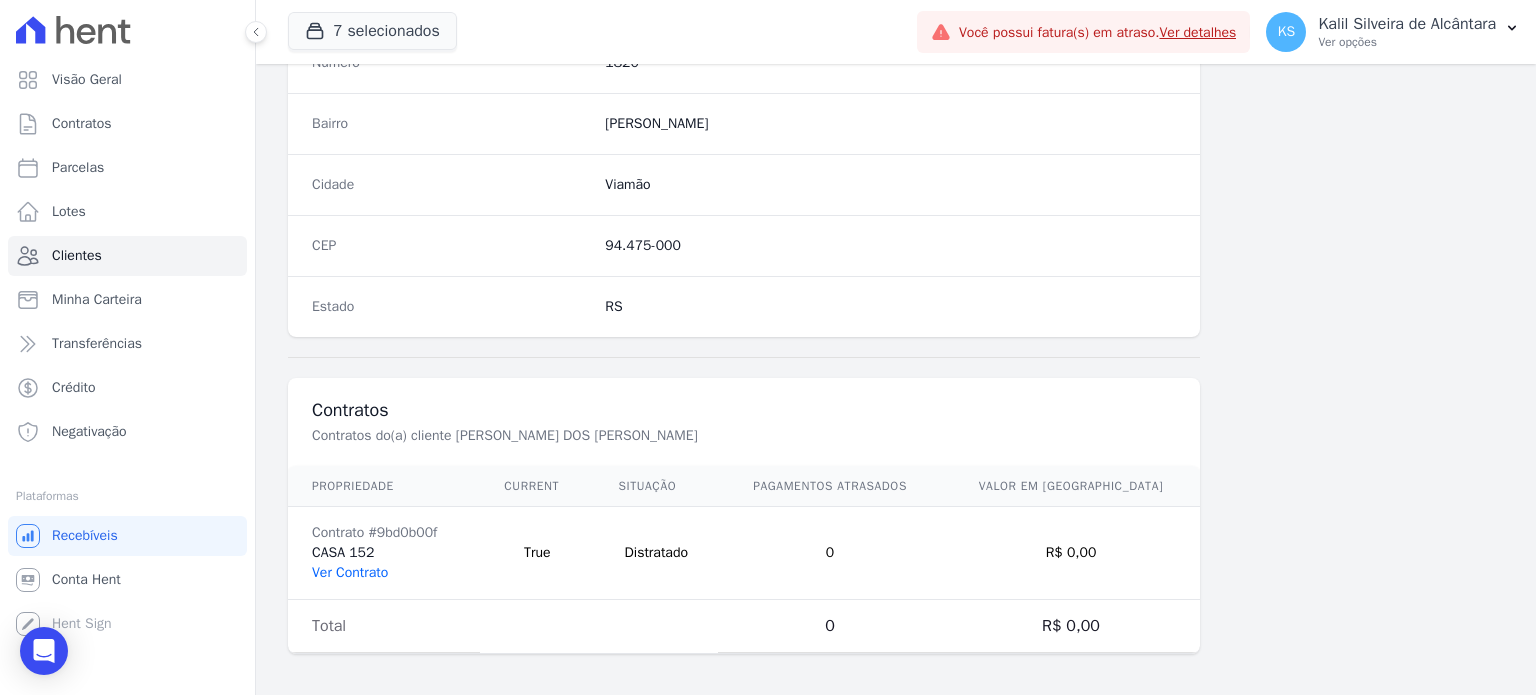 click on "Ver Contrato" at bounding box center [350, 572] 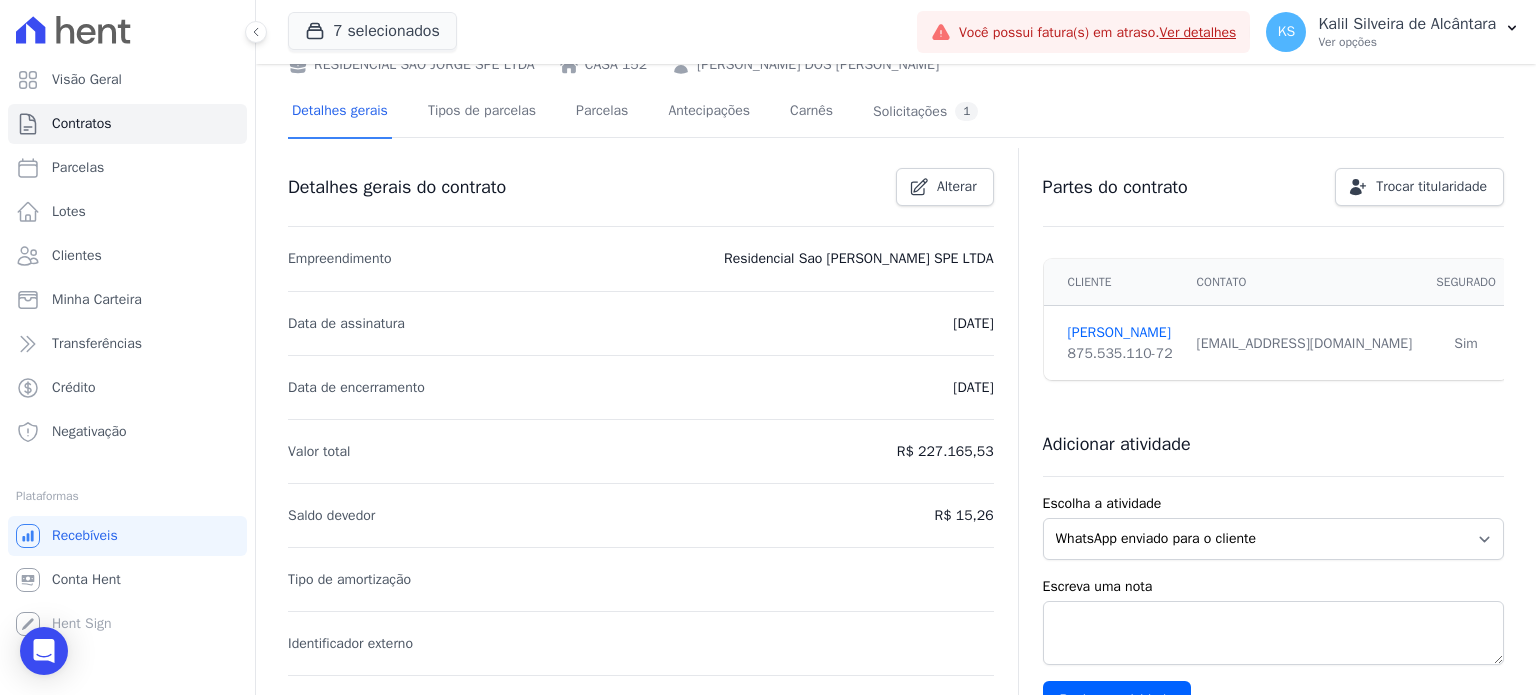 scroll, scrollTop: 0, scrollLeft: 0, axis: both 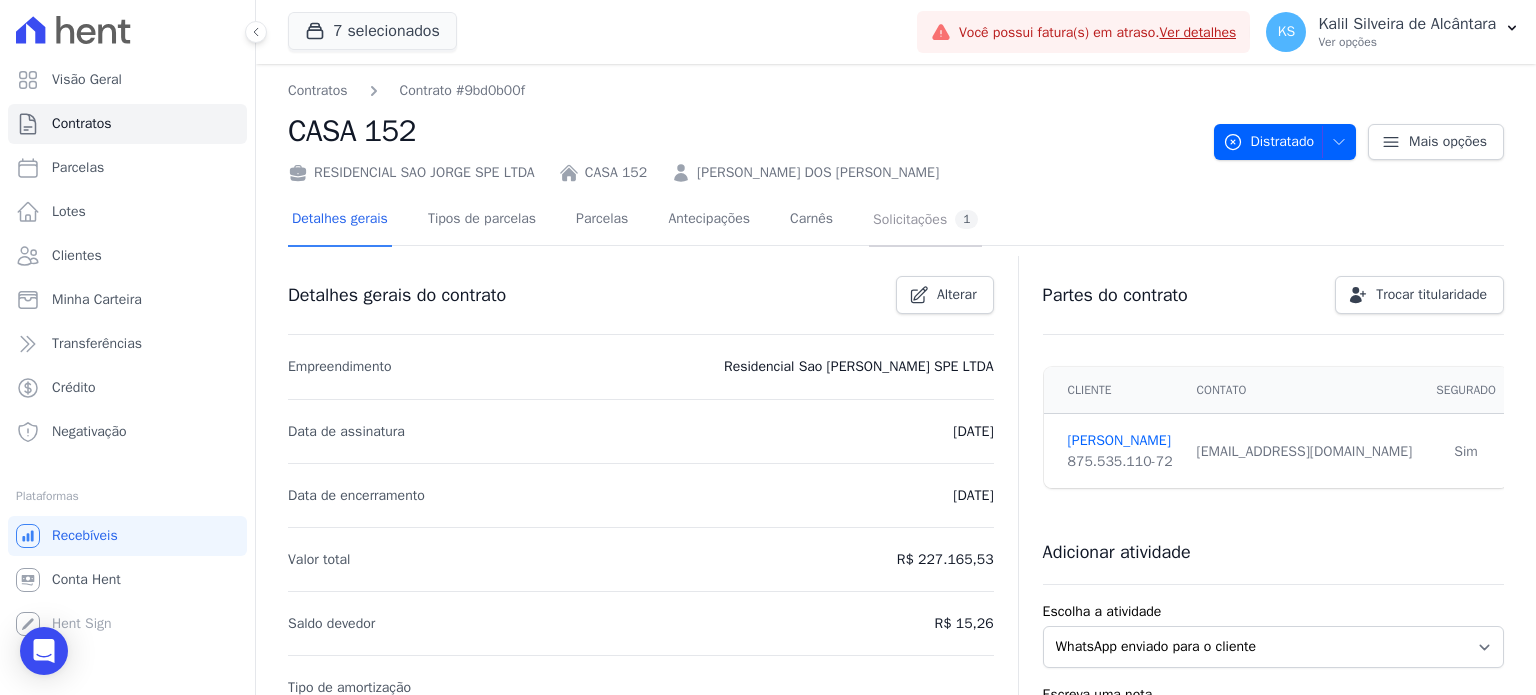 click on "Solicitações
1" at bounding box center [925, 219] 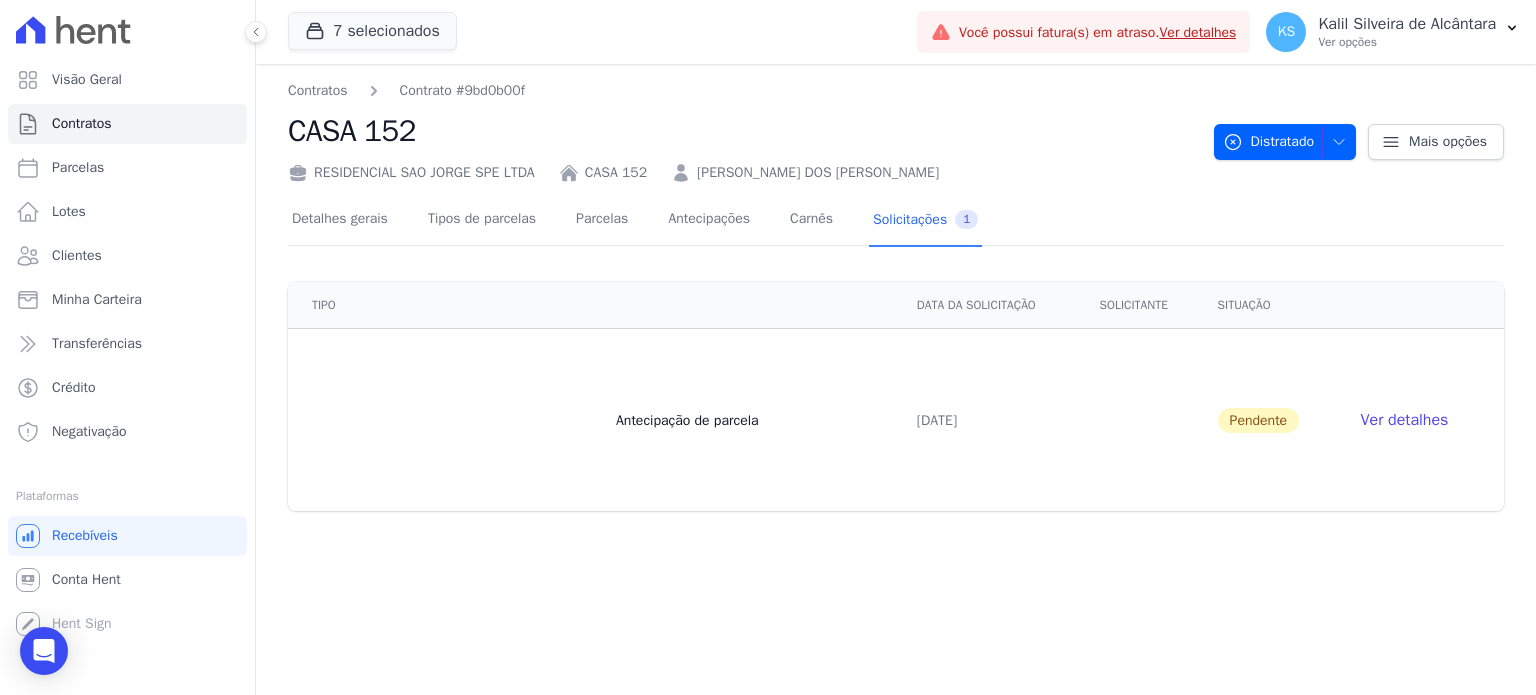 click on "Detalhes gerais
Tipos de parcelas
Parcelas
Antecipações
Carnês
Solicitações
1
Tipo
Data da solicitação
Solicitante
Situação
Antecipação de parcela
15/04/2025
Pendente
Ver detalhes
-" at bounding box center [896, 347] 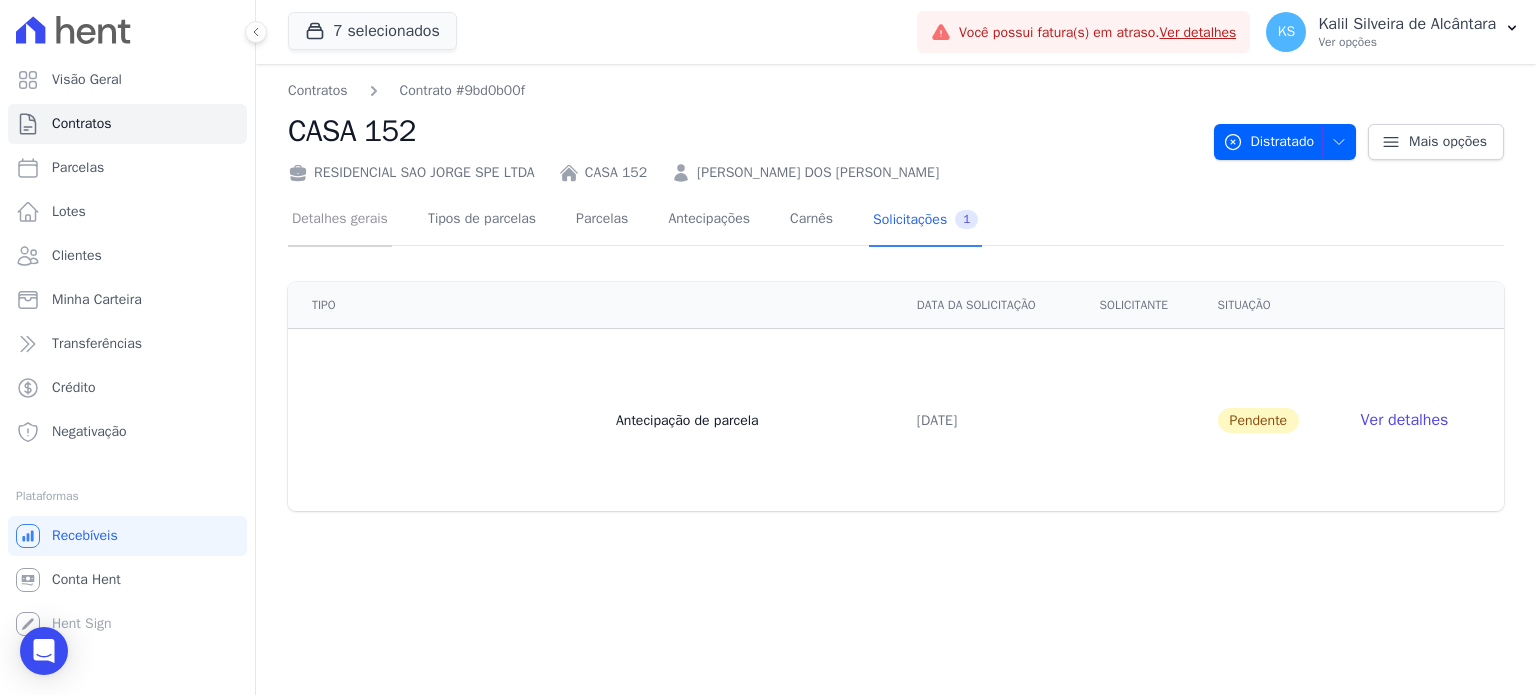 click on "Detalhes gerais" at bounding box center (340, 220) 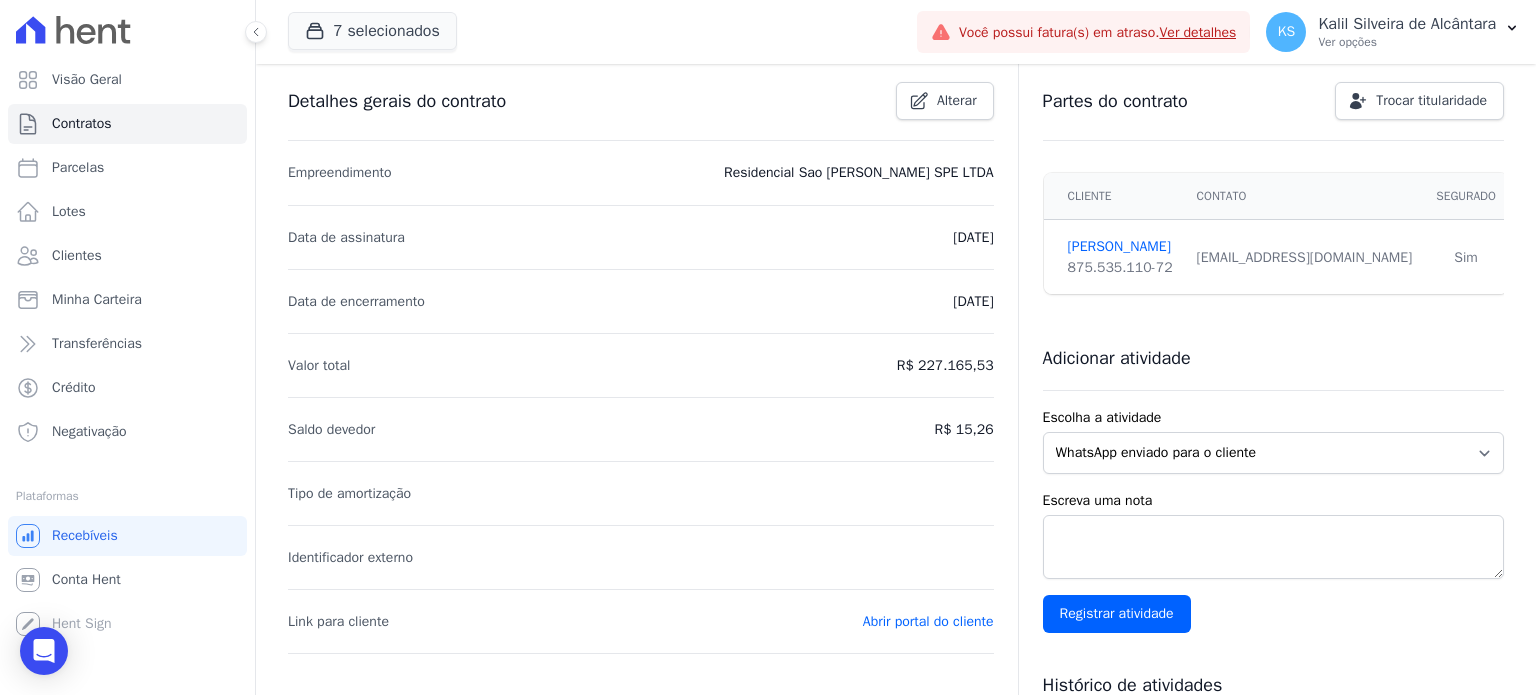scroll, scrollTop: 0, scrollLeft: 0, axis: both 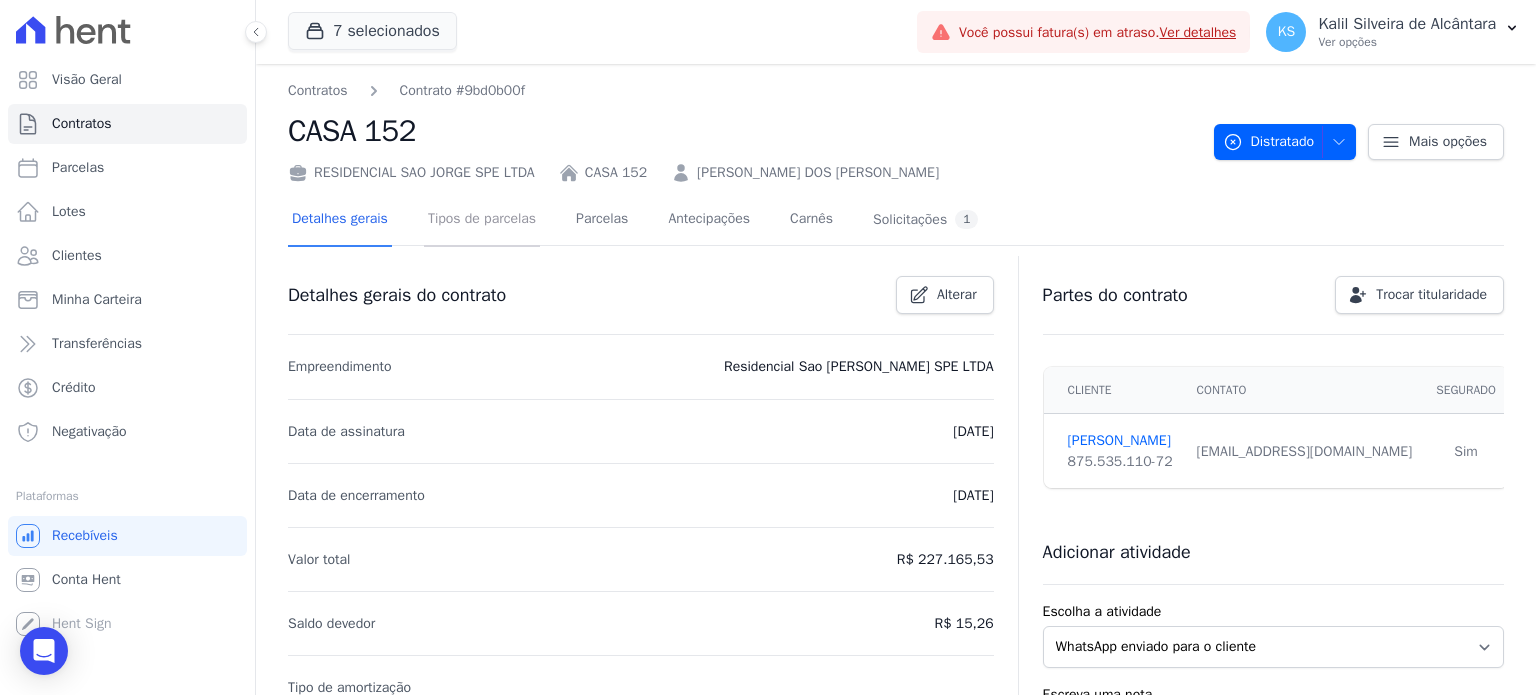 click on "Tipos de parcelas" at bounding box center [482, 220] 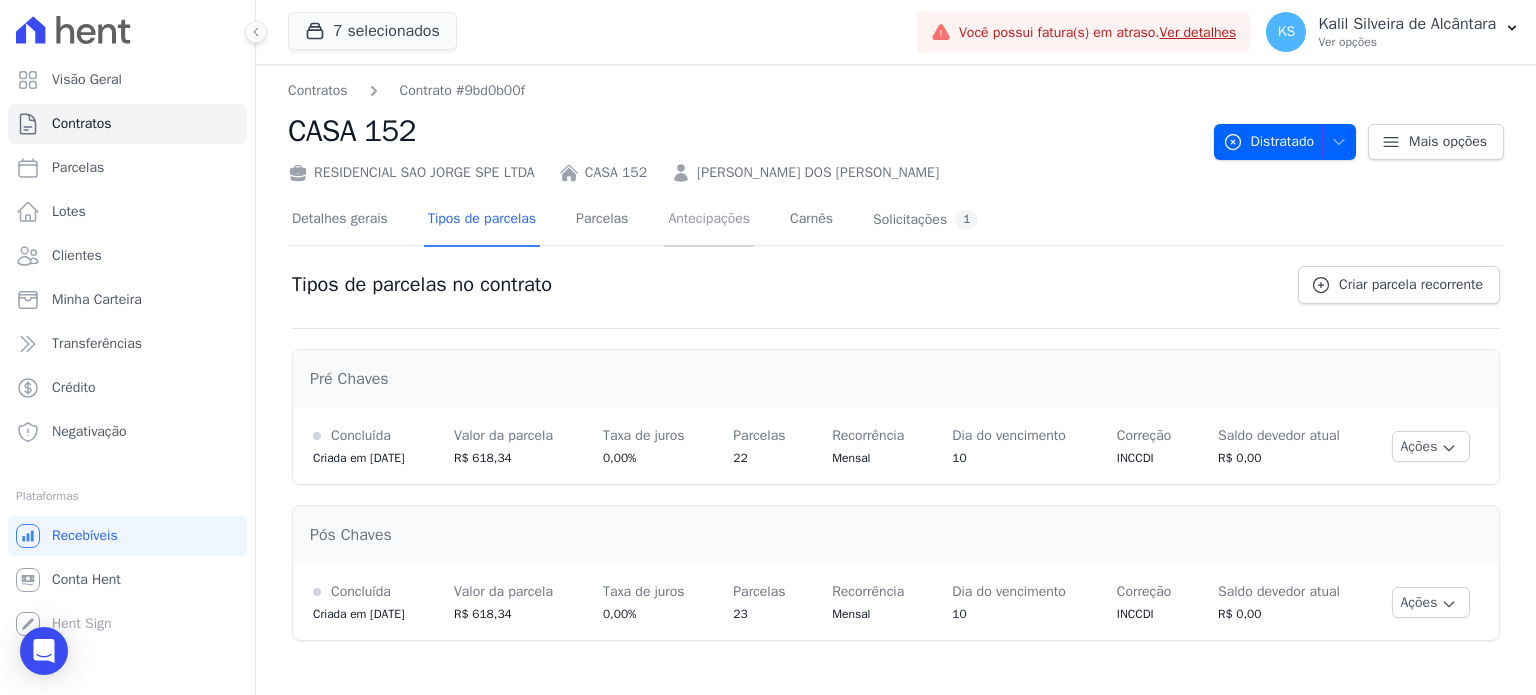 click on "Antecipações" at bounding box center (709, 220) 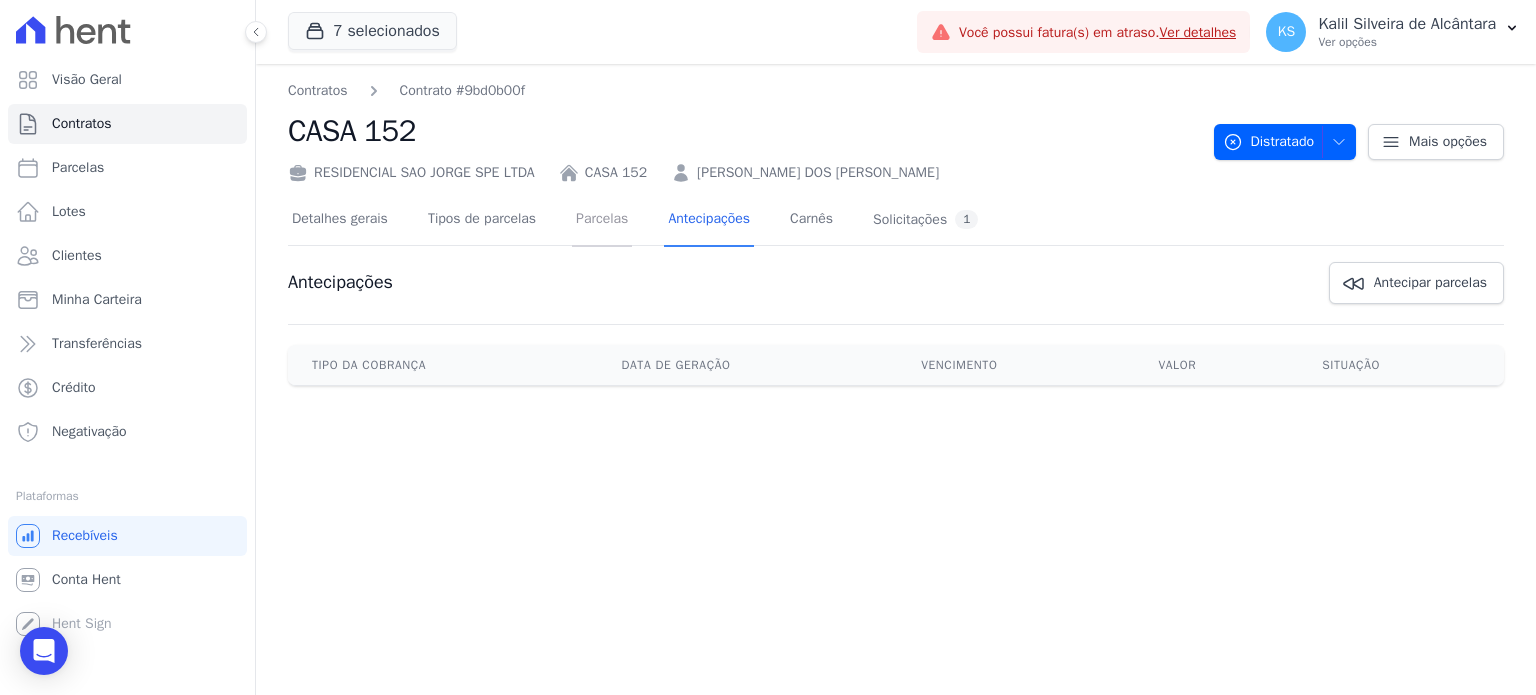 click on "Parcelas" at bounding box center (602, 220) 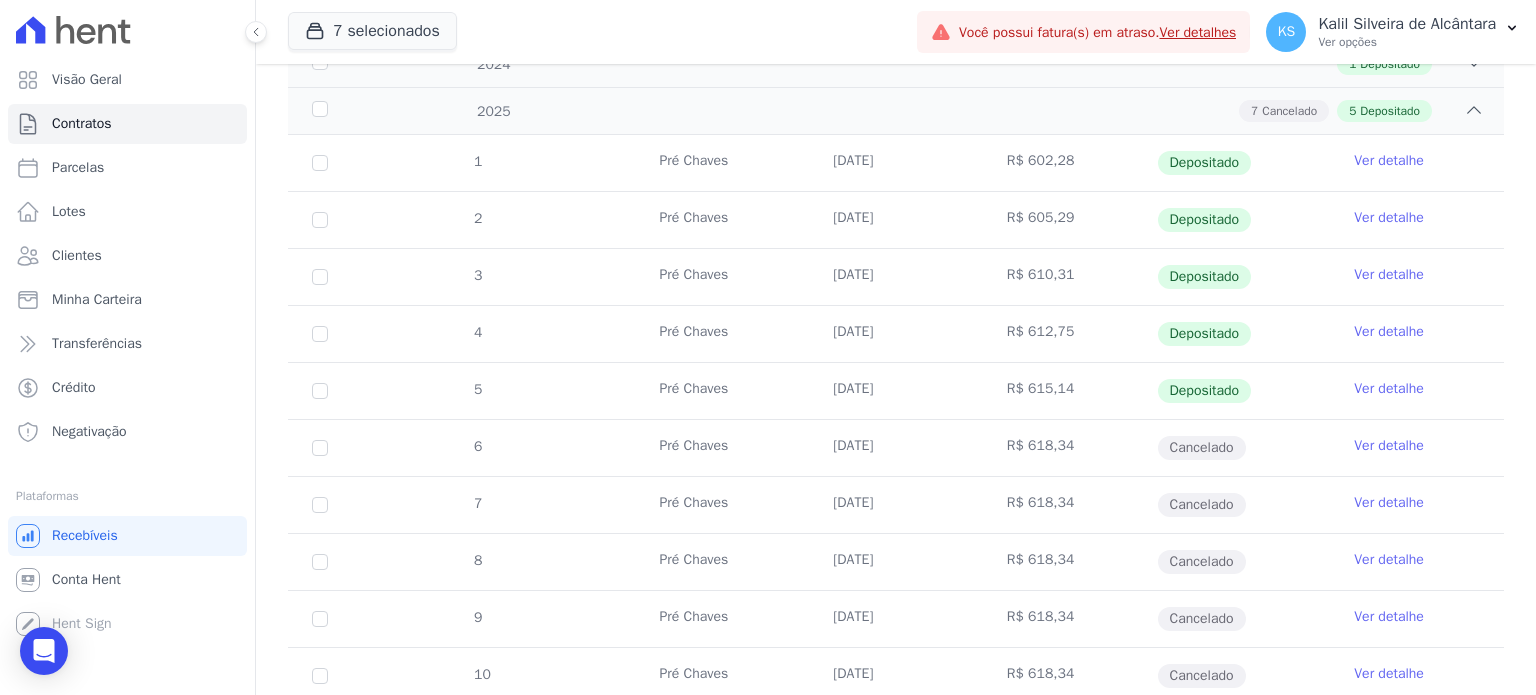 scroll, scrollTop: 300, scrollLeft: 0, axis: vertical 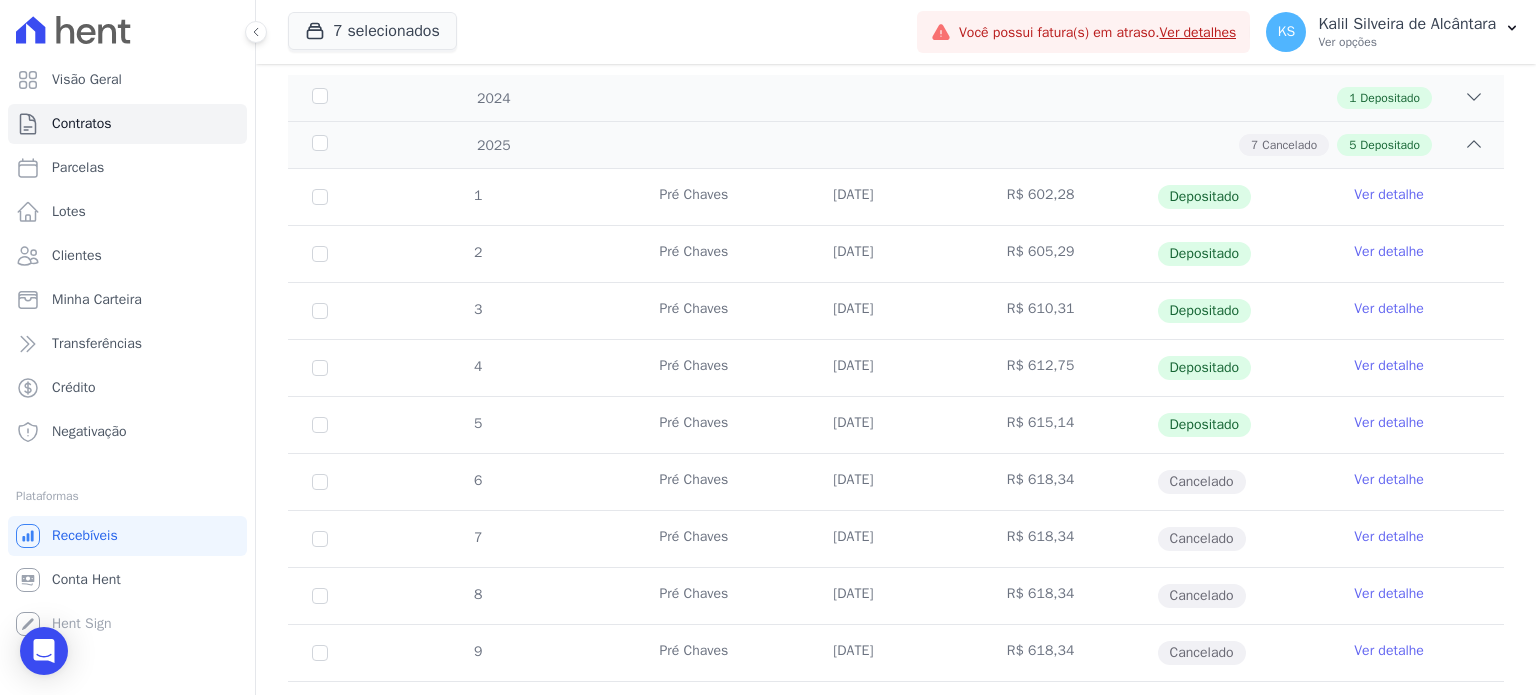 click on "Ver detalhe" at bounding box center (1389, 480) 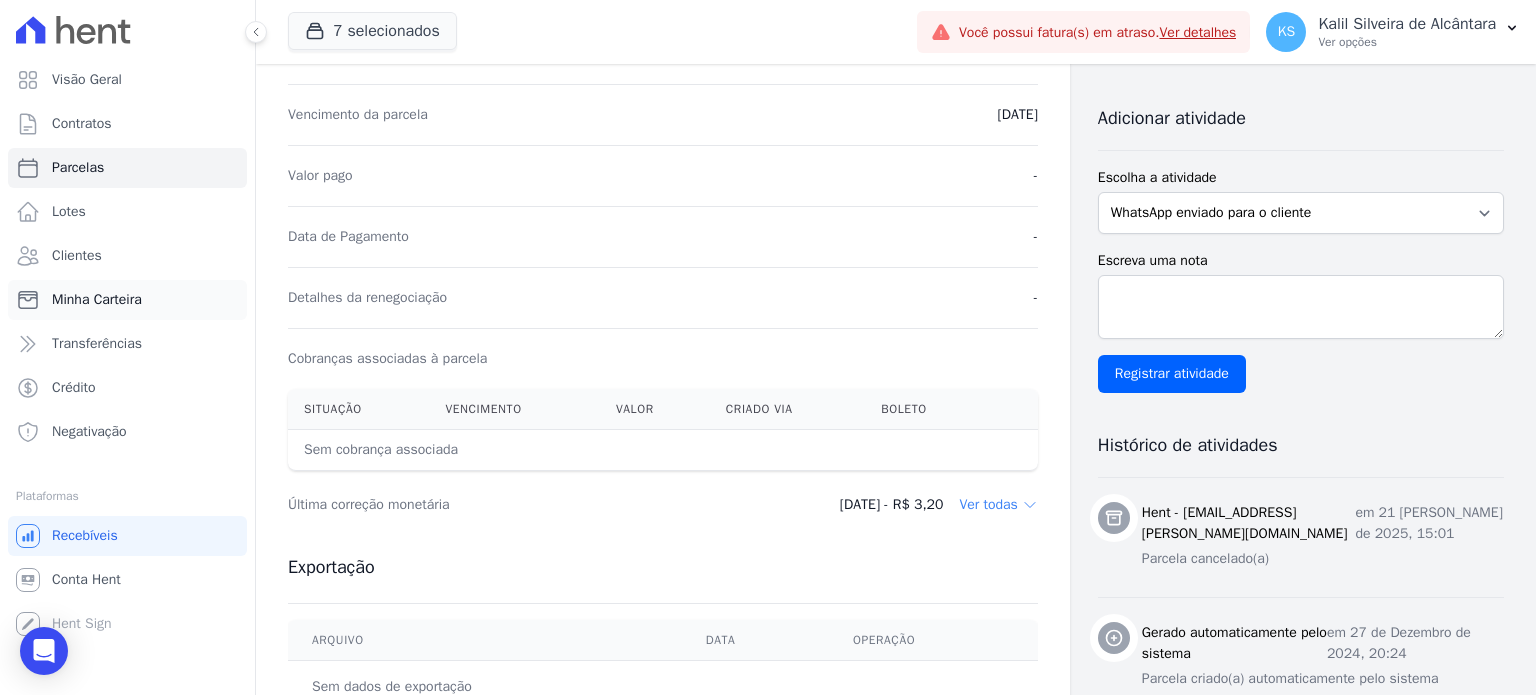 scroll, scrollTop: 200, scrollLeft: 0, axis: vertical 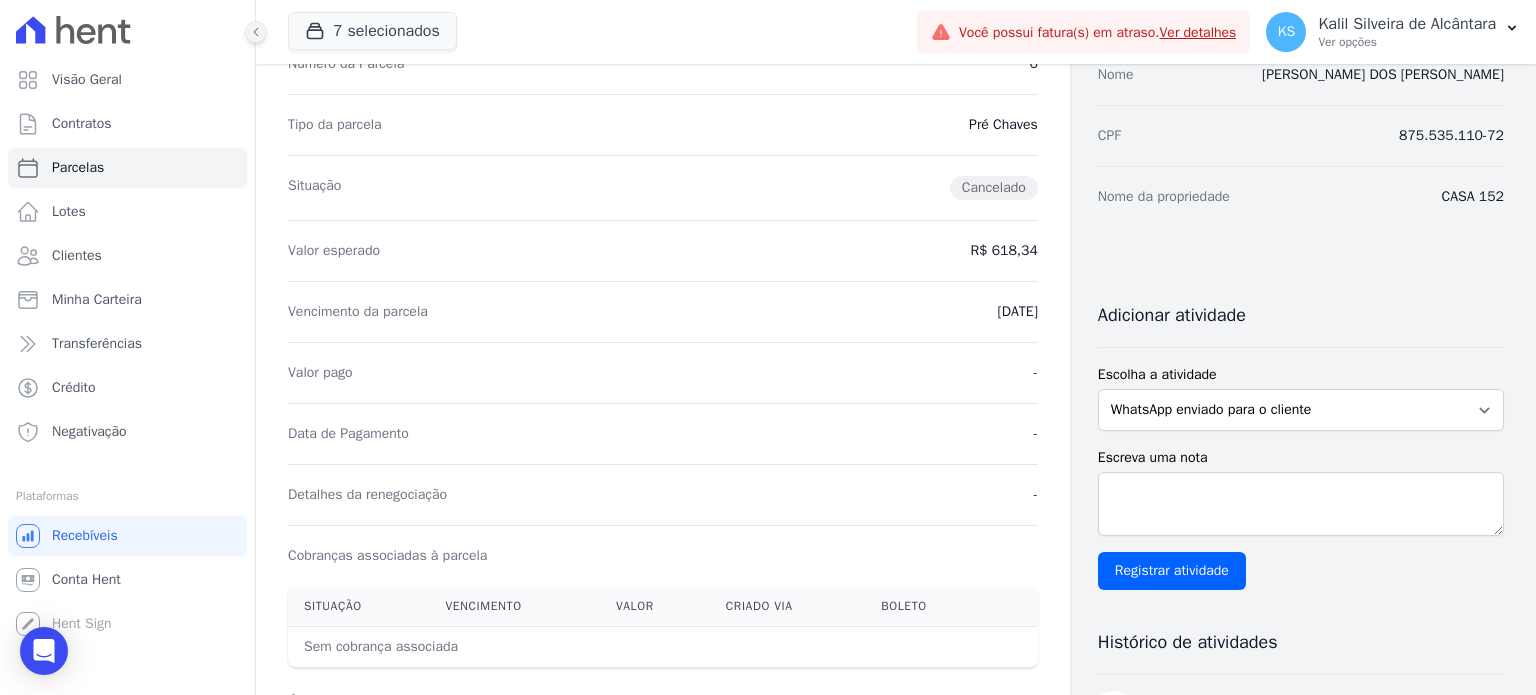 click at bounding box center (256, 32) 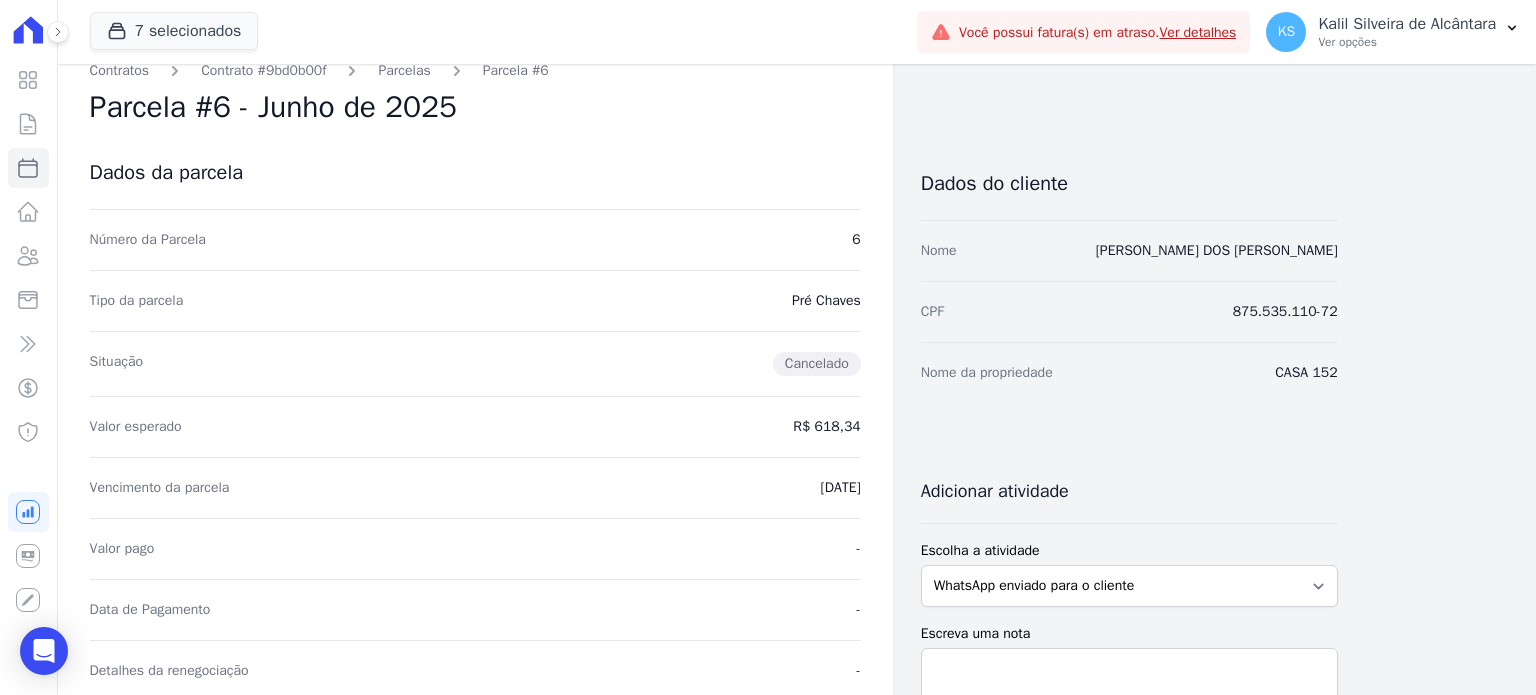 scroll, scrollTop: 0, scrollLeft: 0, axis: both 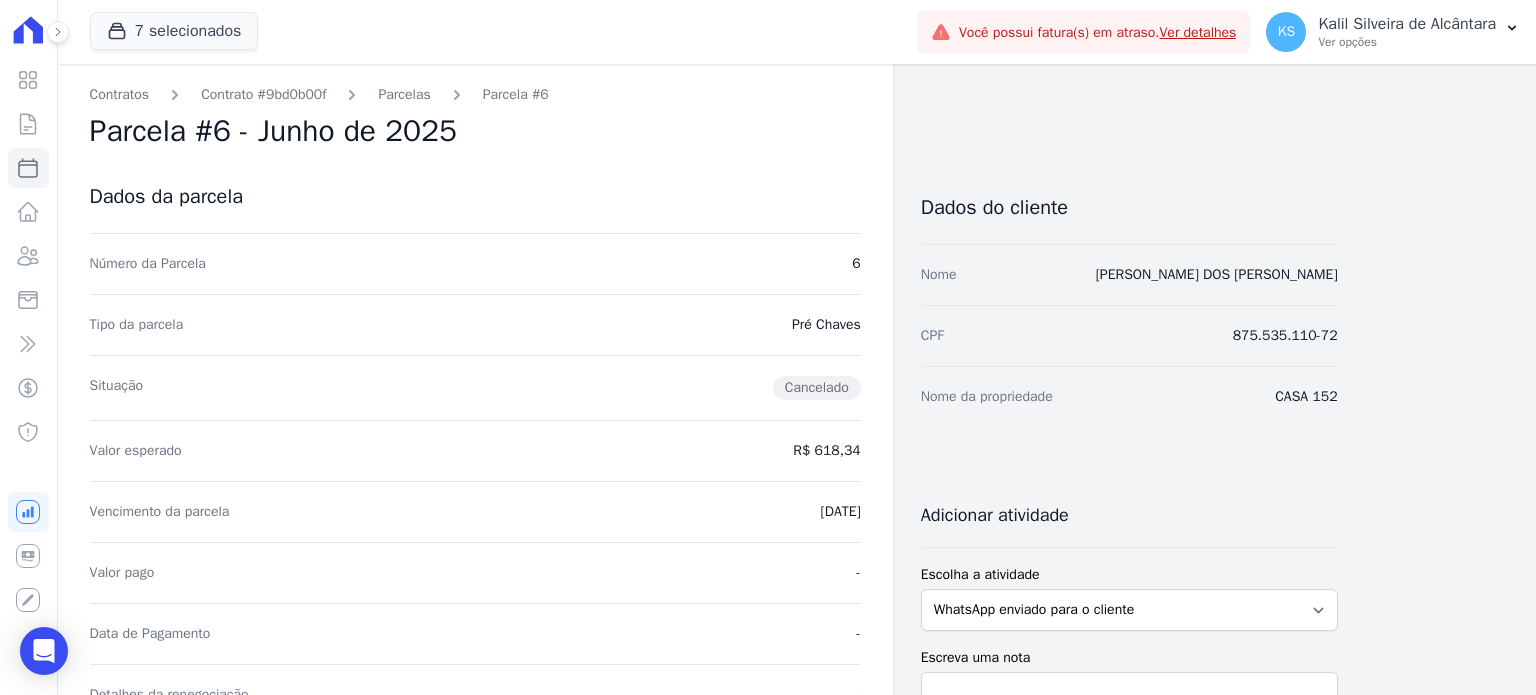 click 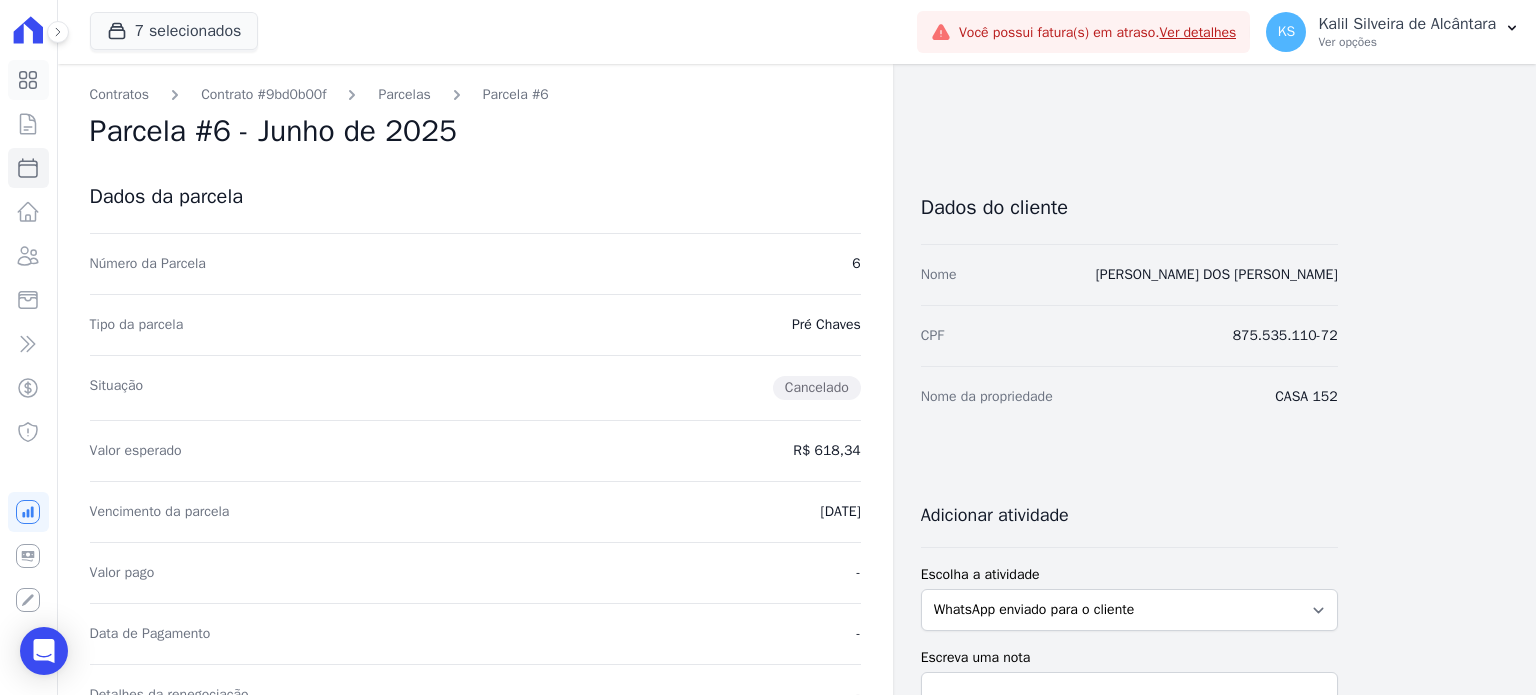click on "Visão Geral" at bounding box center (28, 80) 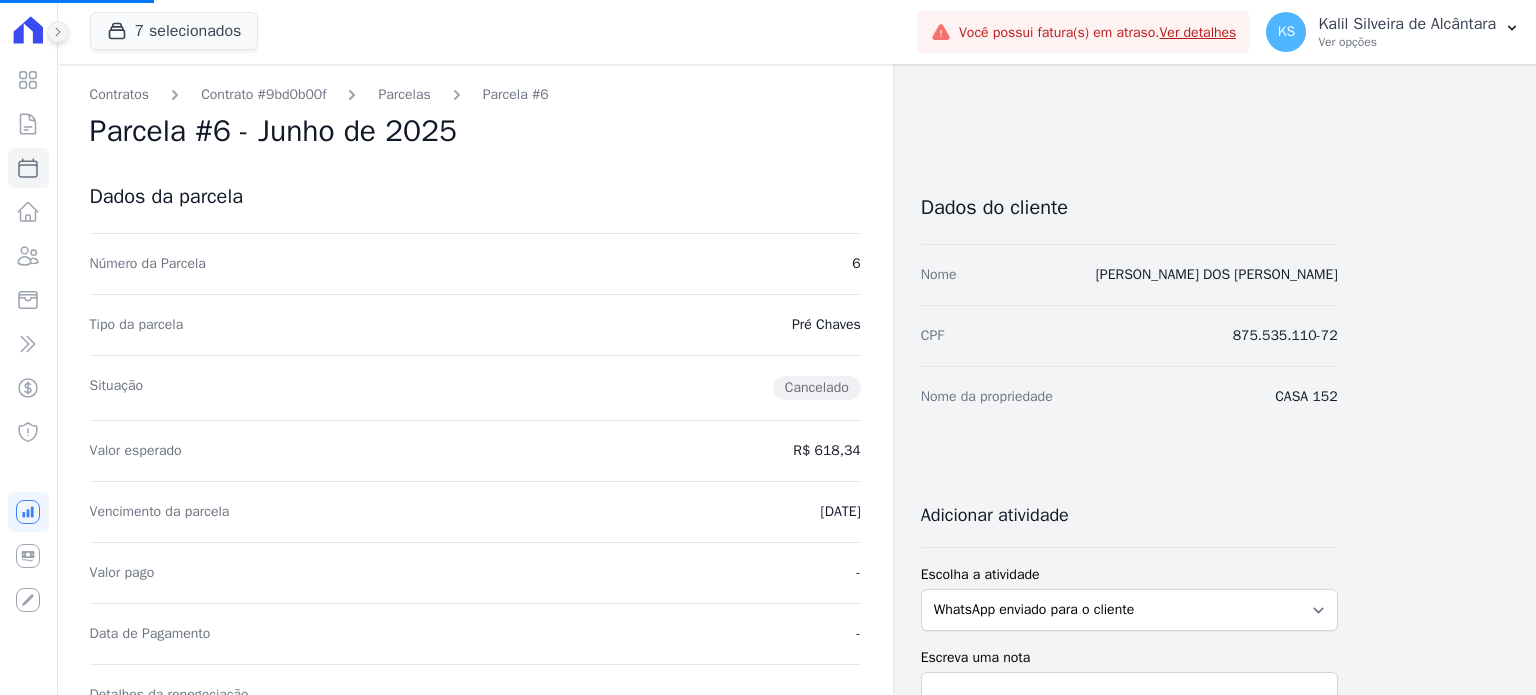 click 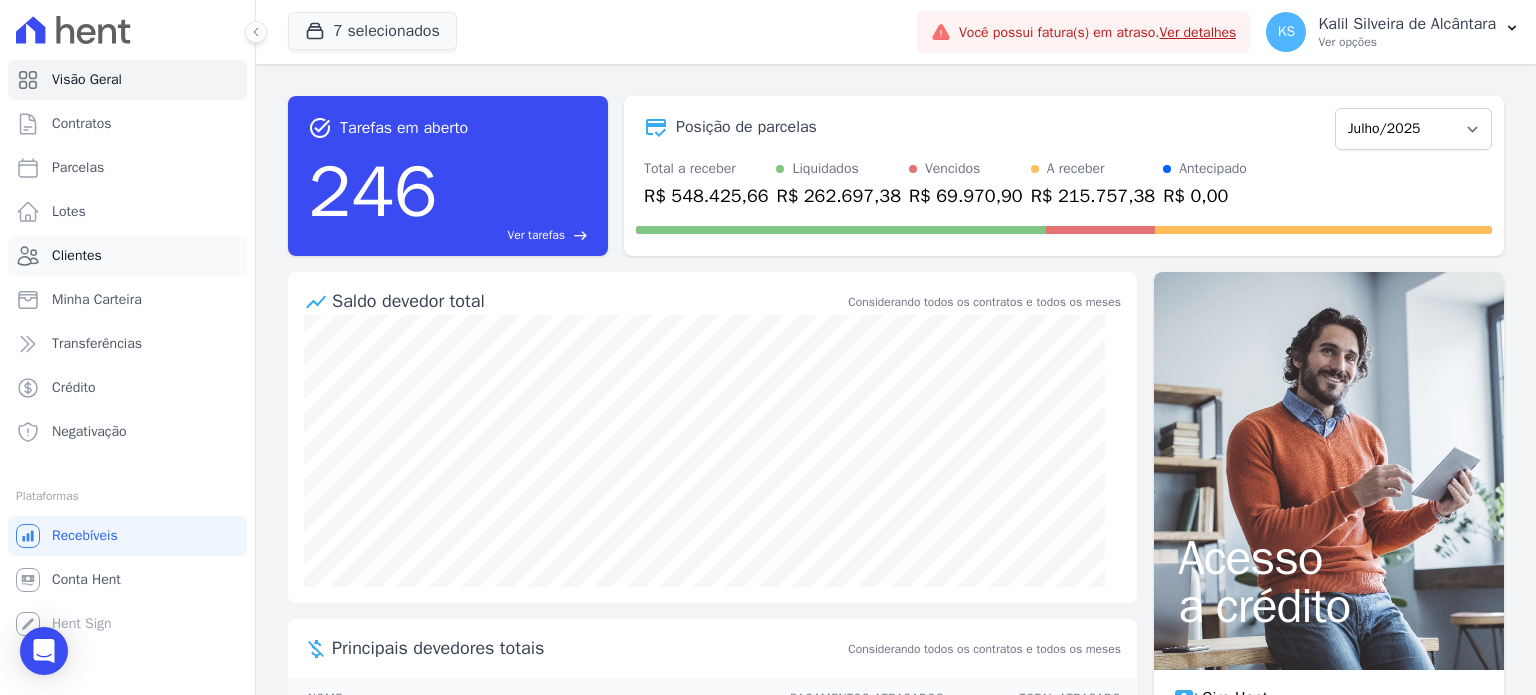 click on "Clientes" at bounding box center (127, 256) 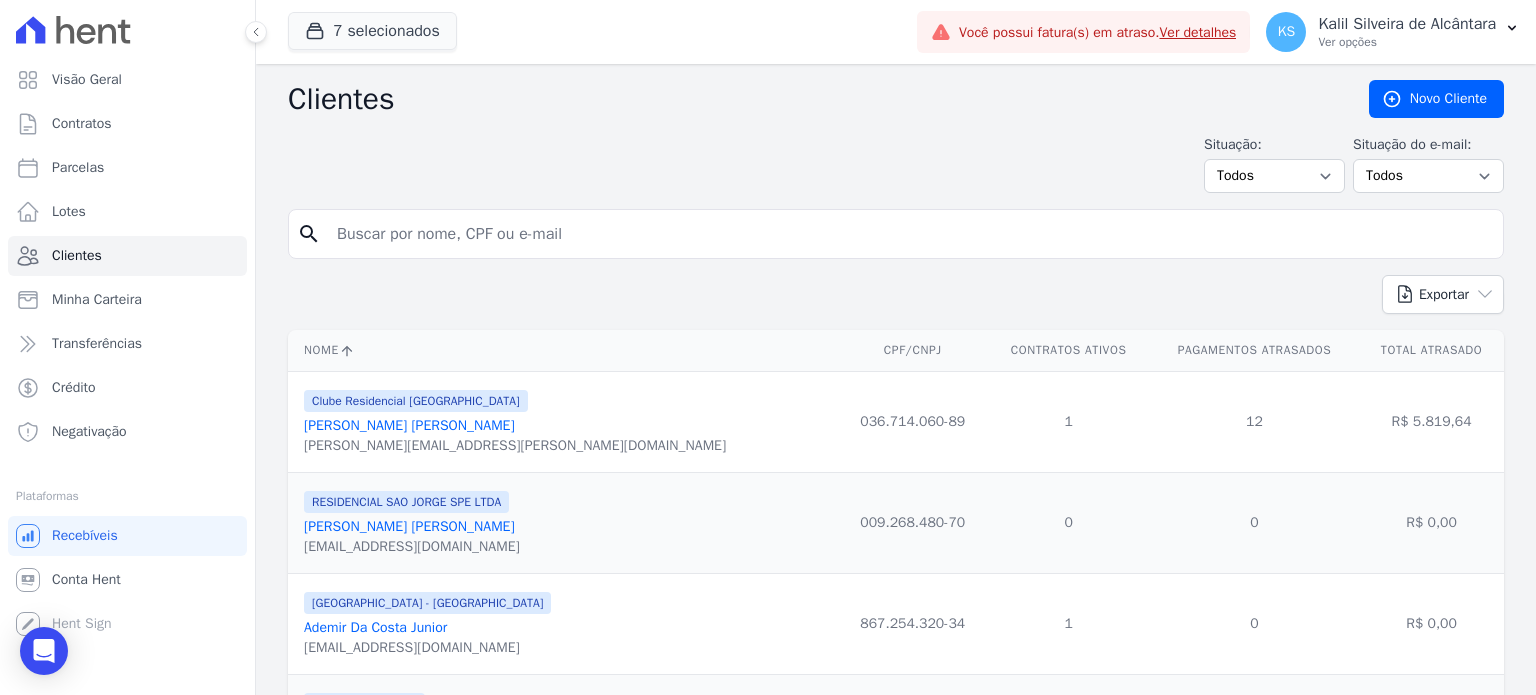 click on "search" at bounding box center [896, 234] 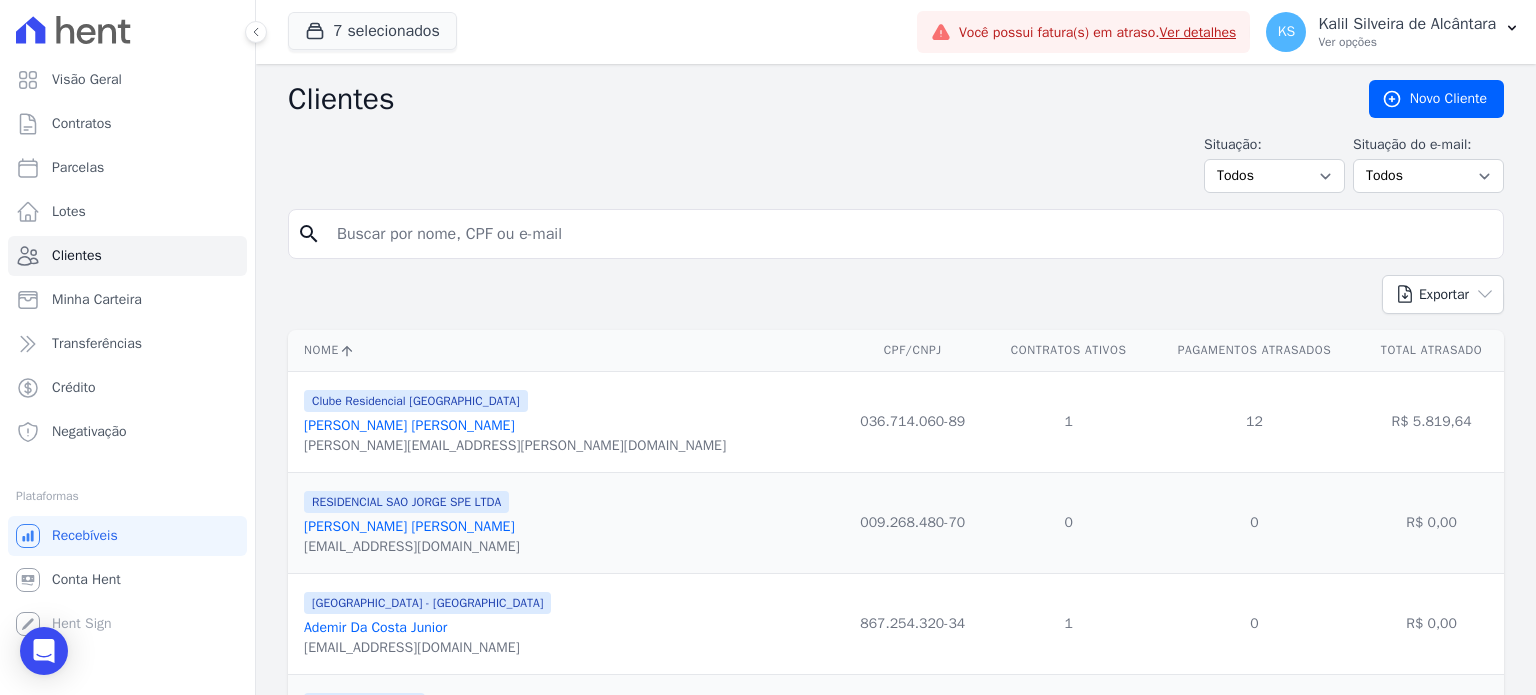 click at bounding box center (910, 234) 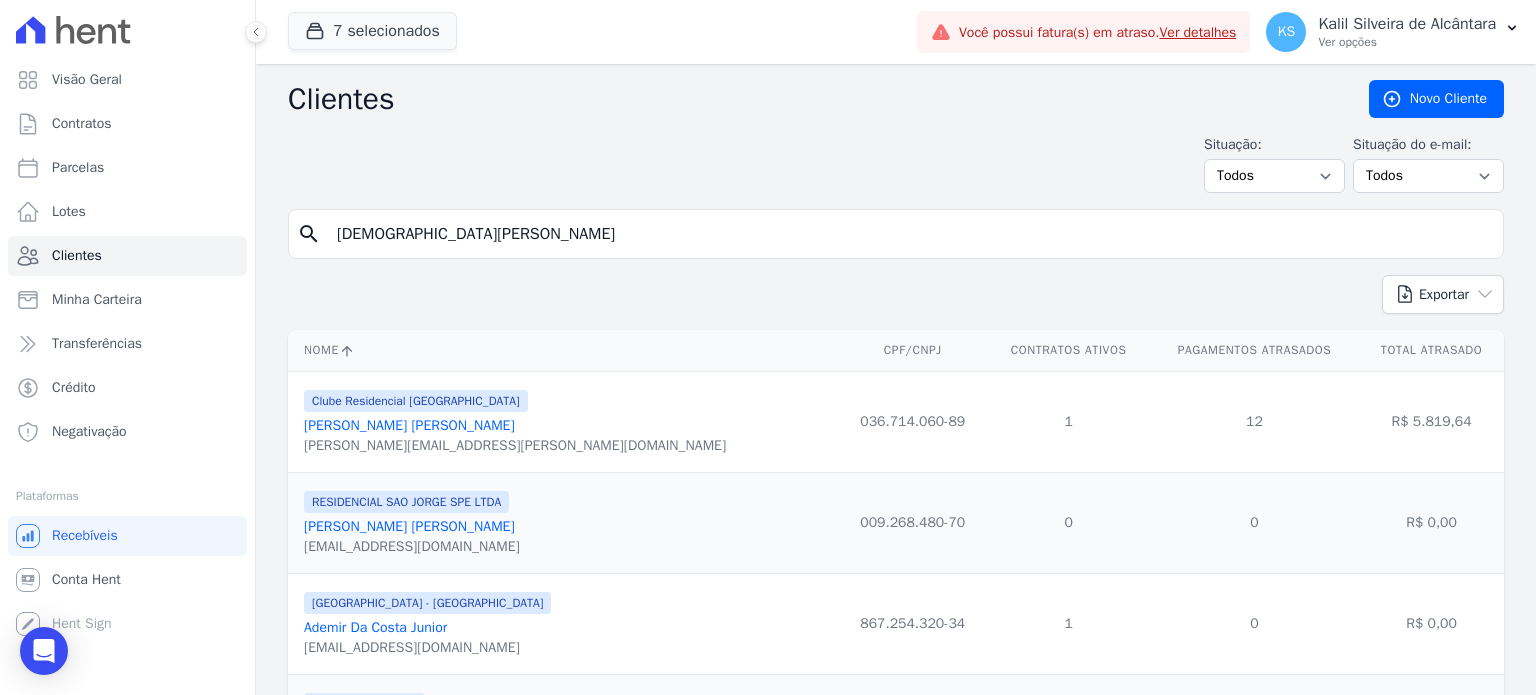 type on "[DEMOGRAPHIC_DATA][PERSON_NAME]" 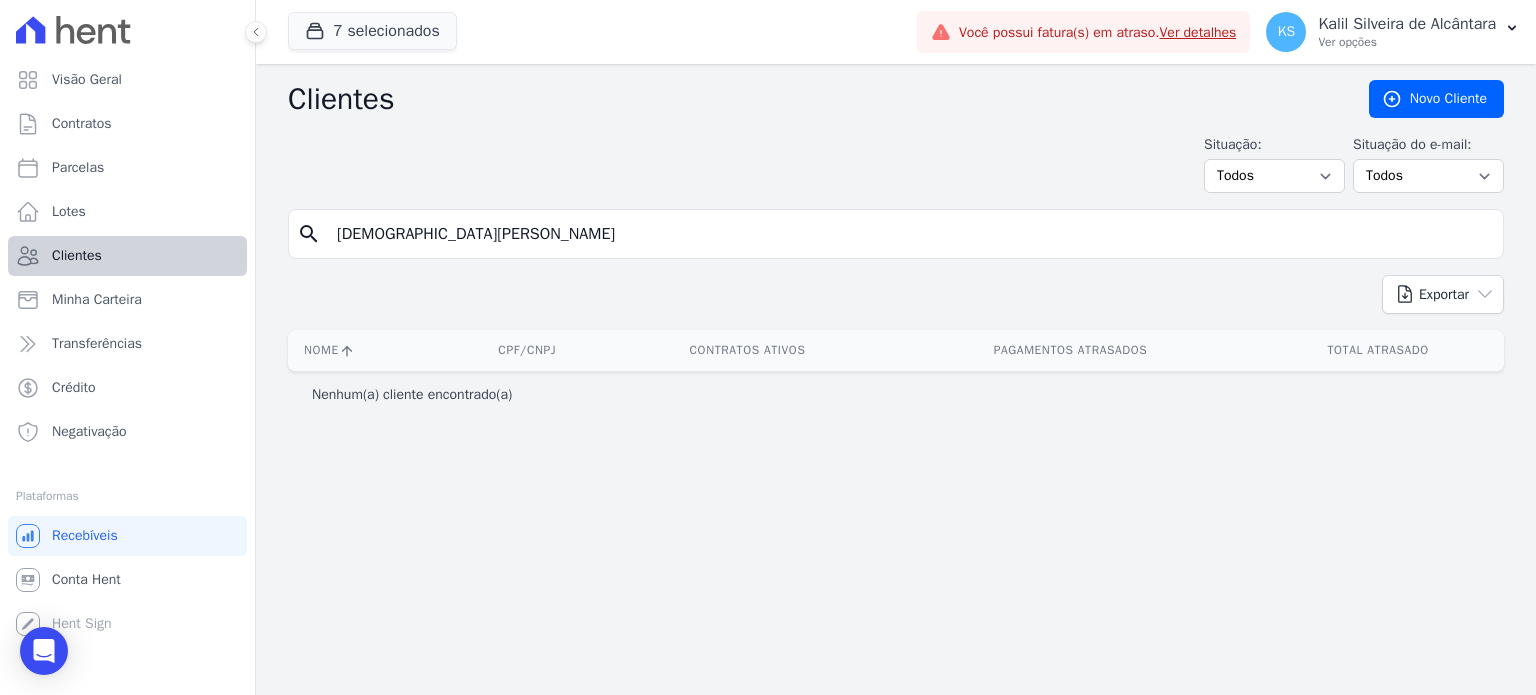 drag, startPoint x: 476, startPoint y: 231, endPoint x: 153, endPoint y: 247, distance: 323.39606 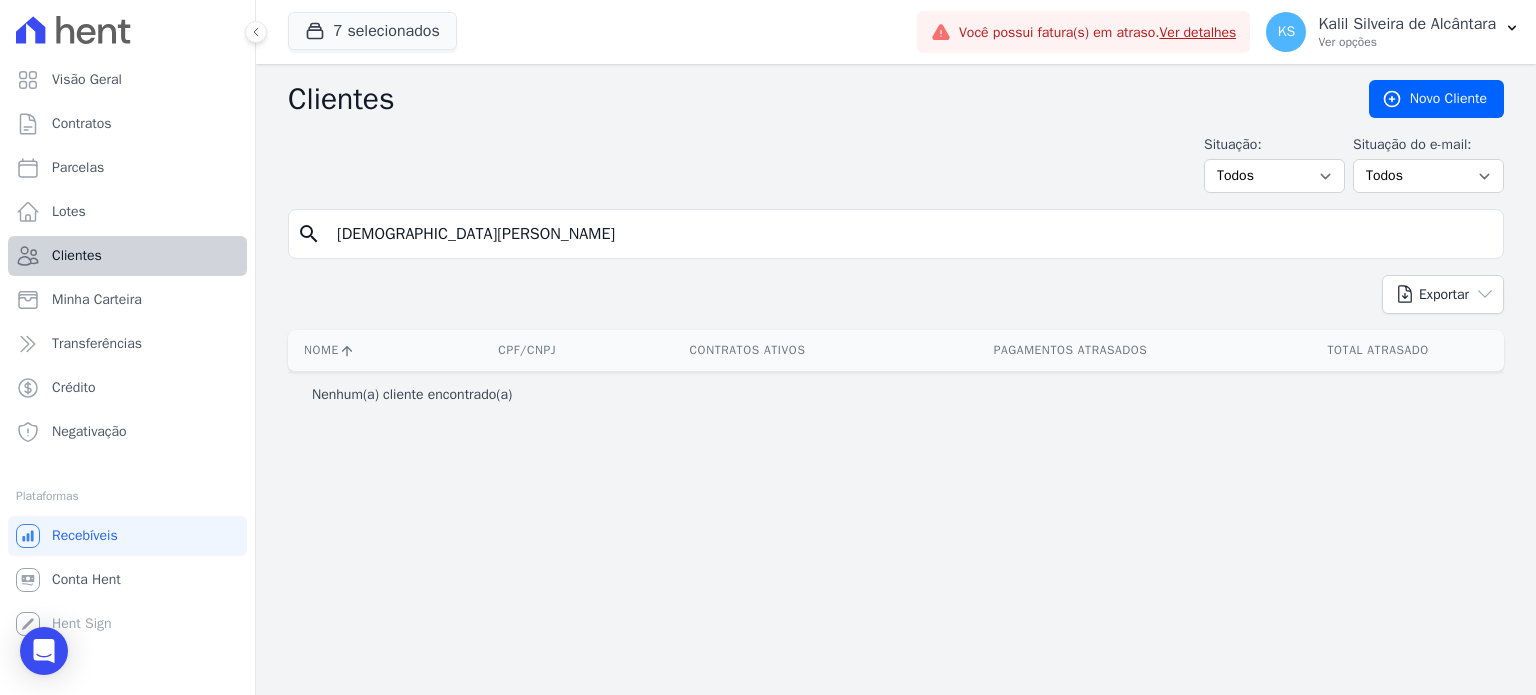 click on "Visão Geral
Contratos
[GEOGRAPHIC_DATA]
Lotes
Clientes
Minha Carteira
Transferências
Crédito
Negativação" at bounding box center [768, 347] 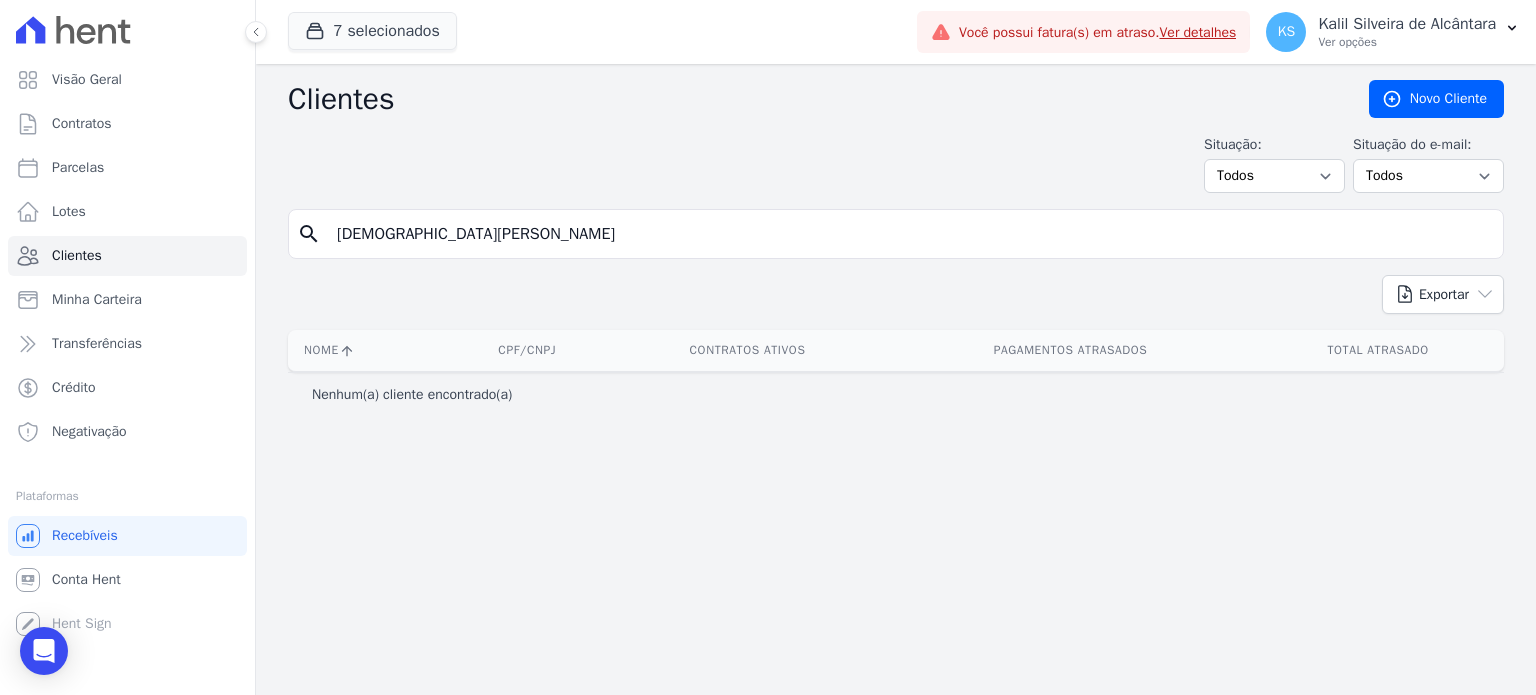 type on "[DEMOGRAPHIC_DATA][PERSON_NAME]" 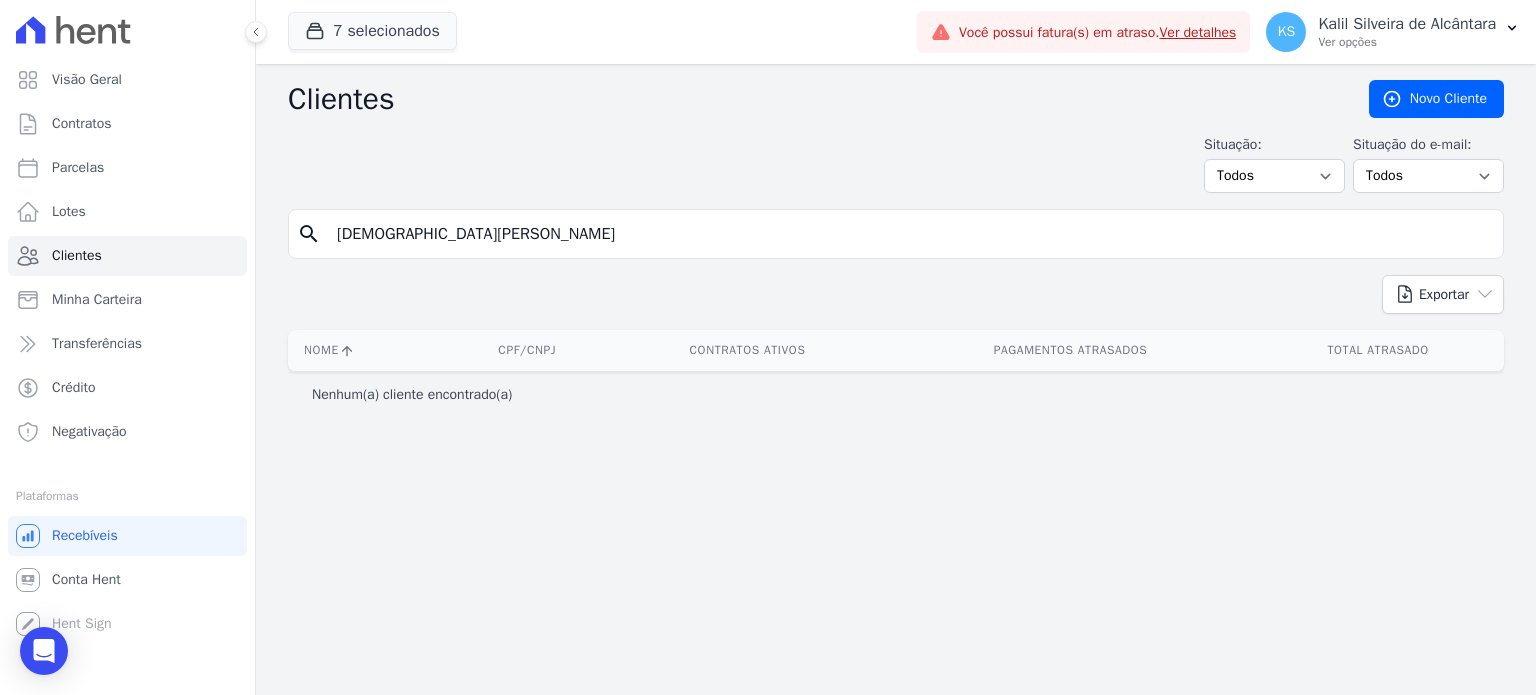 click on "[DEMOGRAPHIC_DATA][PERSON_NAME]" at bounding box center [910, 234] 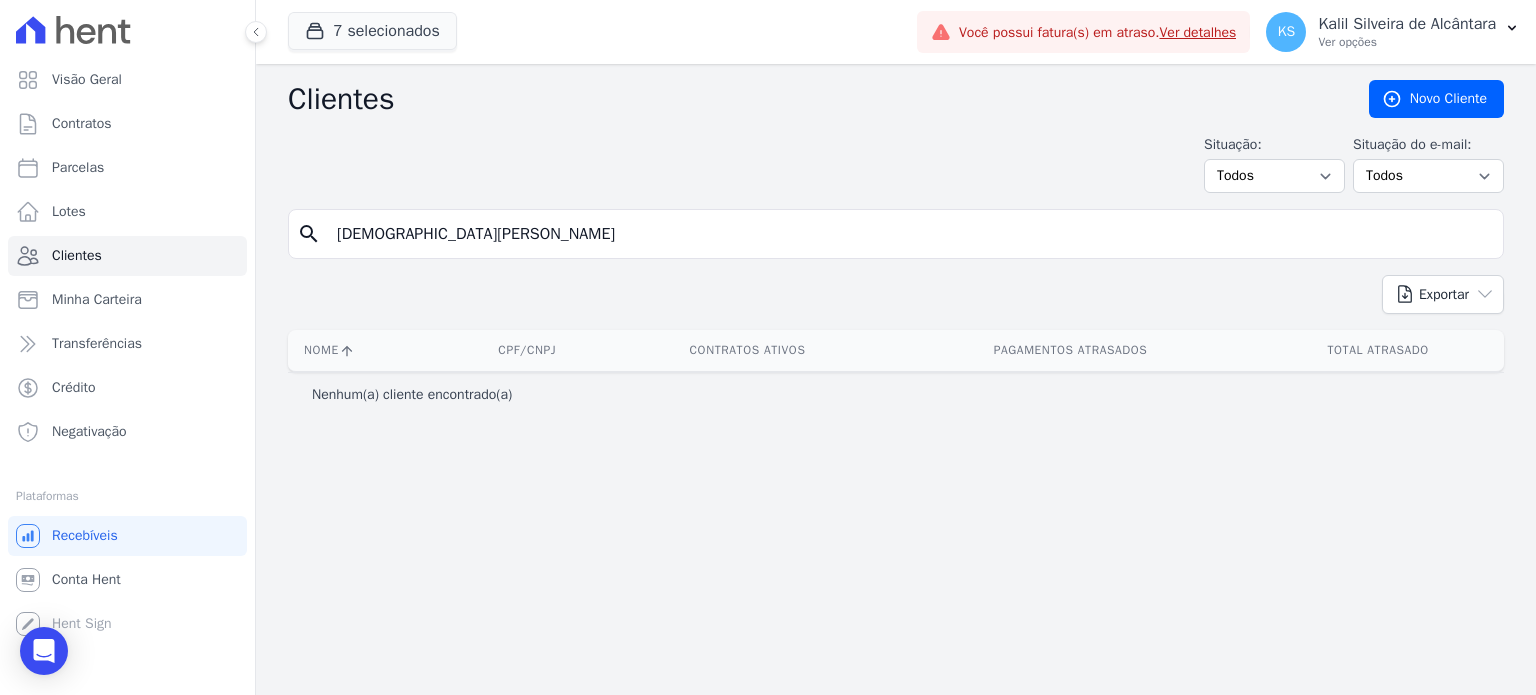 type on "[DEMOGRAPHIC_DATA][PERSON_NAME]" 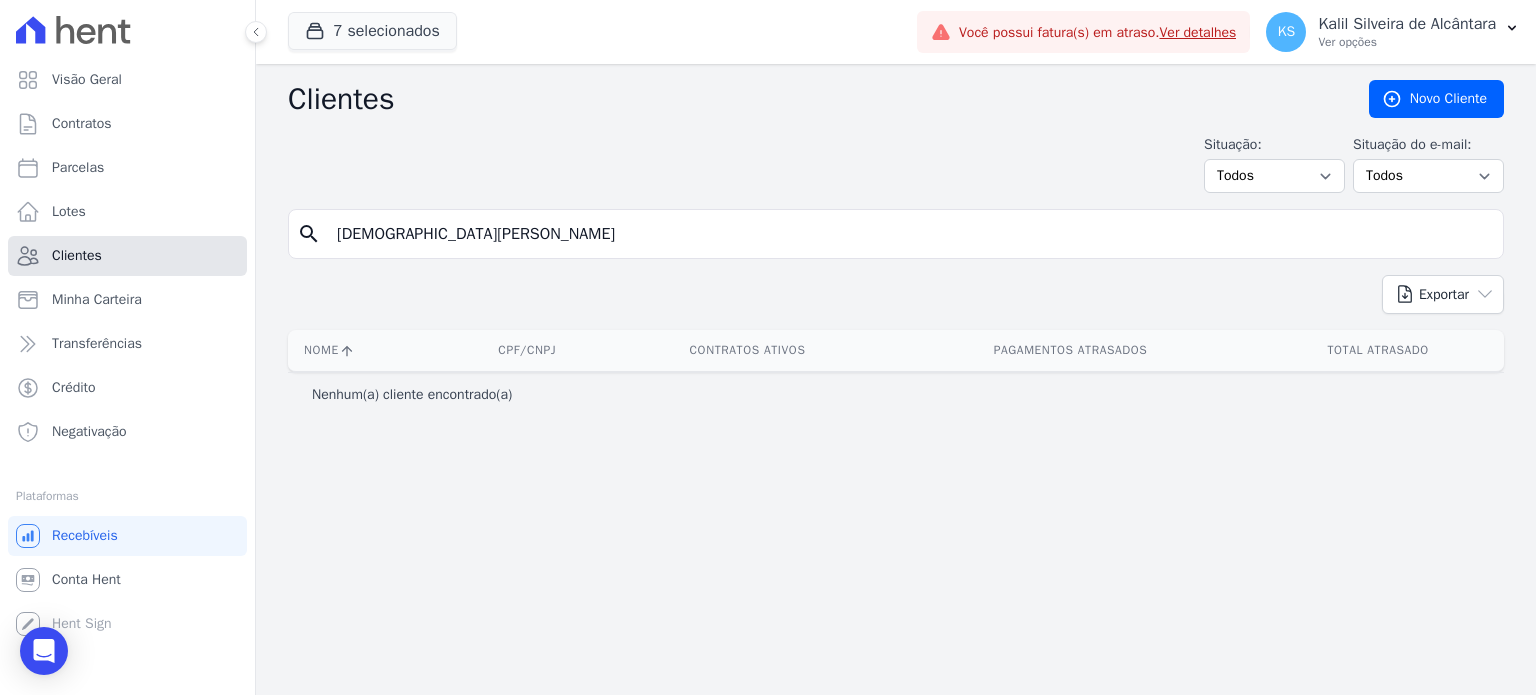 click on "Clientes" at bounding box center [127, 256] 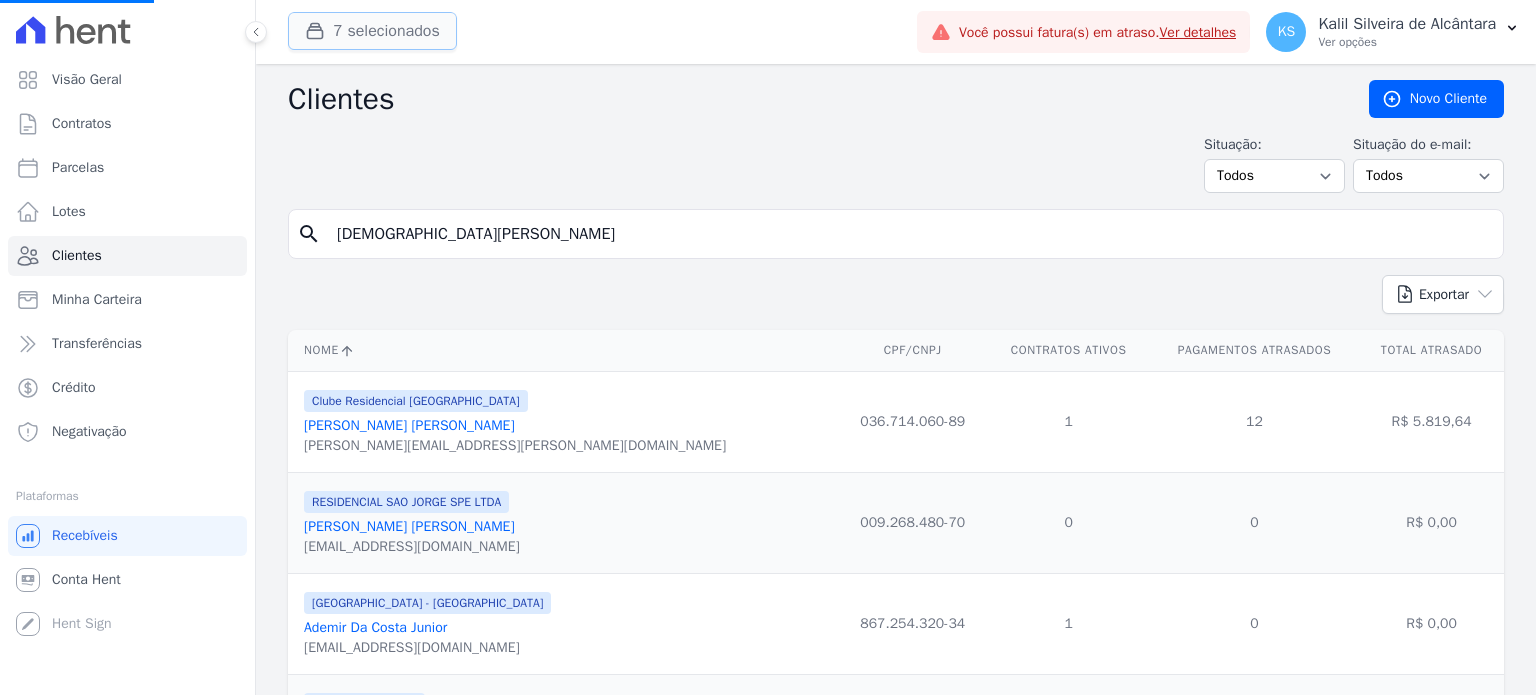 click on "7 selecionados" at bounding box center (372, 31) 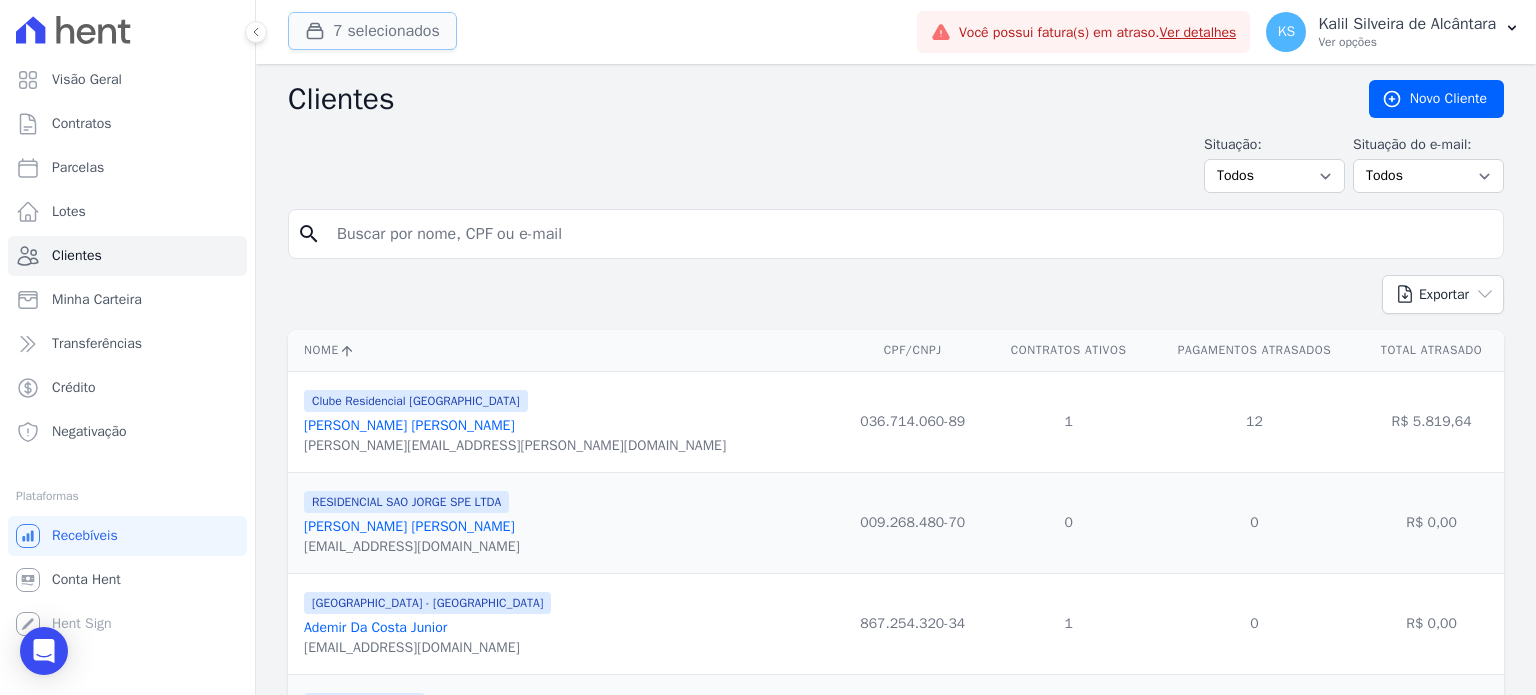 click on "7 selecionados" at bounding box center (372, 31) 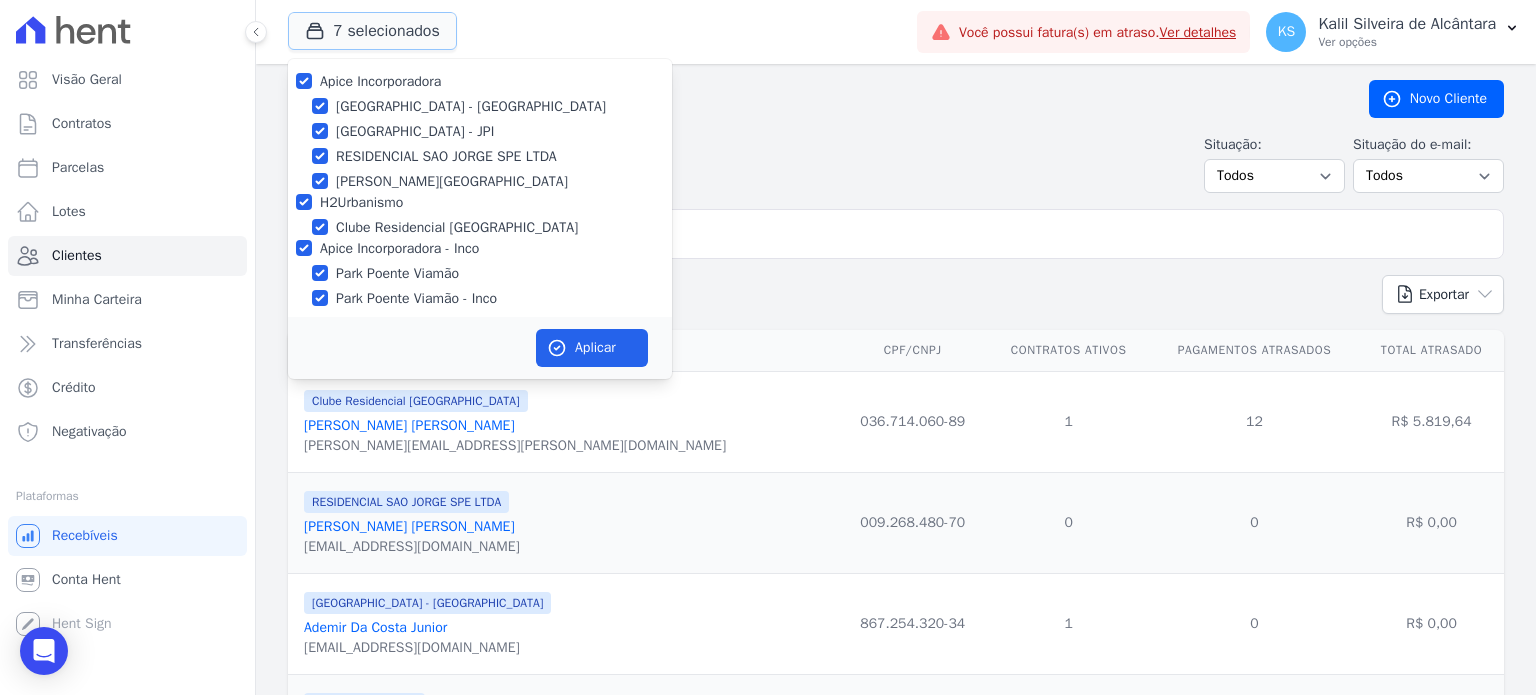 scroll, scrollTop: 11, scrollLeft: 0, axis: vertical 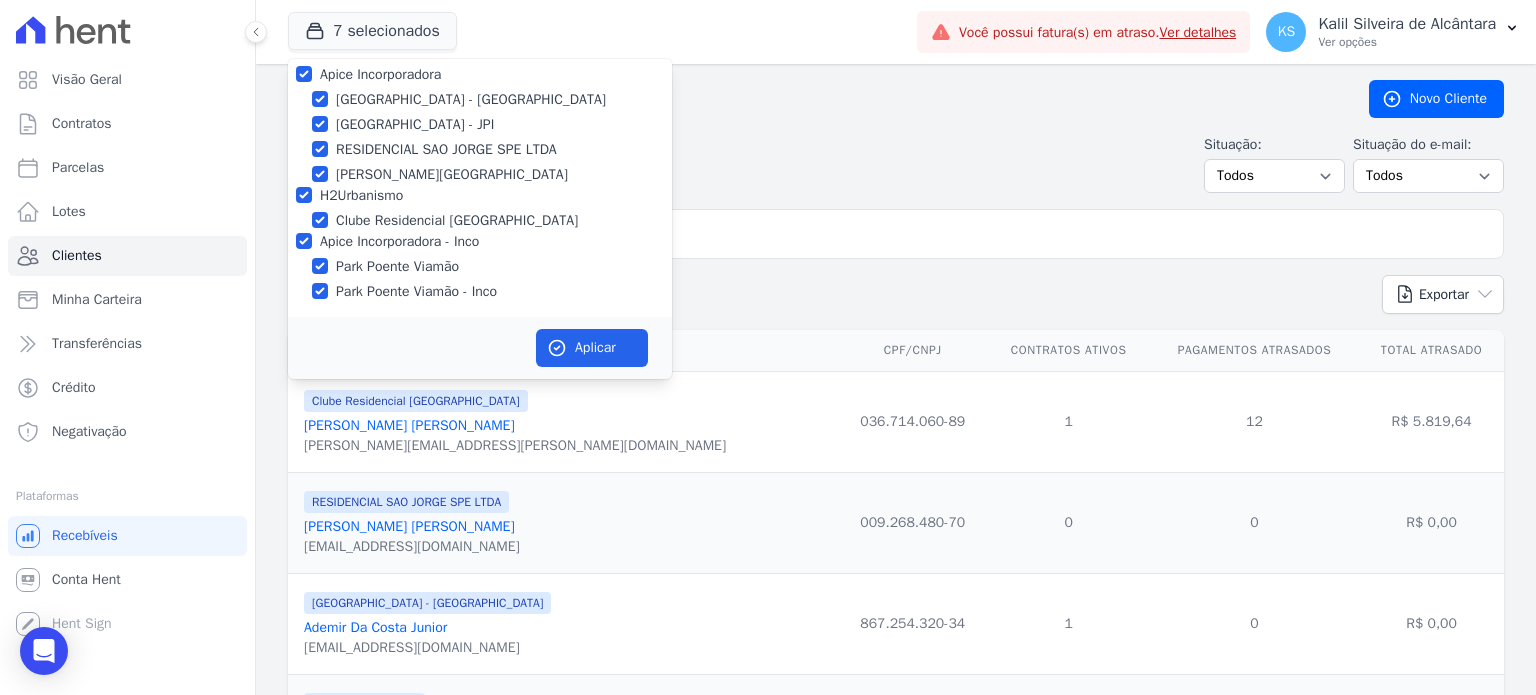 click at bounding box center [910, 234] 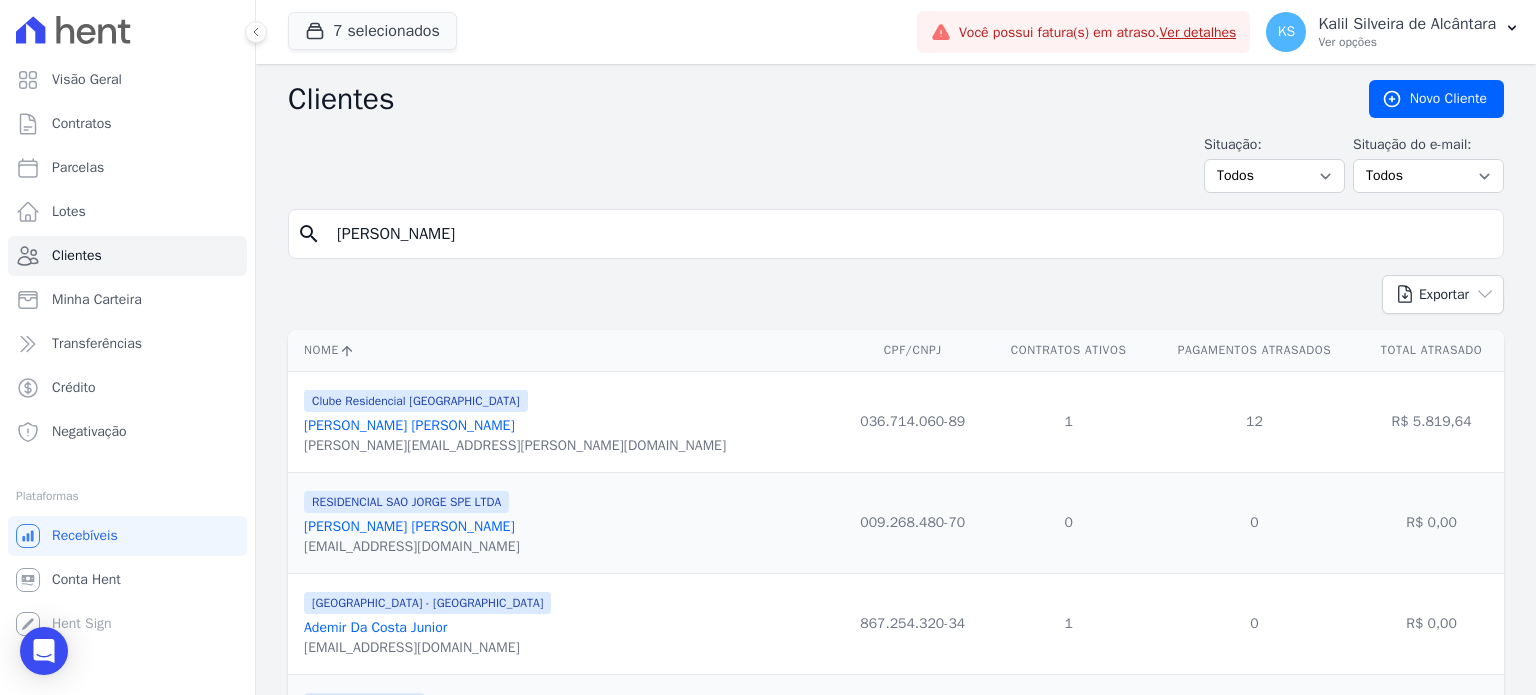 type on "[PERSON_NAME]" 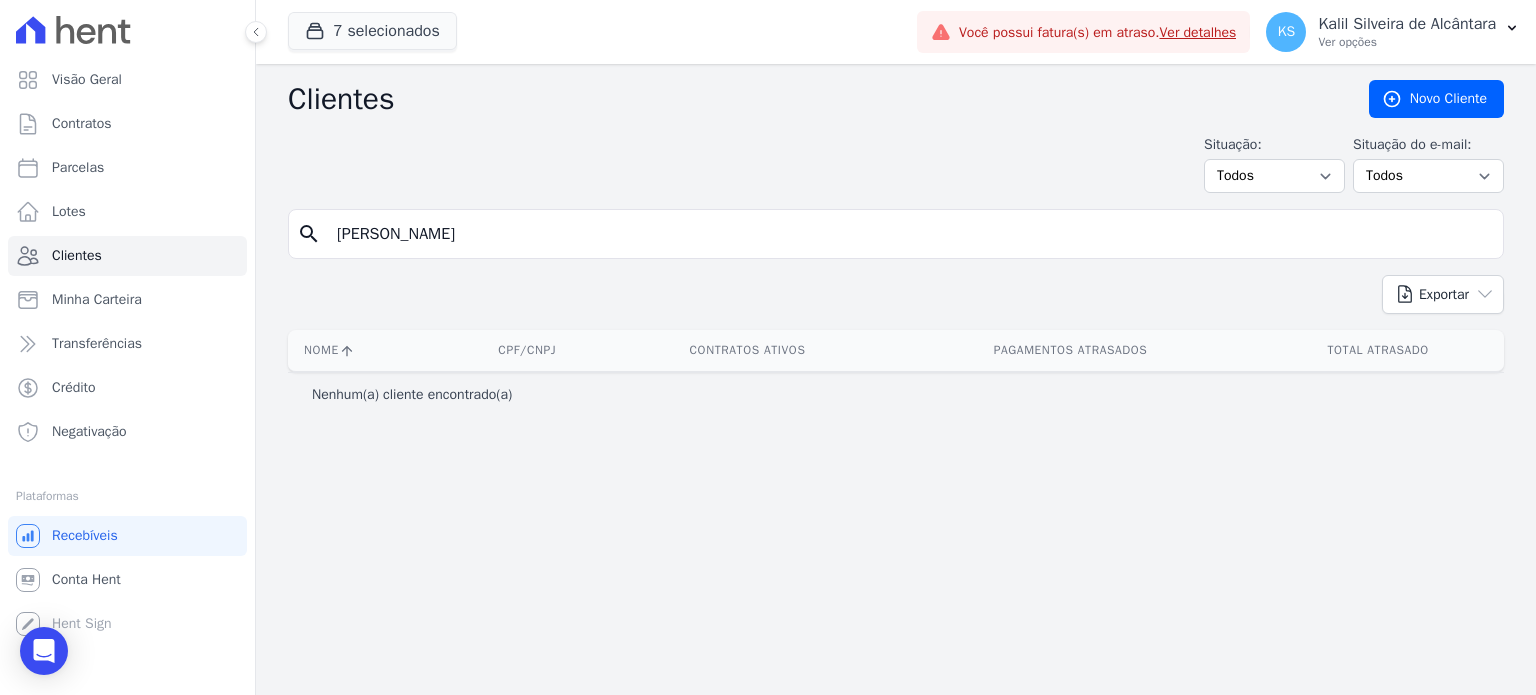 click on "[PERSON_NAME]" at bounding box center (910, 234) 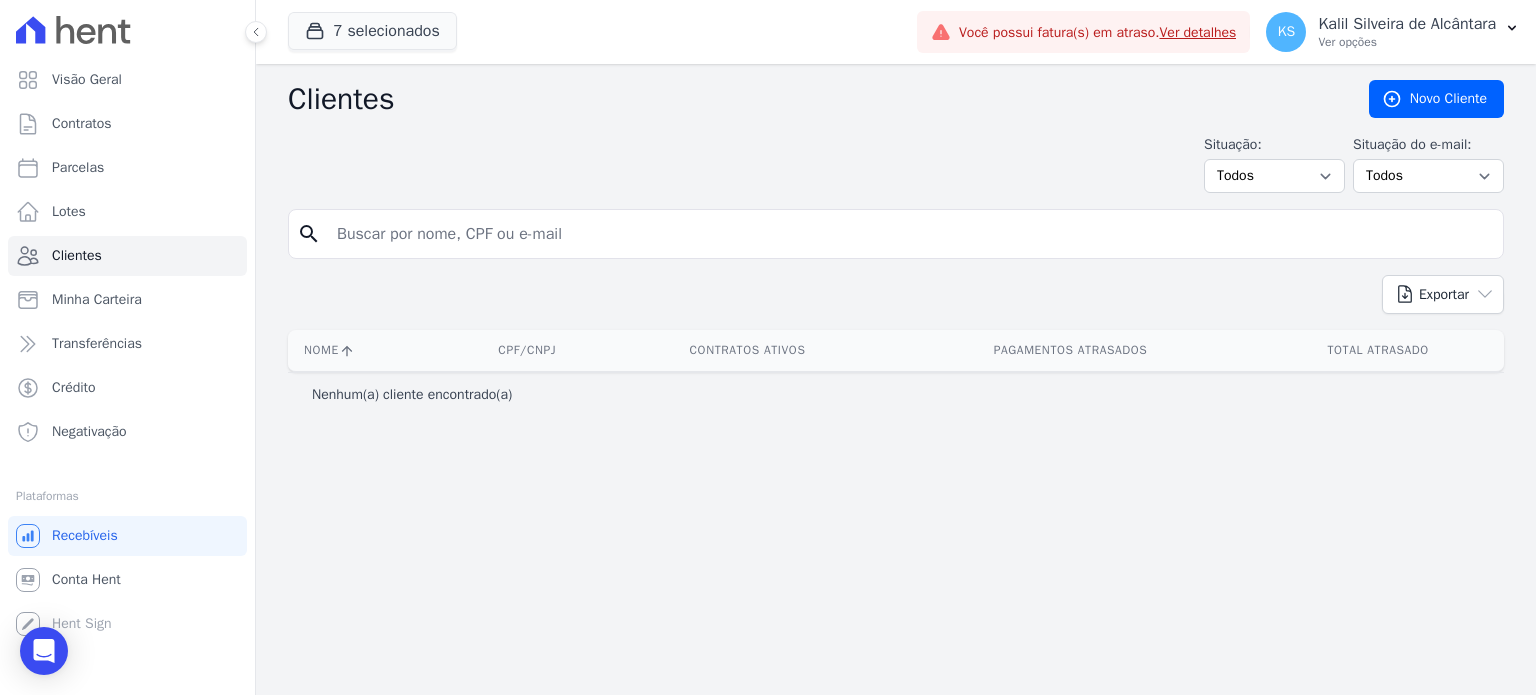 click at bounding box center [910, 234] 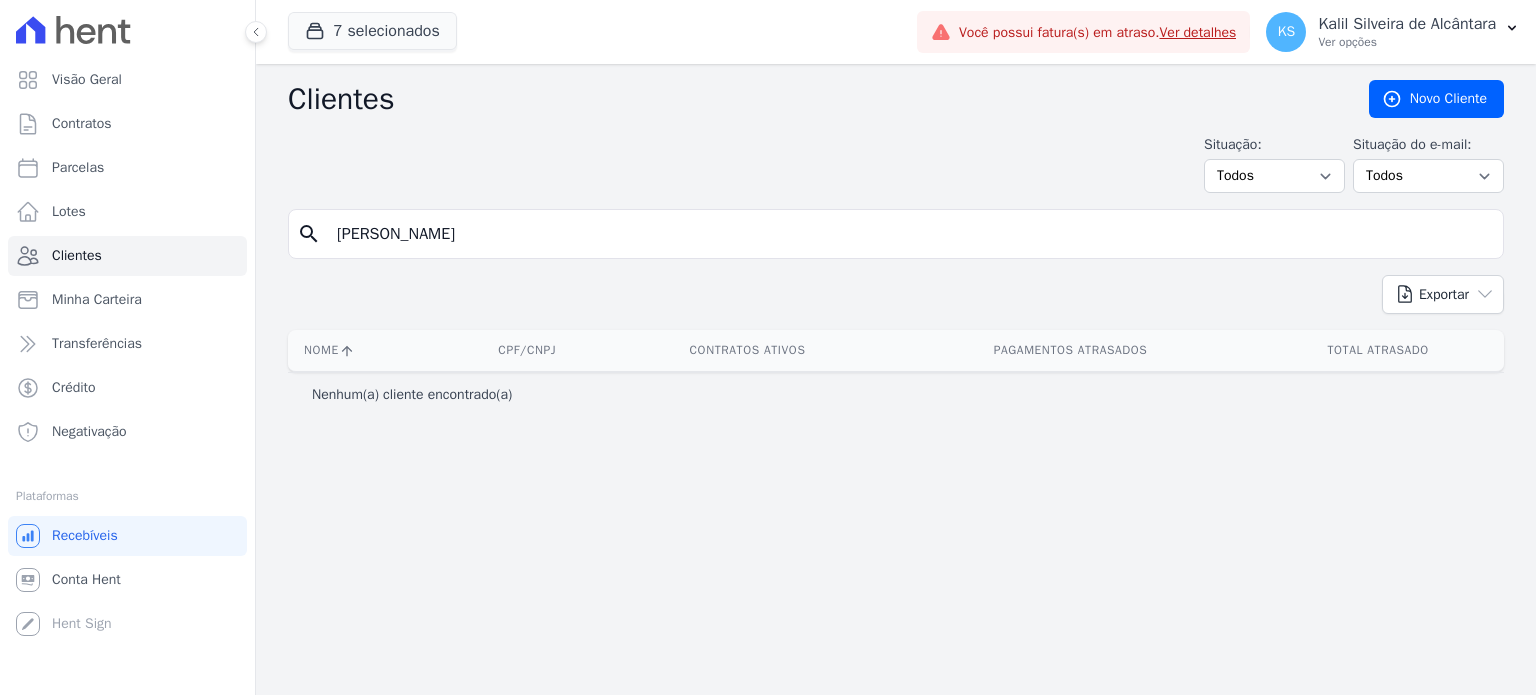 scroll, scrollTop: 0, scrollLeft: 0, axis: both 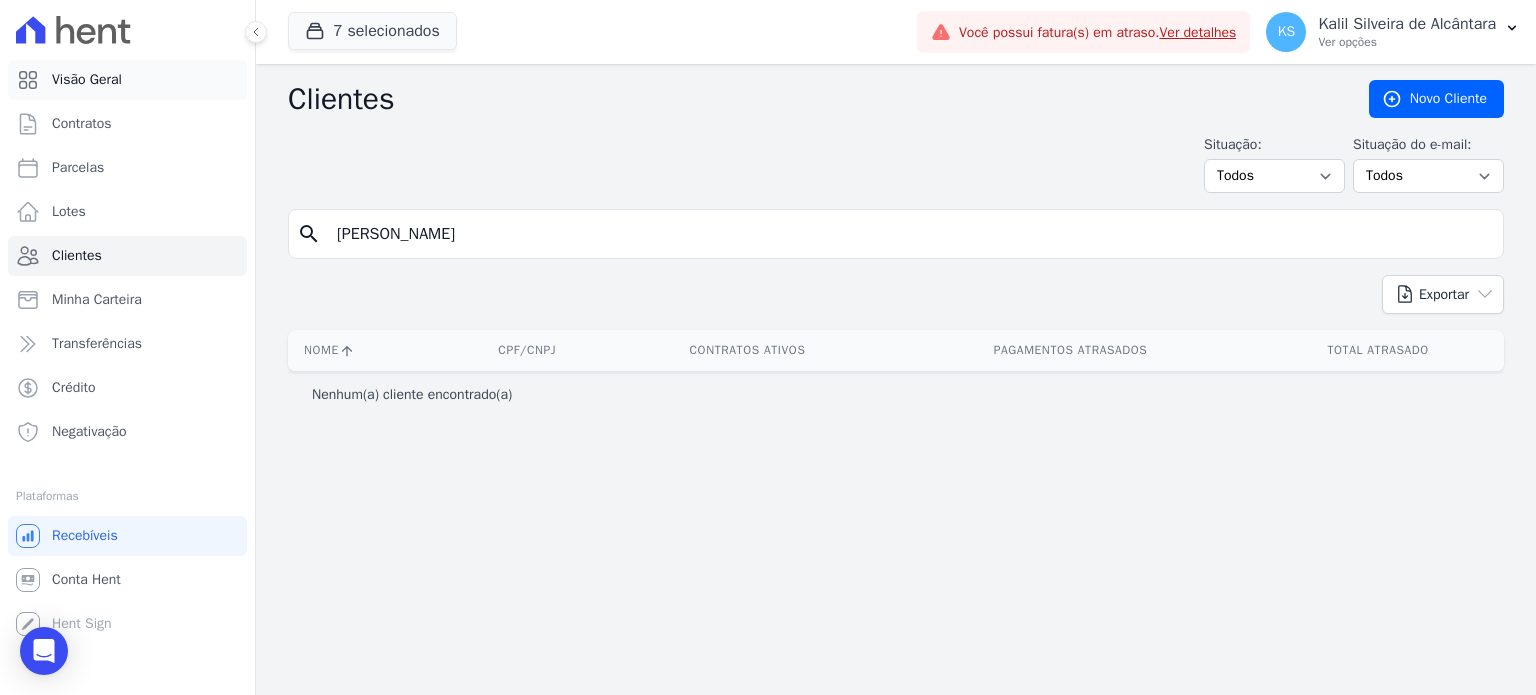 click on "Visão Geral" at bounding box center [127, 80] 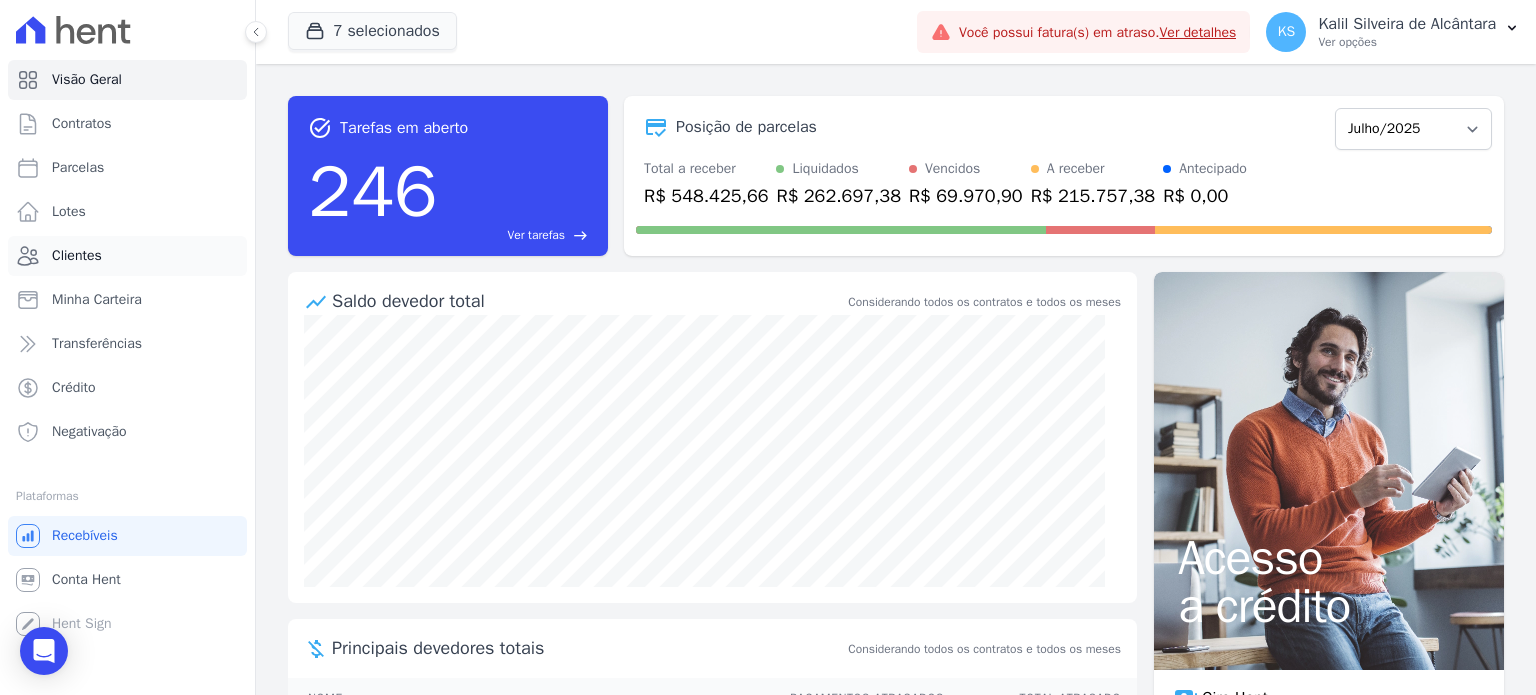 click on "Clientes" at bounding box center (77, 256) 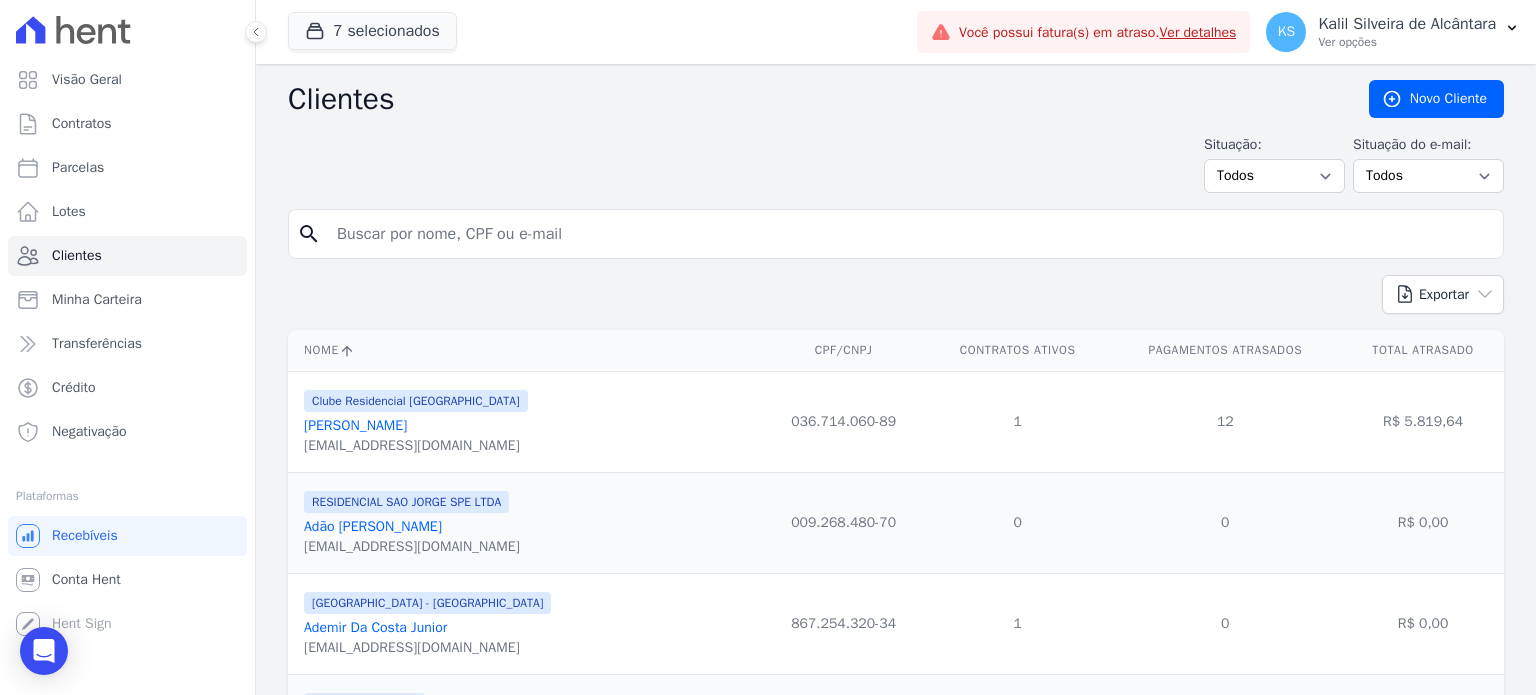 click at bounding box center (910, 234) 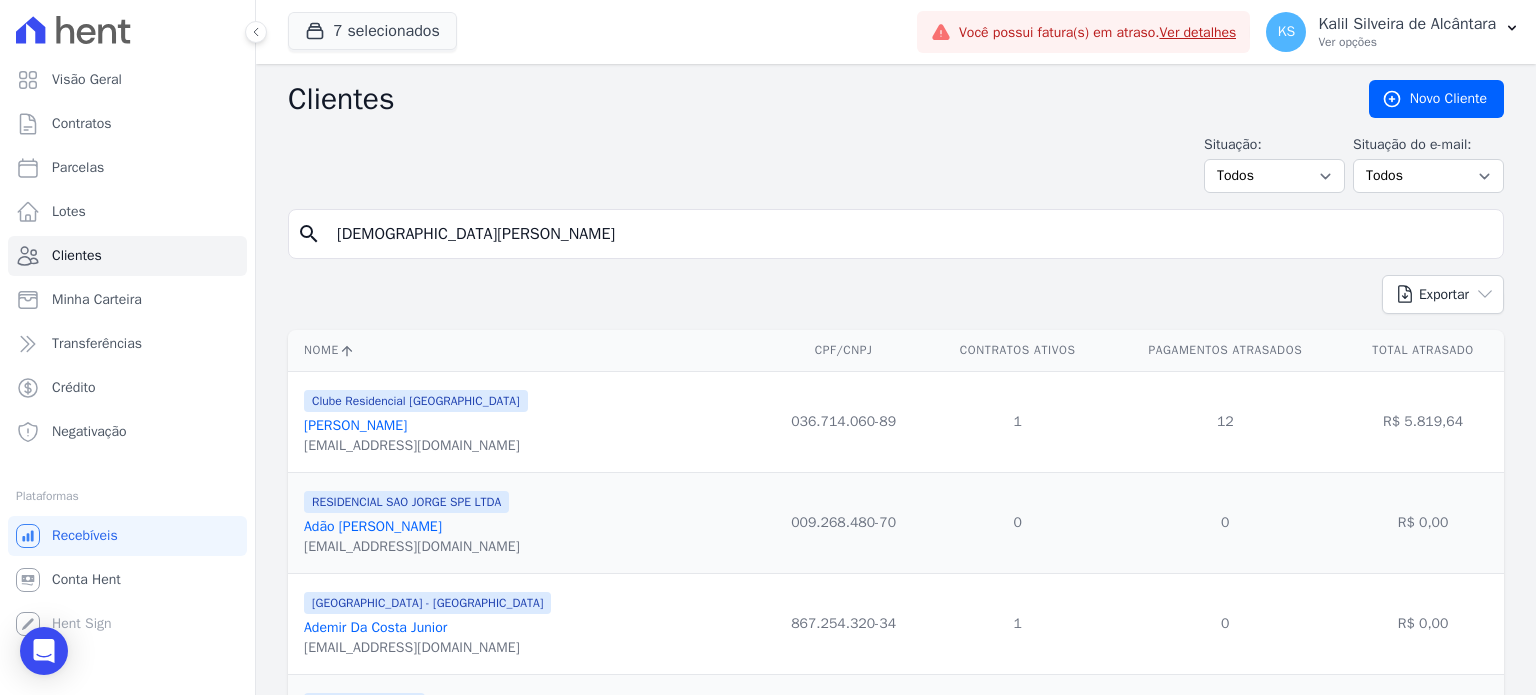 type on "[DEMOGRAPHIC_DATA][PERSON_NAME]" 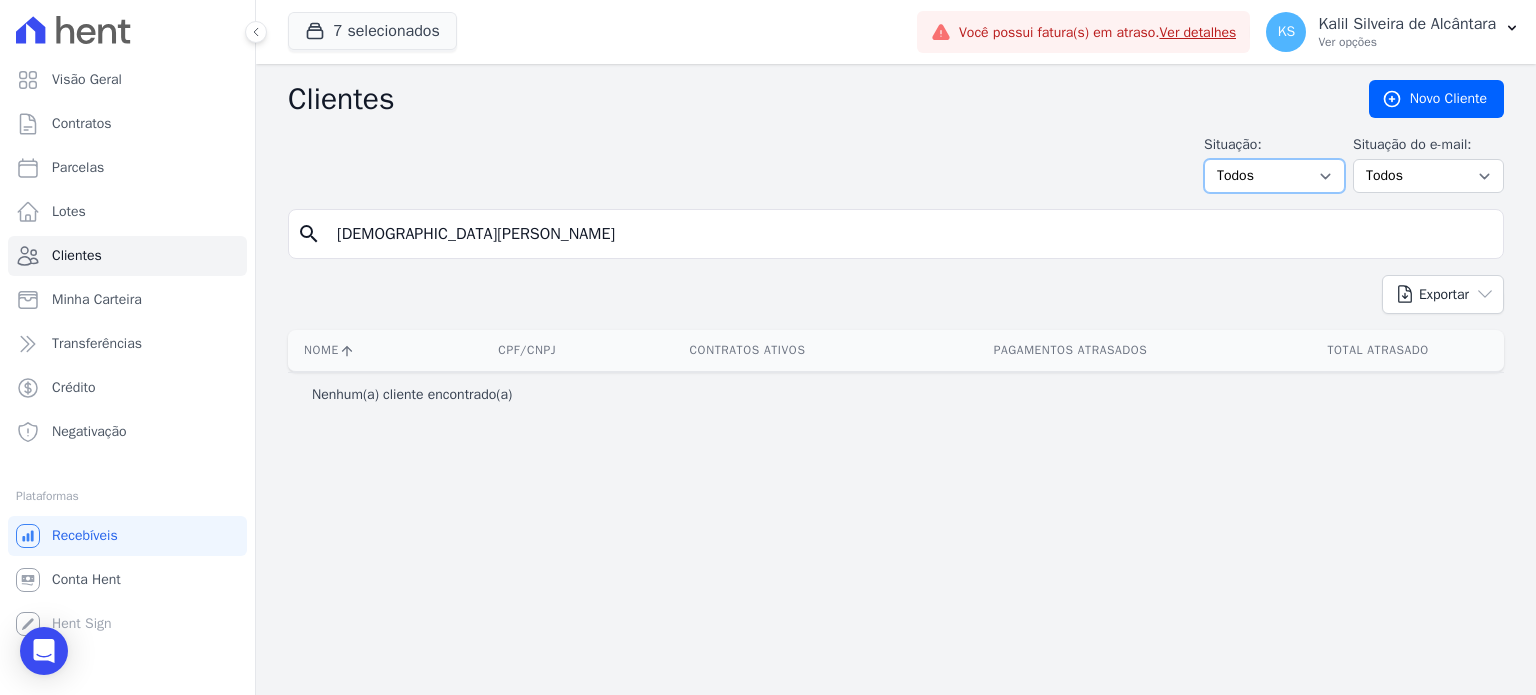 click on "Todos
Adimplentes
Inadimplentes" at bounding box center (1274, 176) 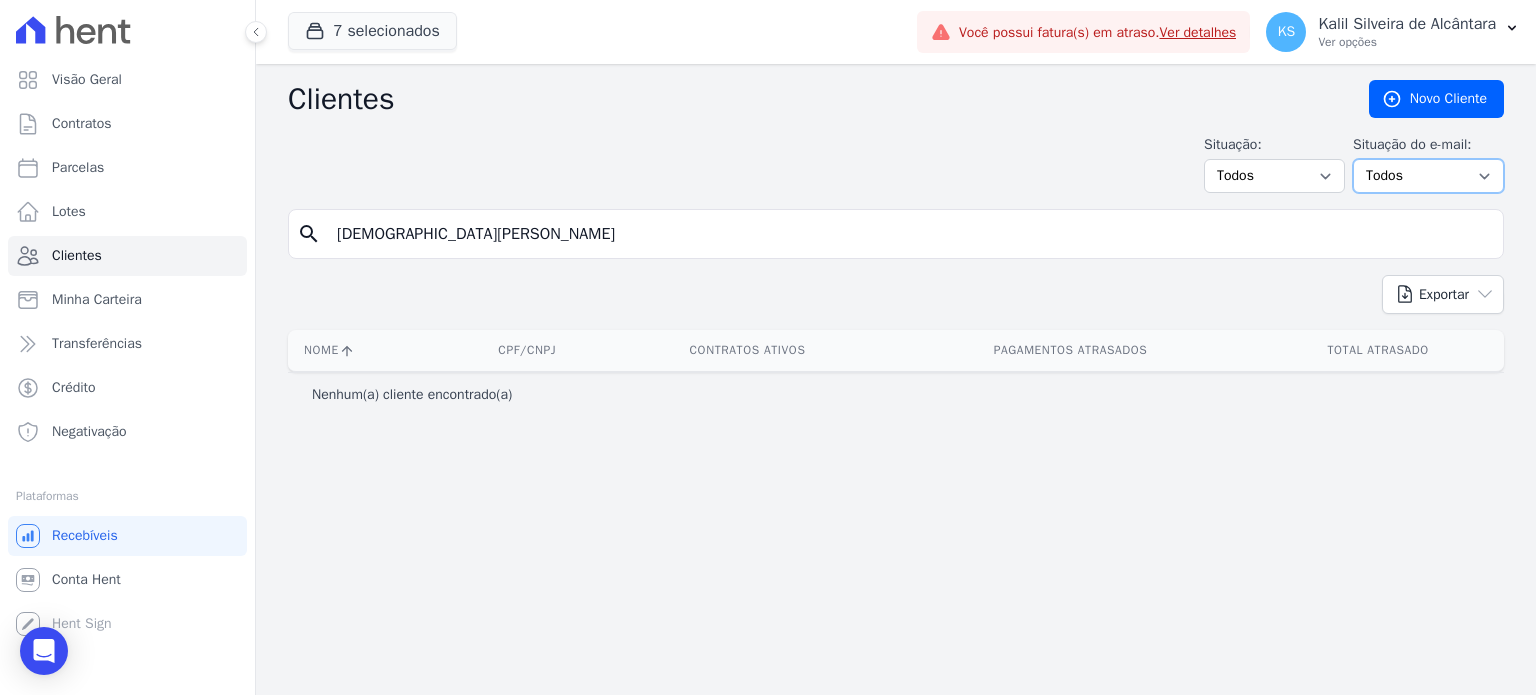 click on "Todos
Confirmado
Não confirmado" at bounding box center (1428, 176) 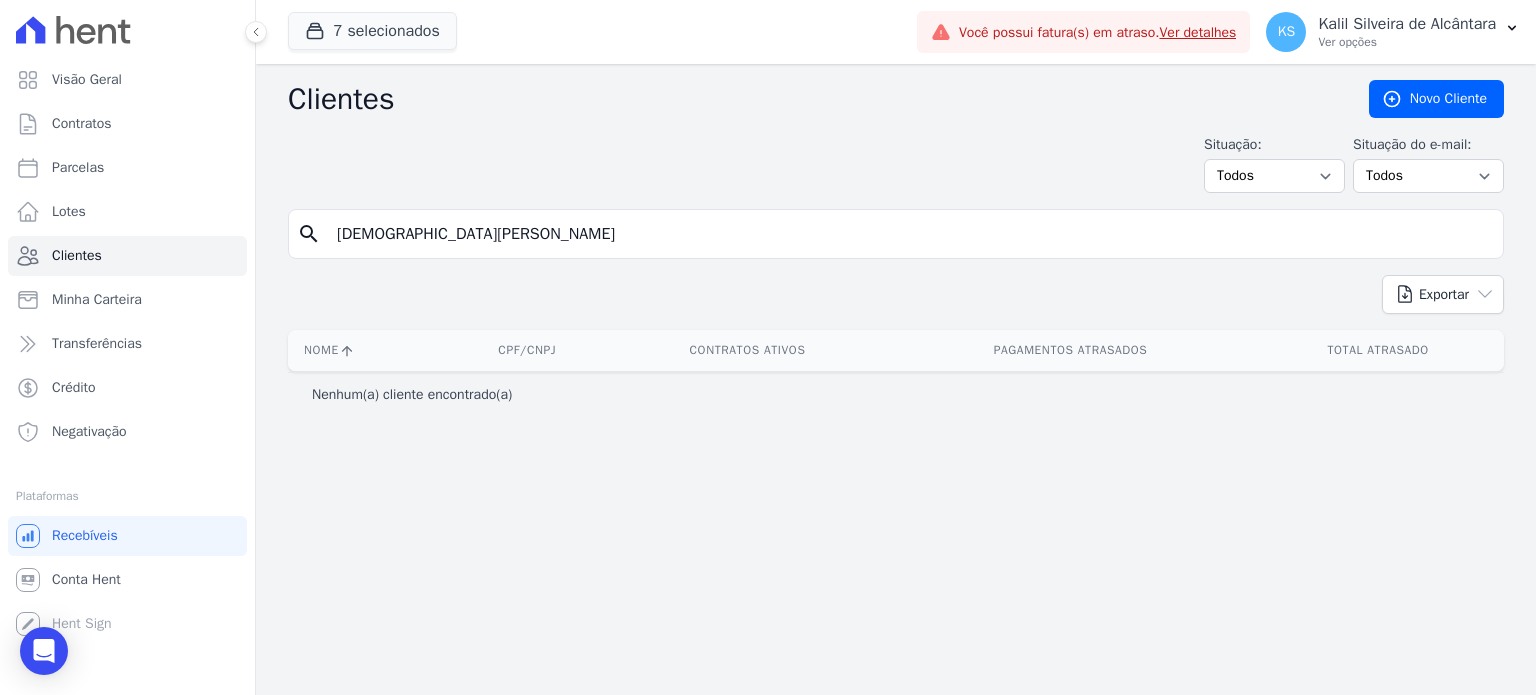 click on "[DEMOGRAPHIC_DATA][PERSON_NAME]" at bounding box center (910, 234) 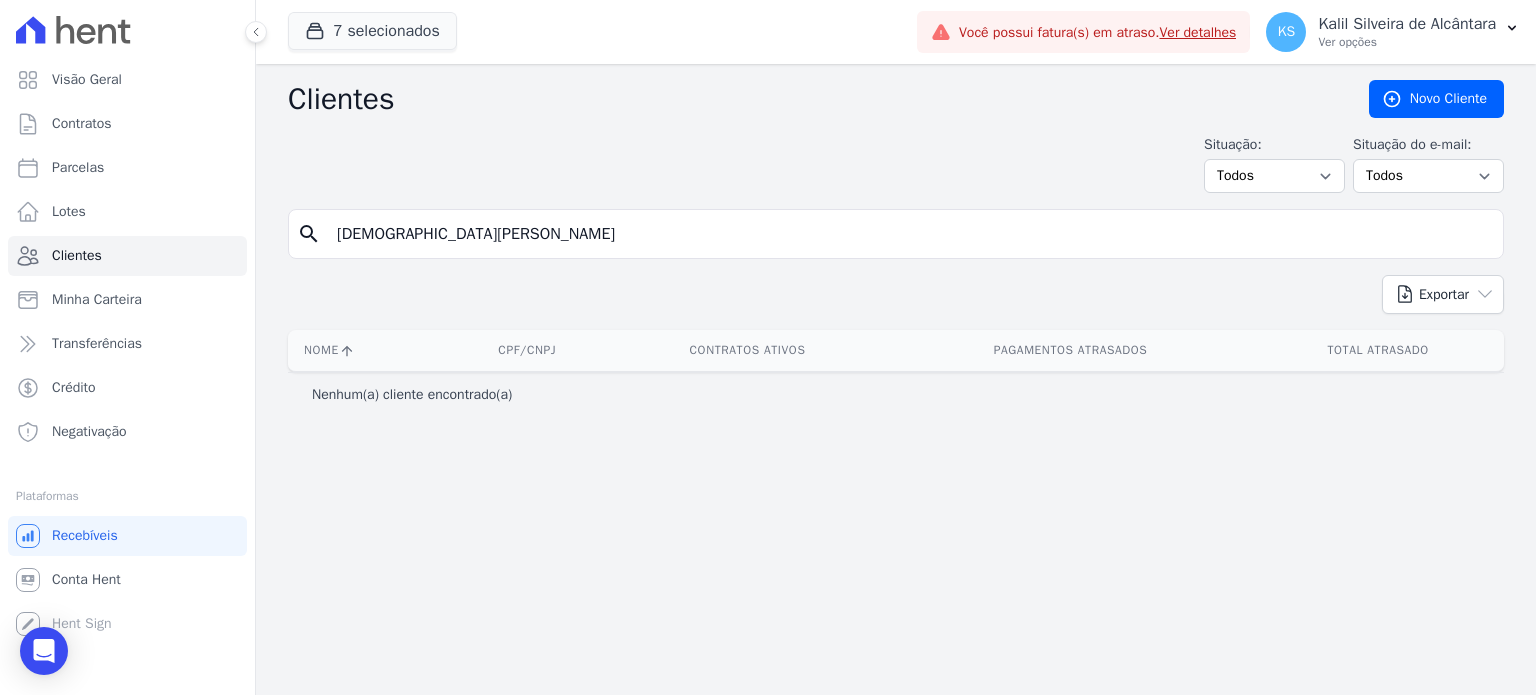 drag, startPoint x: 489, startPoint y: 239, endPoint x: 0, endPoint y: 113, distance: 504.9723 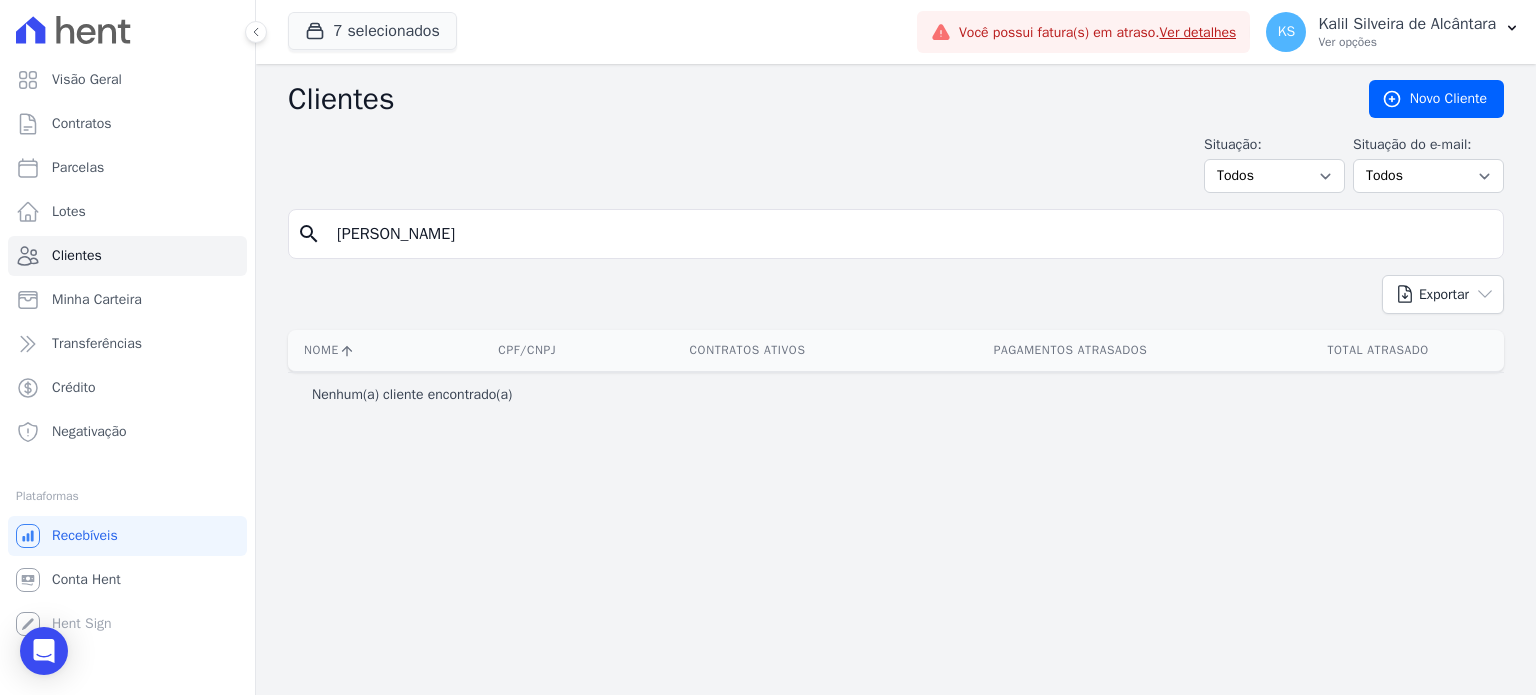 type on "[PERSON_NAME]" 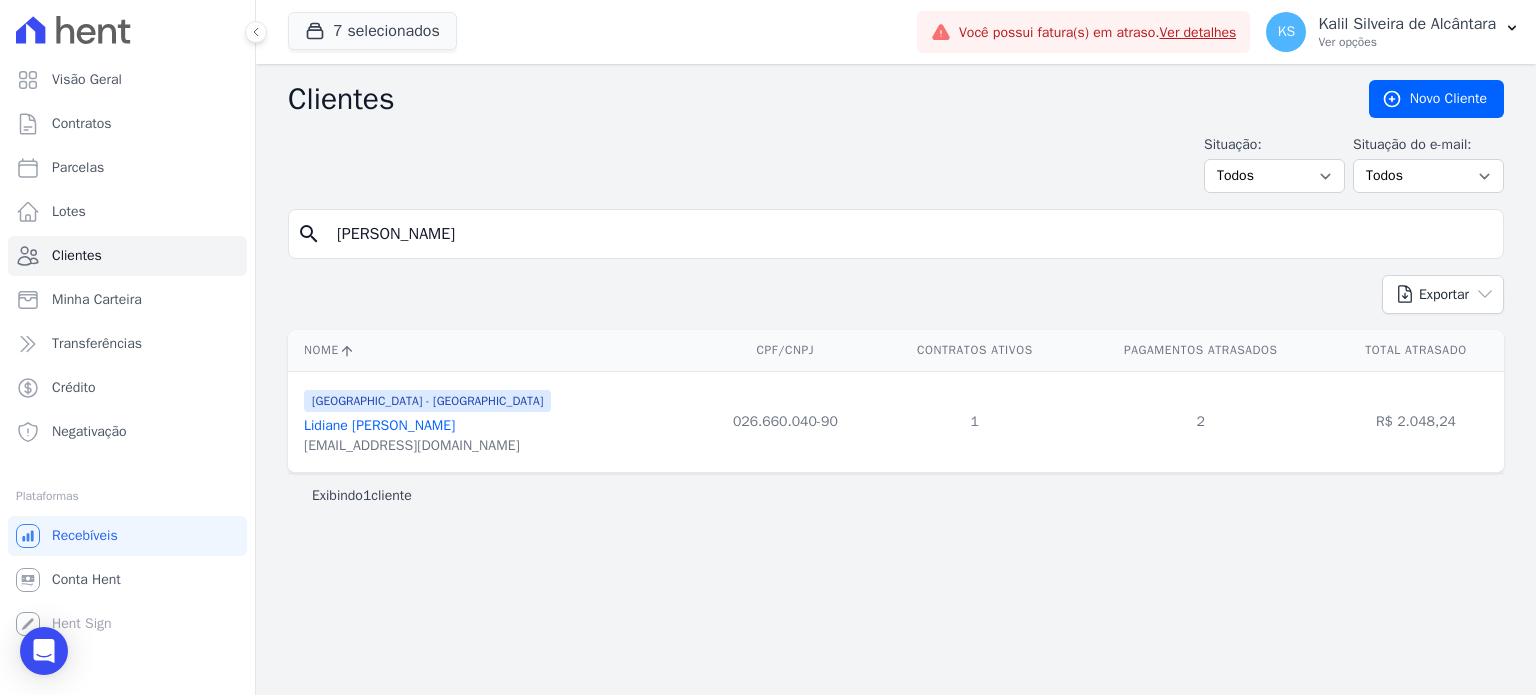 click on "Lidiane [PERSON_NAME]" at bounding box center [379, 425] 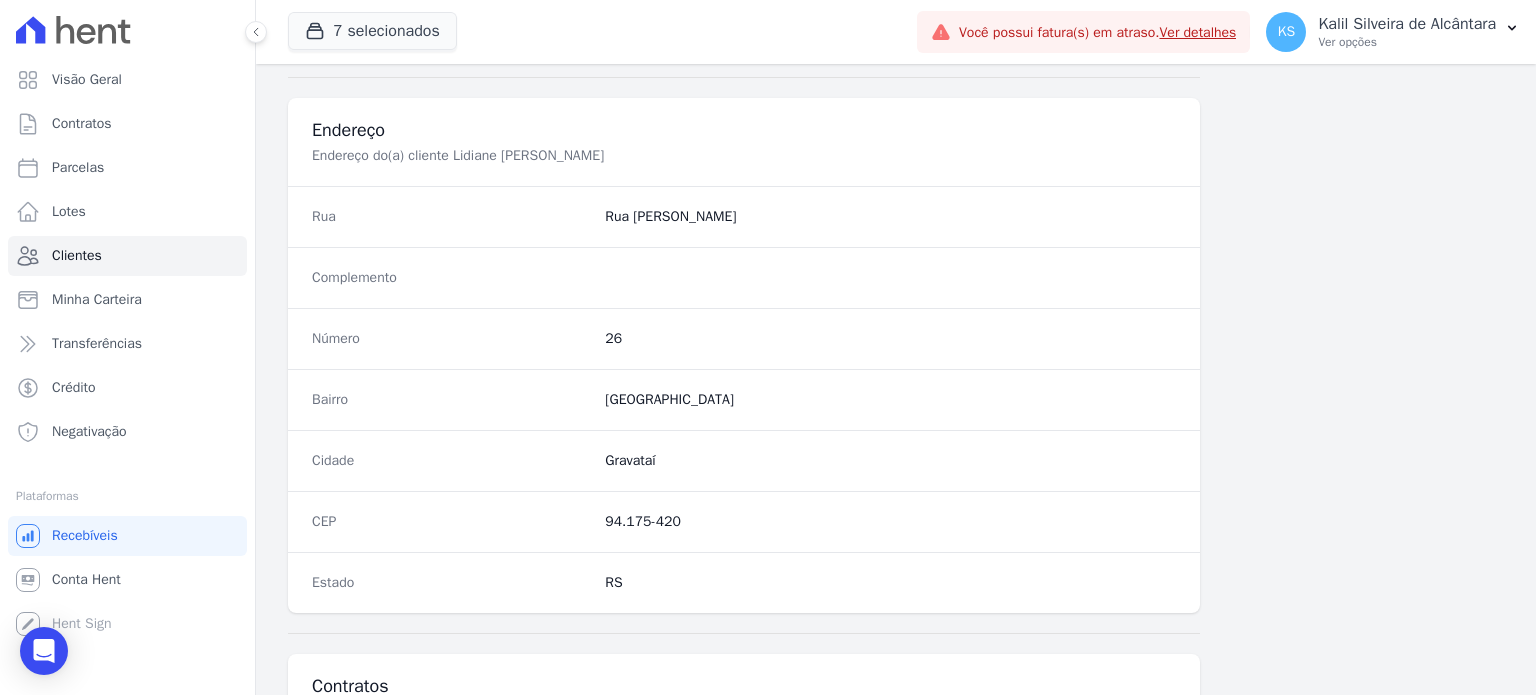scroll, scrollTop: 669, scrollLeft: 0, axis: vertical 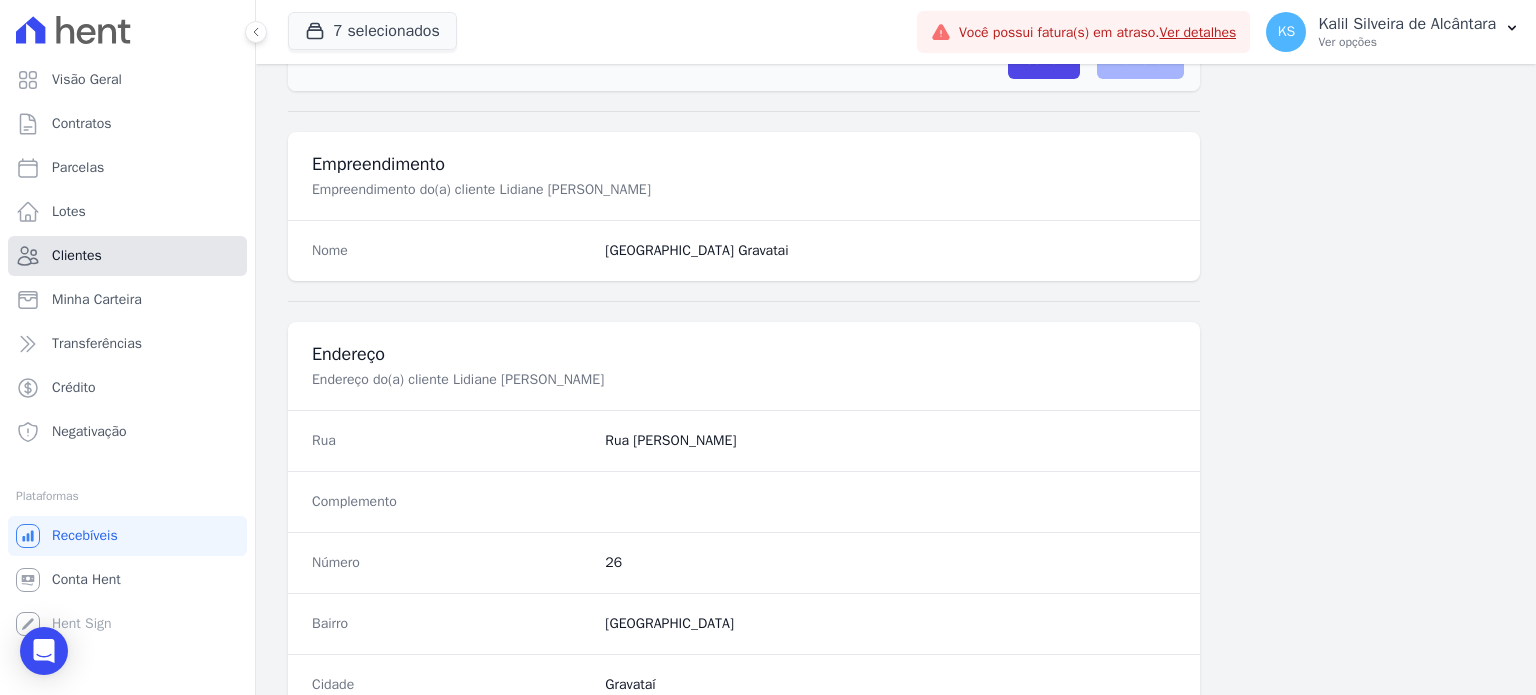 click on "Clientes" at bounding box center [127, 256] 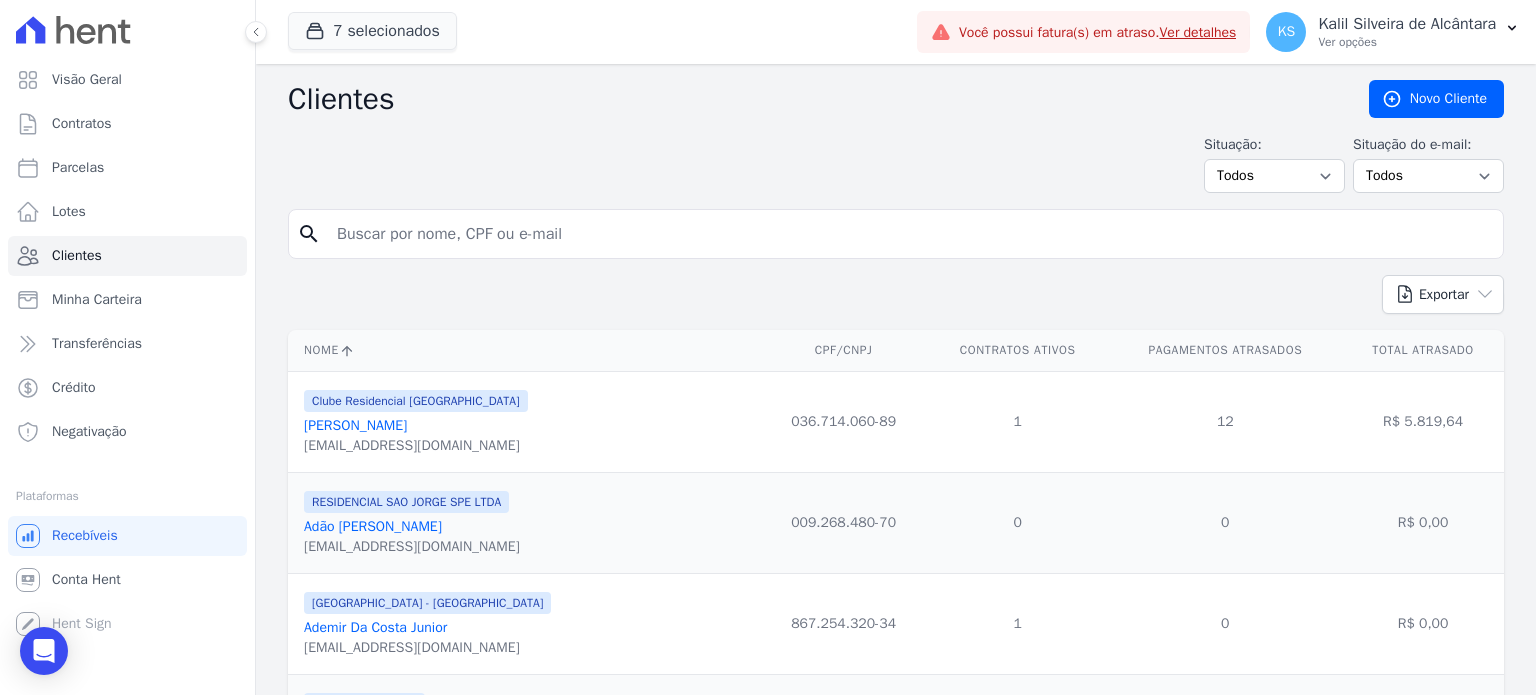 click at bounding box center [910, 234] 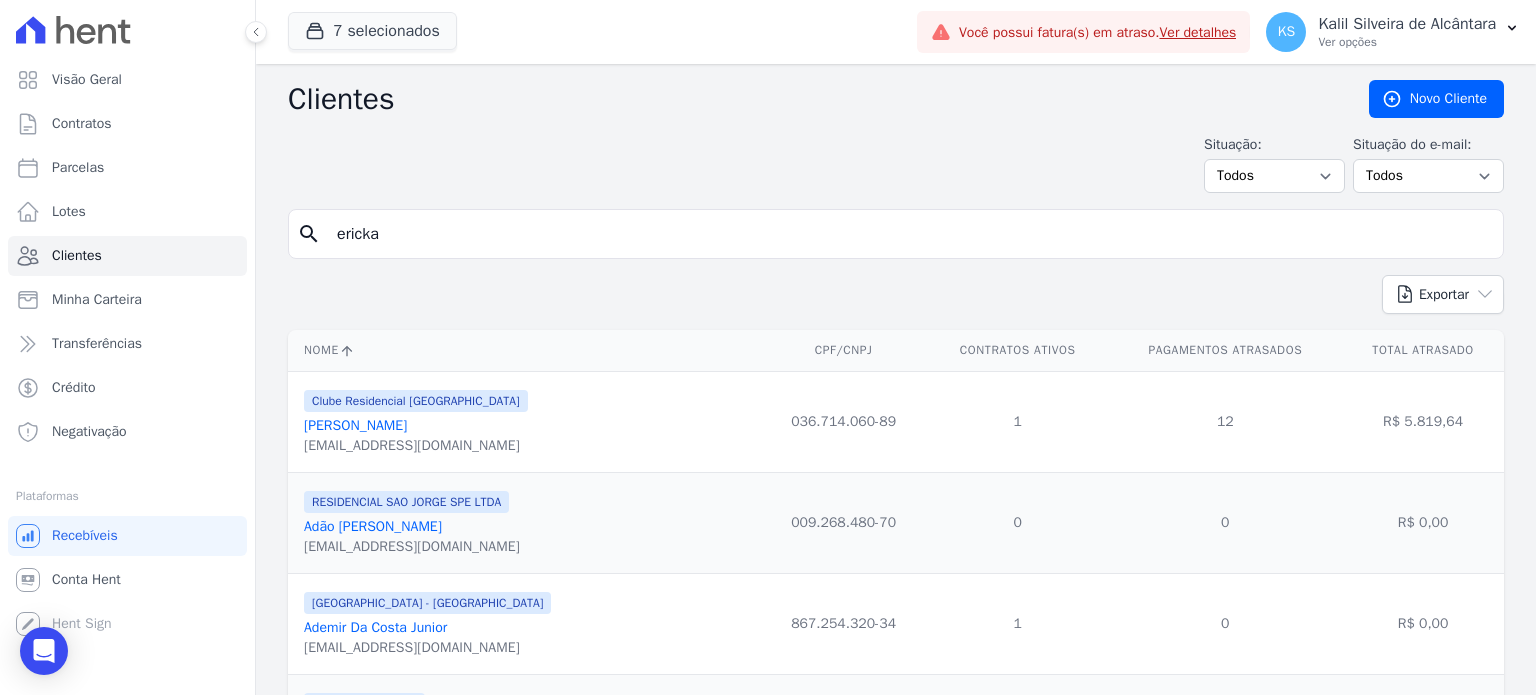 type on "ericka" 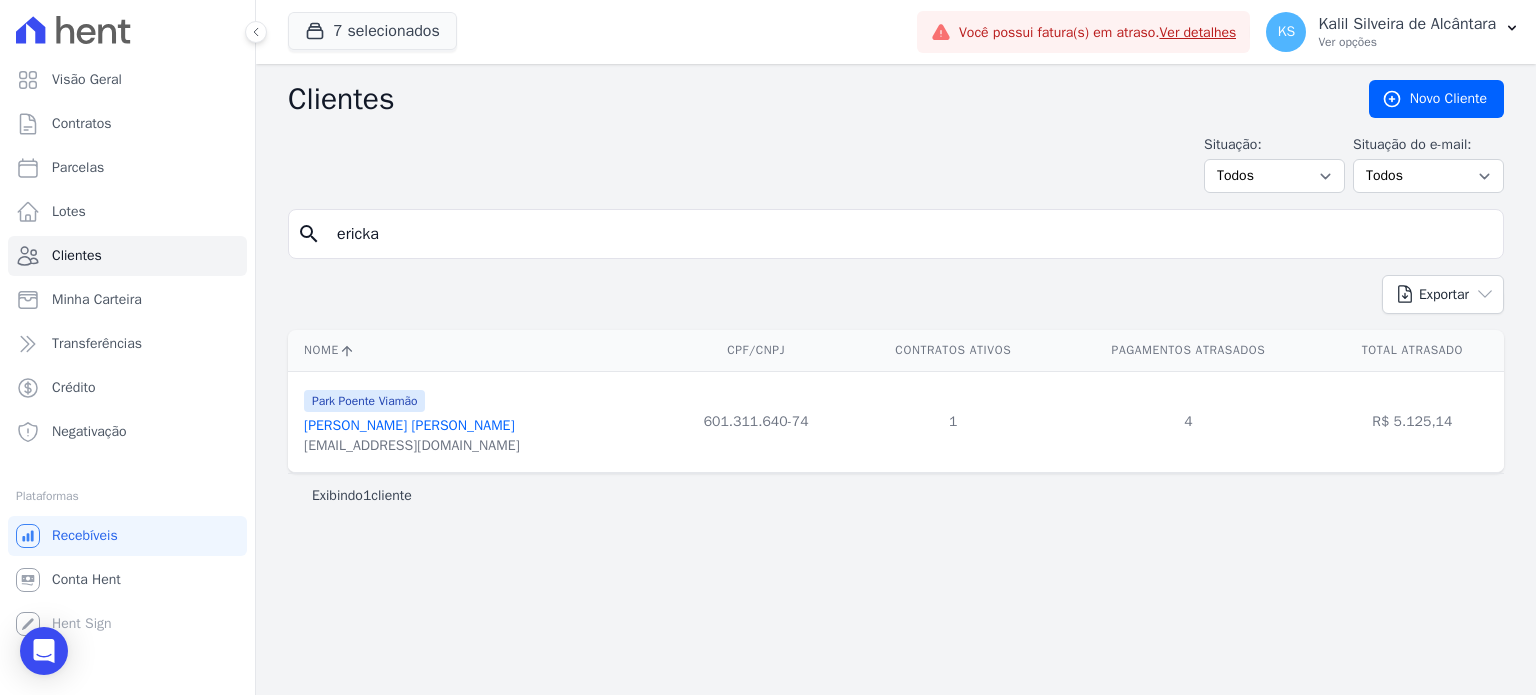 click on "[EMAIL_ADDRESS][DOMAIN_NAME]" at bounding box center [412, 446] 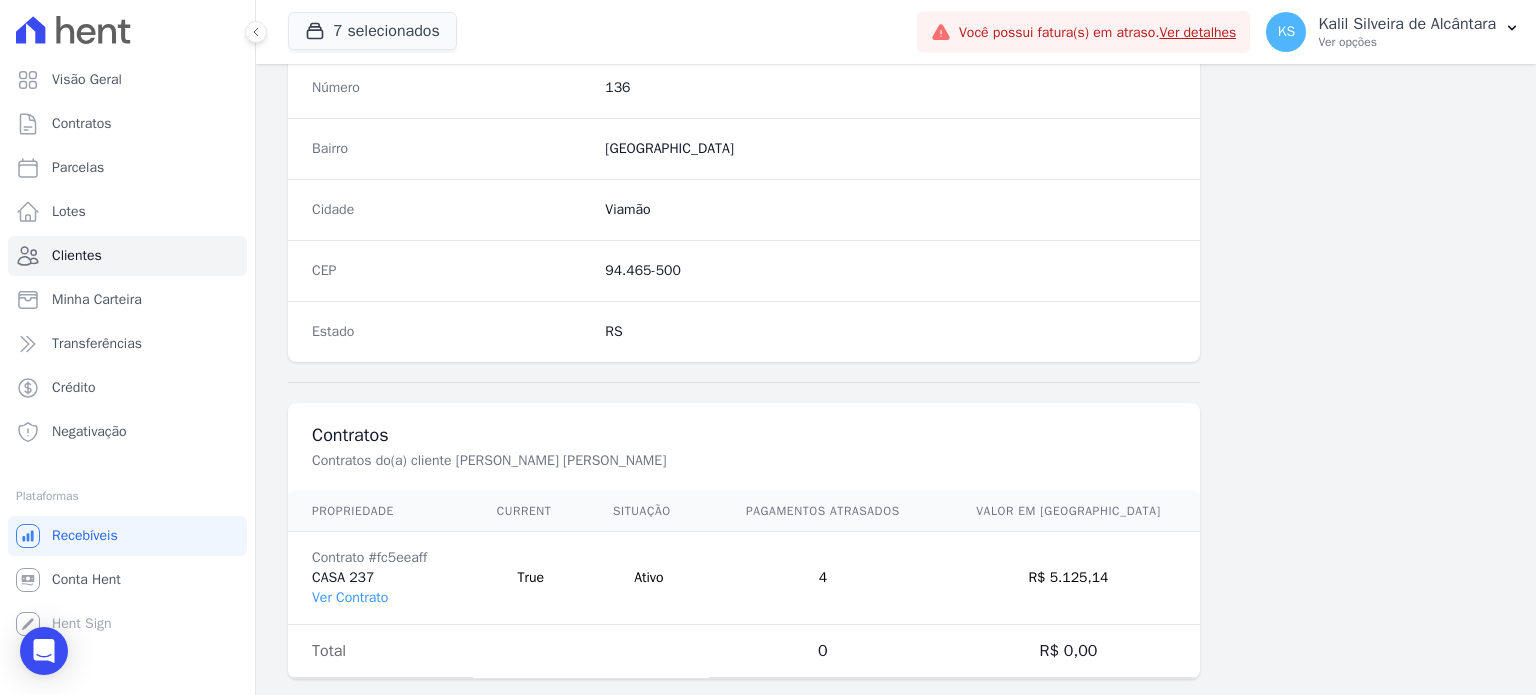 scroll, scrollTop: 1169, scrollLeft: 0, axis: vertical 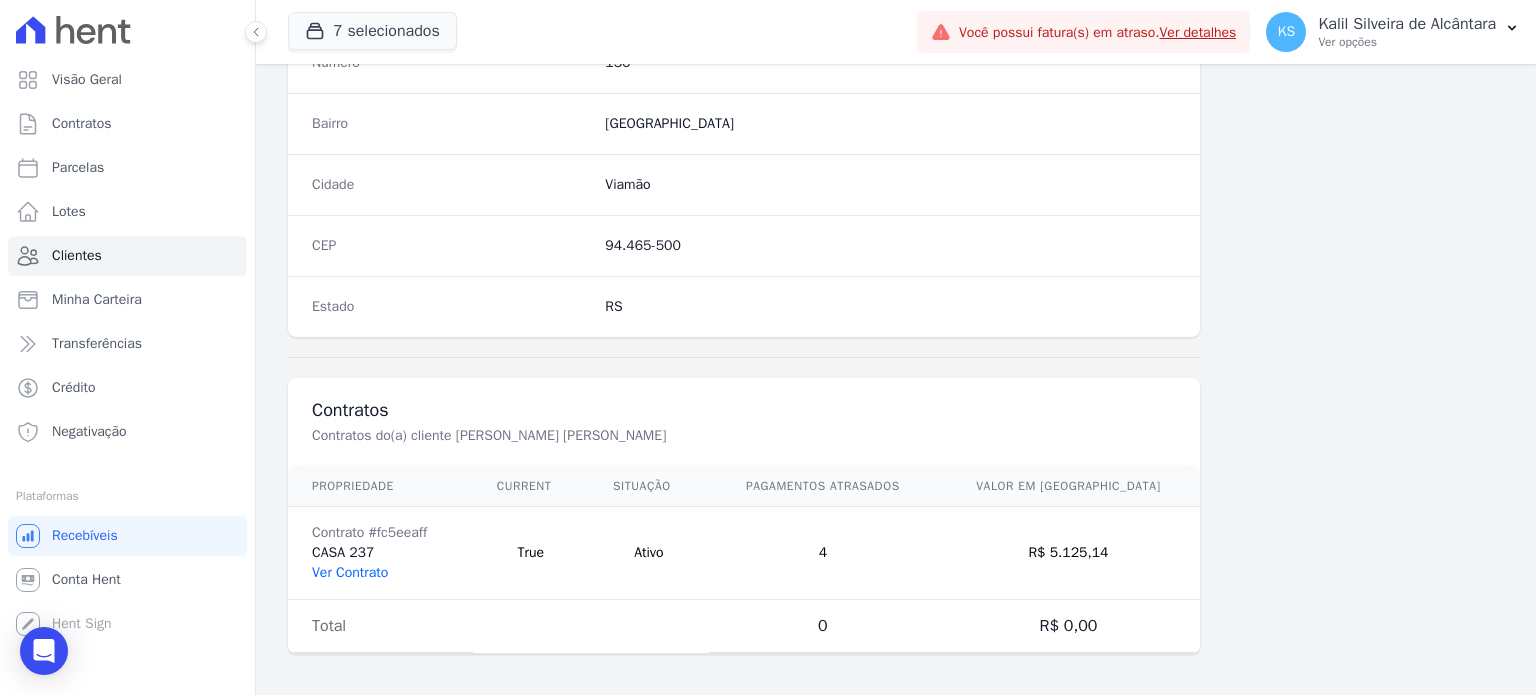 click on "Ver Contrato" at bounding box center [350, 572] 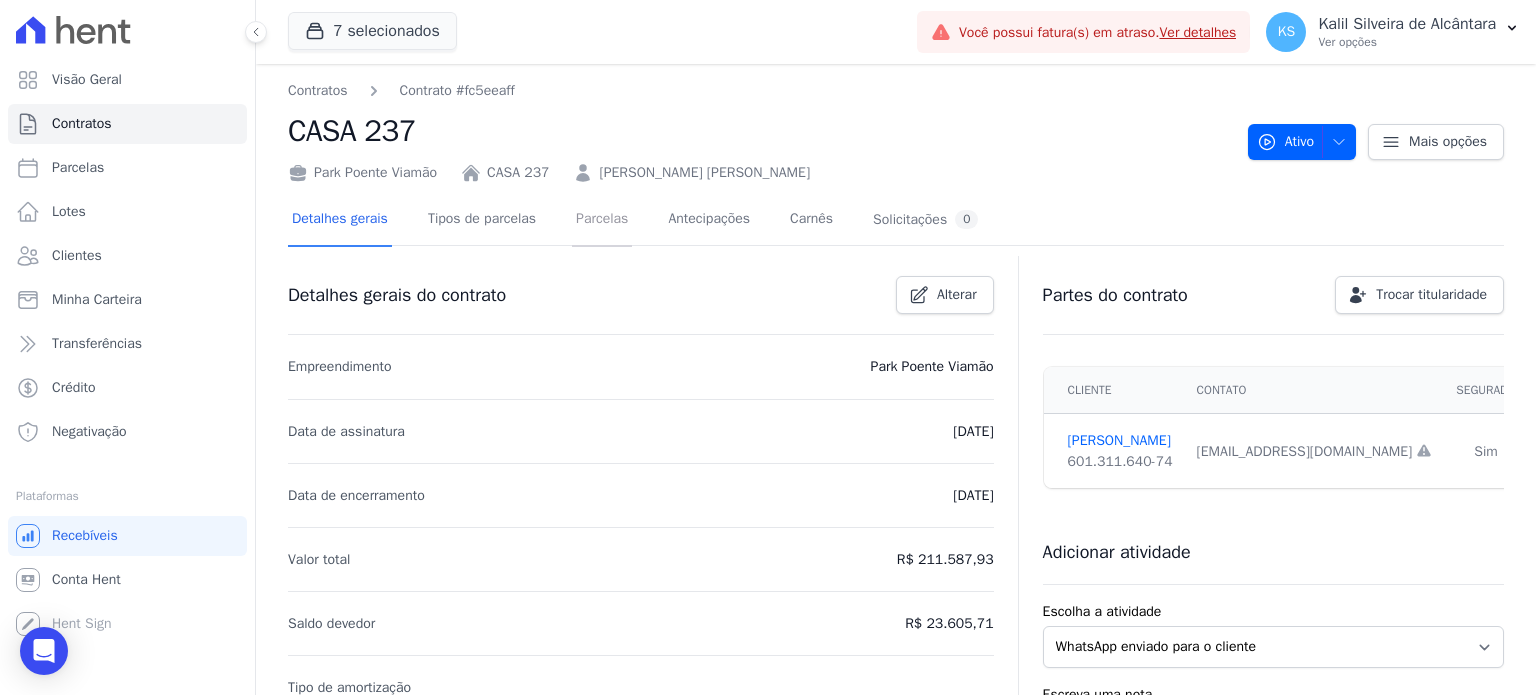 click on "Parcelas" at bounding box center (602, 220) 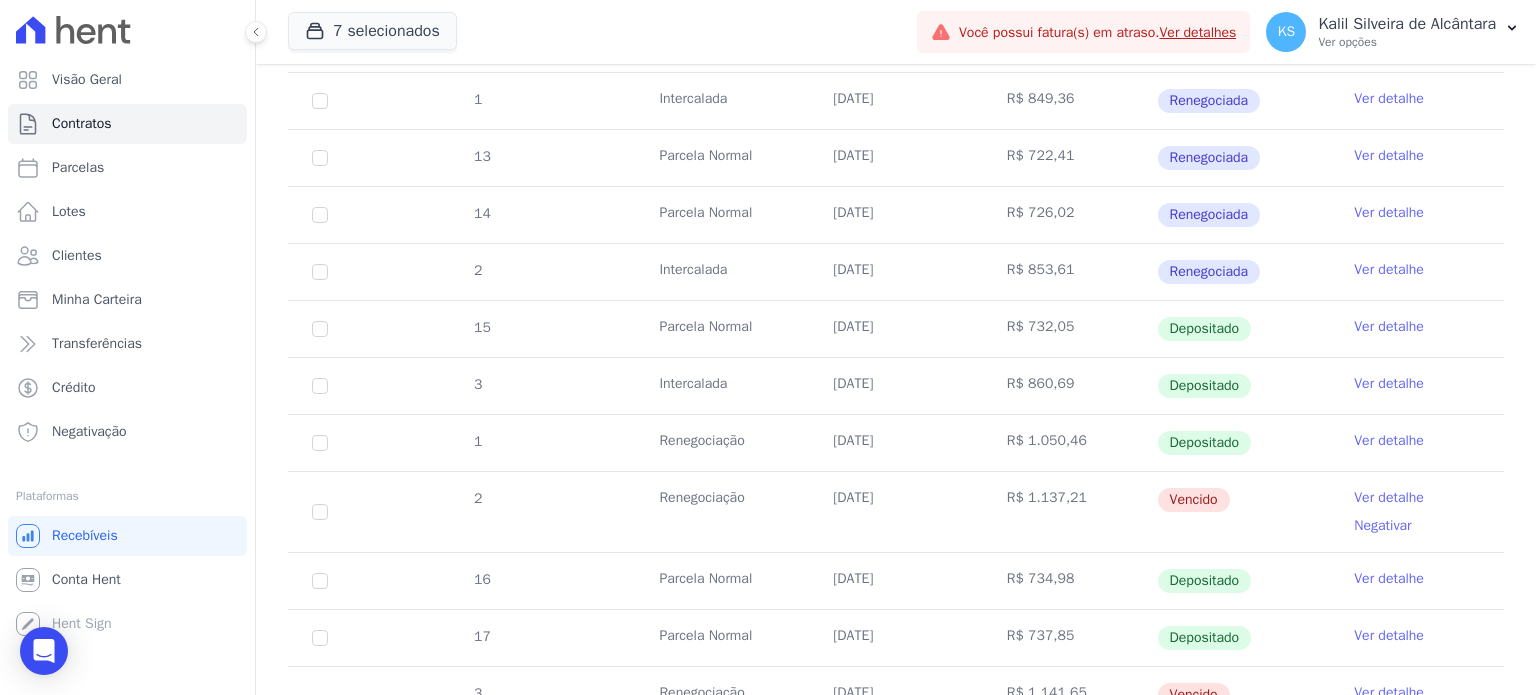 scroll, scrollTop: 600, scrollLeft: 0, axis: vertical 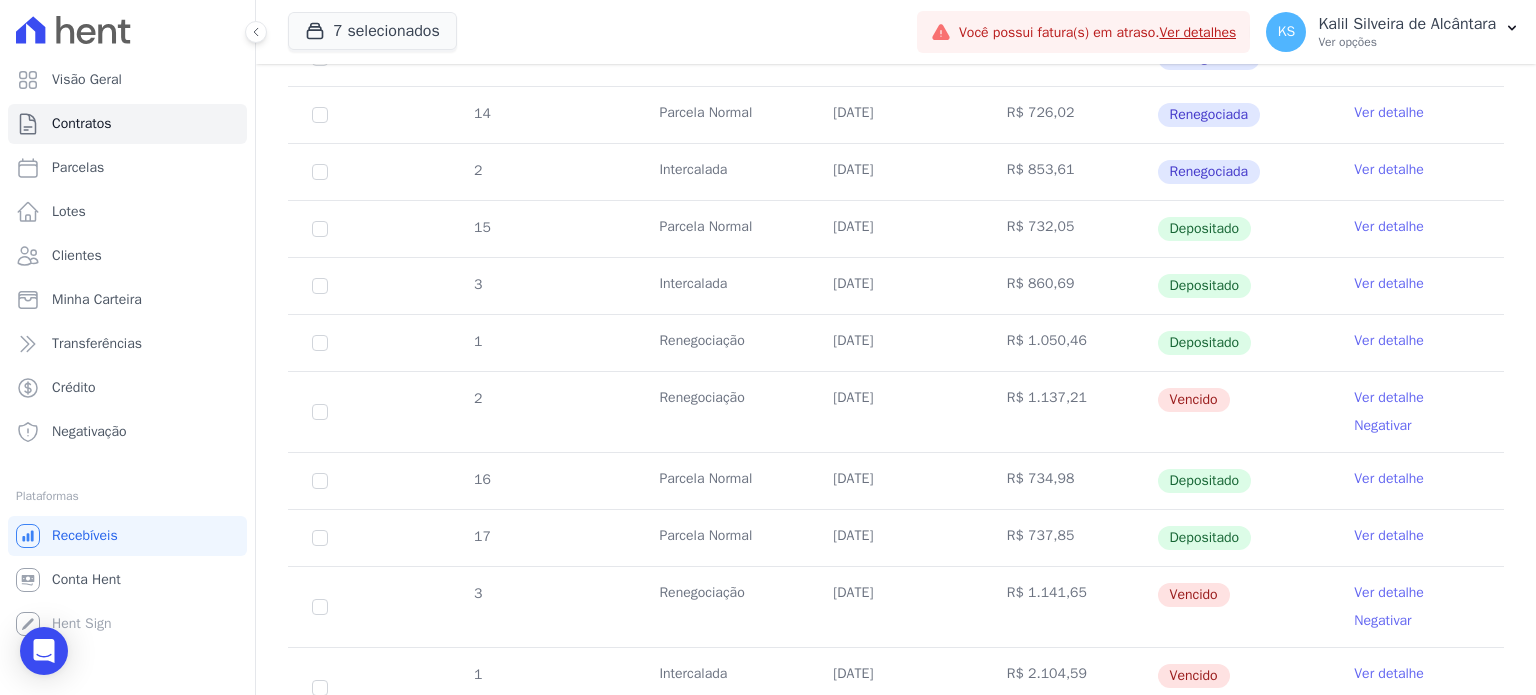 drag, startPoint x: 326, startPoint y: 420, endPoint x: 317, endPoint y: 413, distance: 11.401754 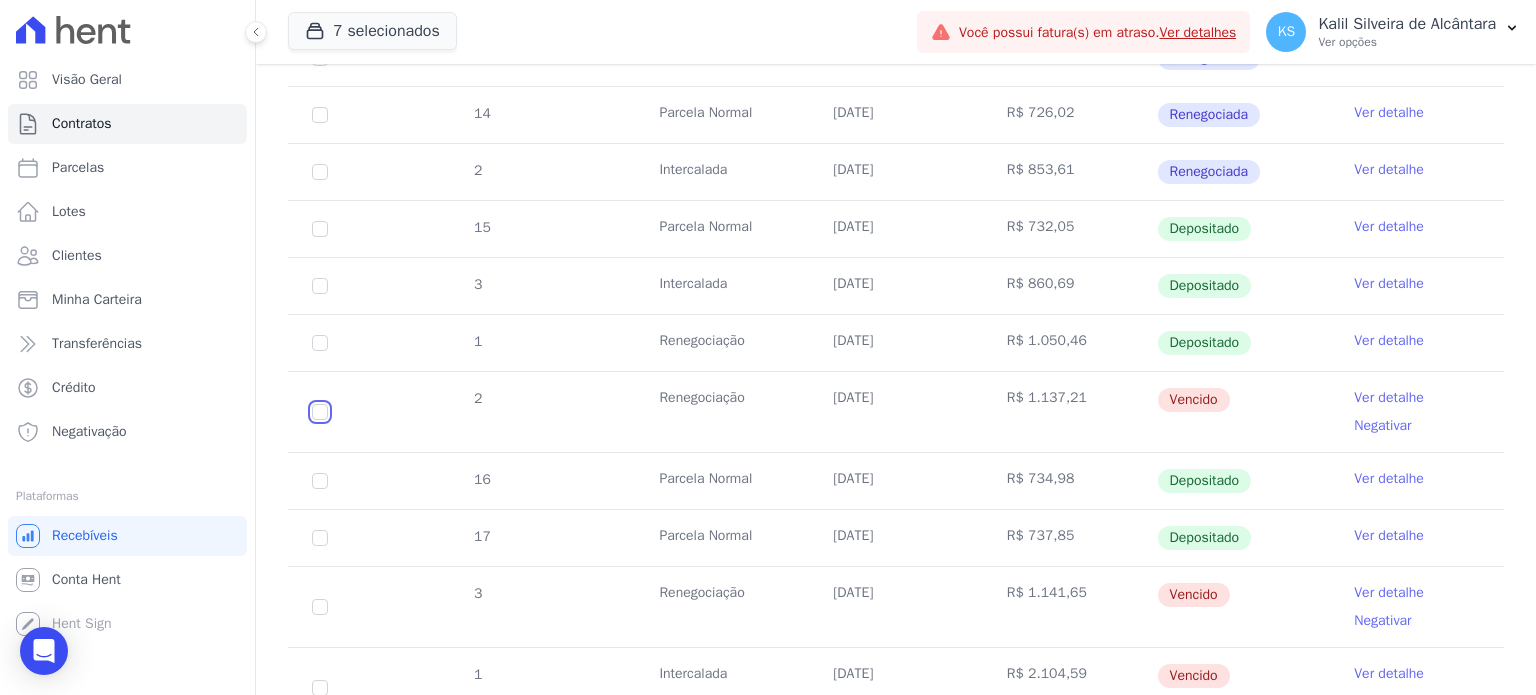 click at bounding box center (320, 412) 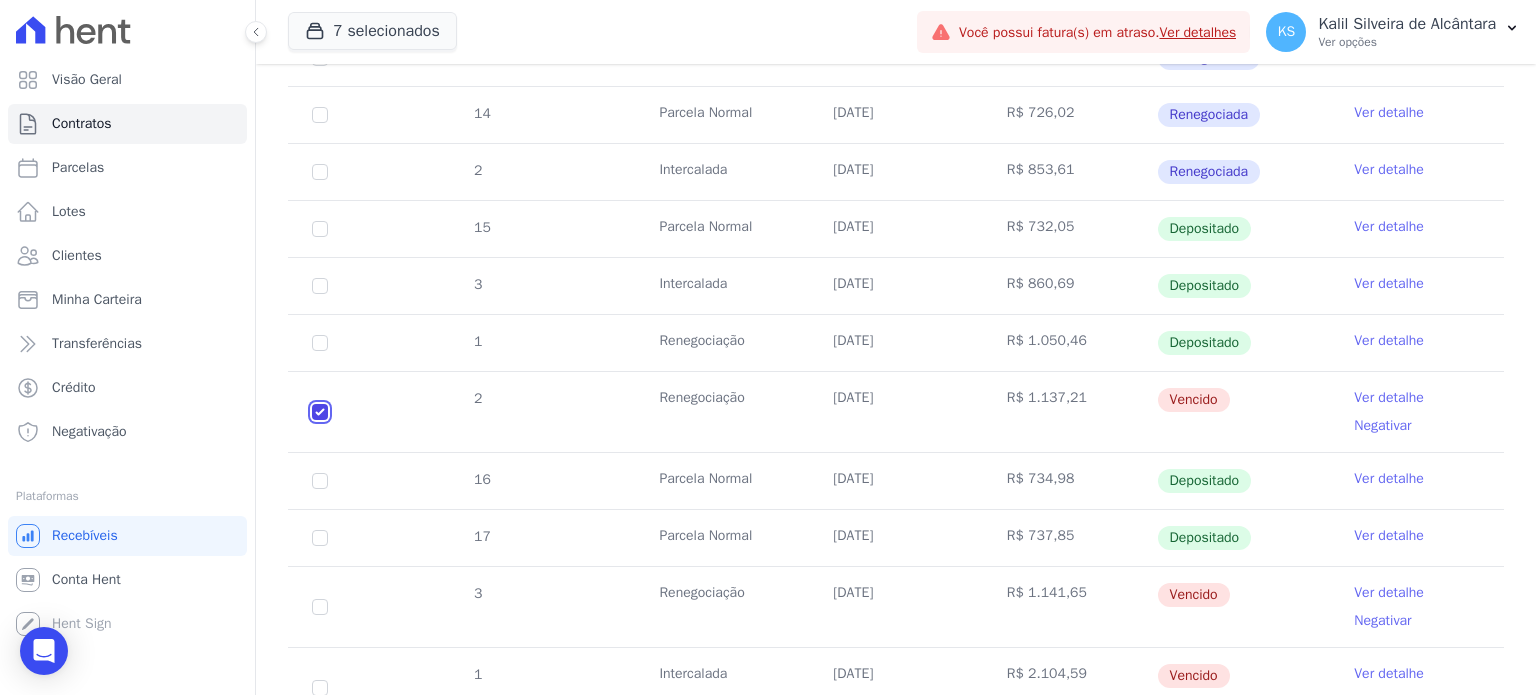 checkbox on "true" 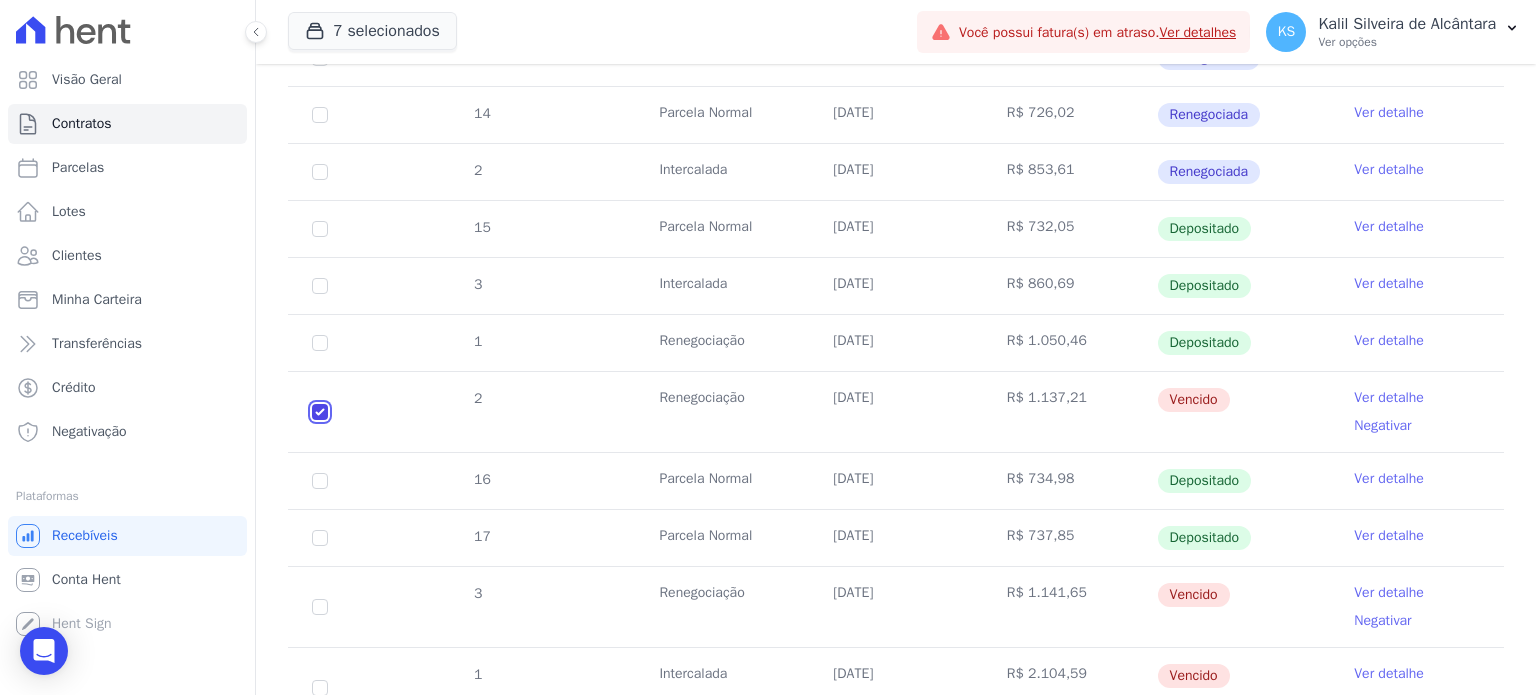 scroll, scrollTop: 716, scrollLeft: 0, axis: vertical 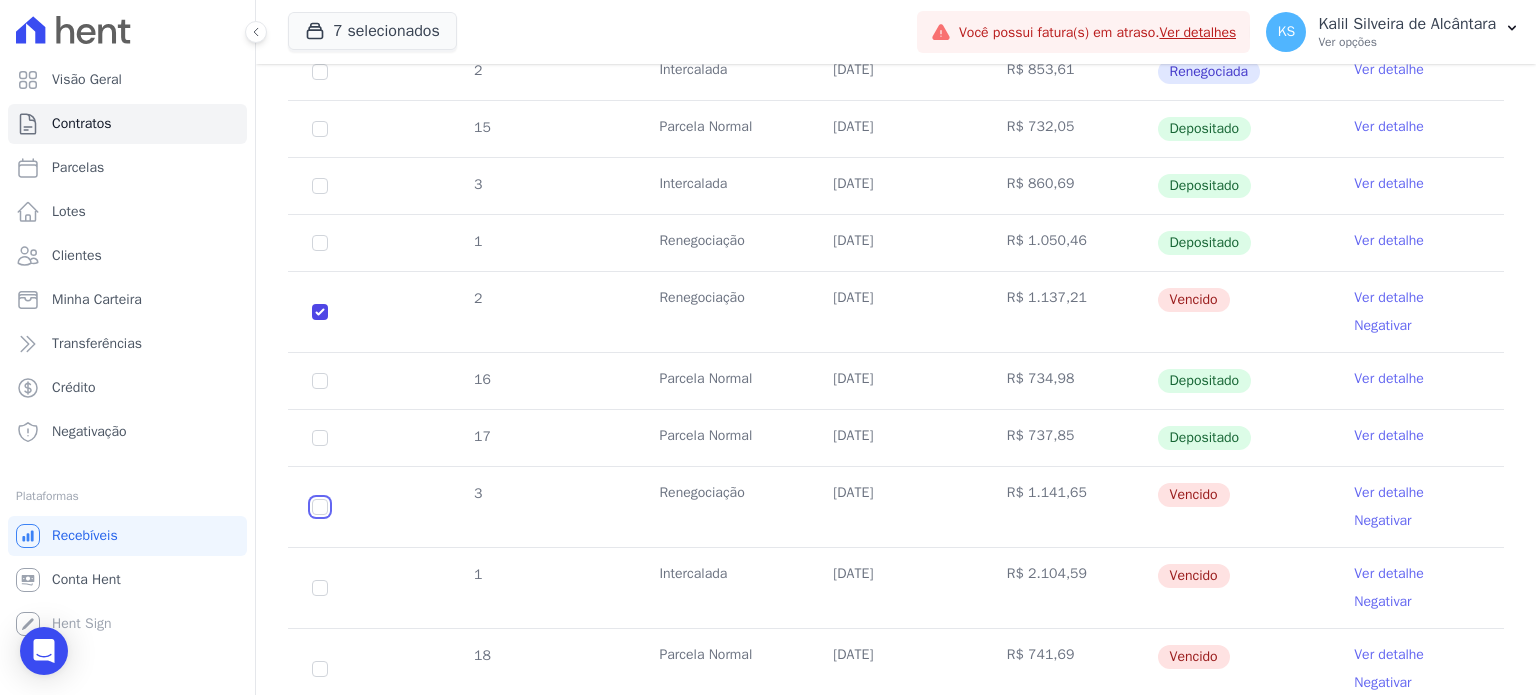 click at bounding box center (320, 312) 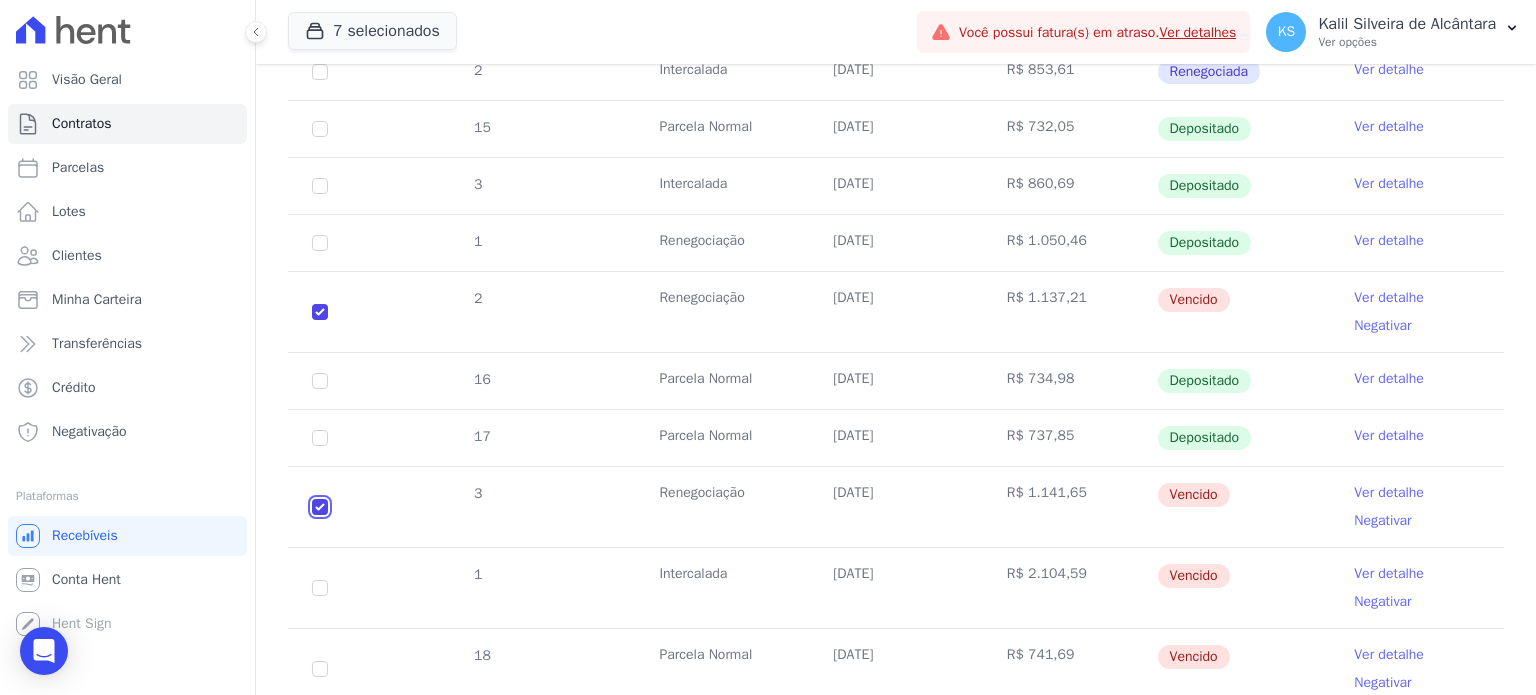 checkbox on "true" 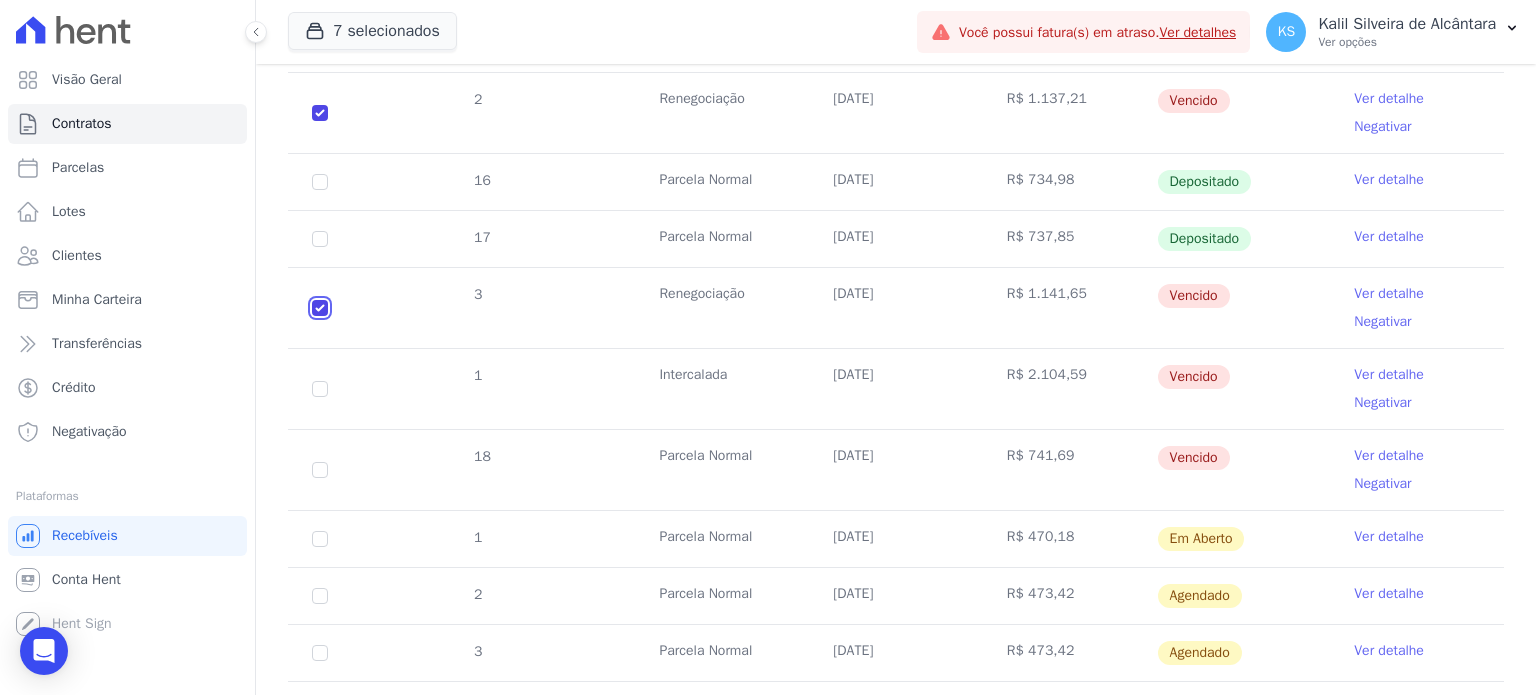 scroll, scrollTop: 916, scrollLeft: 0, axis: vertical 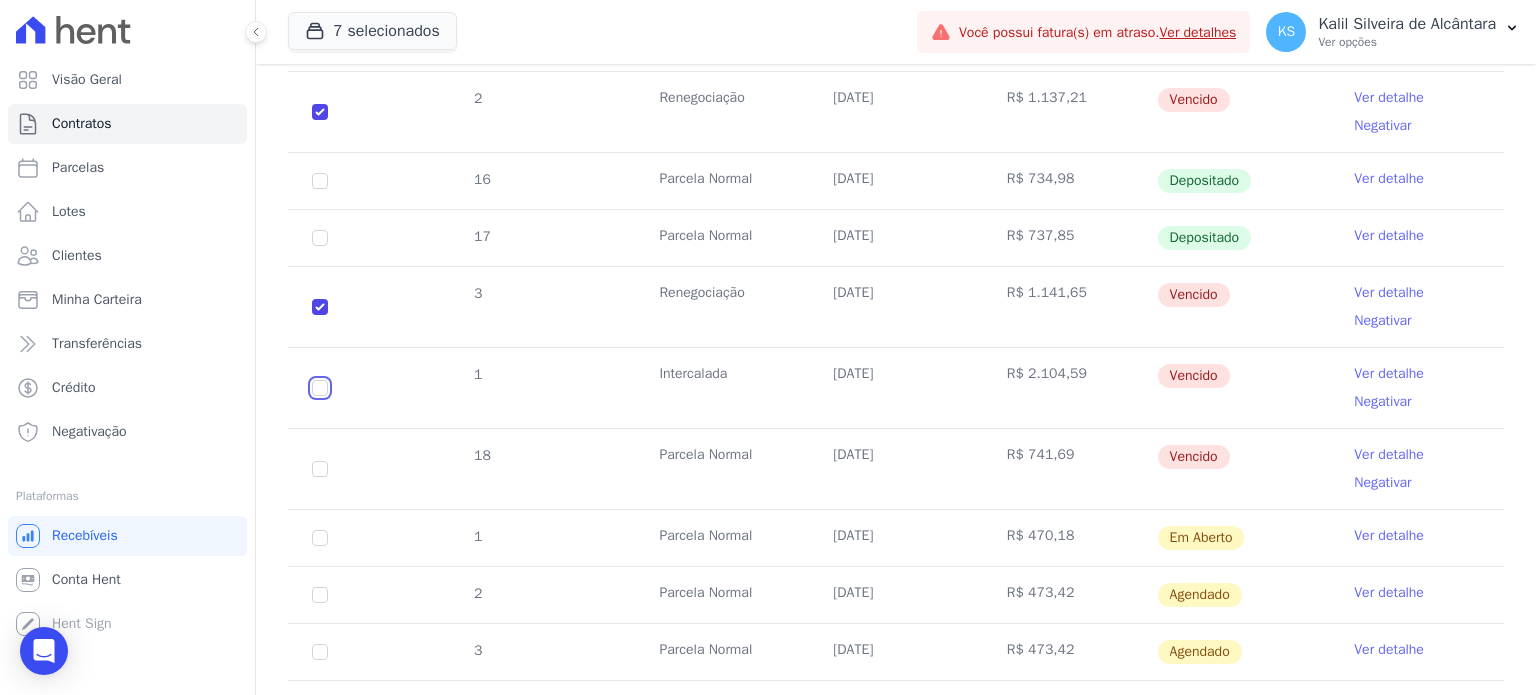 click at bounding box center [320, 112] 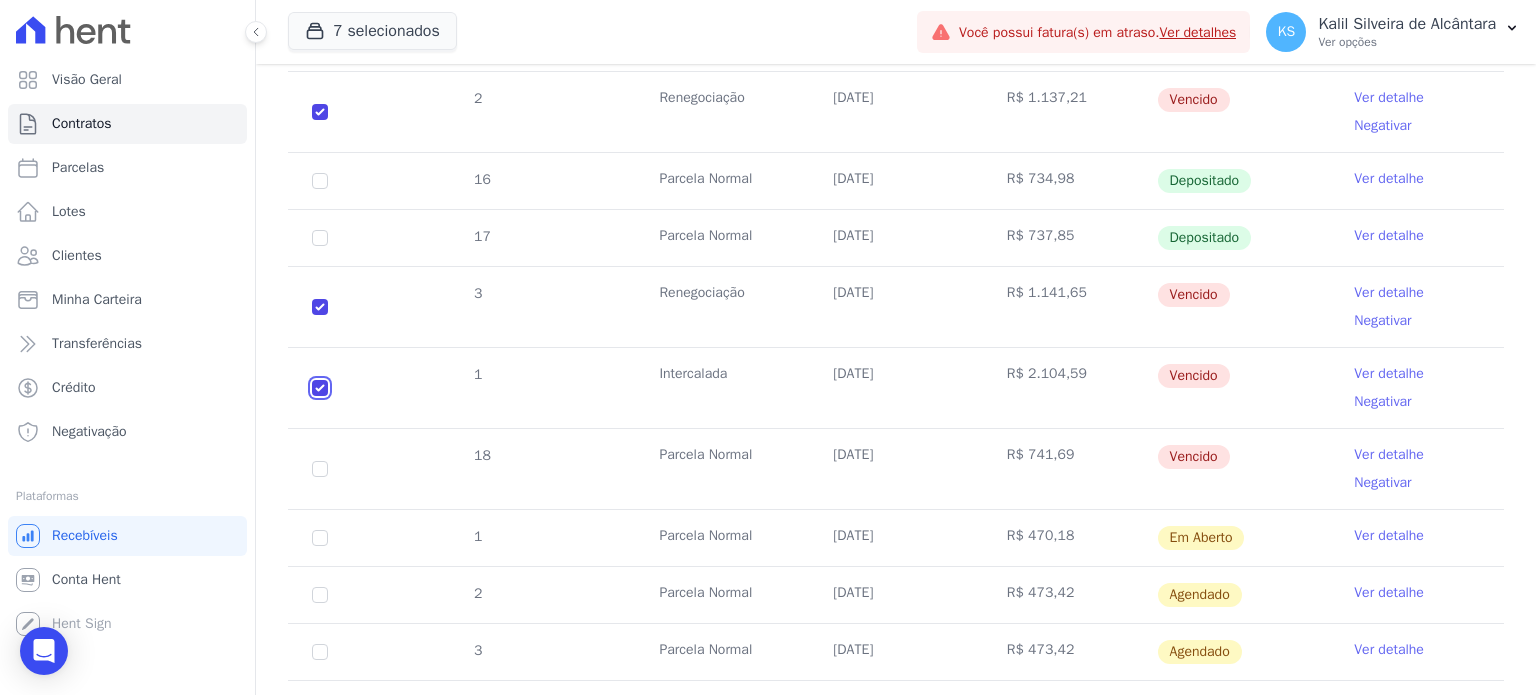 checkbox on "true" 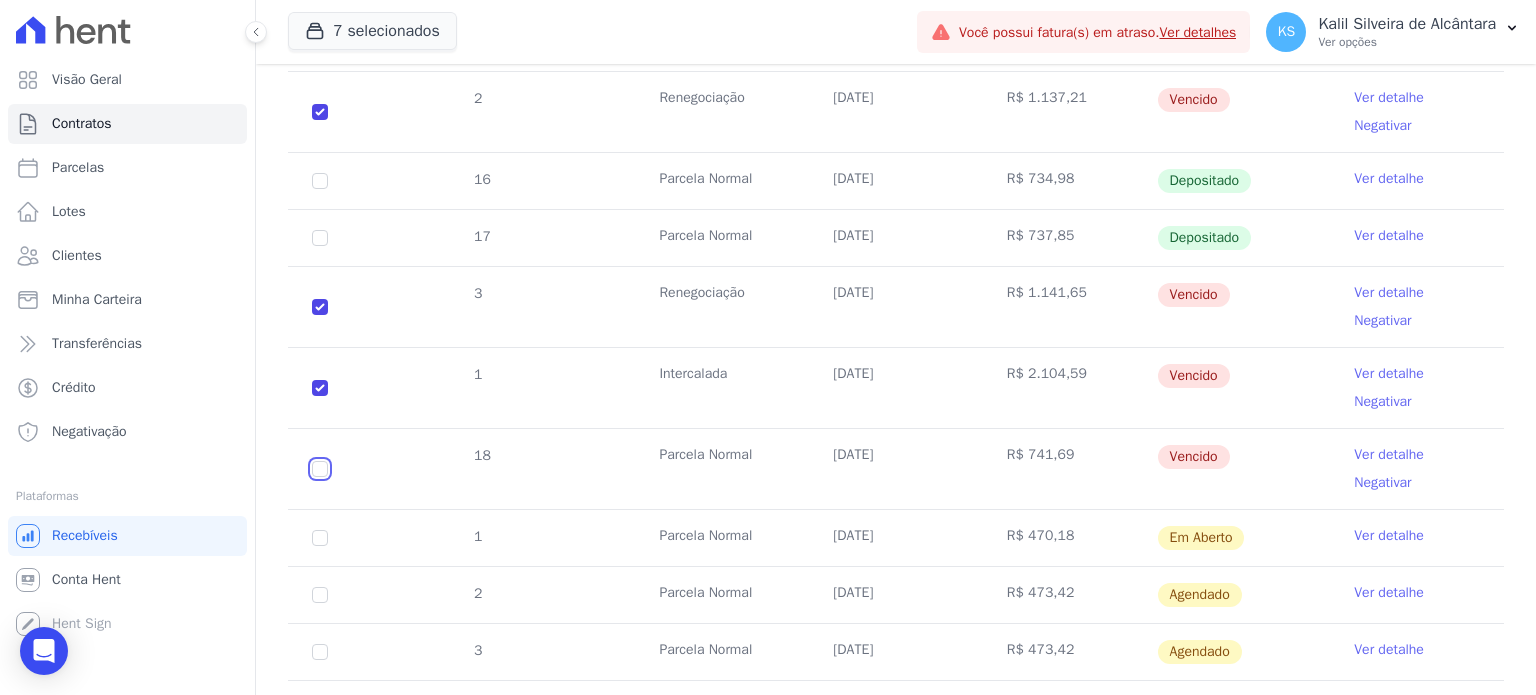click at bounding box center [320, 112] 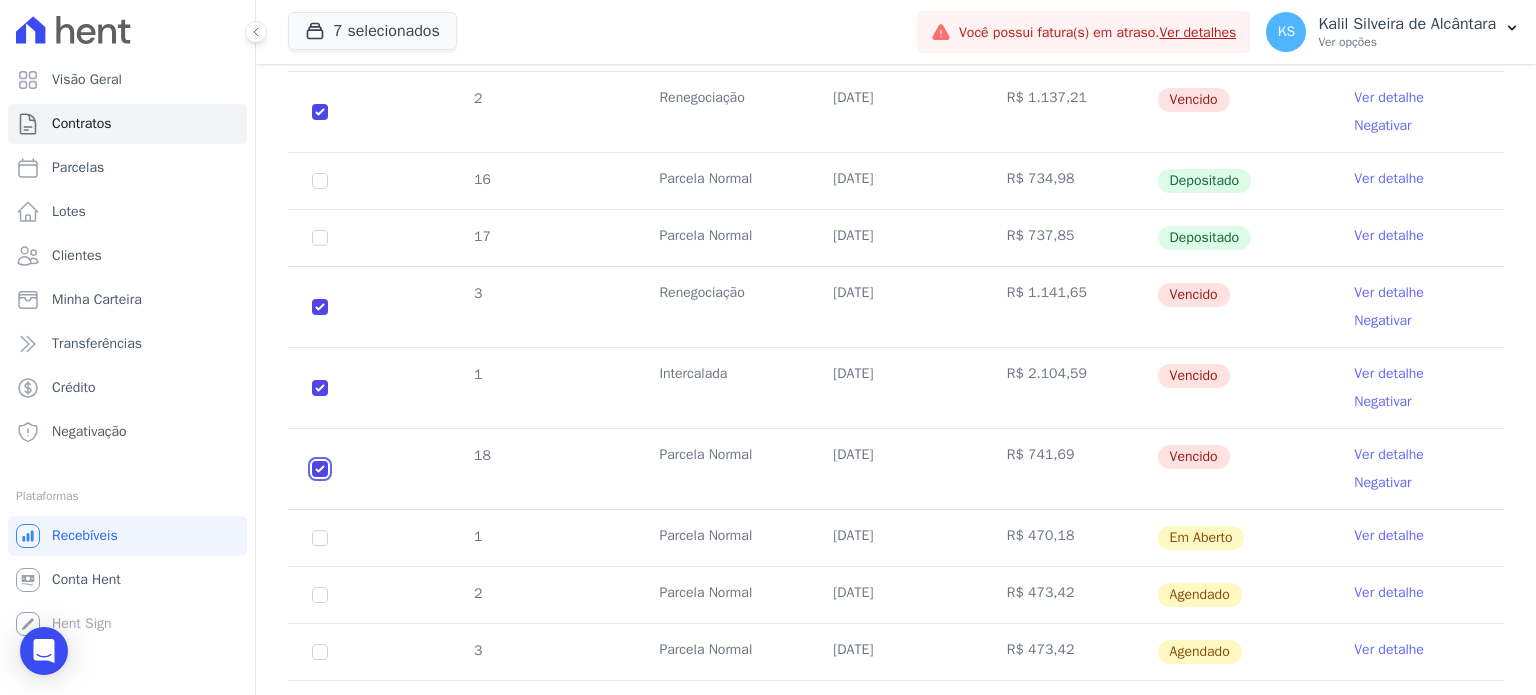 checkbox on "true" 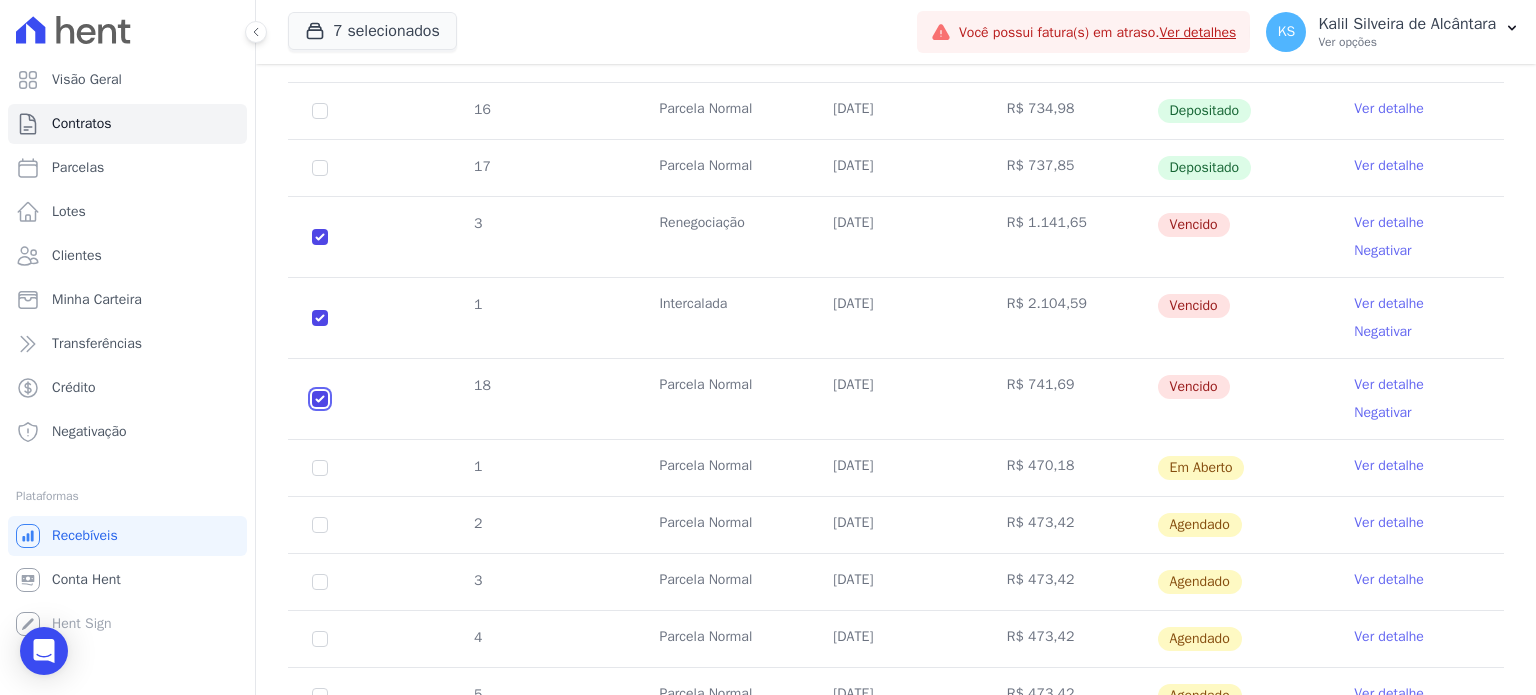 scroll, scrollTop: 1016, scrollLeft: 0, axis: vertical 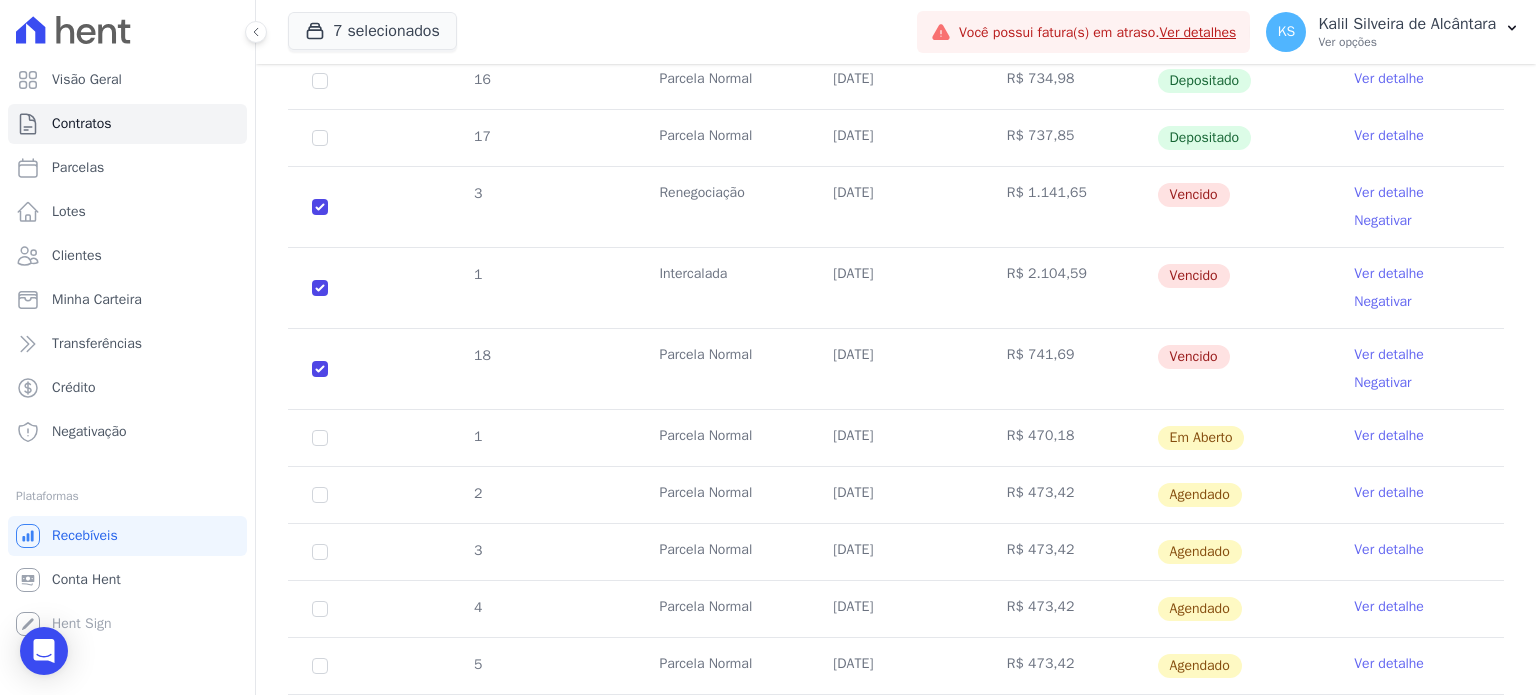 click on "1" at bounding box center (320, 438) 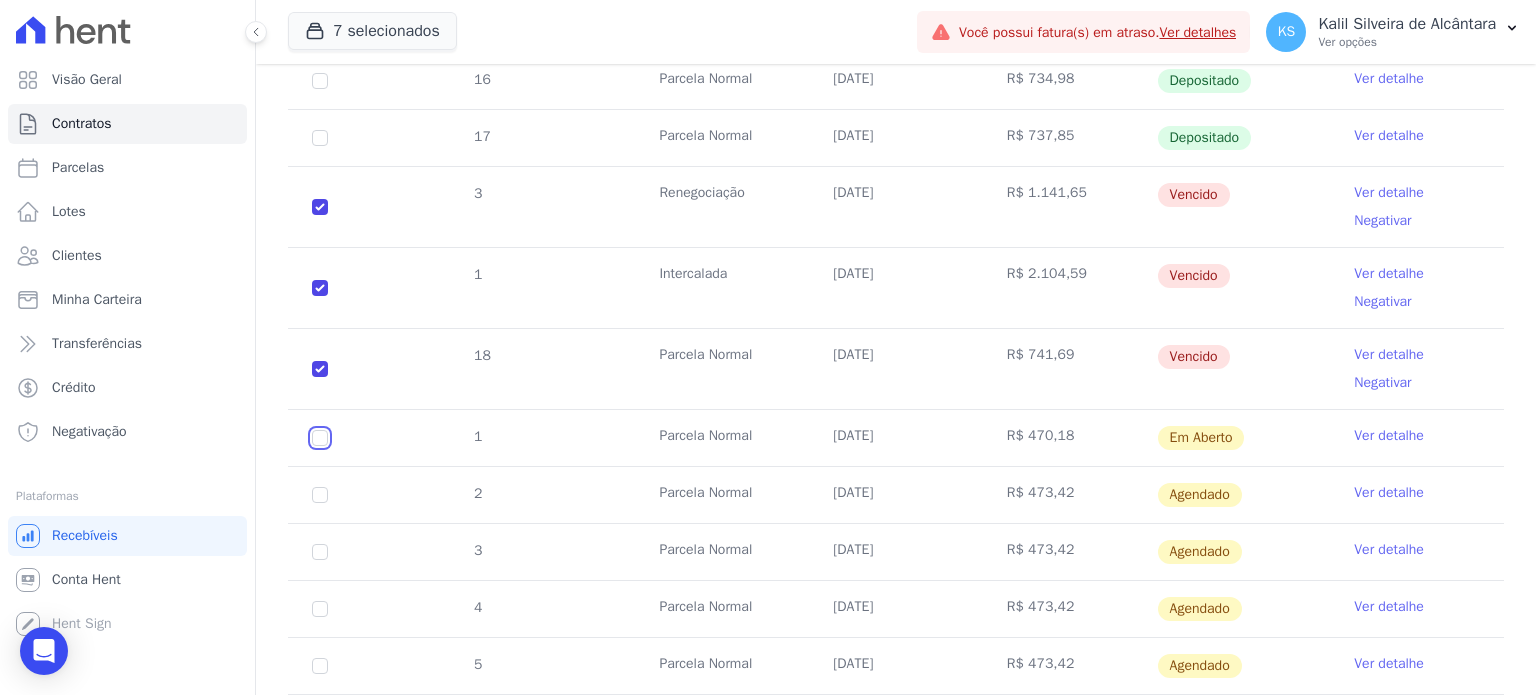 click at bounding box center [320, 438] 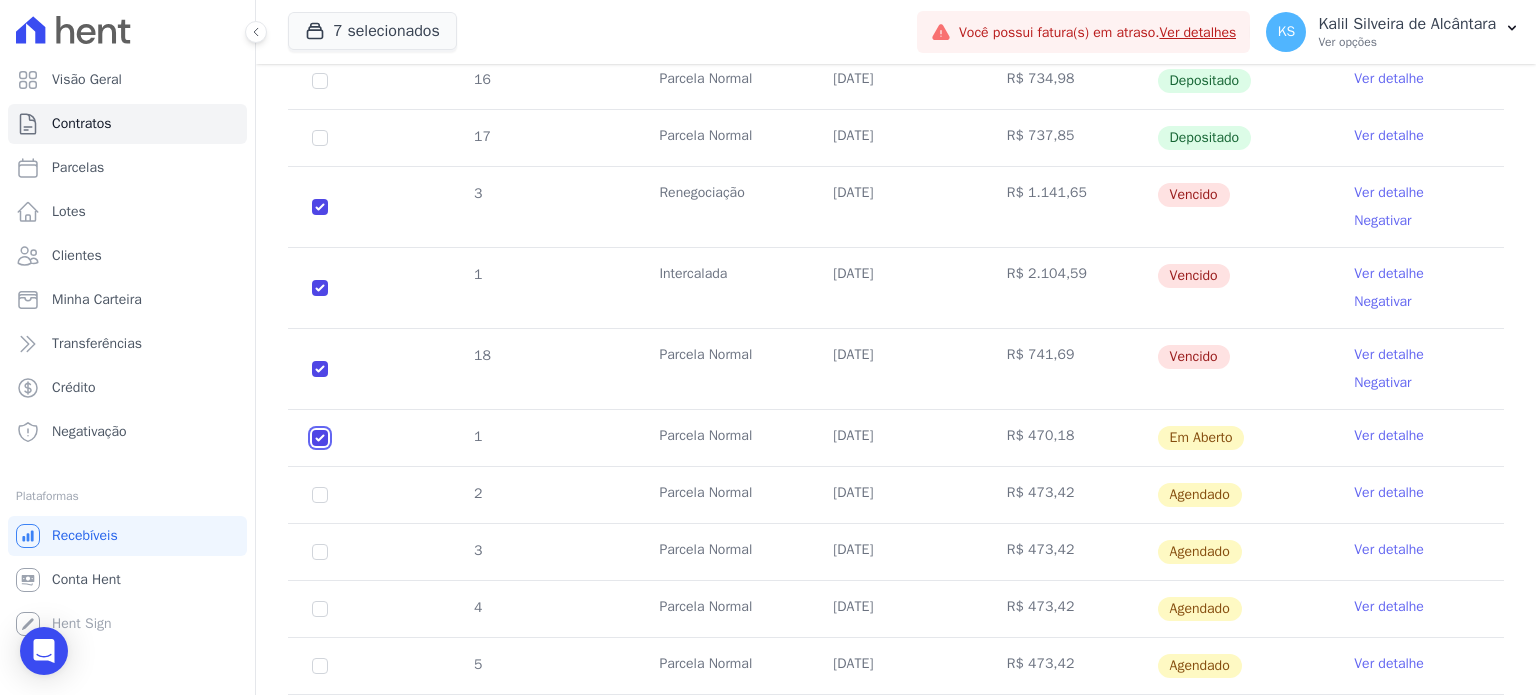 checkbox on "true" 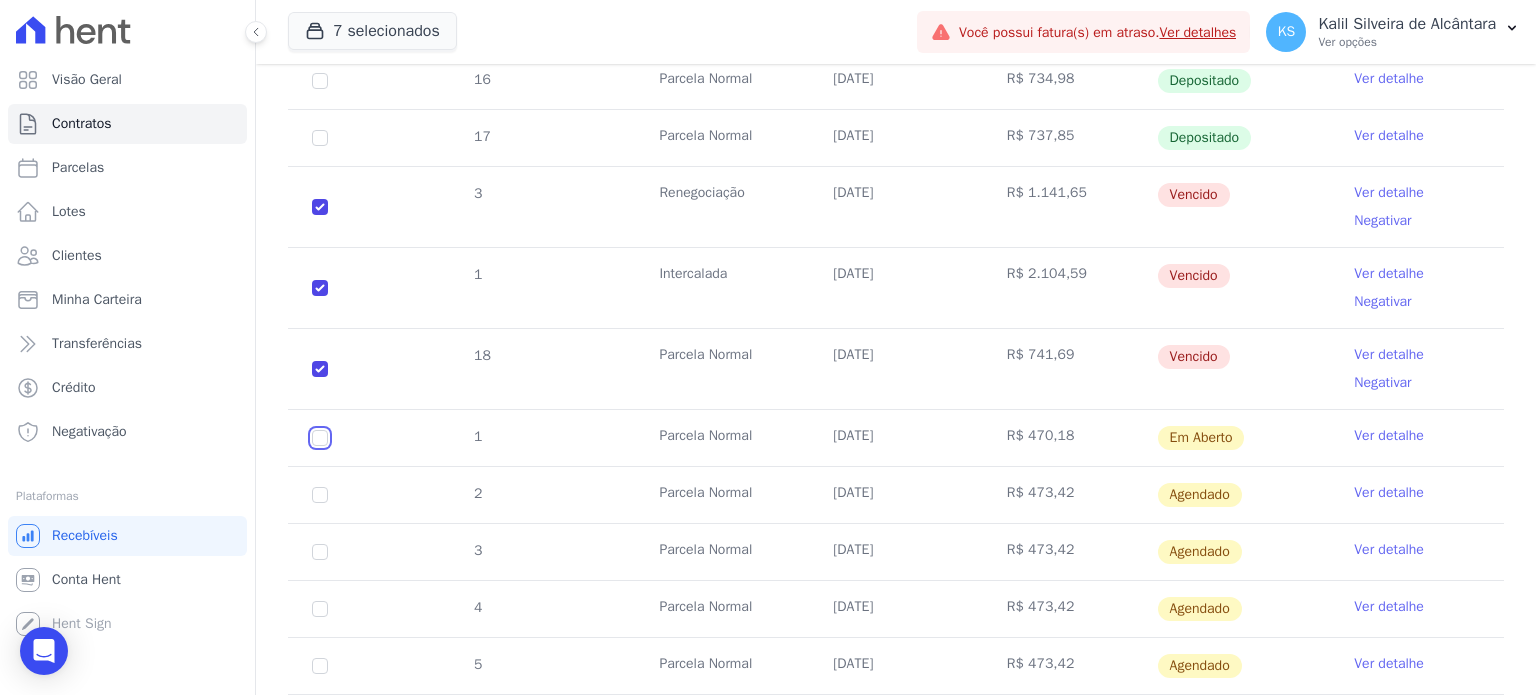 checkbox on "true" 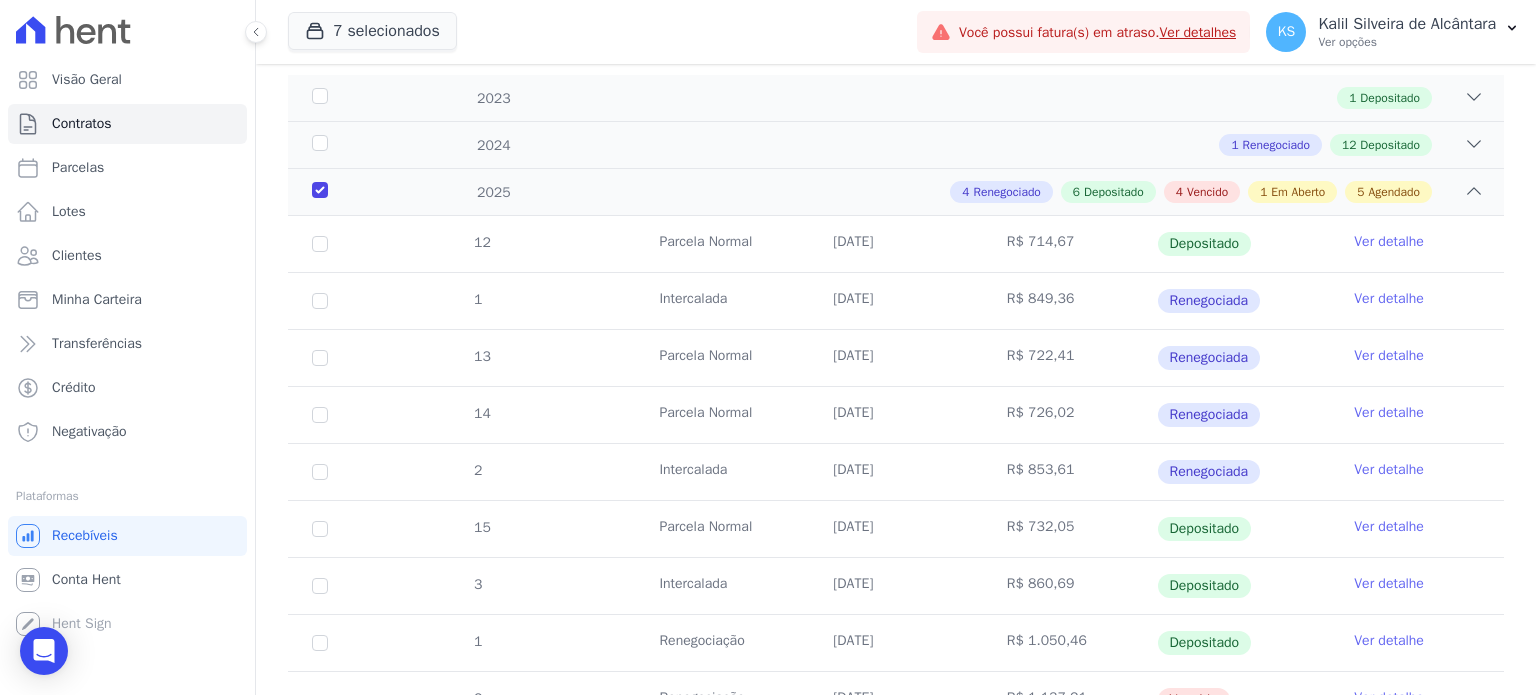 scroll, scrollTop: 0, scrollLeft: 0, axis: both 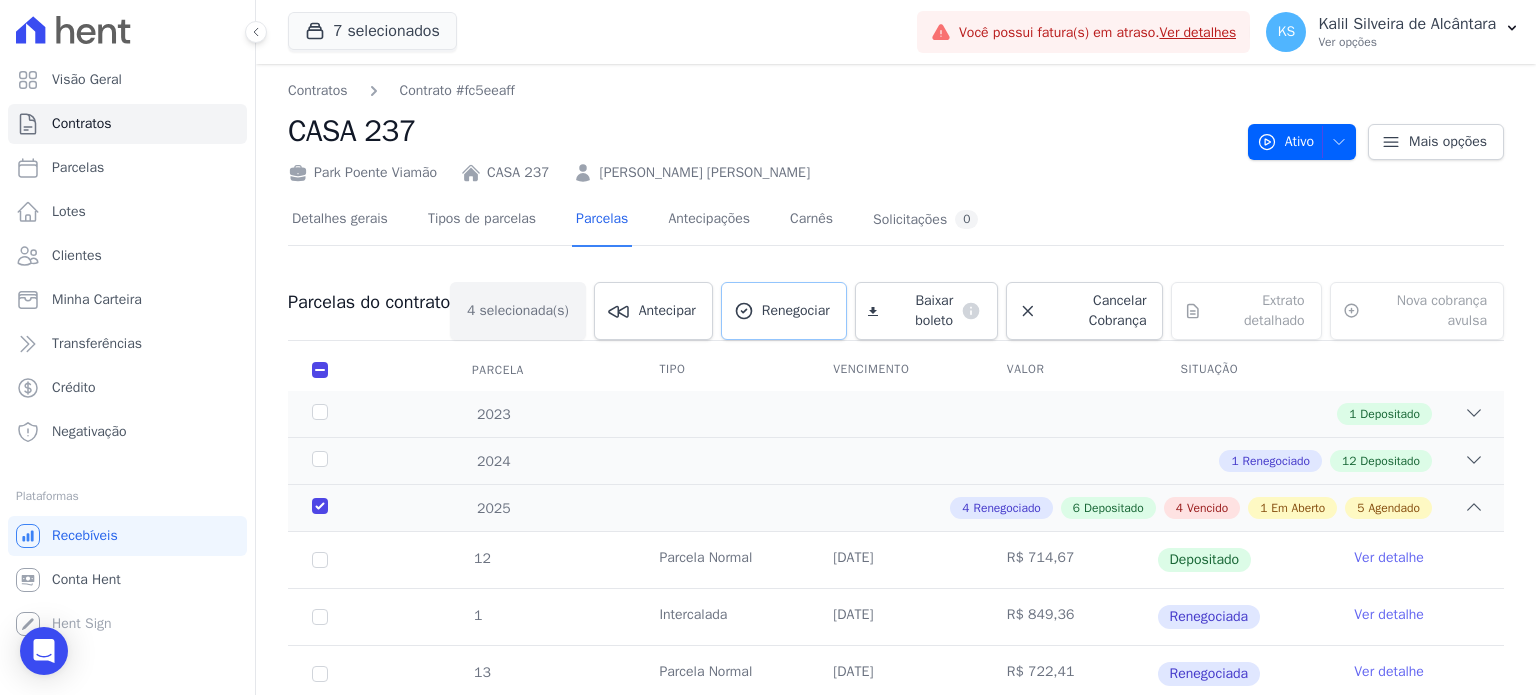 click on "Renegociar" at bounding box center (796, 311) 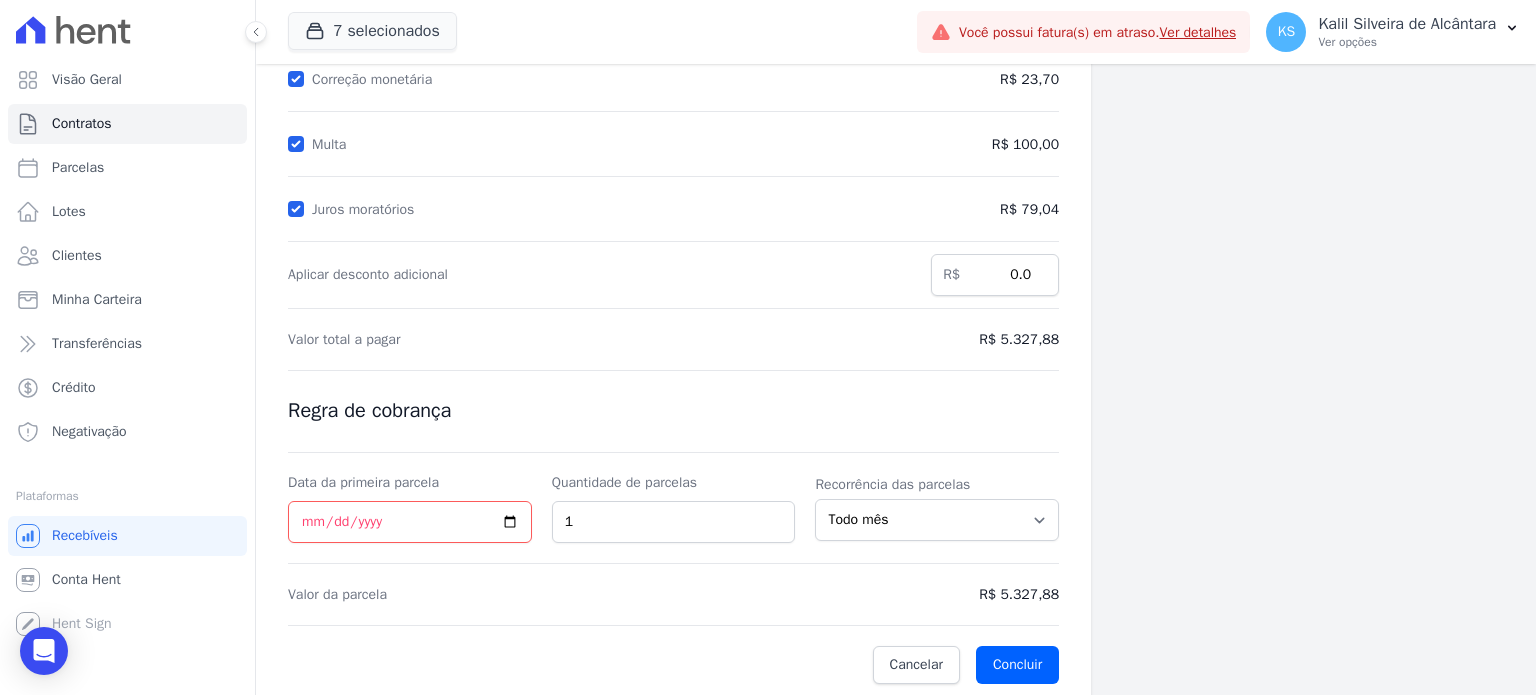 scroll, scrollTop: 302, scrollLeft: 0, axis: vertical 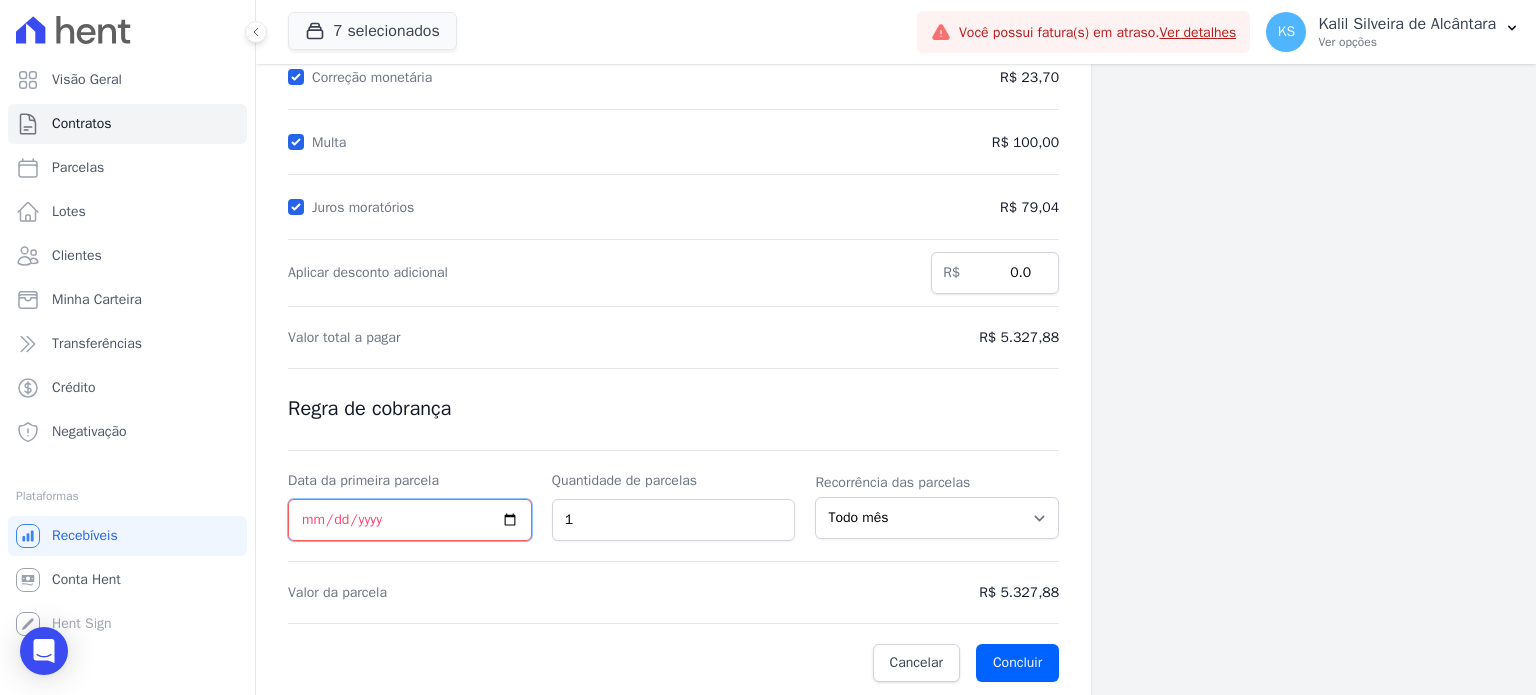 drag, startPoint x: 337, startPoint y: 521, endPoint x: 326, endPoint y: 524, distance: 11.401754 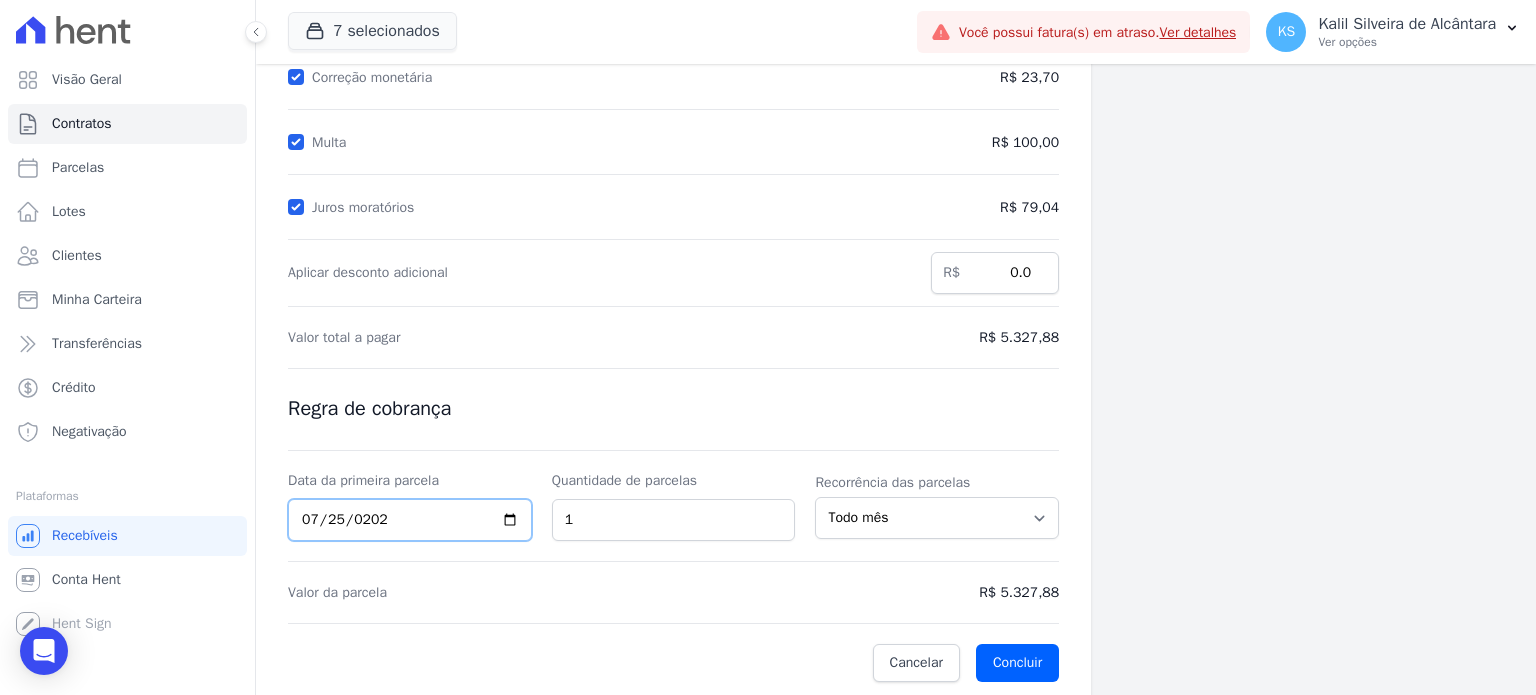 type on "[DATE]" 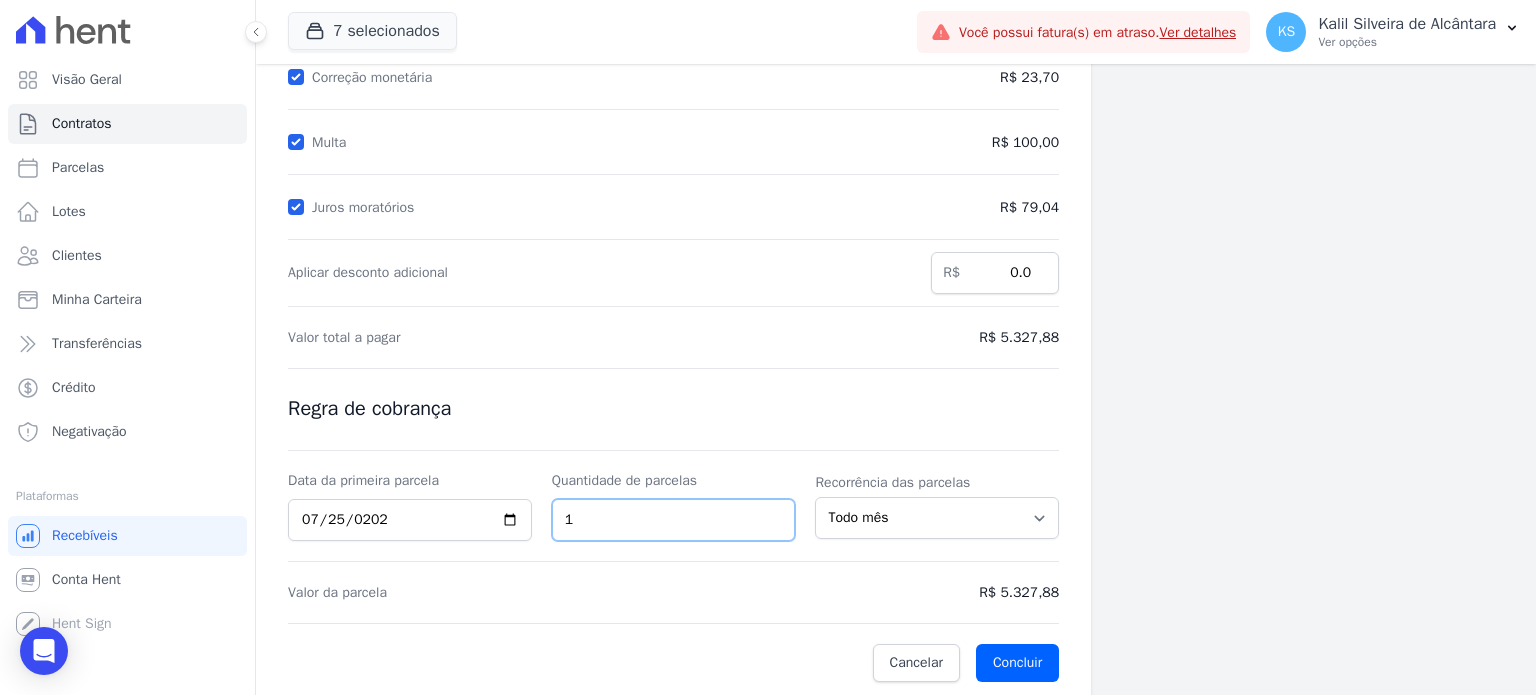 click on "1" at bounding box center [674, 520] 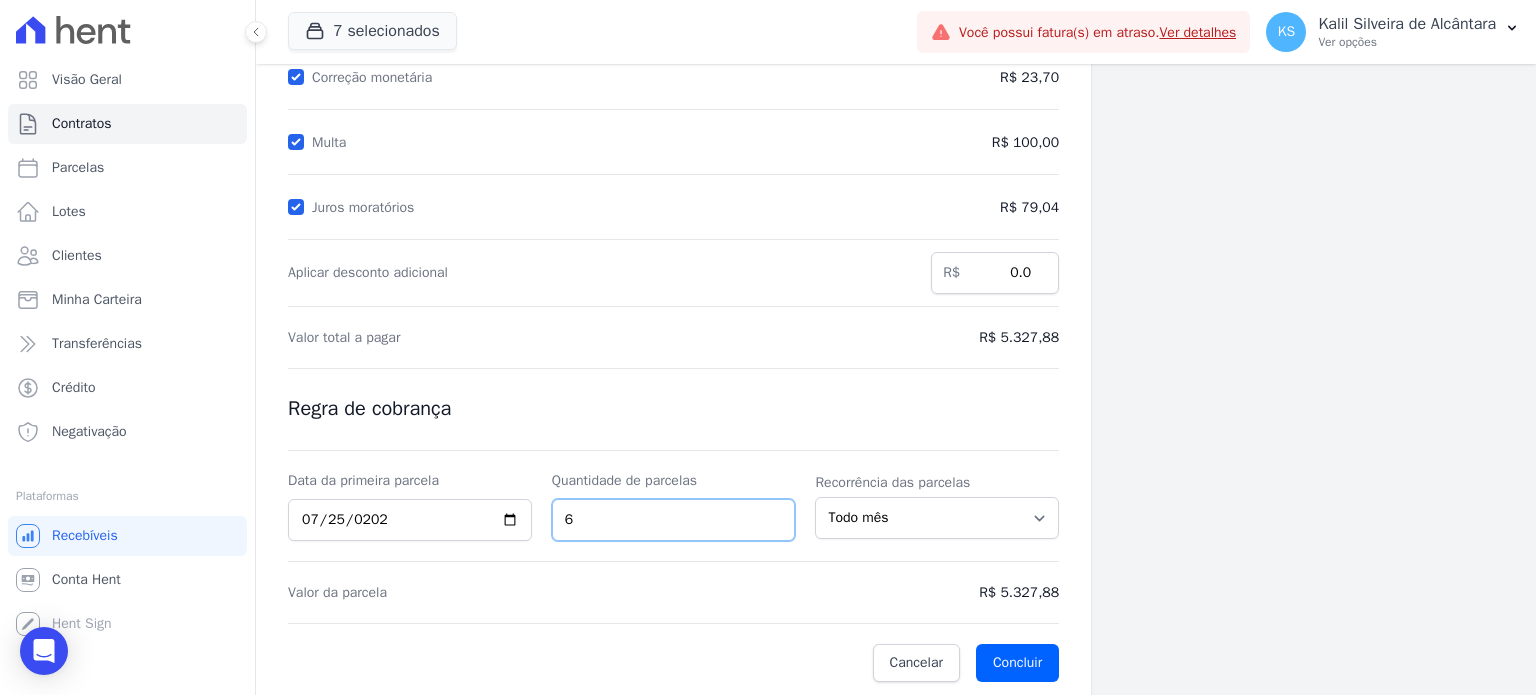type on "6" 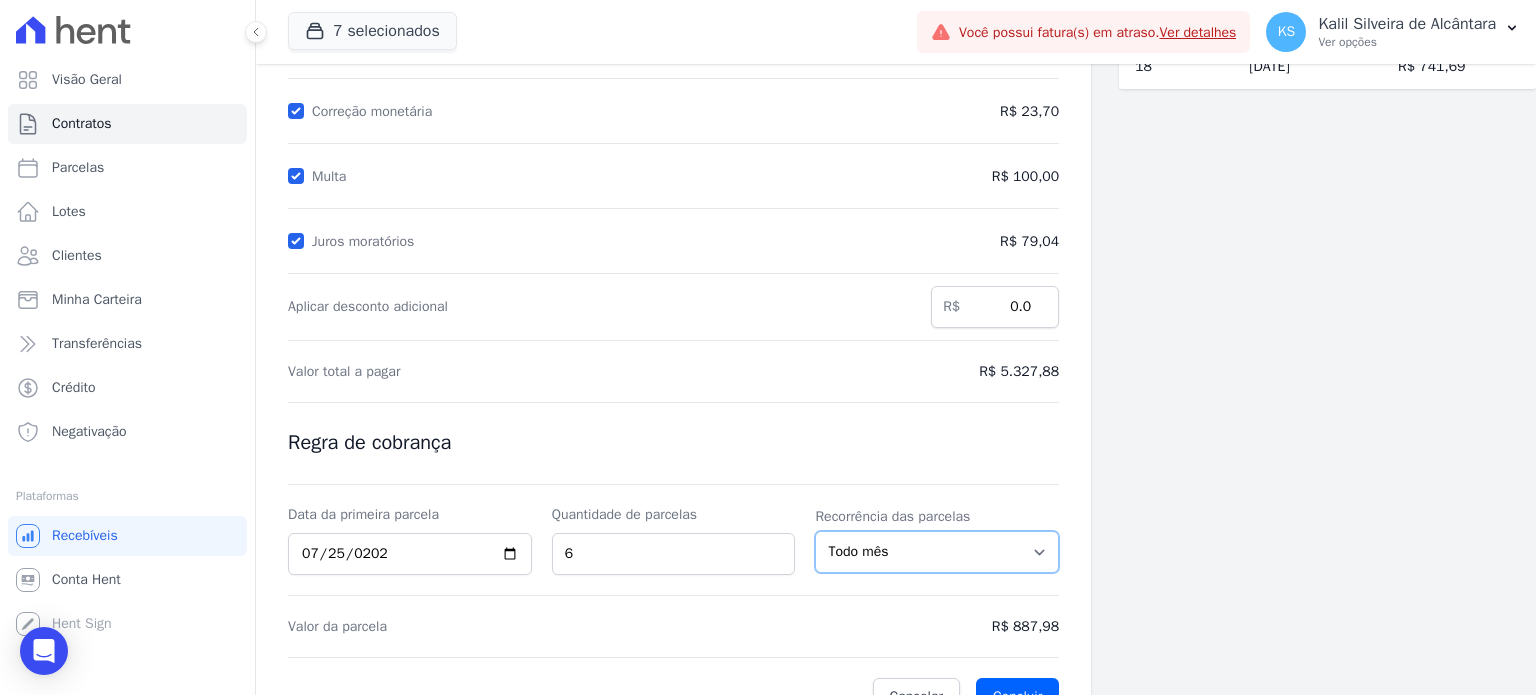 scroll, scrollTop: 302, scrollLeft: 0, axis: vertical 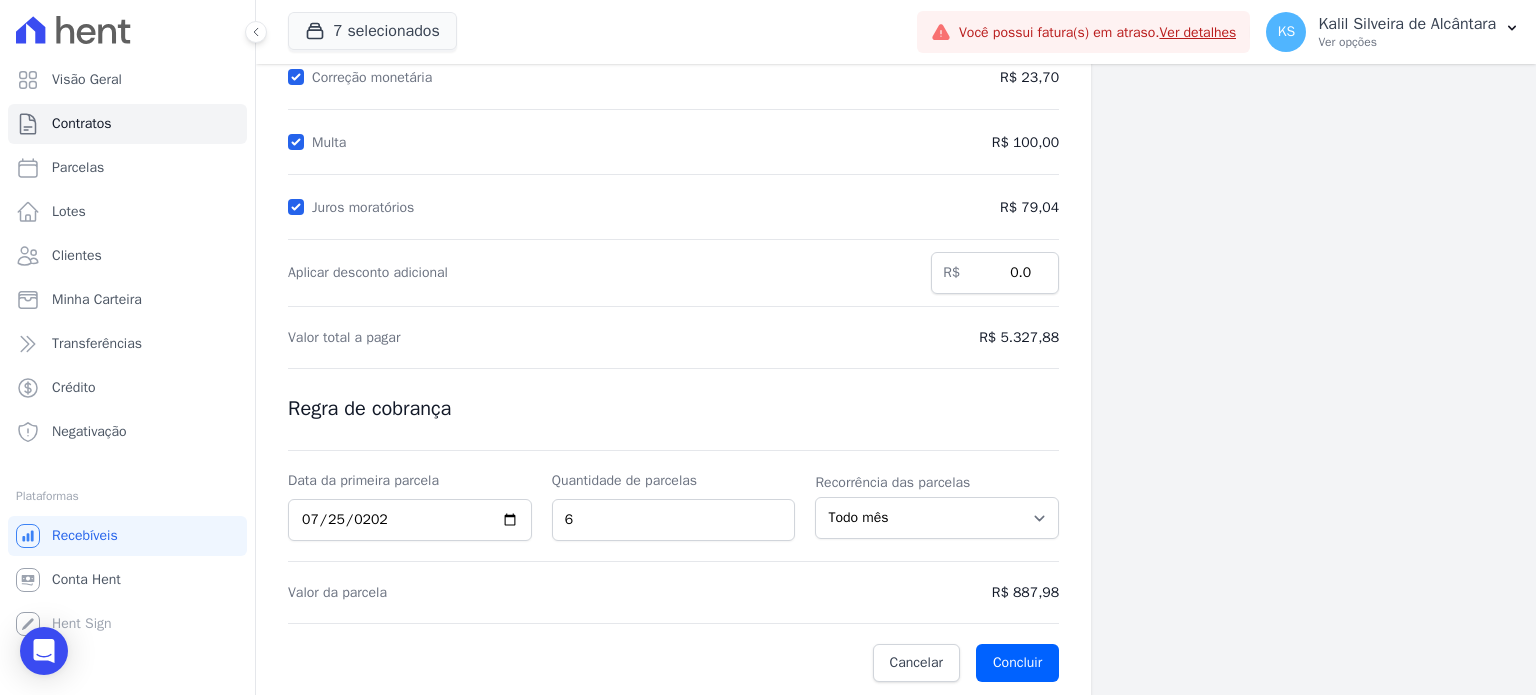 click on "Parcelas em renegociação
Número
Vencimento
[GEOGRAPHIC_DATA]
2
[DATE]
R$ 1.137,21
3
[DATE]
R$ 1.141,65
1" at bounding box center [1327, 230] 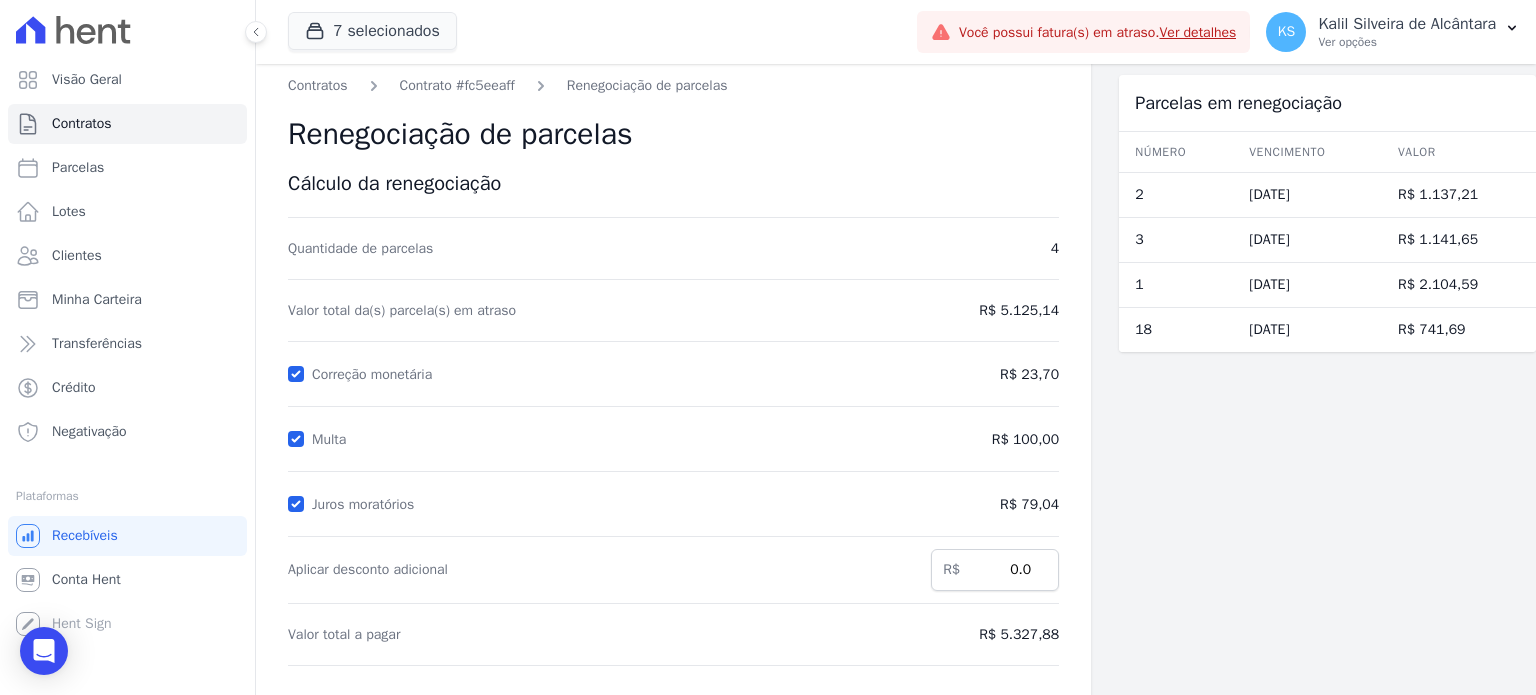 scroll, scrollTop: 0, scrollLeft: 0, axis: both 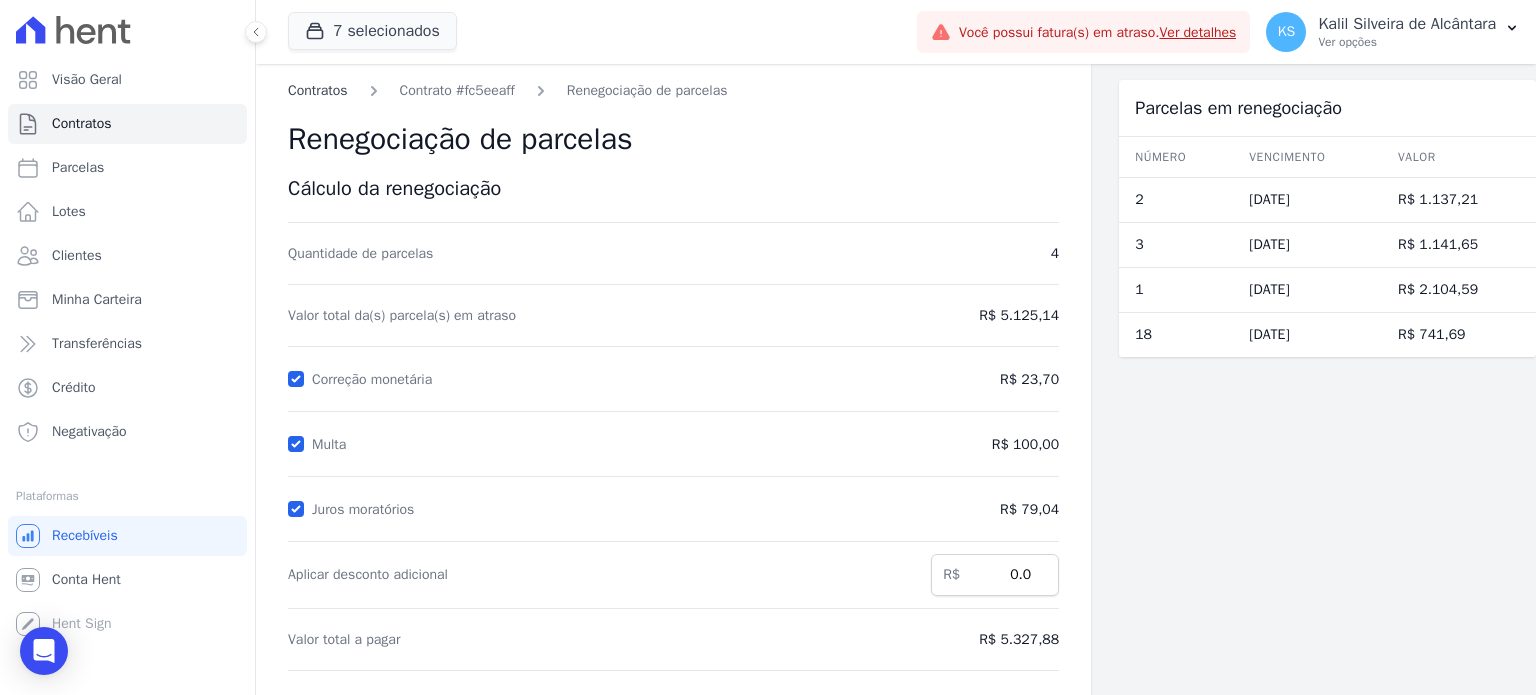 click on "Contratos" at bounding box center (318, 90) 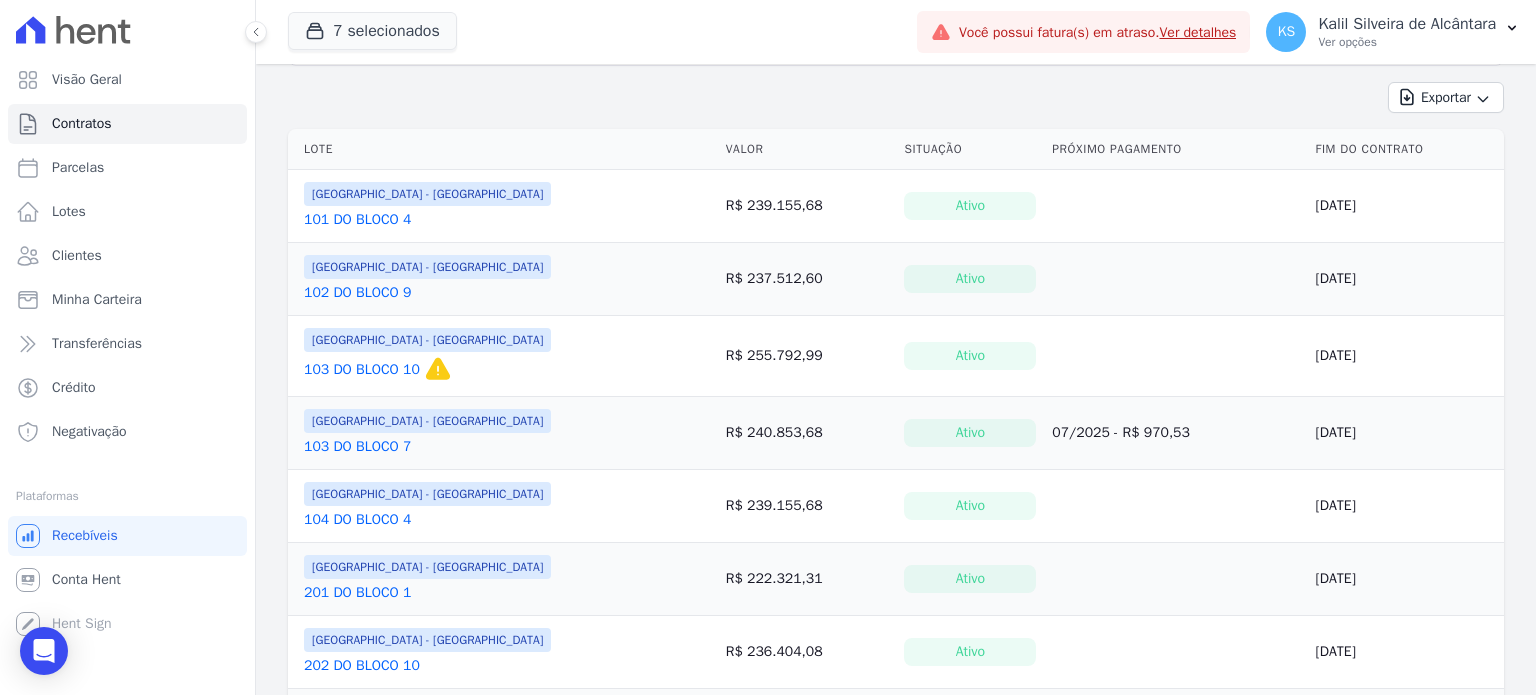 scroll, scrollTop: 0, scrollLeft: 0, axis: both 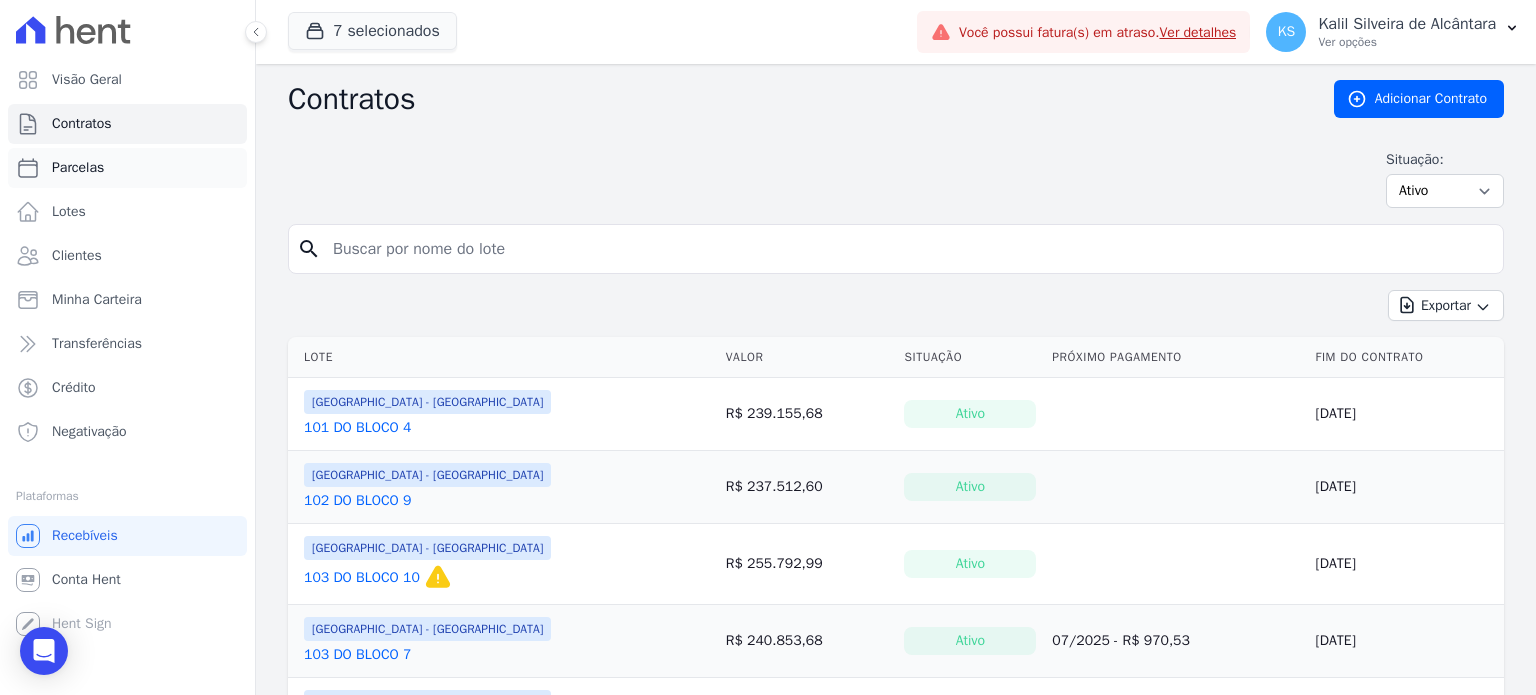 click on "Parcelas" at bounding box center (127, 168) 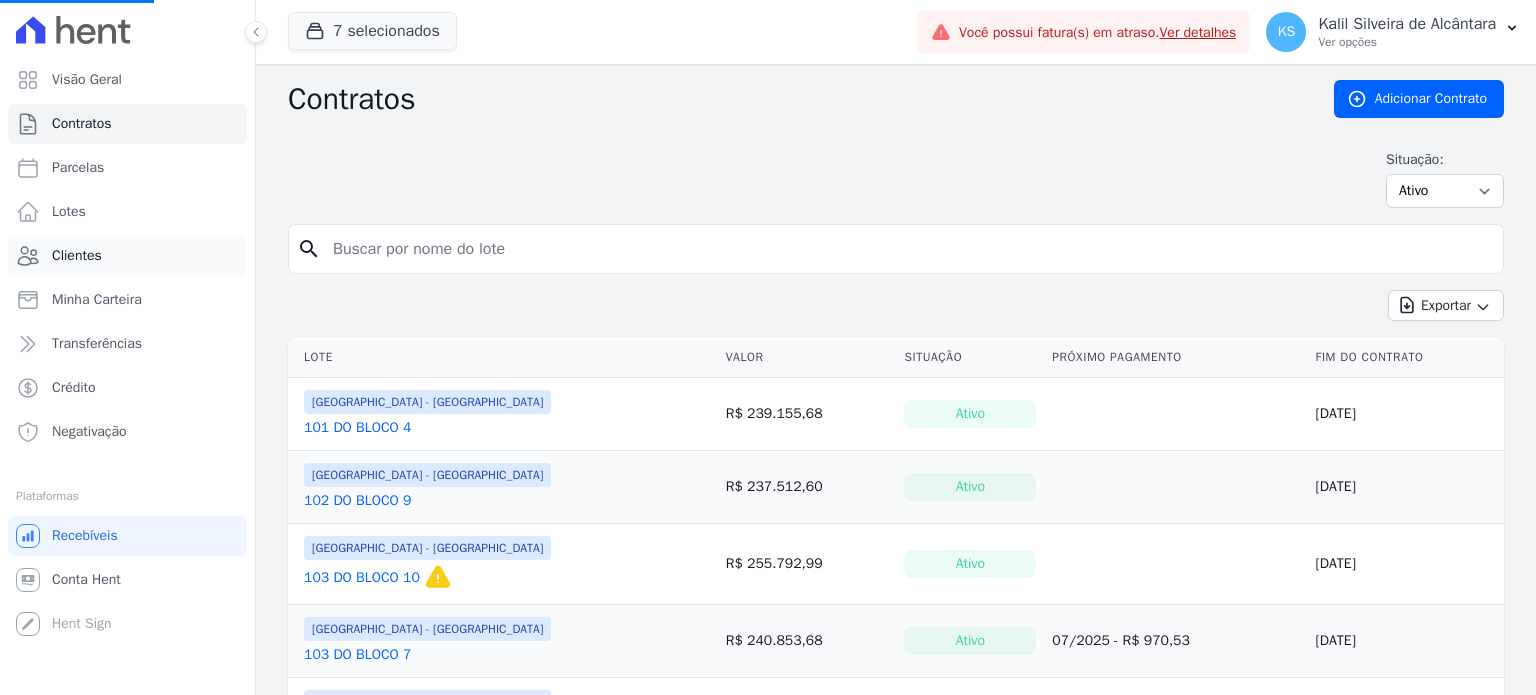 click on "Clientes" at bounding box center (127, 256) 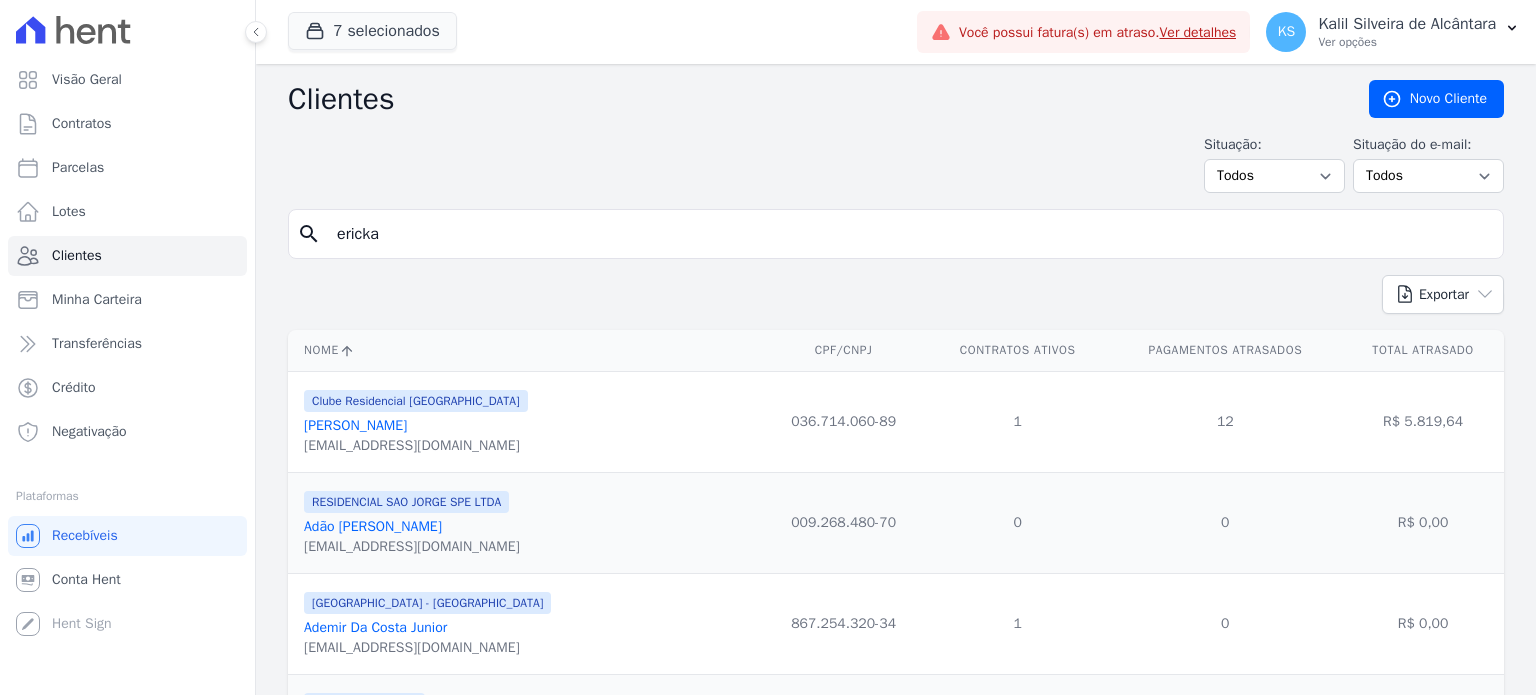 click on "ericka" at bounding box center (910, 234) 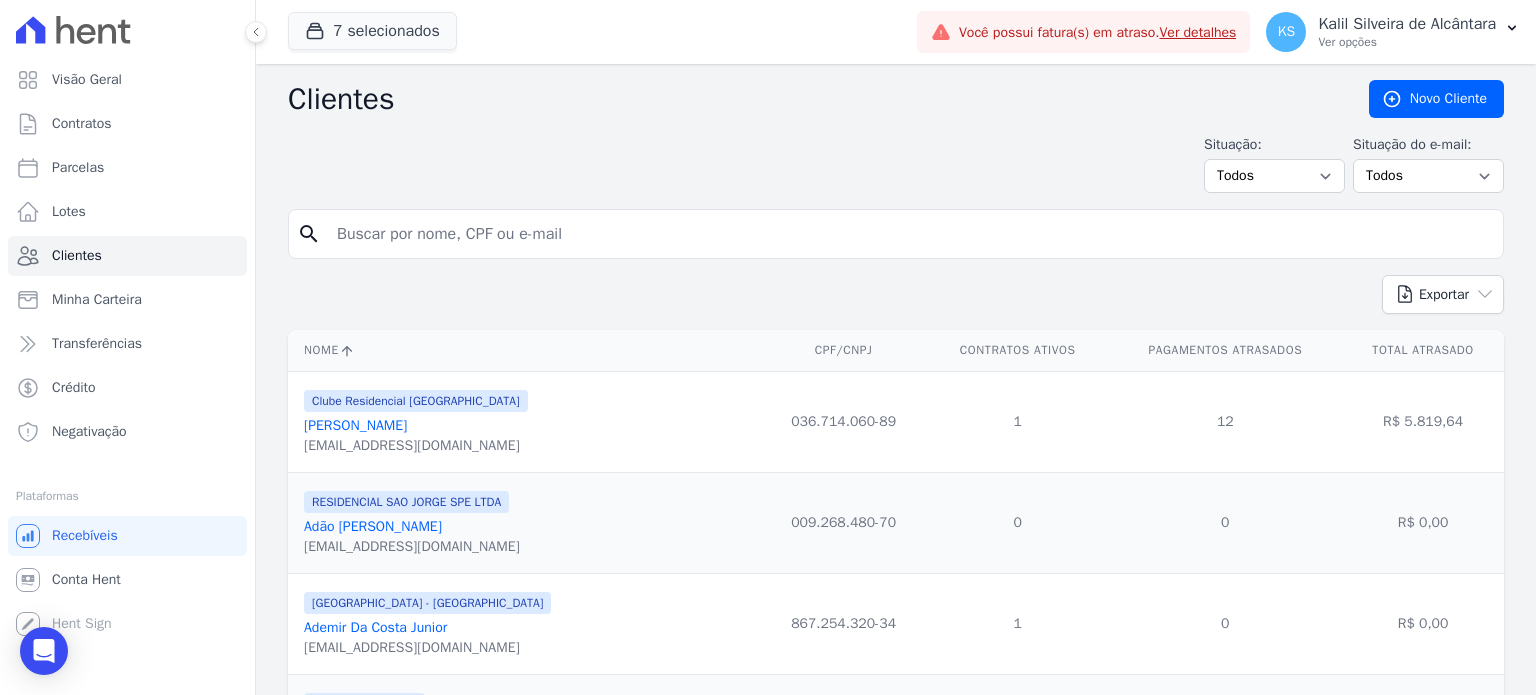 click on "Visão Geral
Contratos
[GEOGRAPHIC_DATA]
Lotes
Clientes
Minha Carteira
Transferências
Crédito
Negativação" at bounding box center (768, 347) 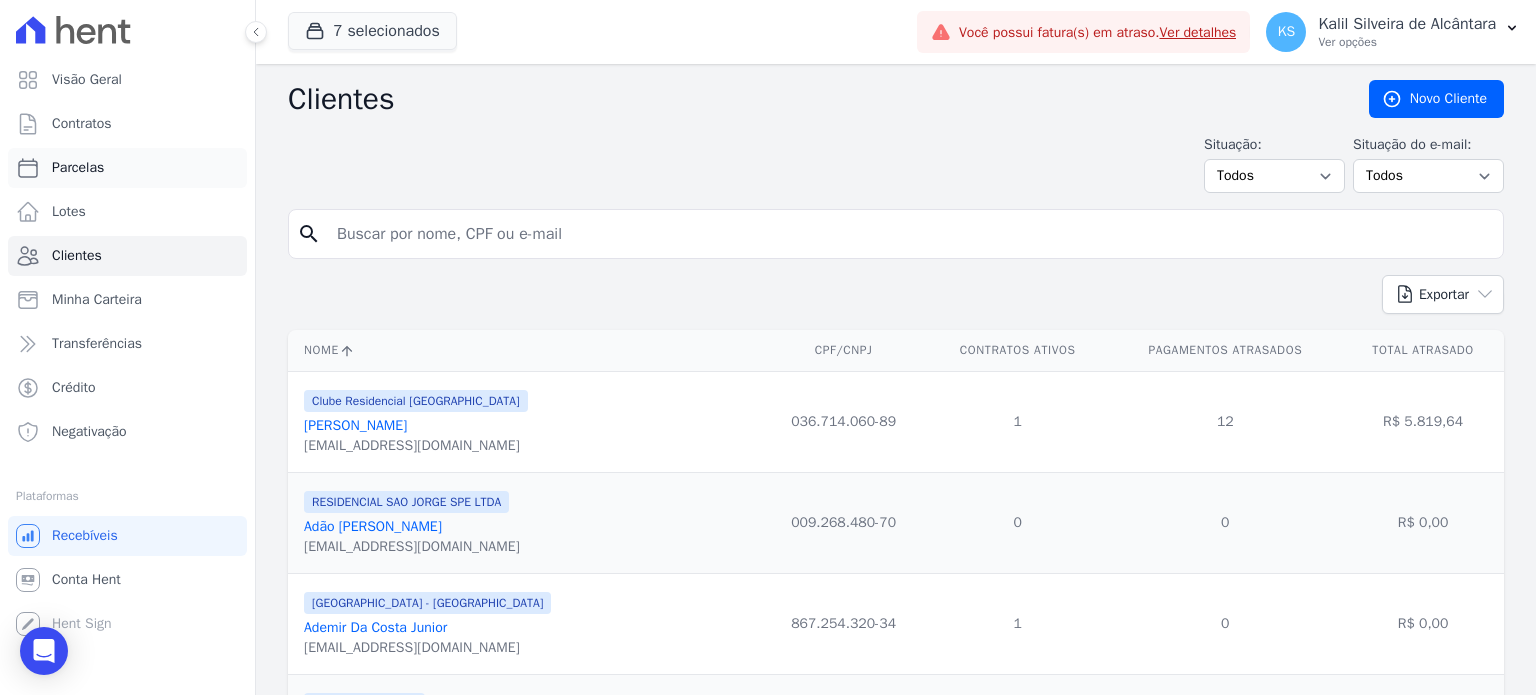 select 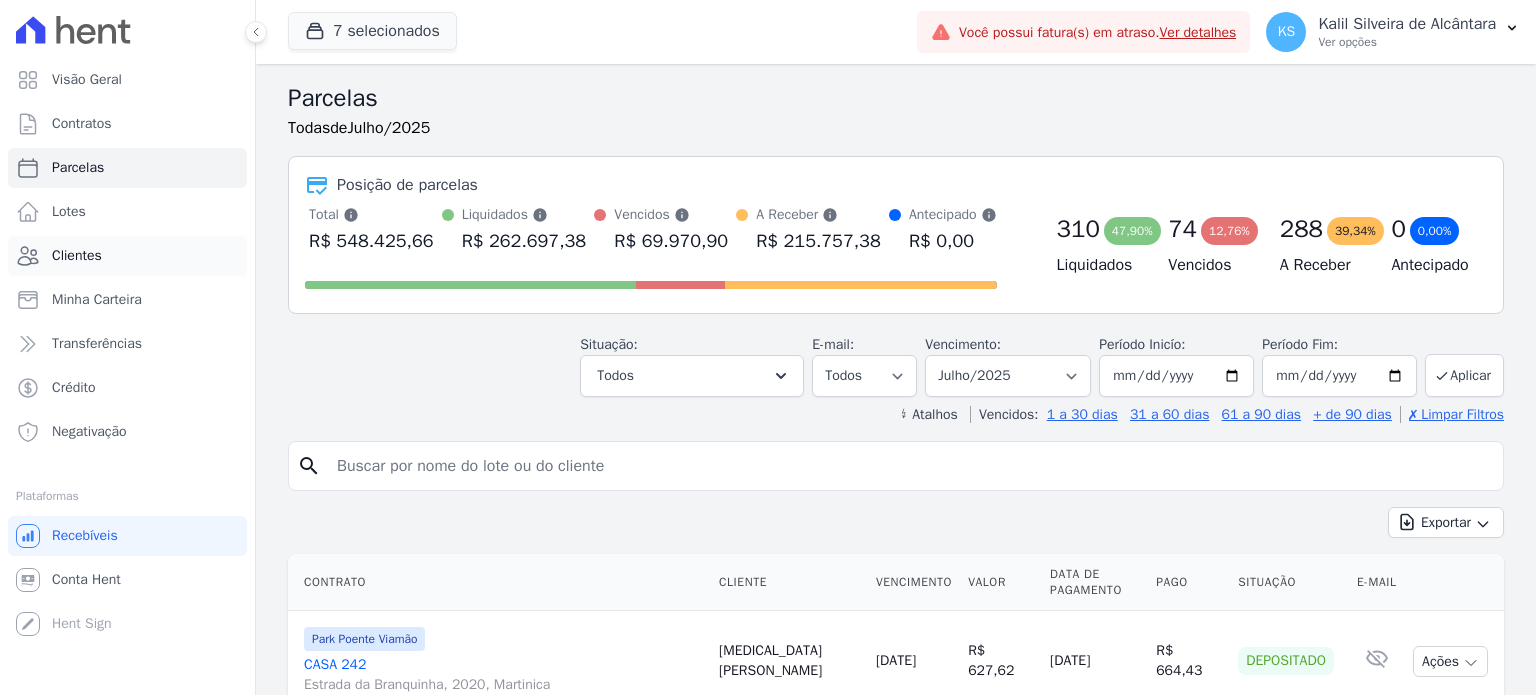 click on "Clientes" at bounding box center (127, 256) 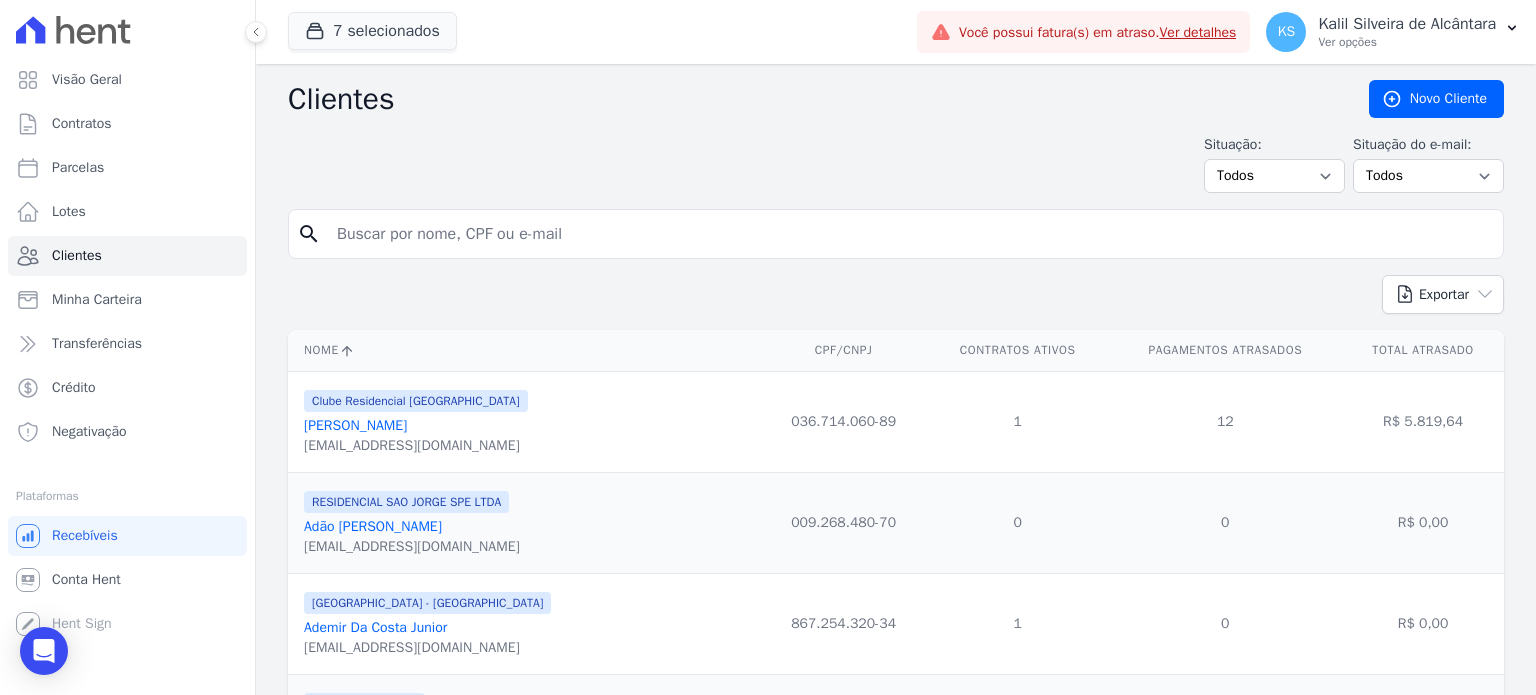 click at bounding box center (910, 234) 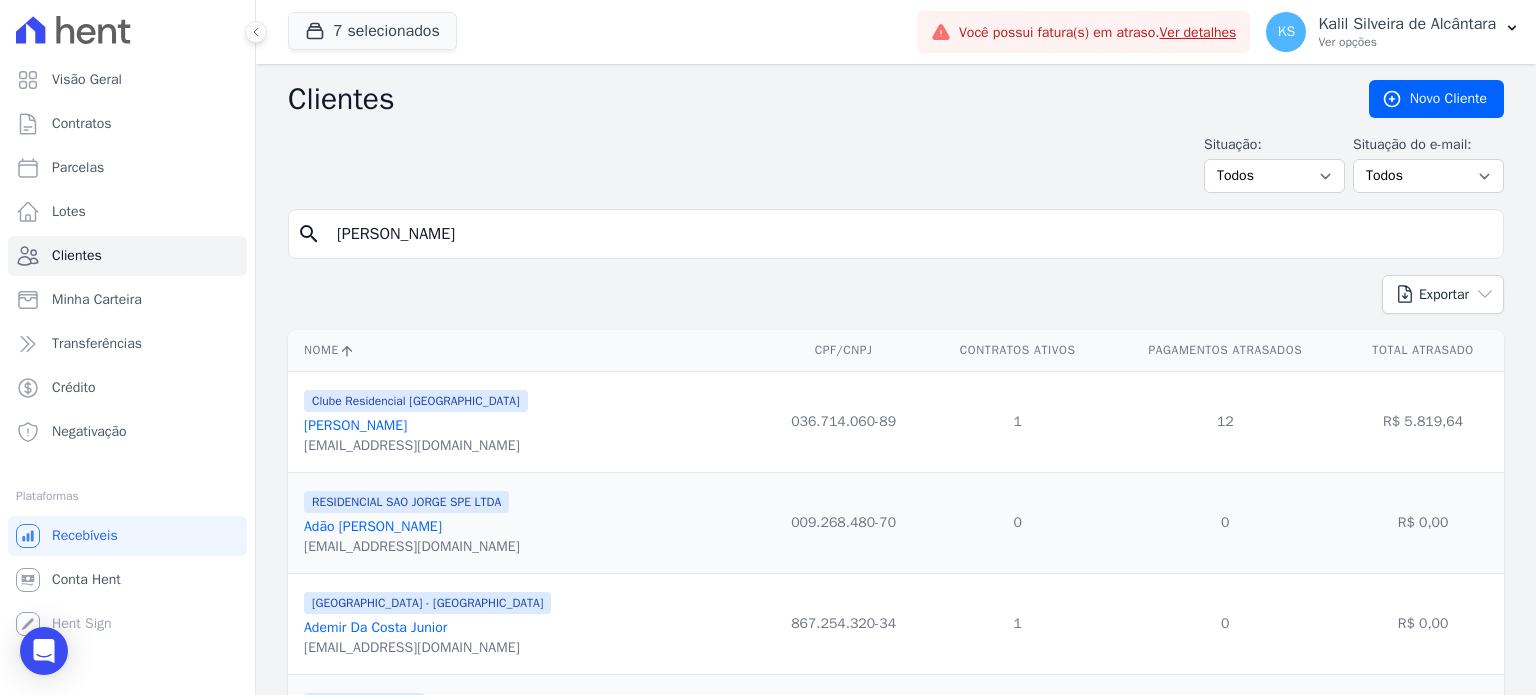 type on "ericka" 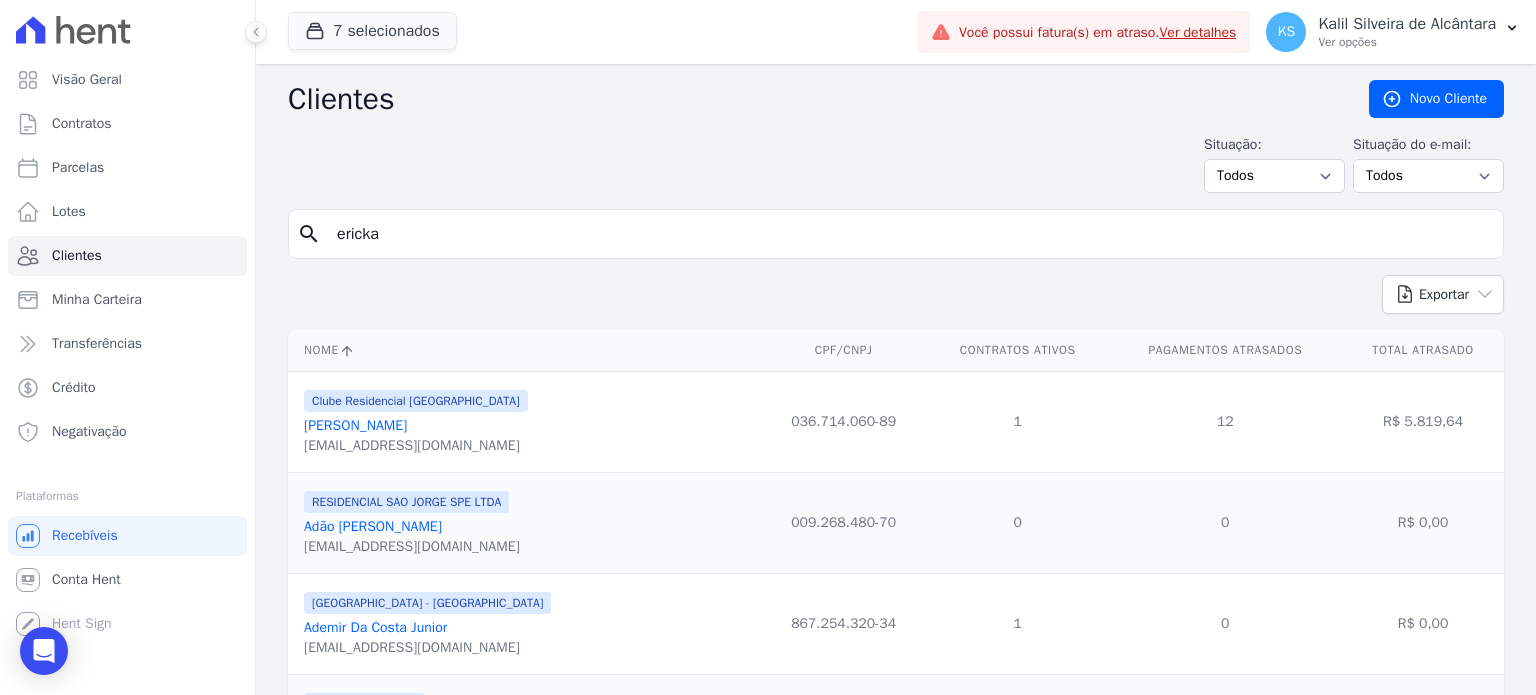click on "ericka" at bounding box center (910, 234) 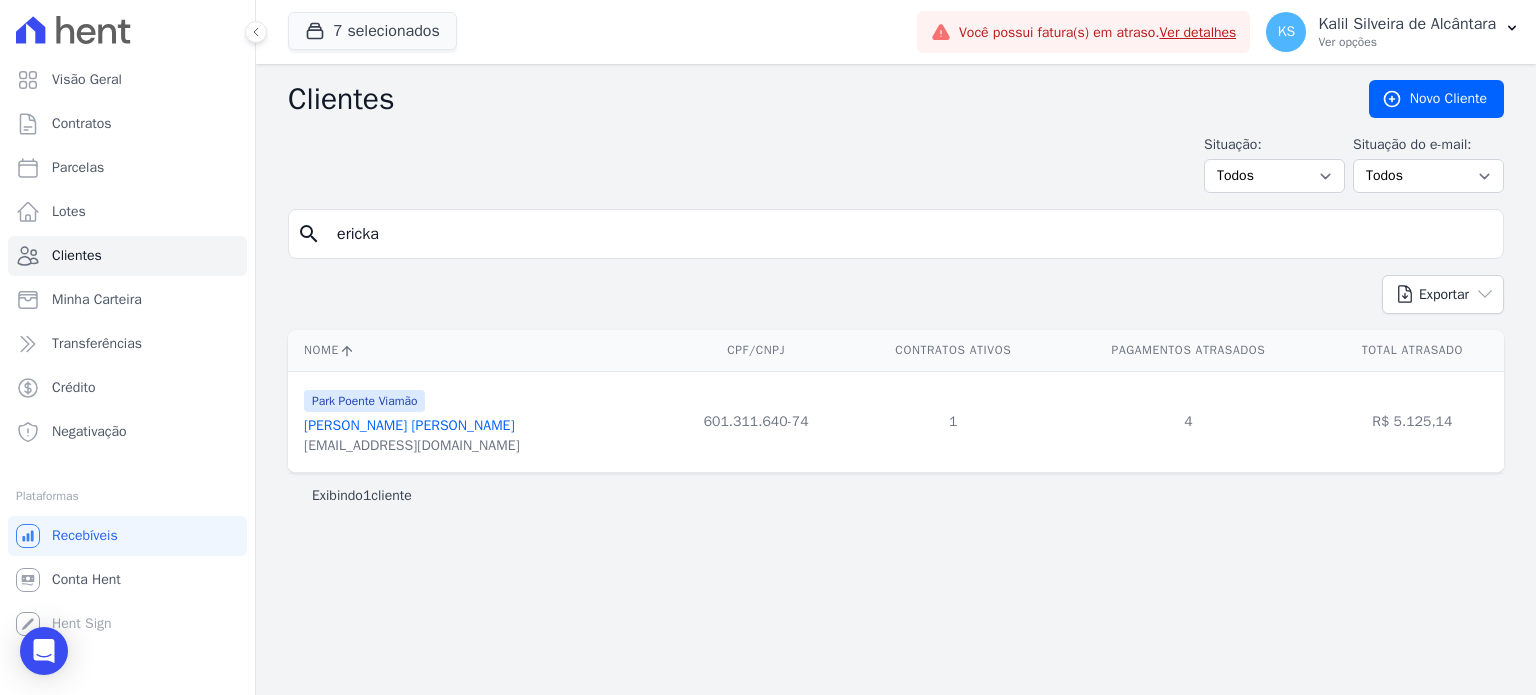 click on "[PERSON_NAME] [PERSON_NAME]" at bounding box center (409, 425) 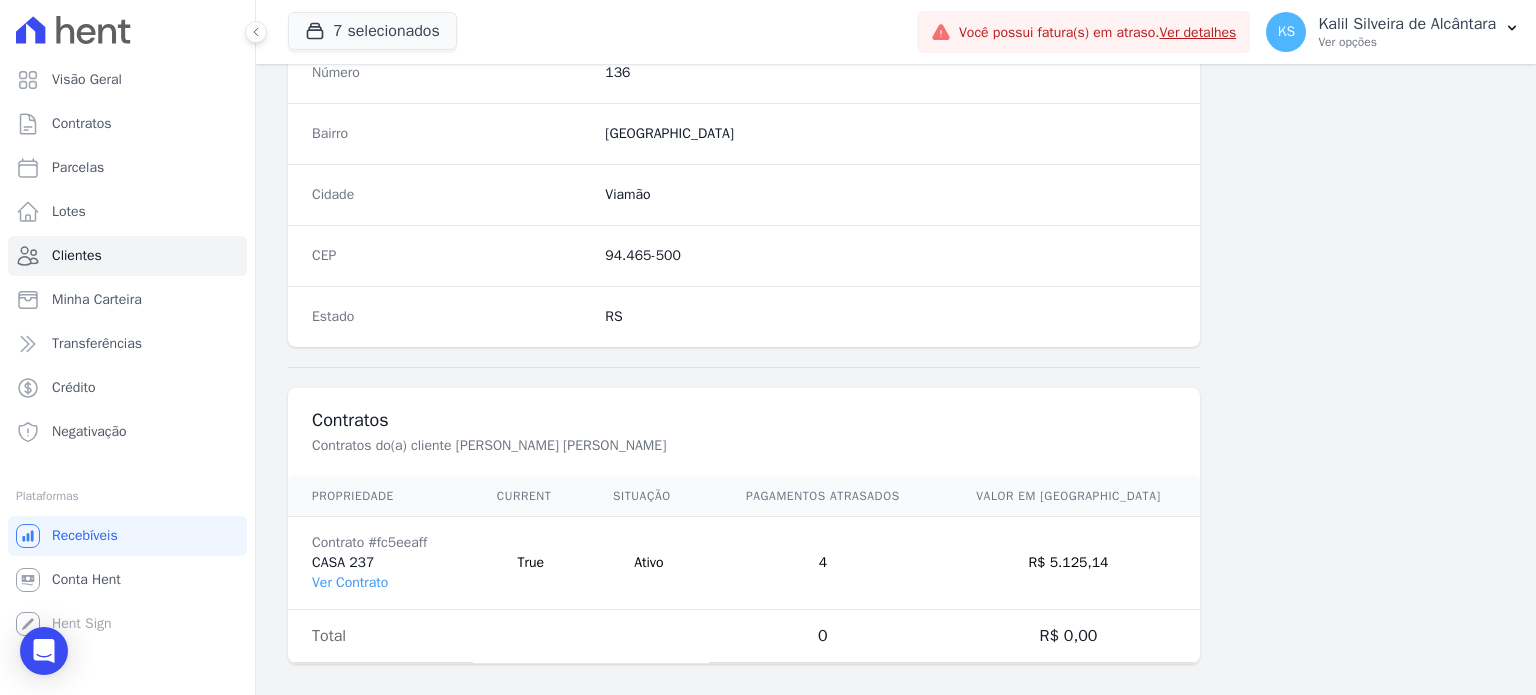 scroll, scrollTop: 1169, scrollLeft: 0, axis: vertical 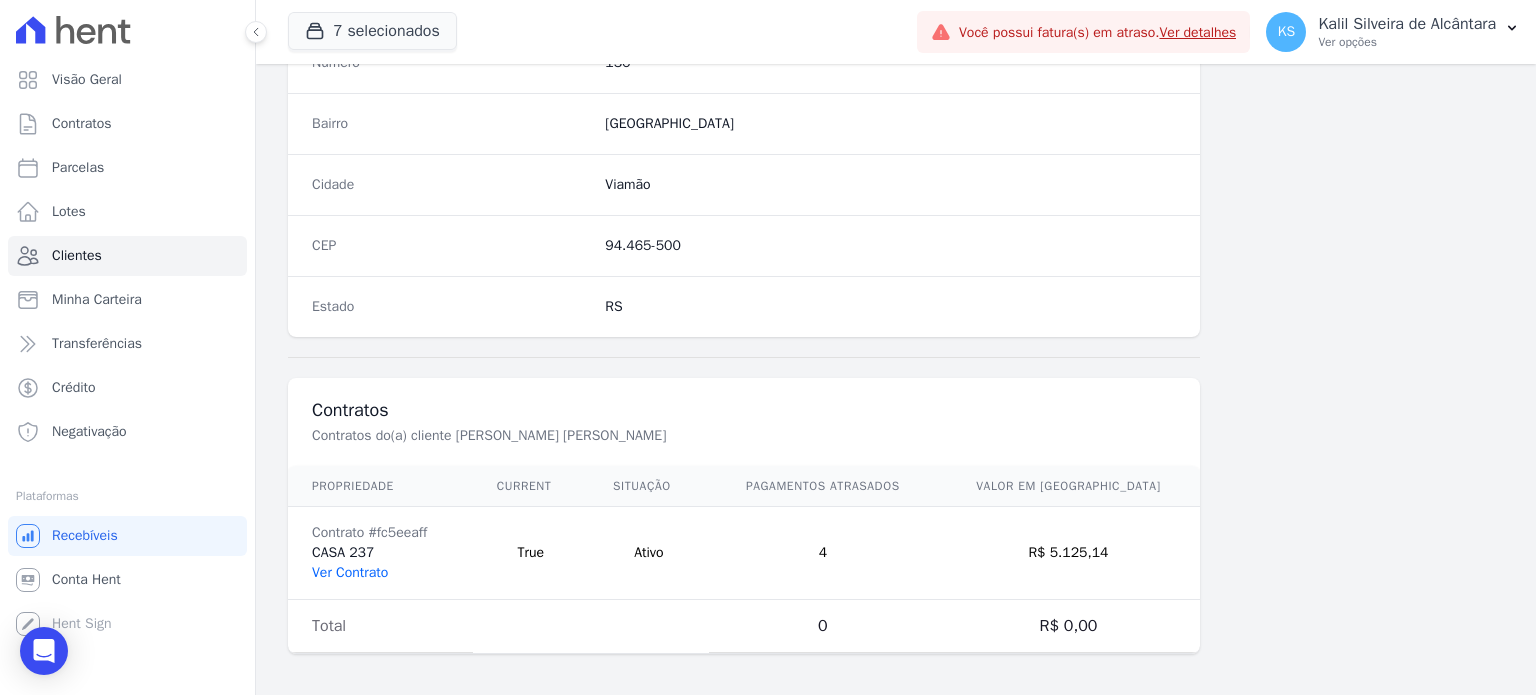 click on "Ver Contrato" at bounding box center [350, 572] 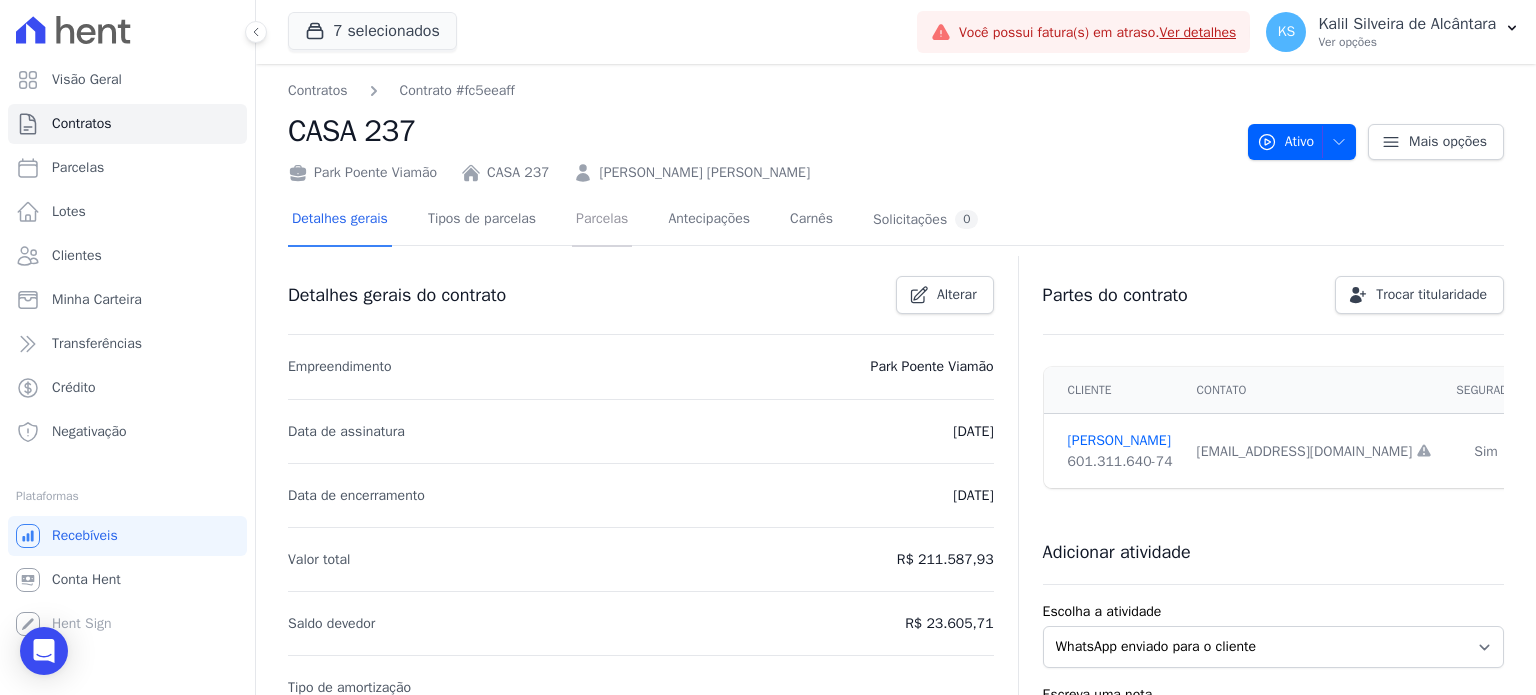 click on "Parcelas" at bounding box center [602, 220] 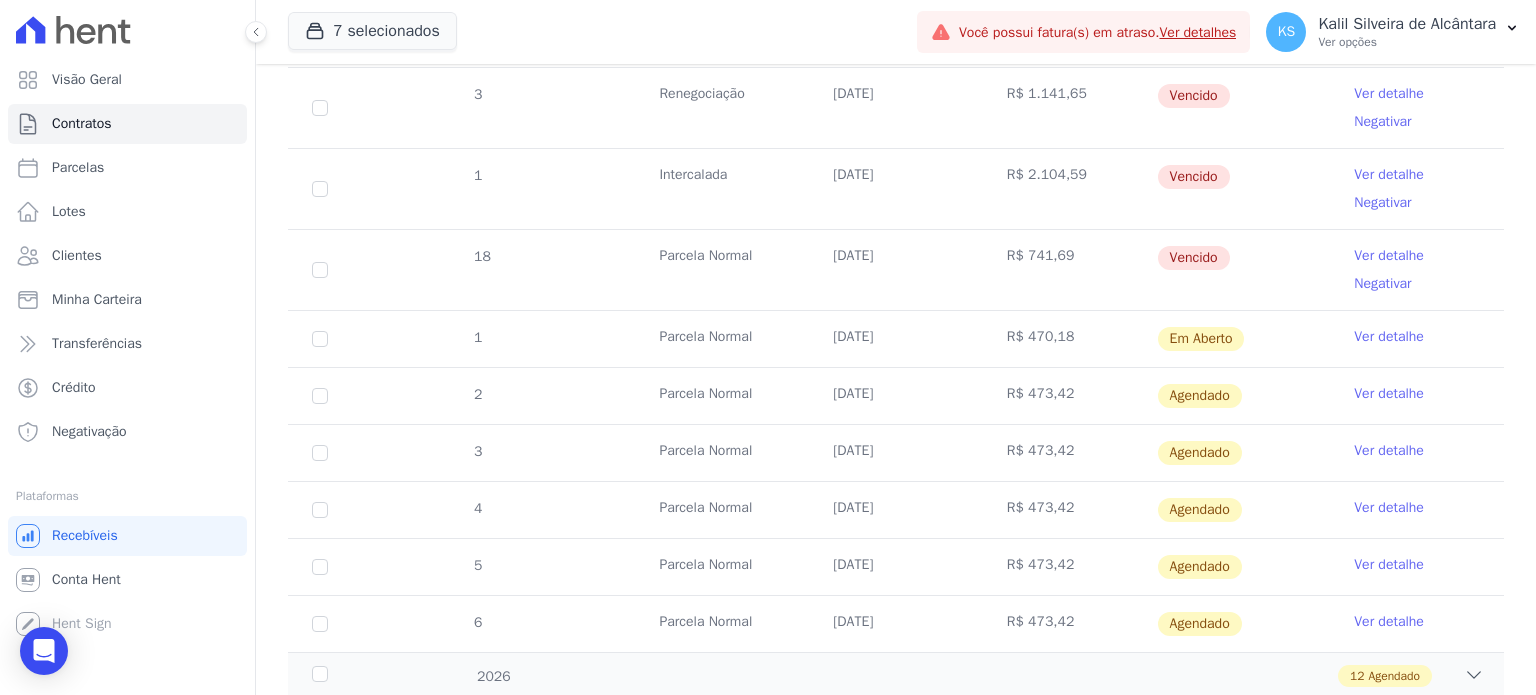 scroll, scrollTop: 1100, scrollLeft: 0, axis: vertical 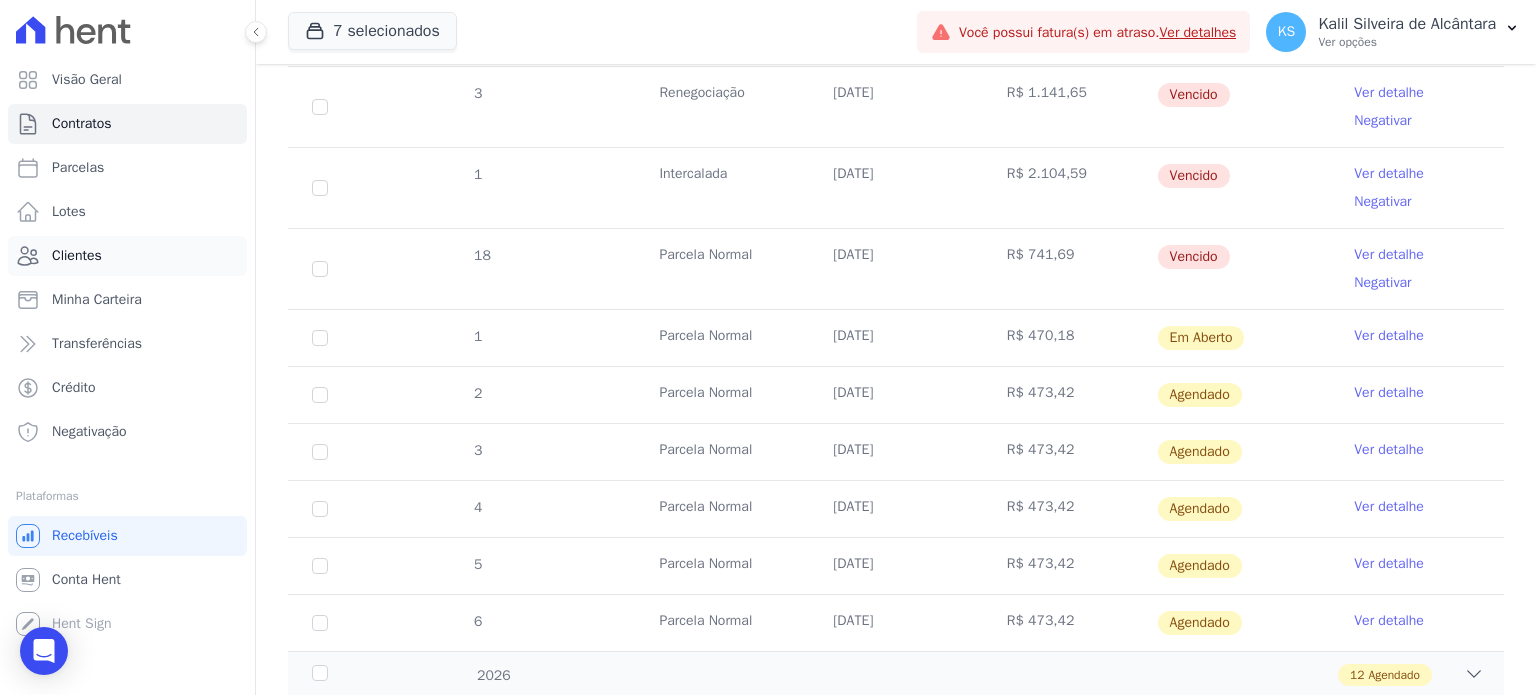 click on "Clientes" at bounding box center [77, 256] 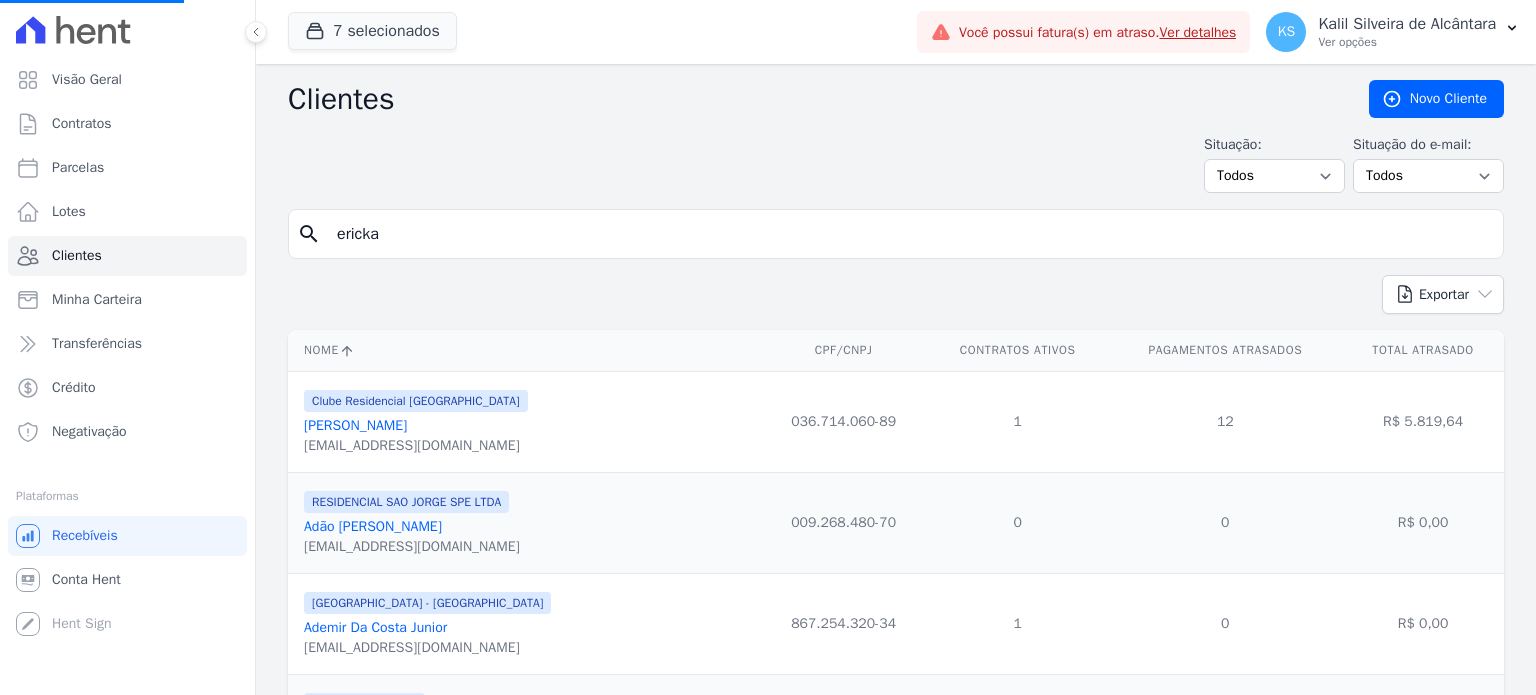 drag, startPoint x: 448, startPoint y: 227, endPoint x: 0, endPoint y: 58, distance: 478.81625 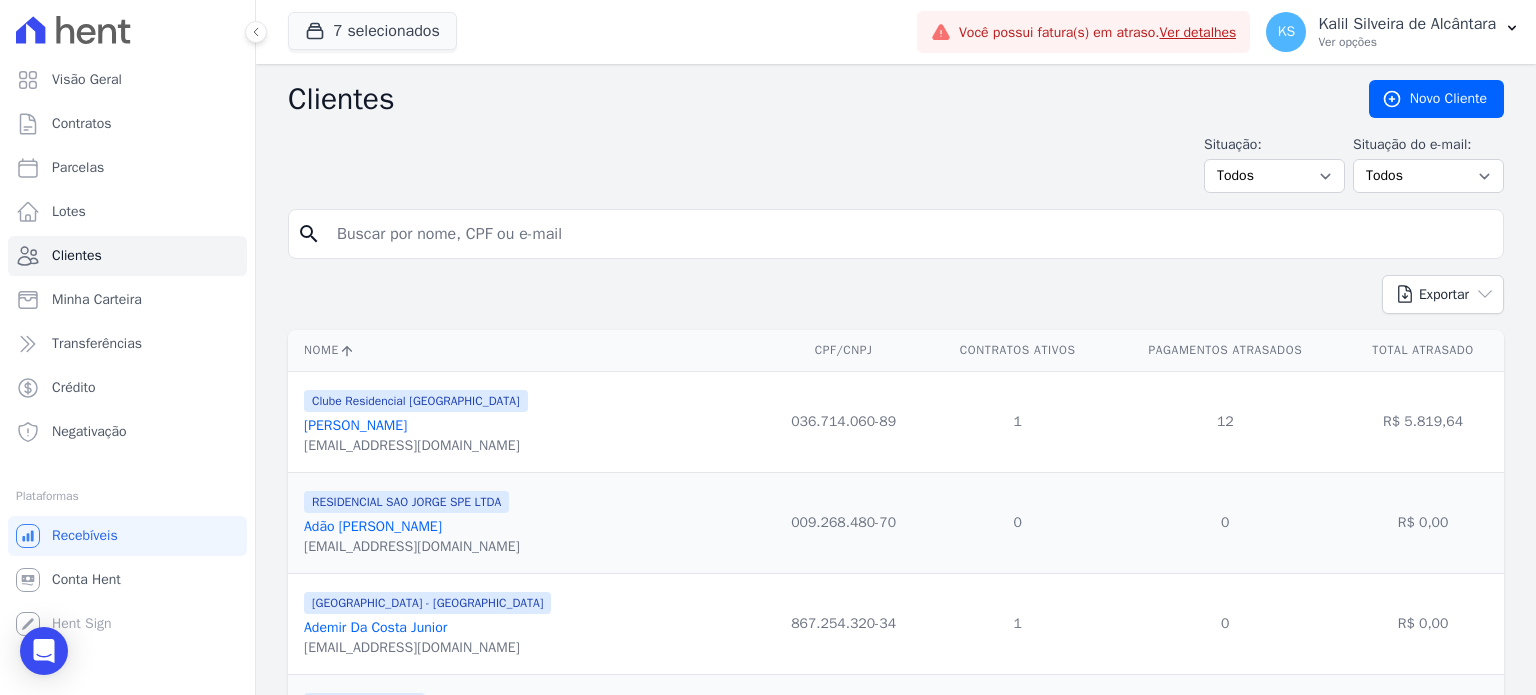 click at bounding box center (910, 234) 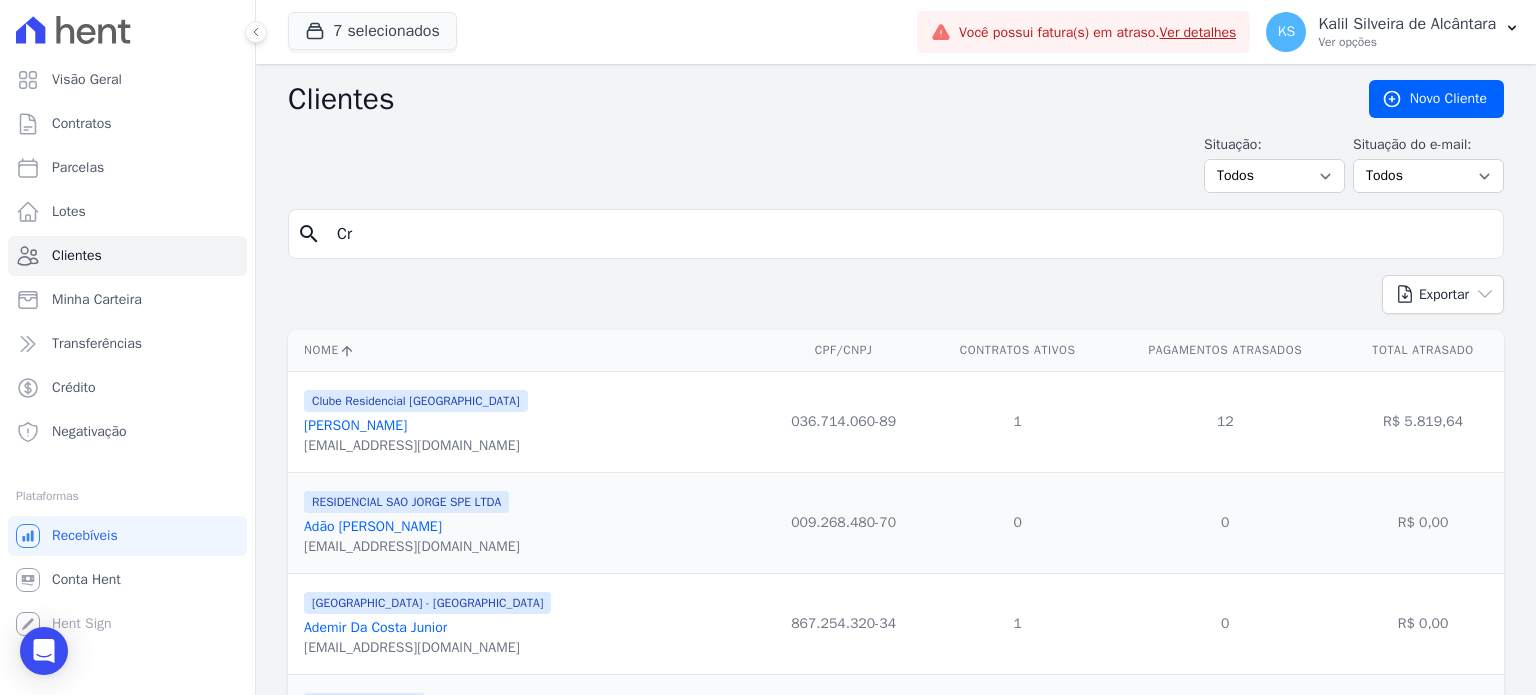 type on "C" 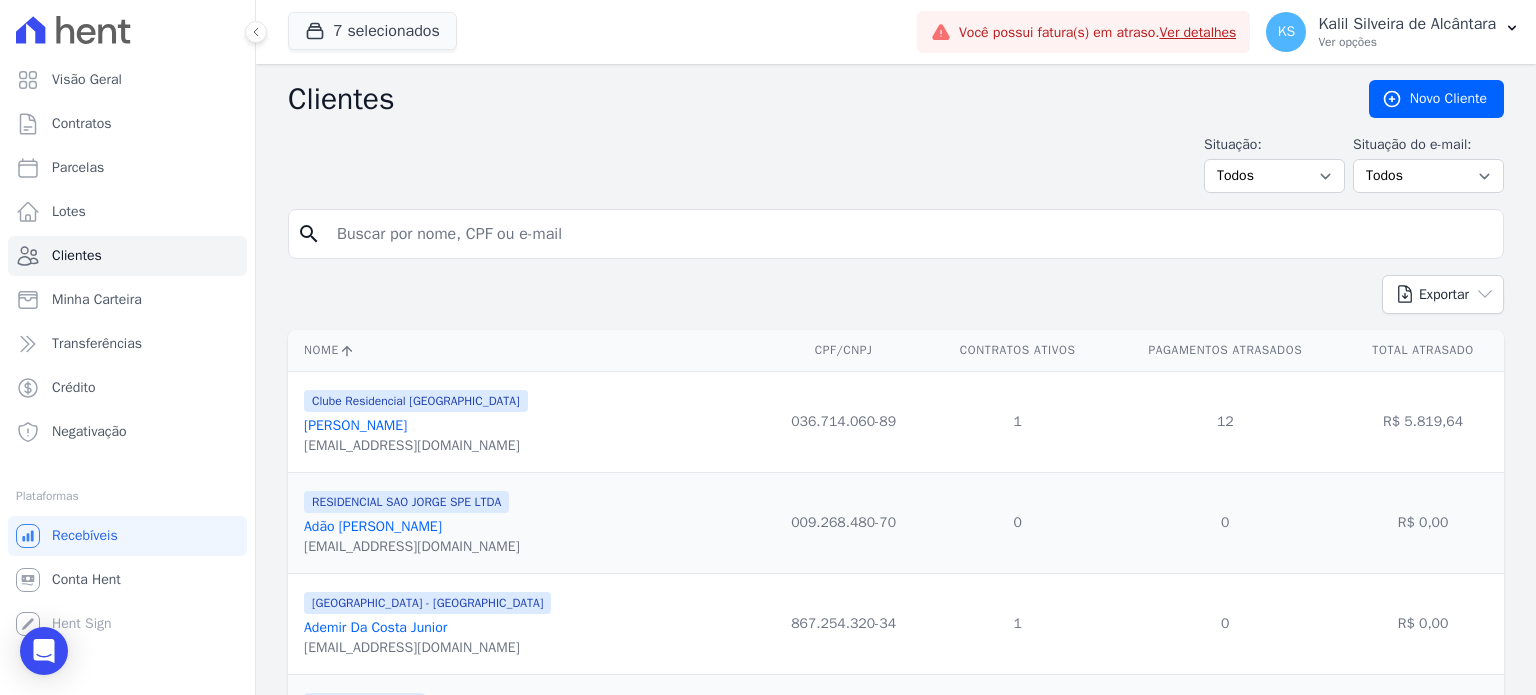 click at bounding box center (910, 234) 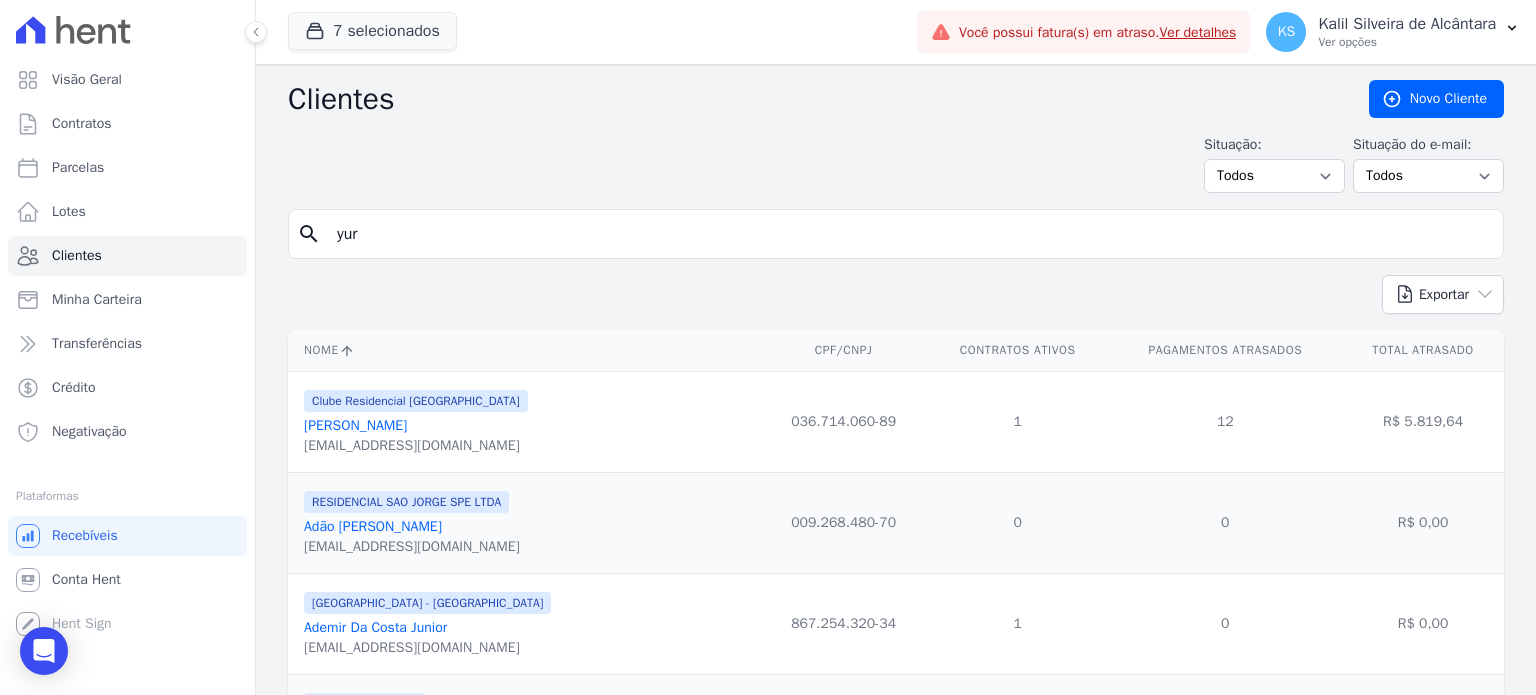 click on "yur" at bounding box center [910, 234] 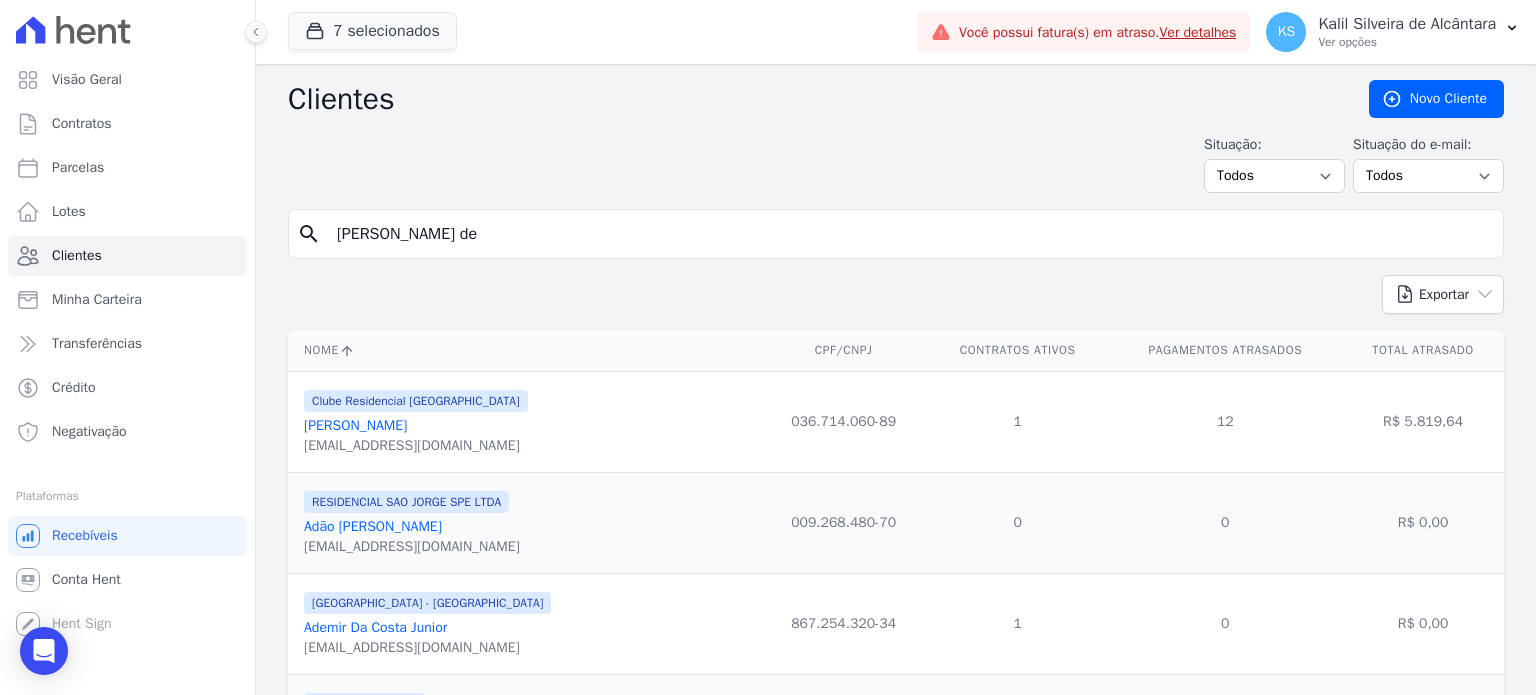 type on "[PERSON_NAME] de" 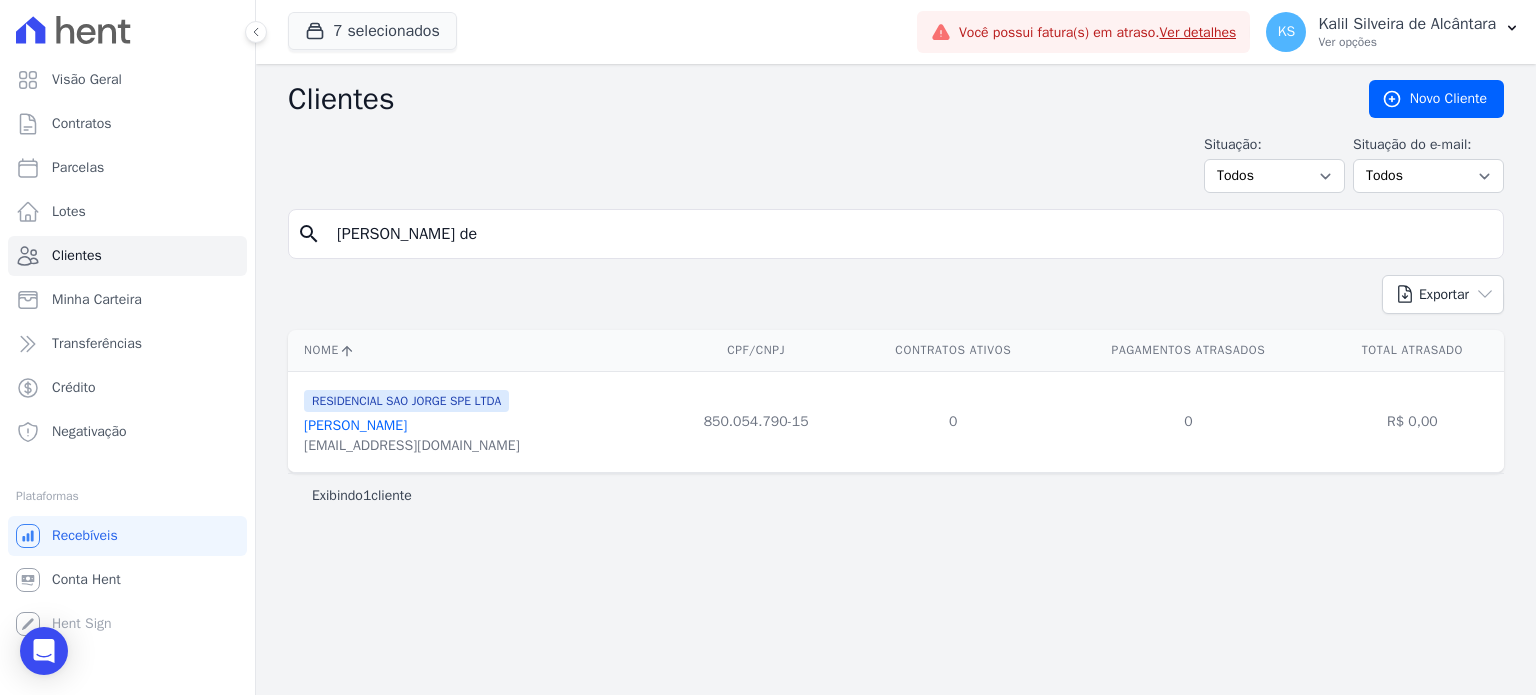 click on "[PERSON_NAME]" at bounding box center (412, 426) 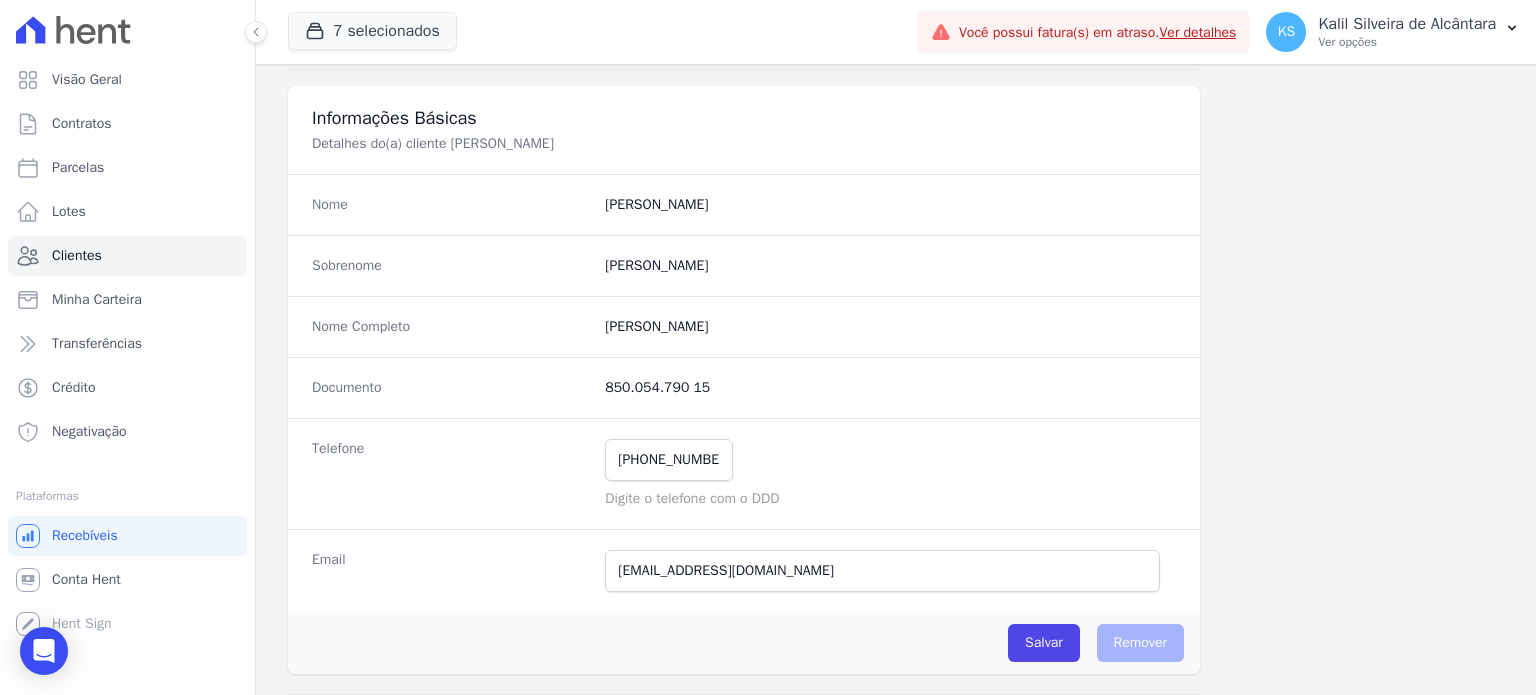 scroll, scrollTop: 0, scrollLeft: 0, axis: both 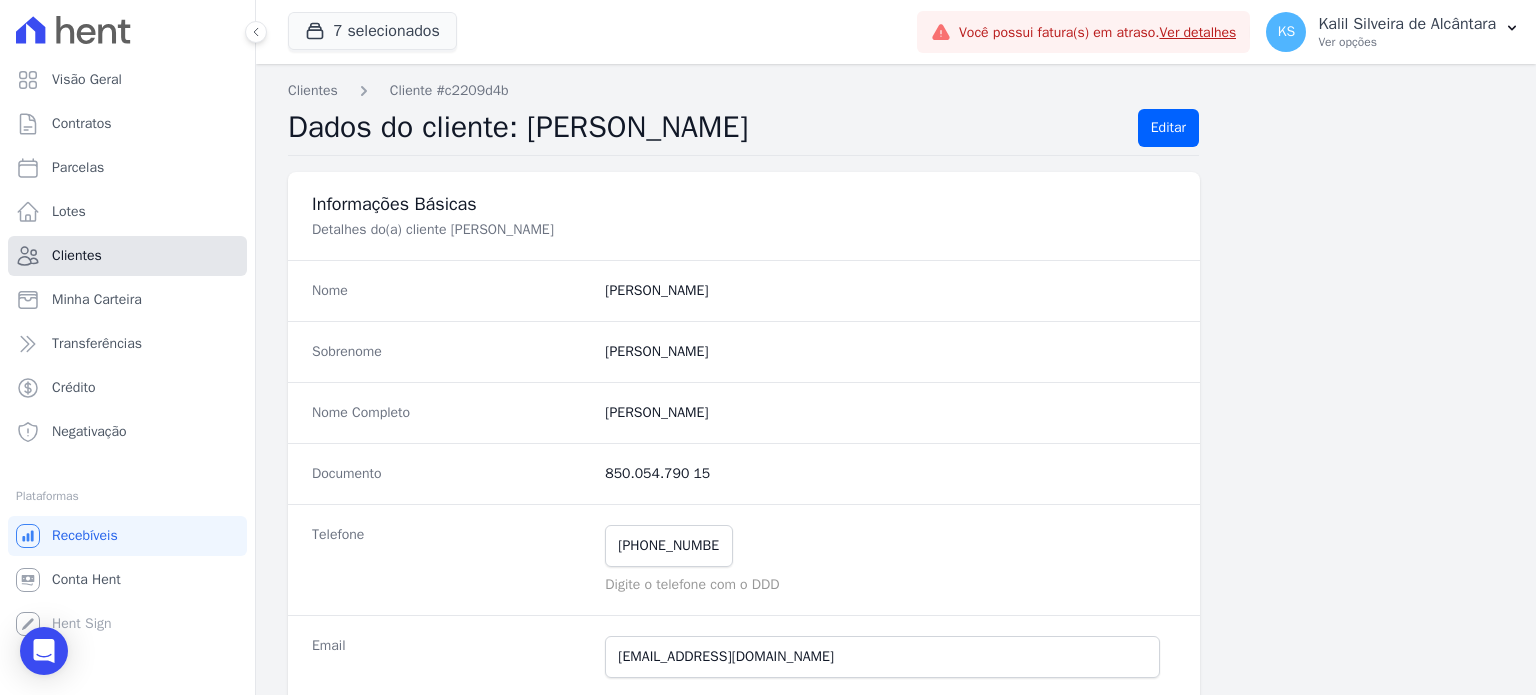 click on "Clientes" at bounding box center [77, 256] 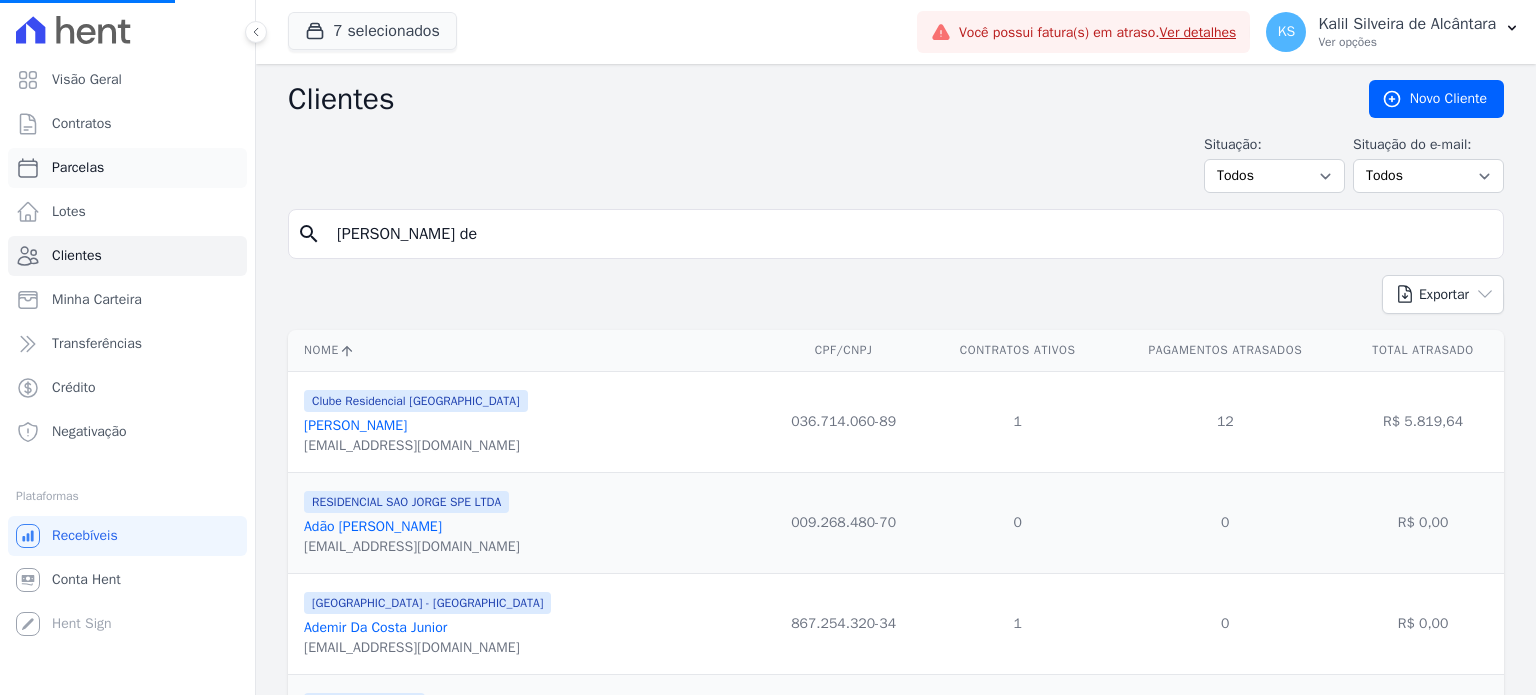 drag, startPoint x: 540, startPoint y: 232, endPoint x: 104, endPoint y: 175, distance: 439.71014 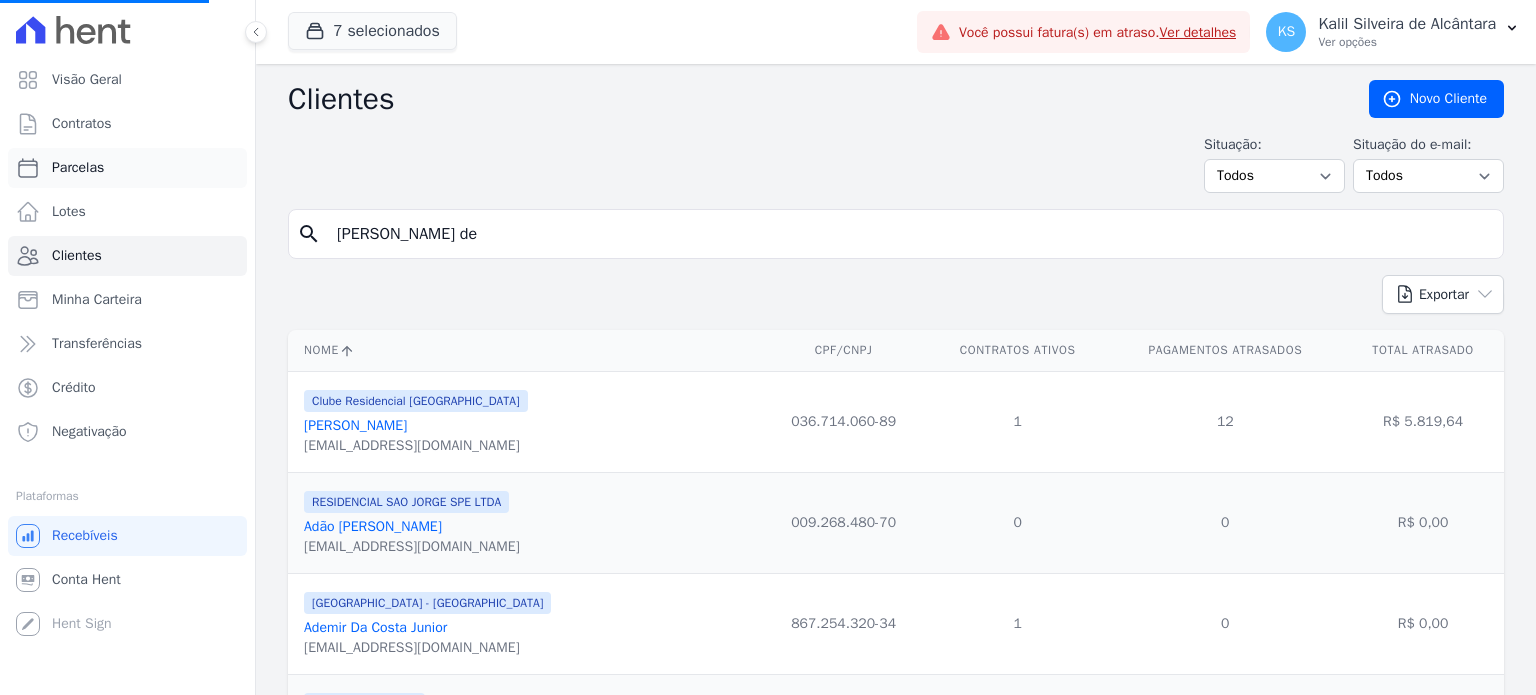 type on "l" 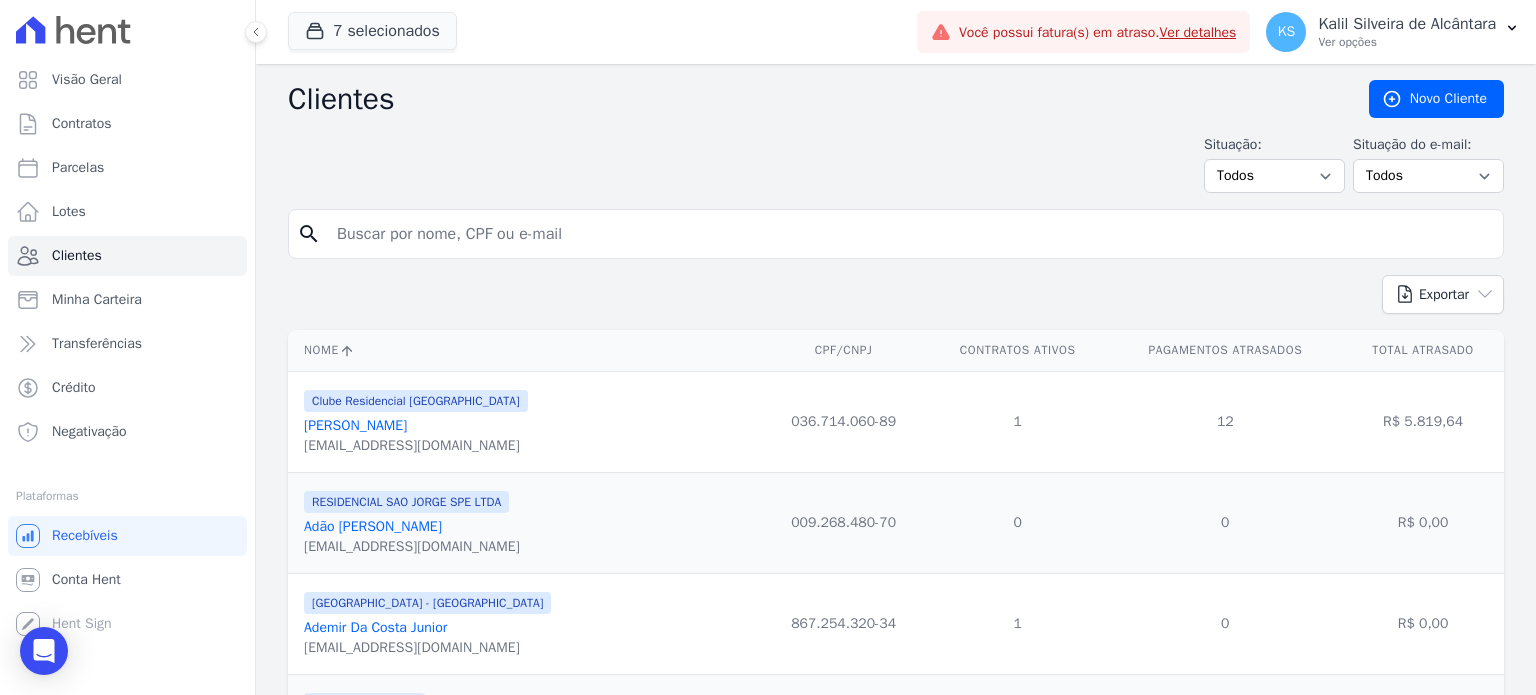 click on "search" at bounding box center (896, 242) 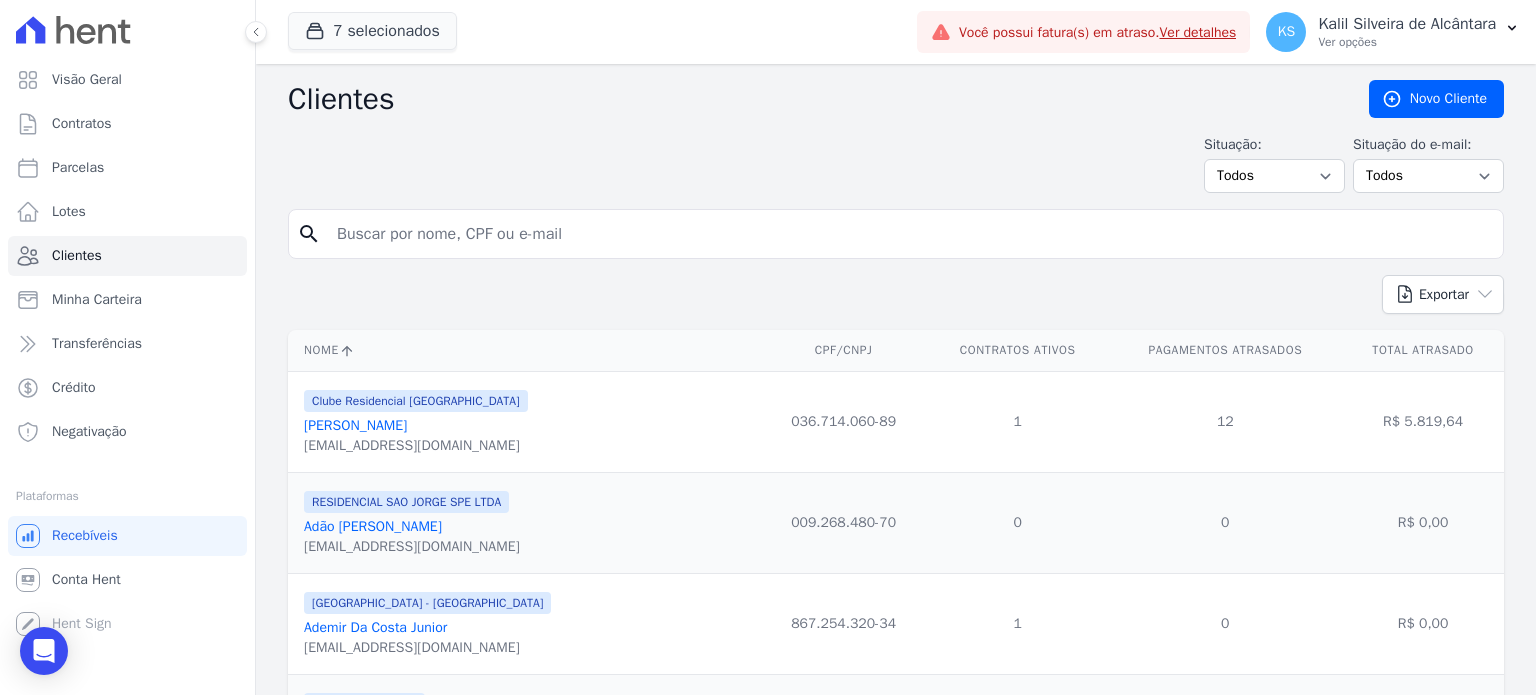 click at bounding box center (910, 234) 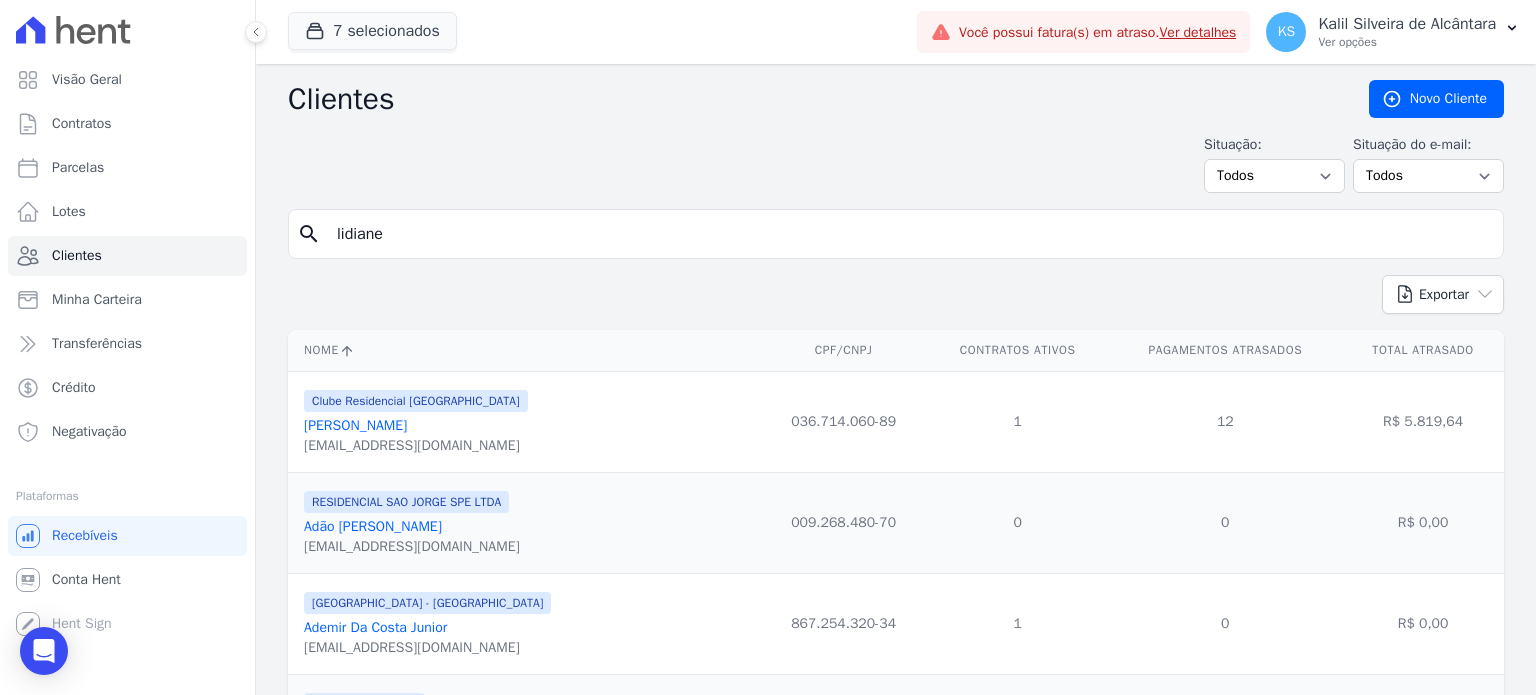type on "lidiane" 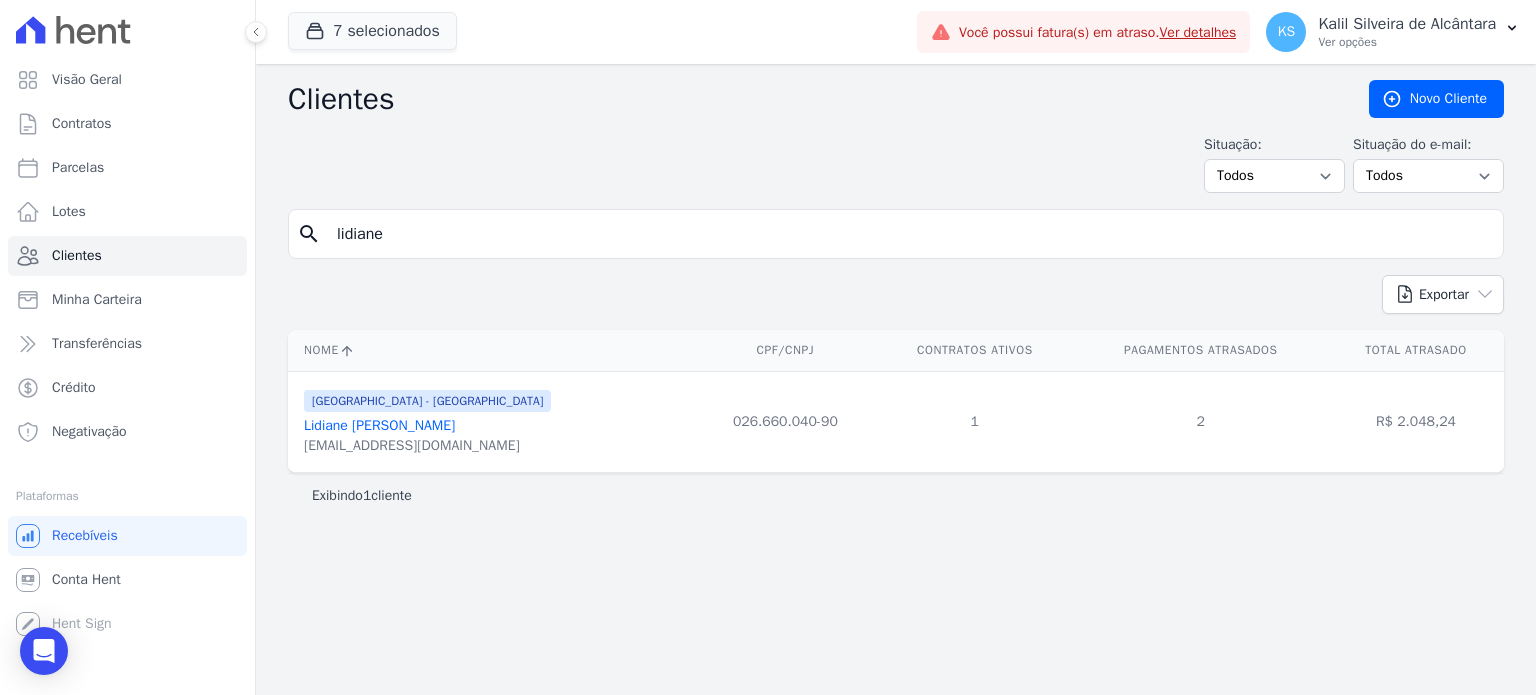 click on "Lidiane [PERSON_NAME]" at bounding box center (379, 425) 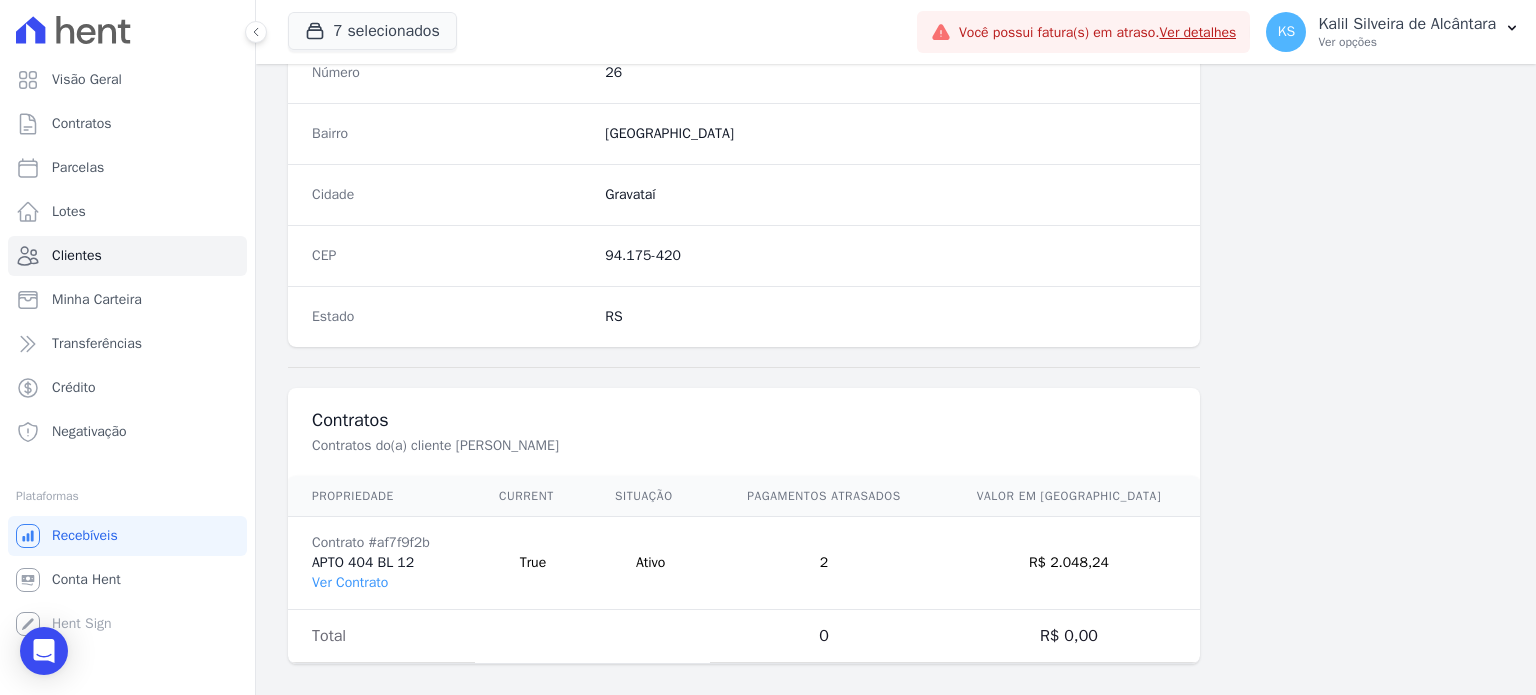 scroll, scrollTop: 1169, scrollLeft: 0, axis: vertical 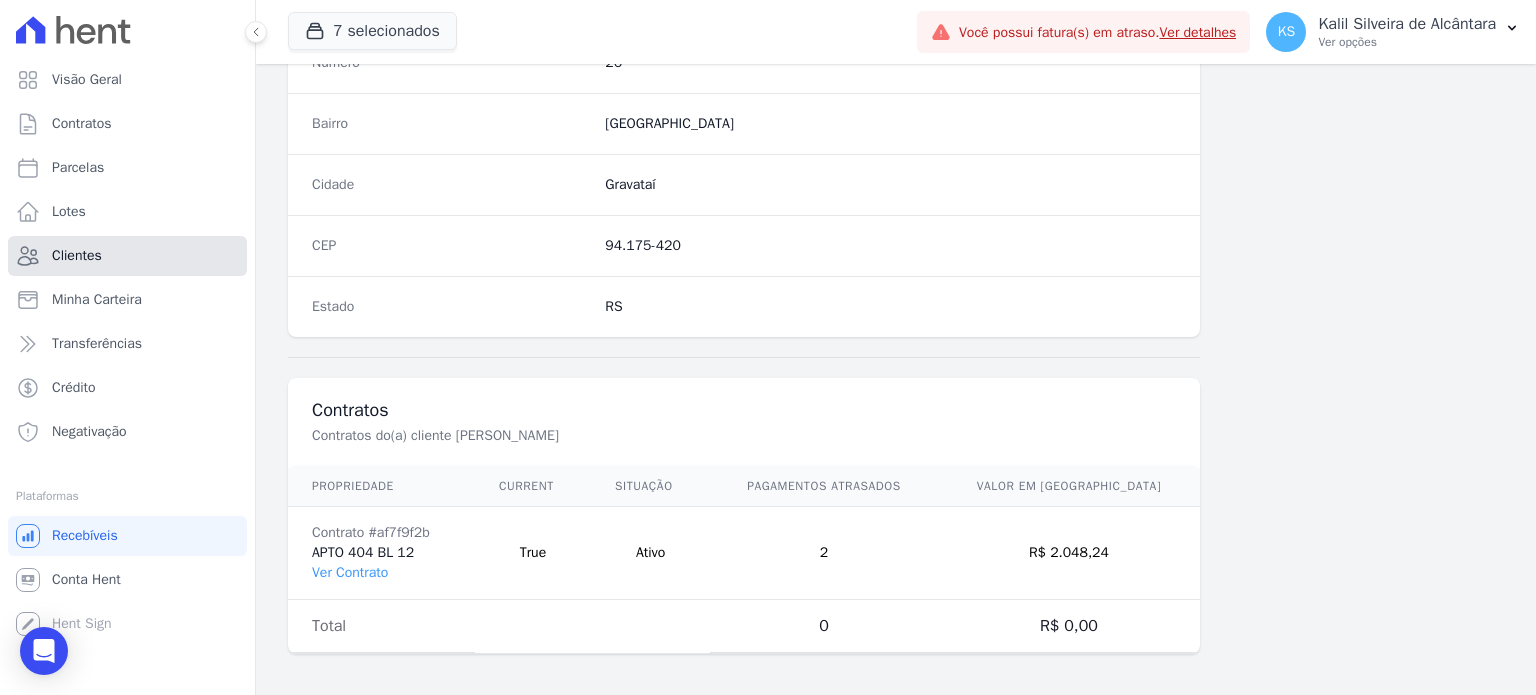 click on "Clientes" at bounding box center [127, 256] 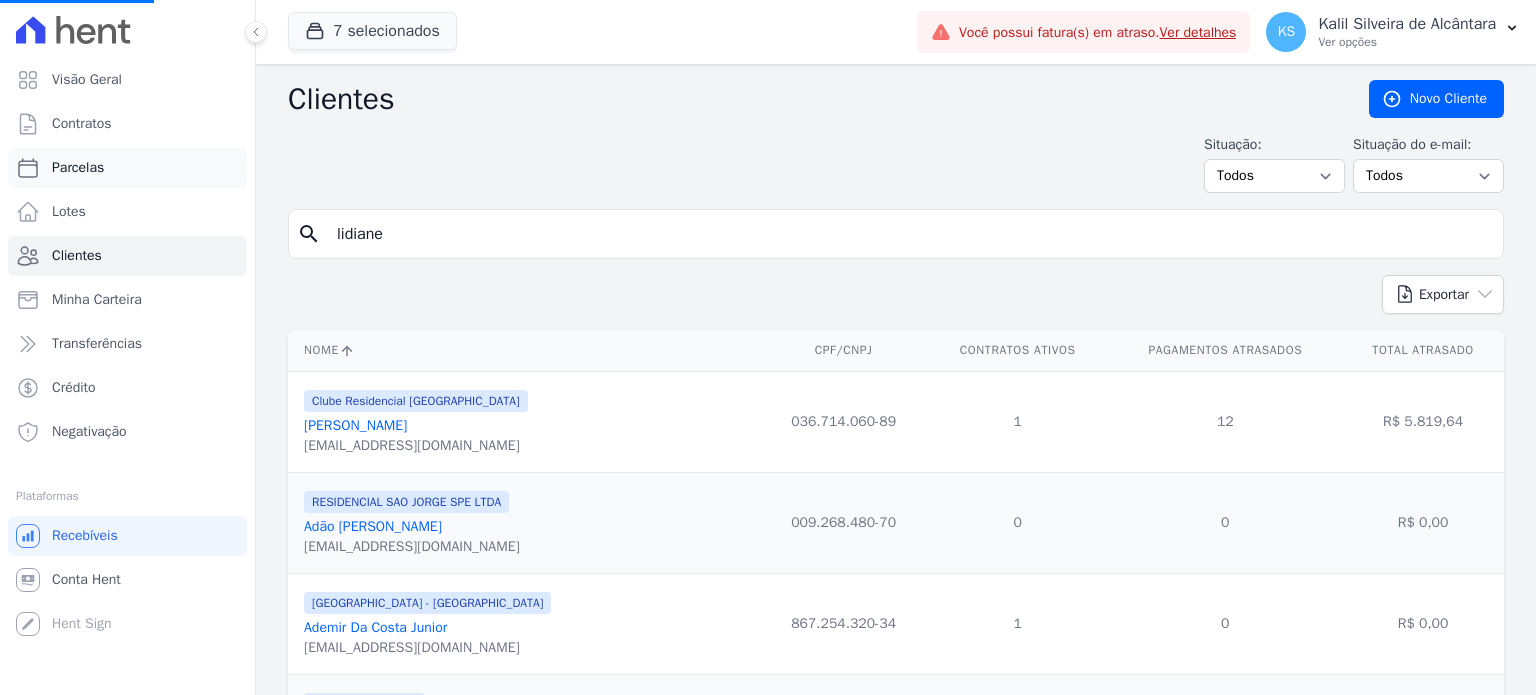 drag, startPoint x: 277, startPoint y: 217, endPoint x: 173, endPoint y: 187, distance: 108.24047 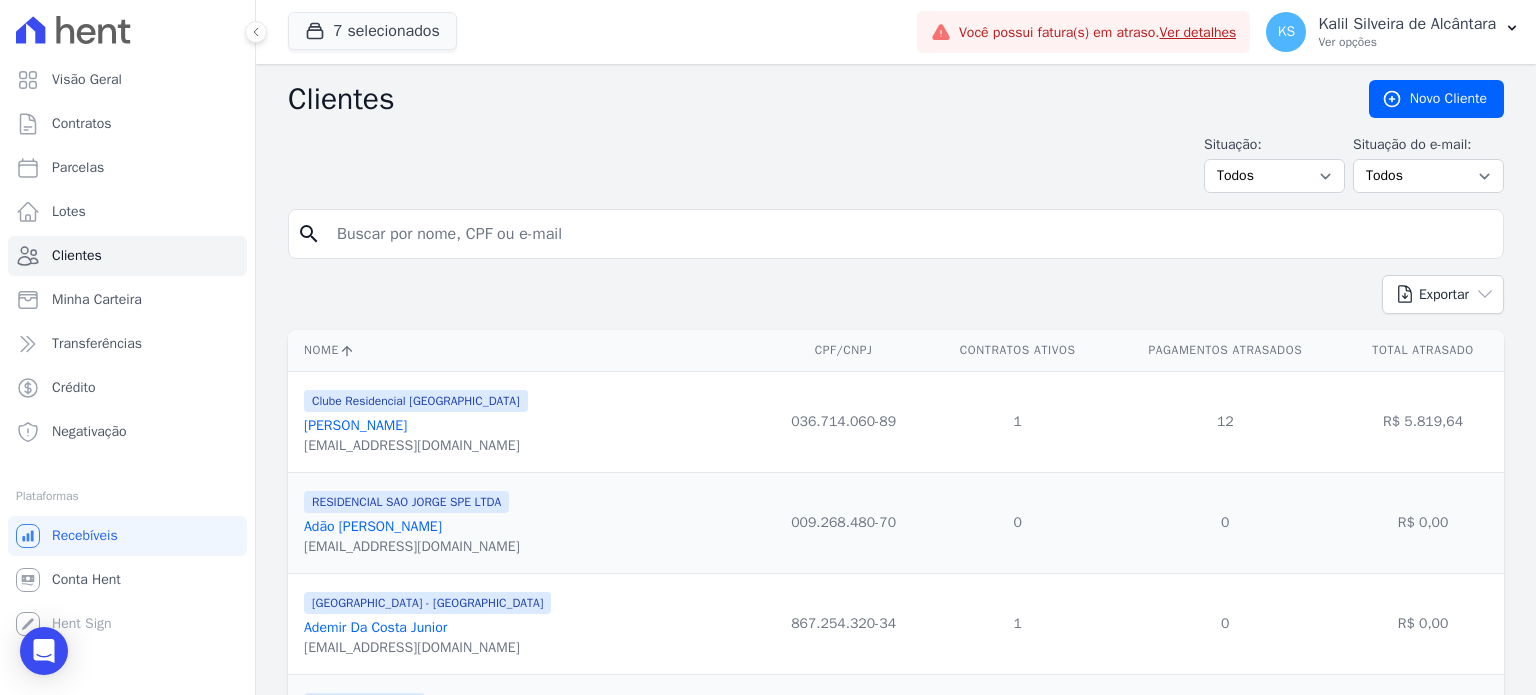 click at bounding box center (910, 234) 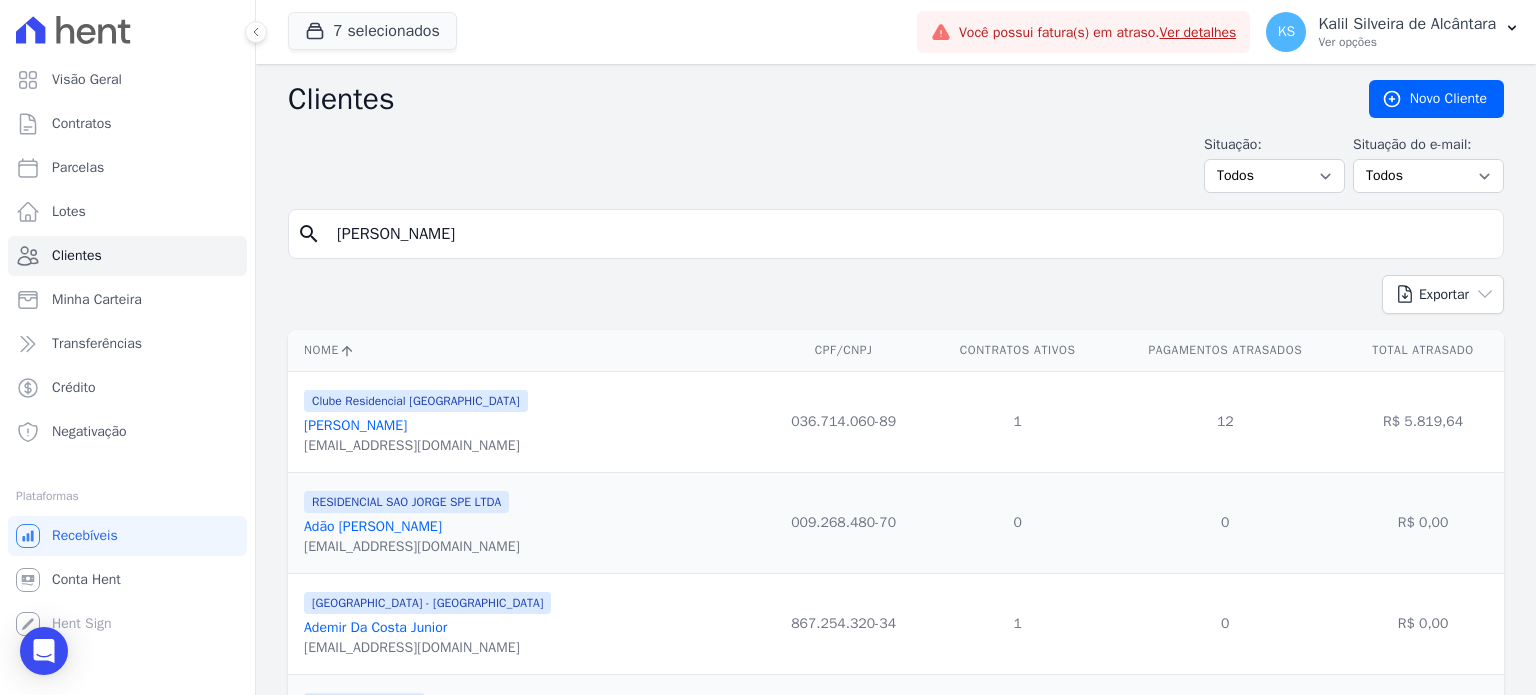 type on "[PERSON_NAME]" 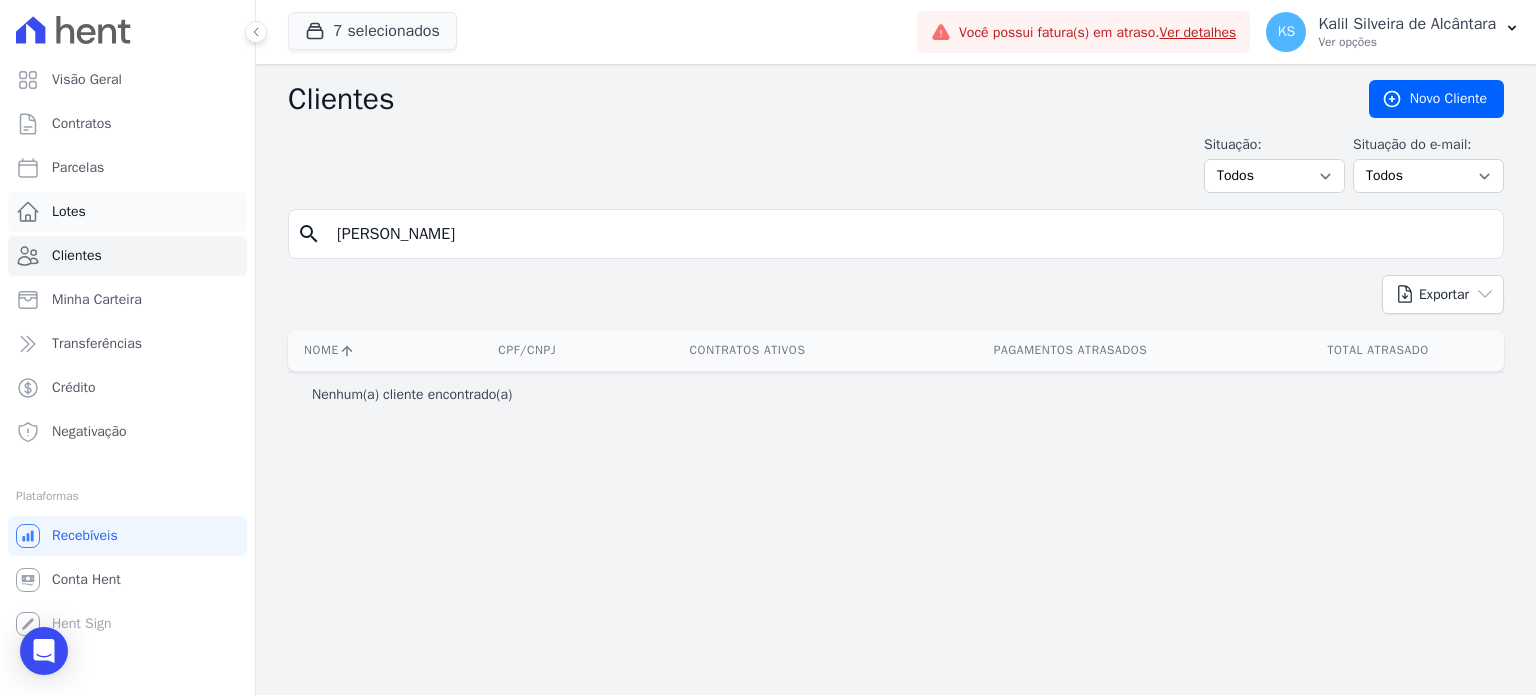 drag, startPoint x: 456, startPoint y: 230, endPoint x: 136, endPoint y: 212, distance: 320.50586 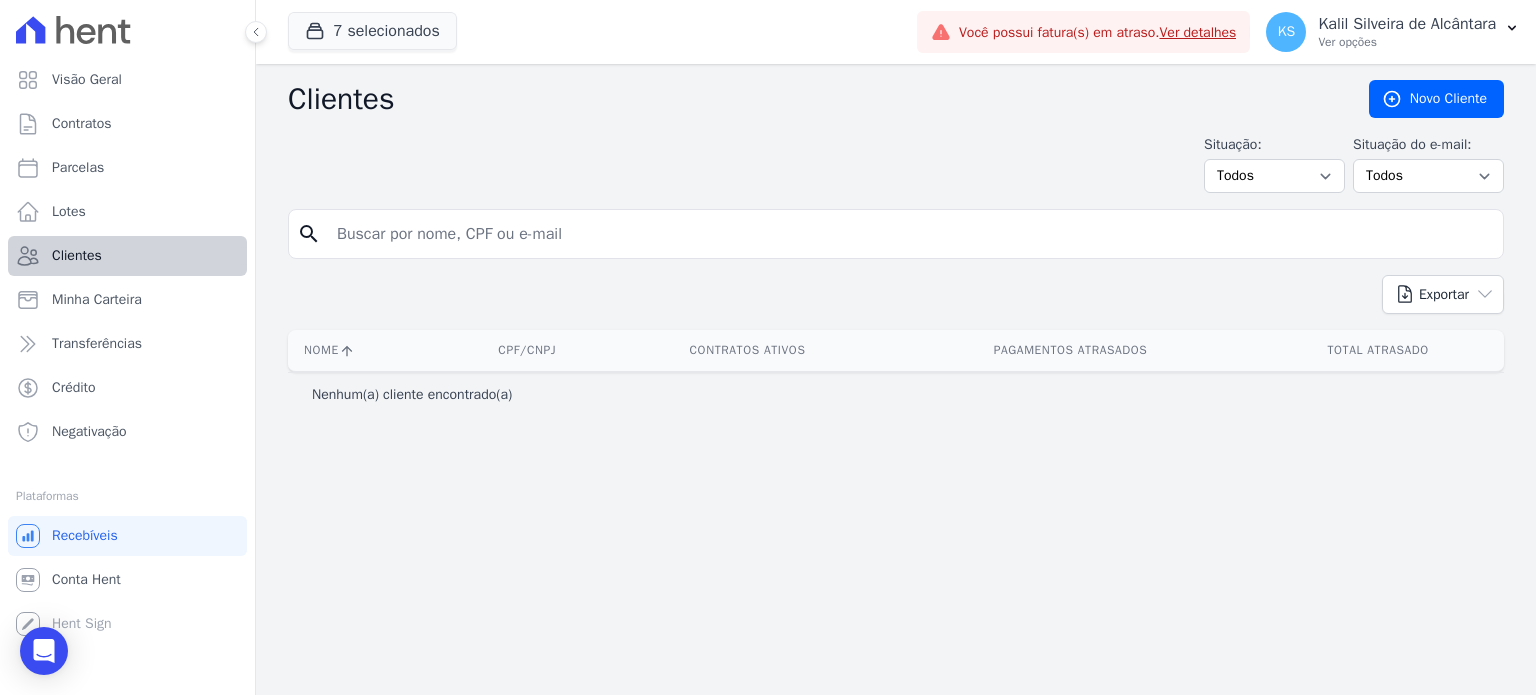 type 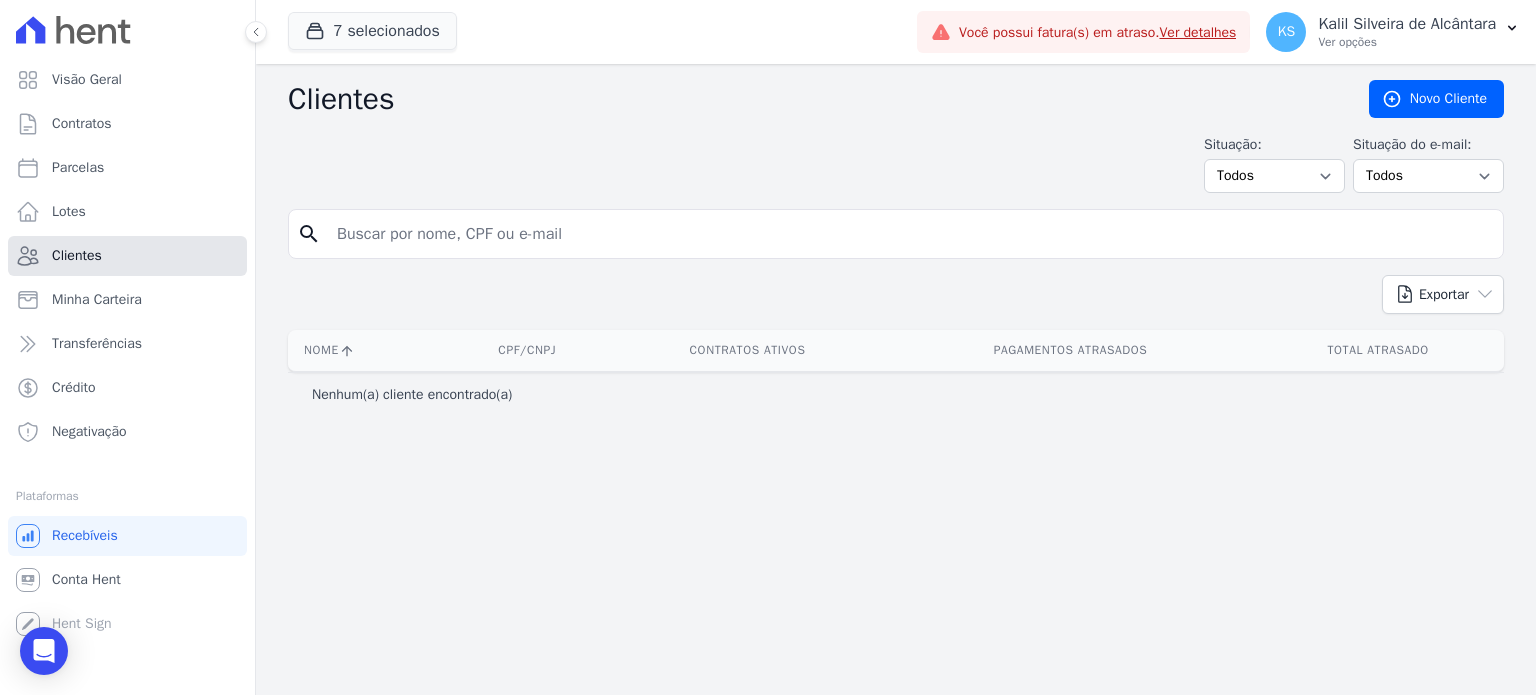 click on "Clientes" at bounding box center (127, 256) 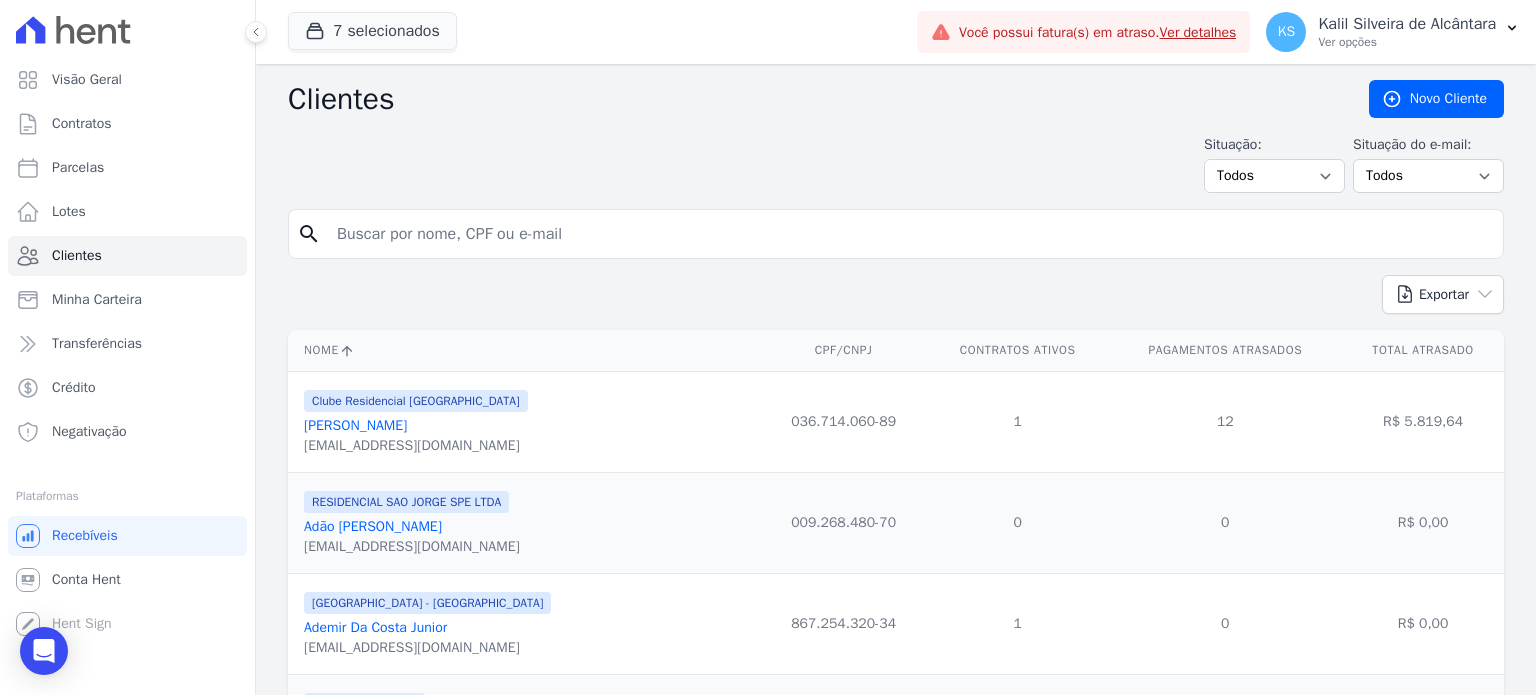 click at bounding box center (910, 234) 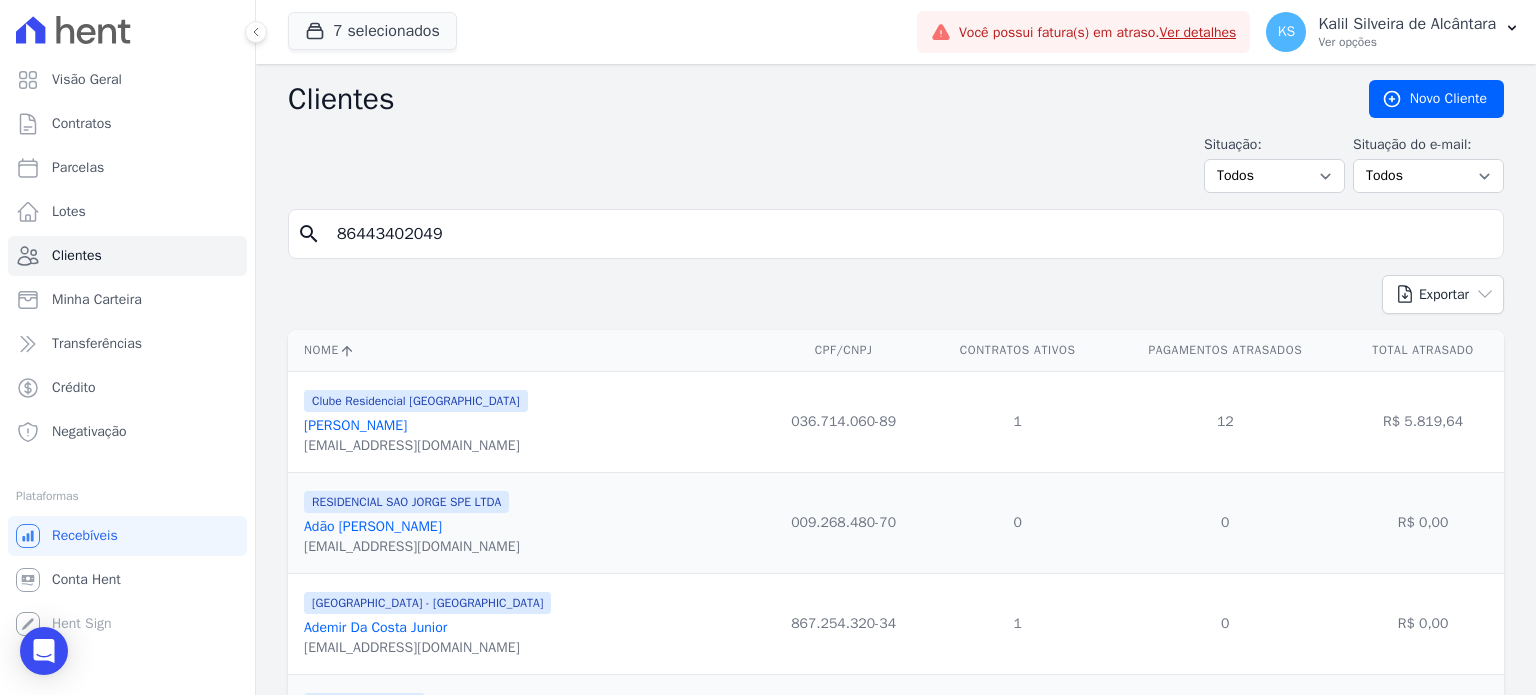 type on "86443402049]" 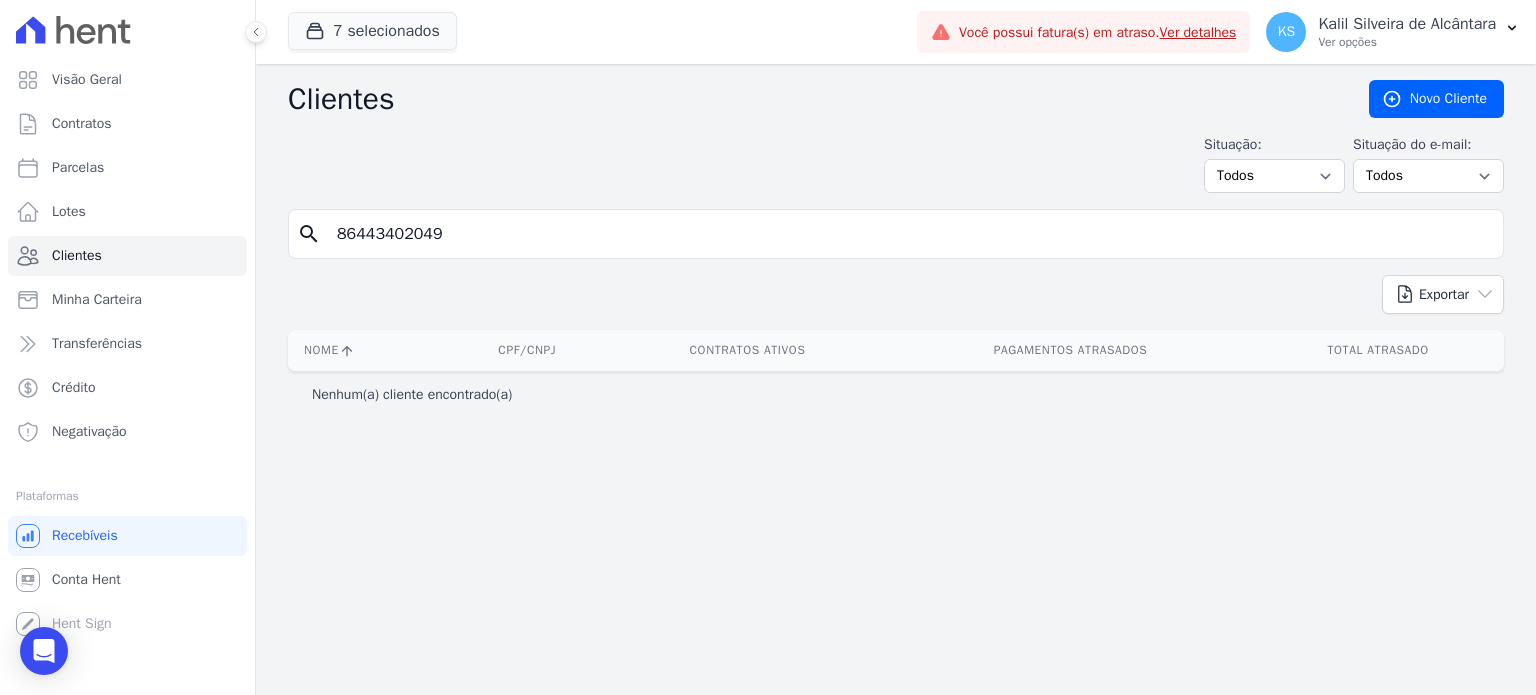 click on "86443402049" at bounding box center [910, 234] 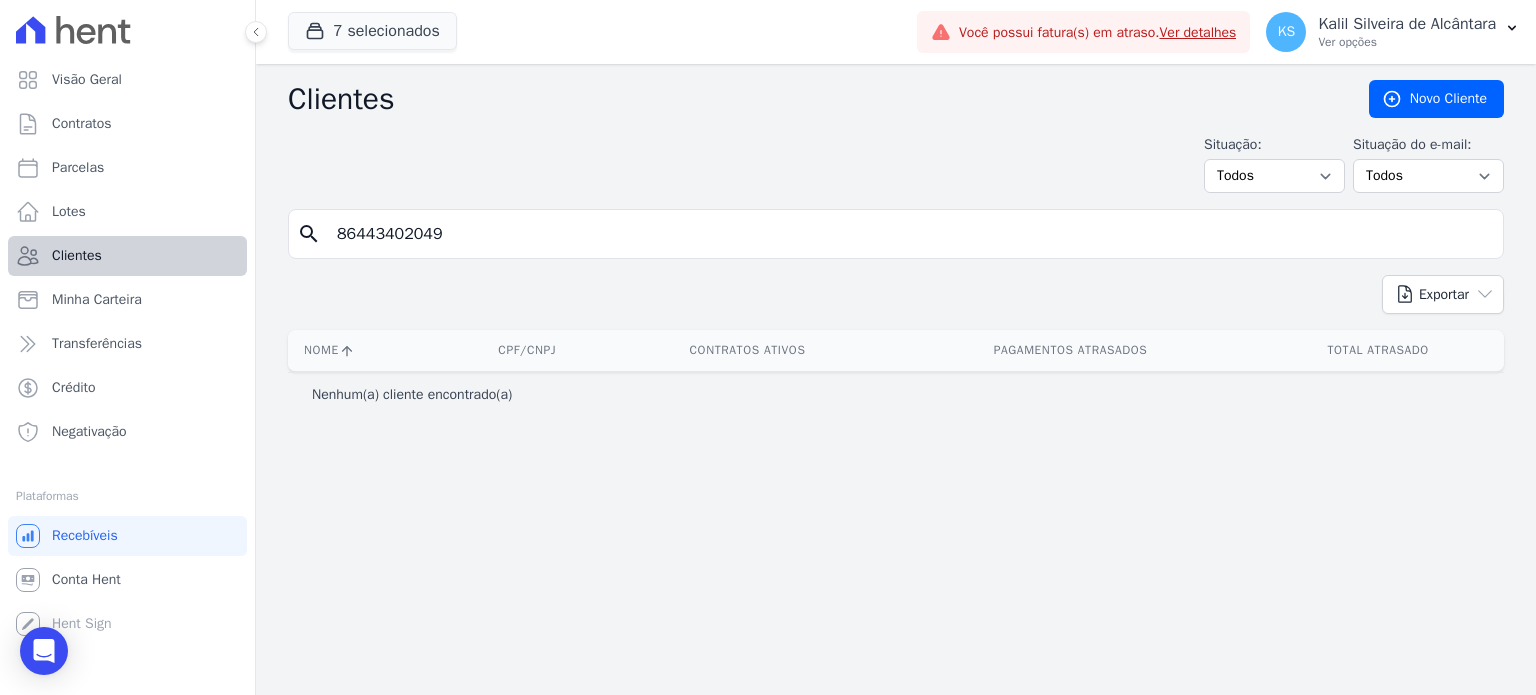 drag, startPoint x: 587, startPoint y: 235, endPoint x: 226, endPoint y: 242, distance: 361.06787 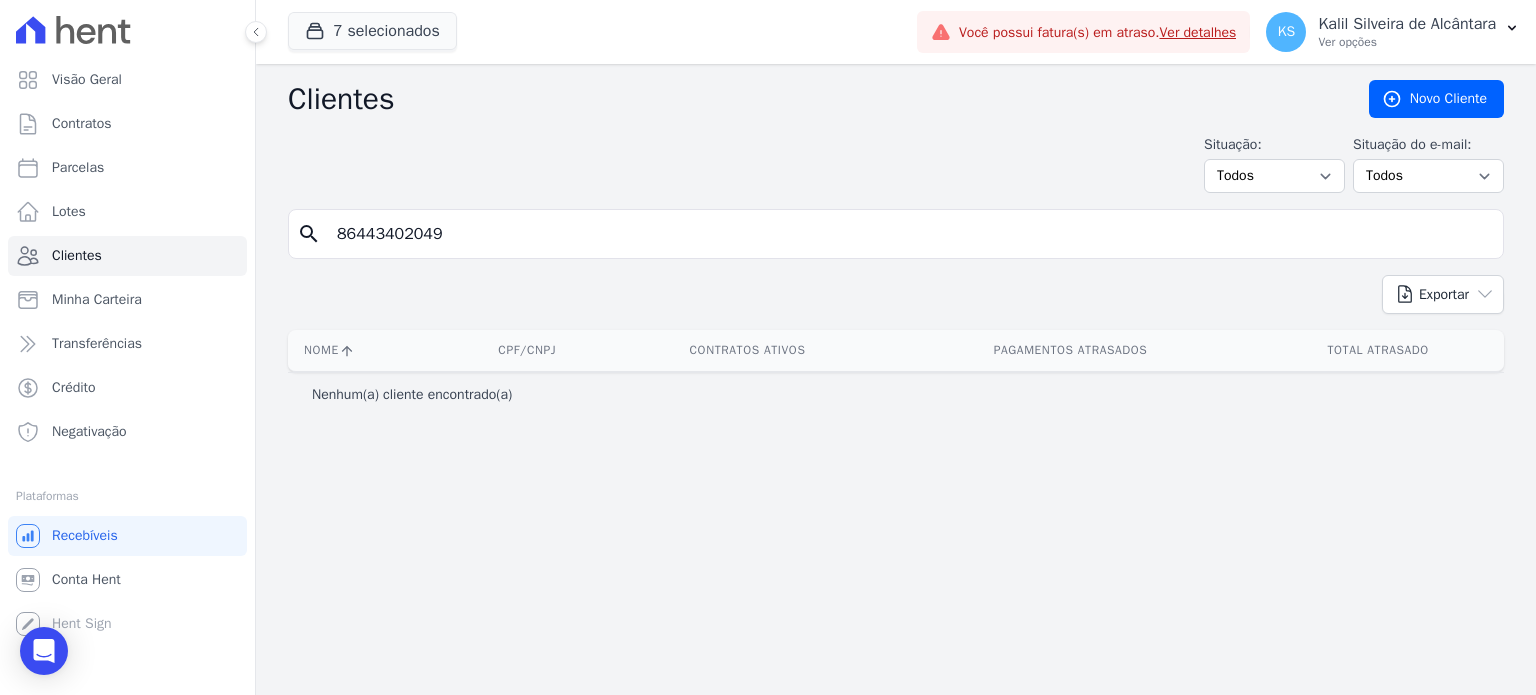 click on "86443402049" at bounding box center [910, 234] 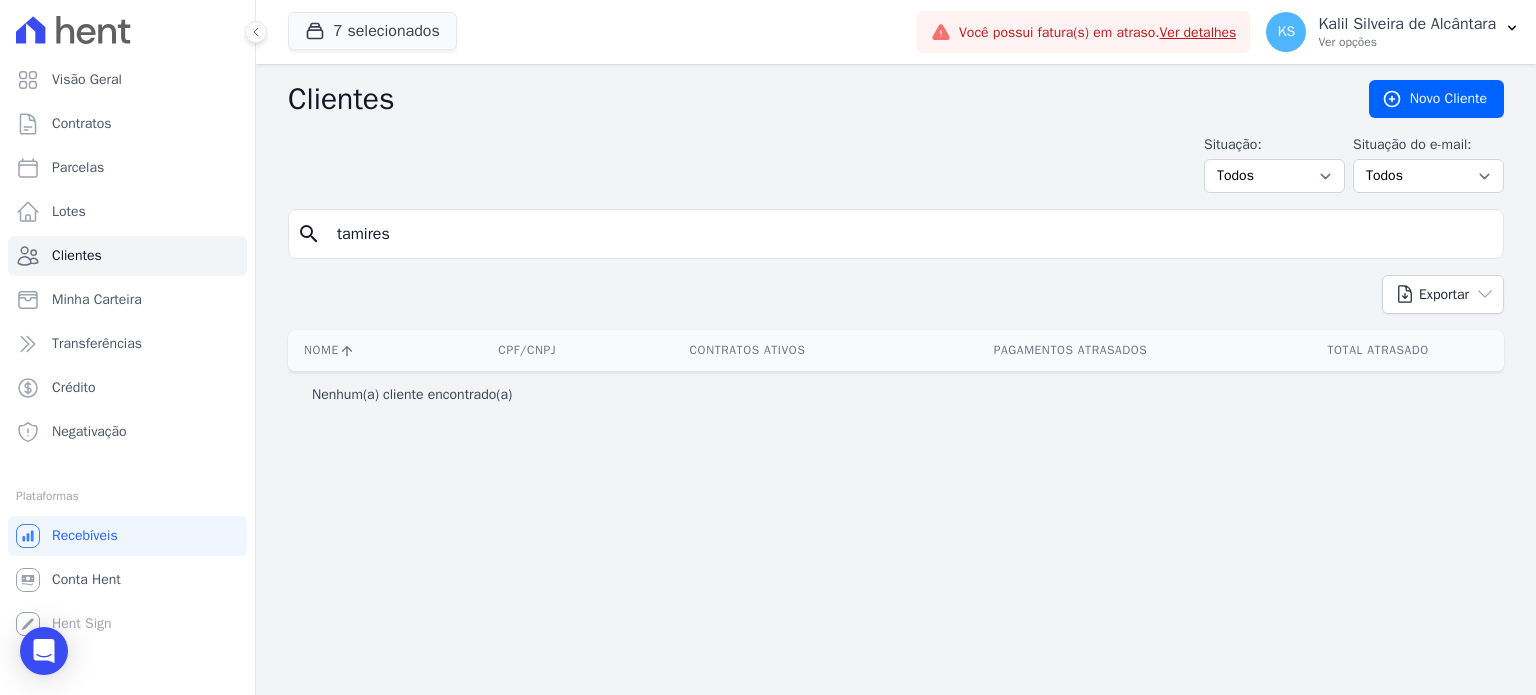 type on "tamires camargo" 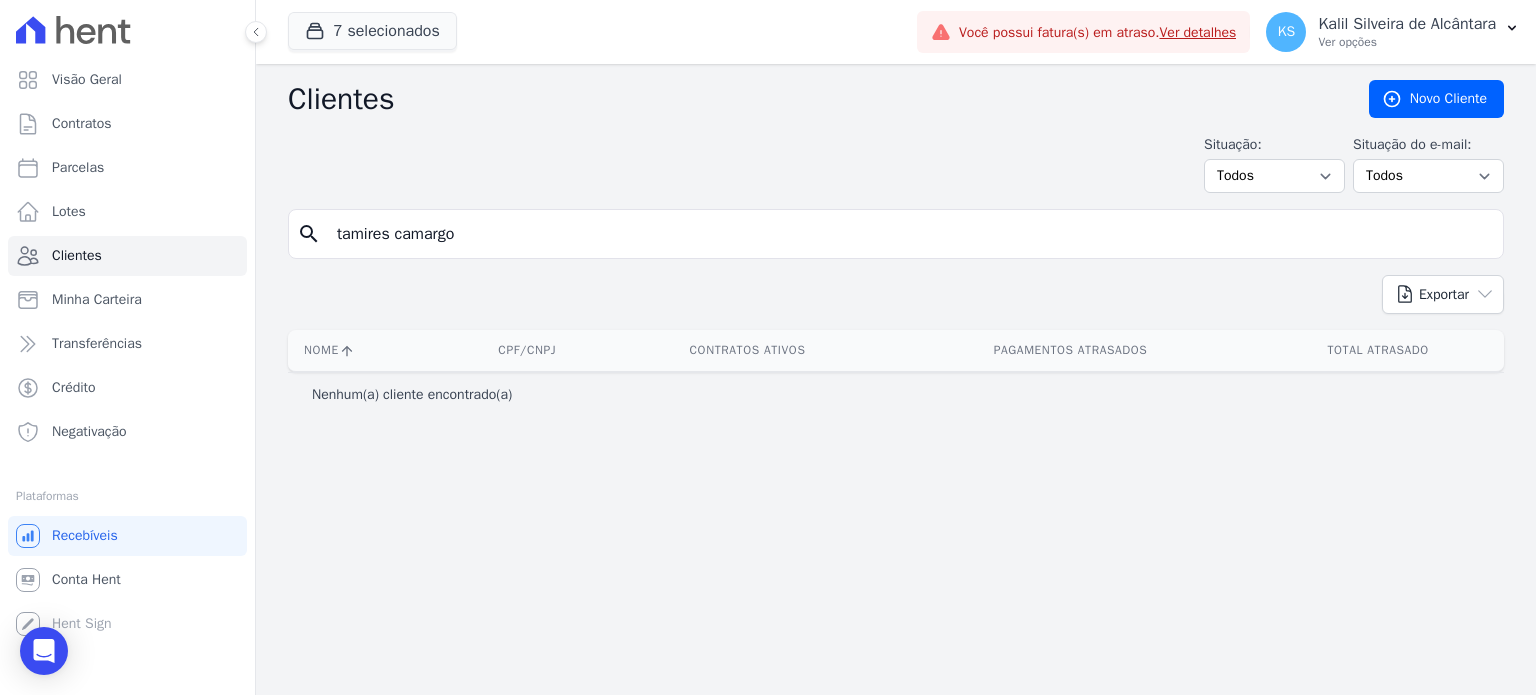 click on "tamires camargo" at bounding box center [910, 234] 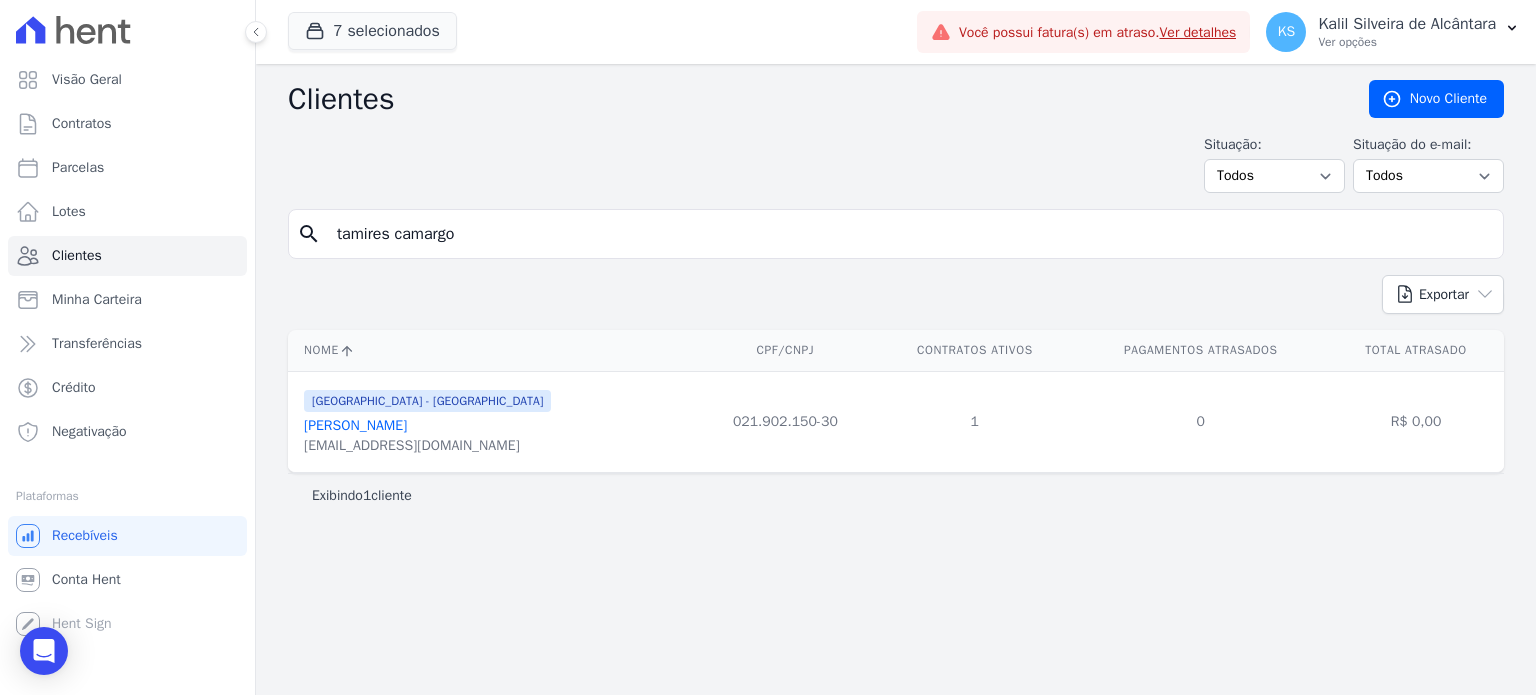 click on "[PERSON_NAME]" at bounding box center [355, 425] 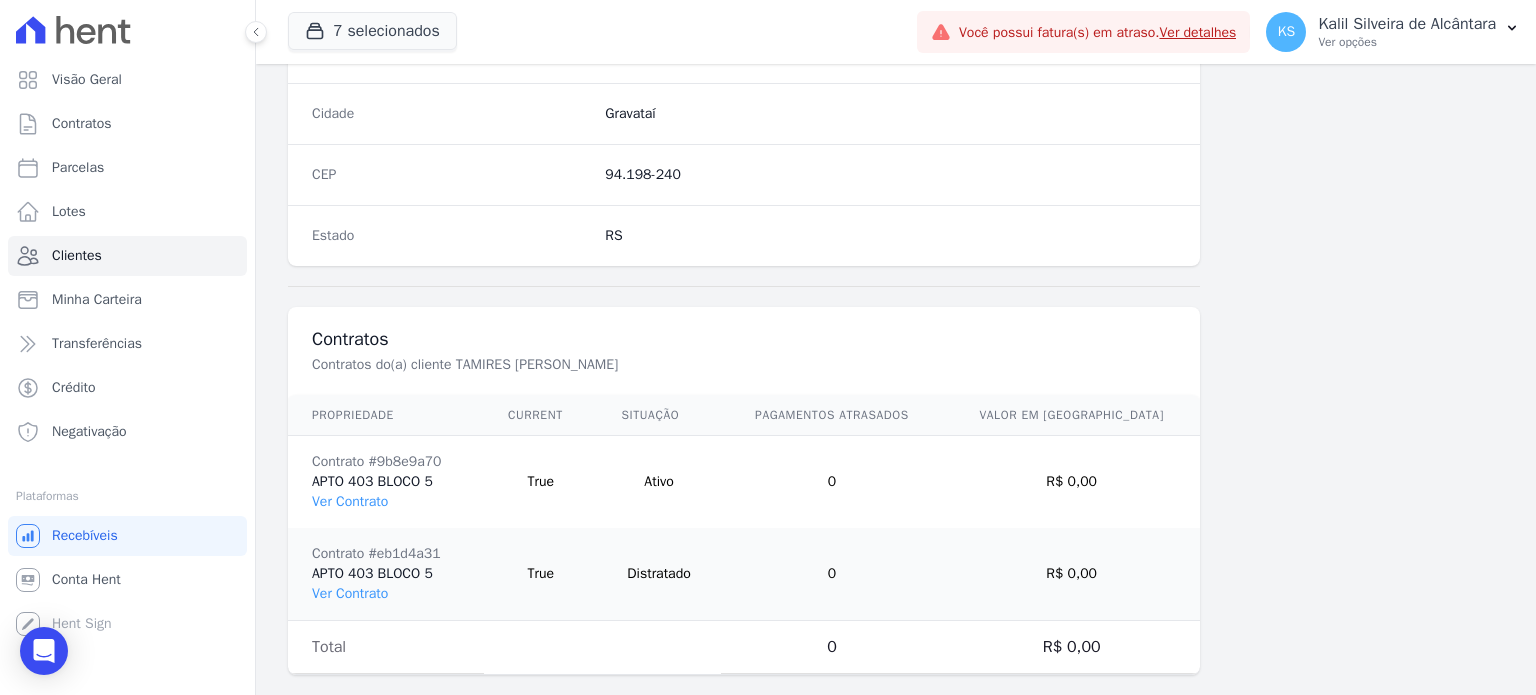 scroll, scrollTop: 1261, scrollLeft: 0, axis: vertical 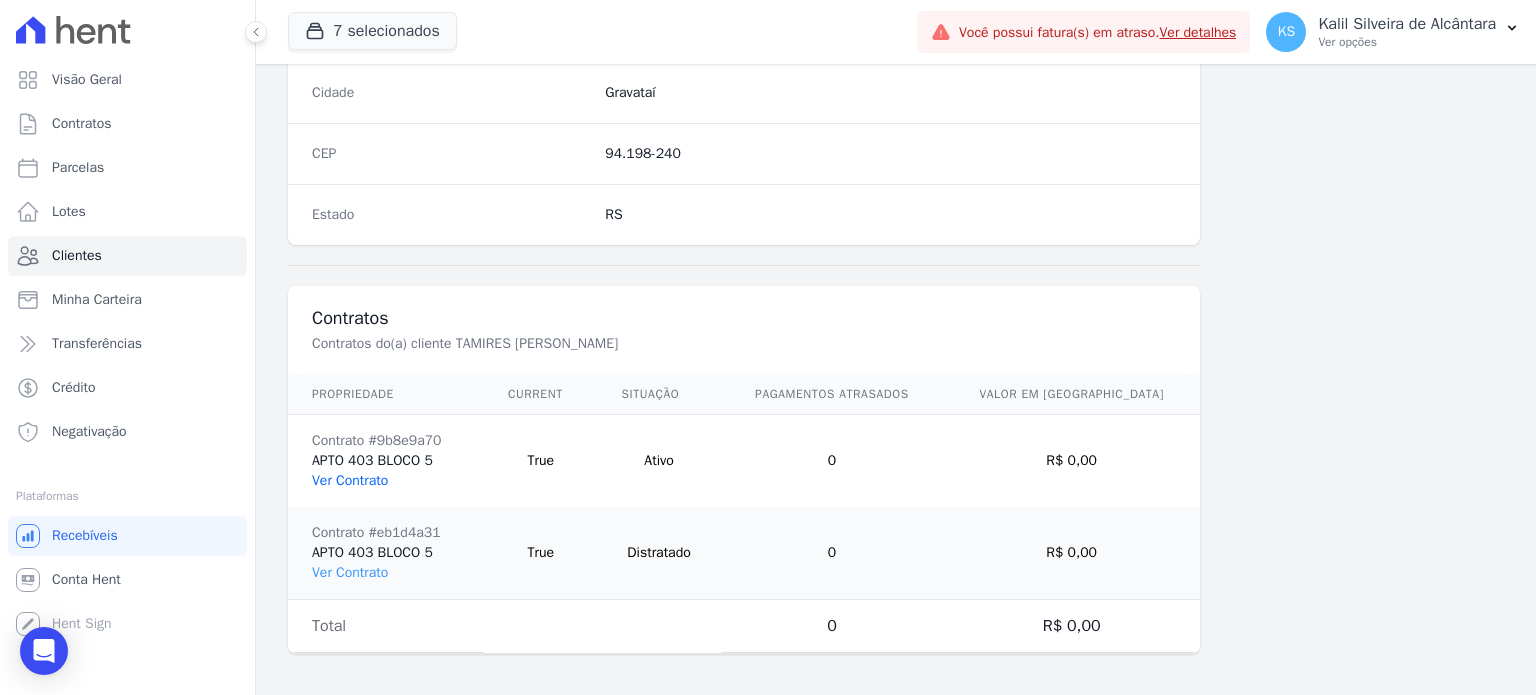 click on "Ver Contrato" at bounding box center [350, 480] 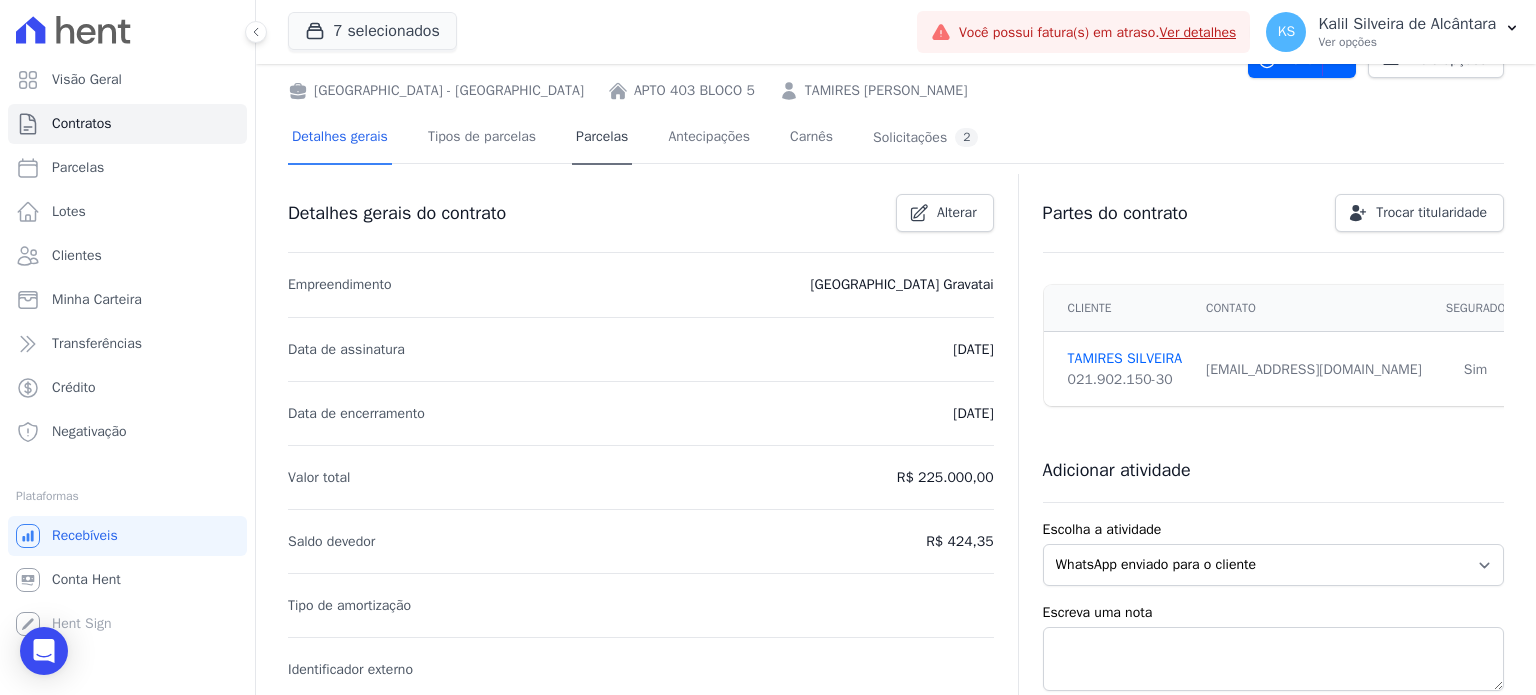 scroll, scrollTop: 0, scrollLeft: 0, axis: both 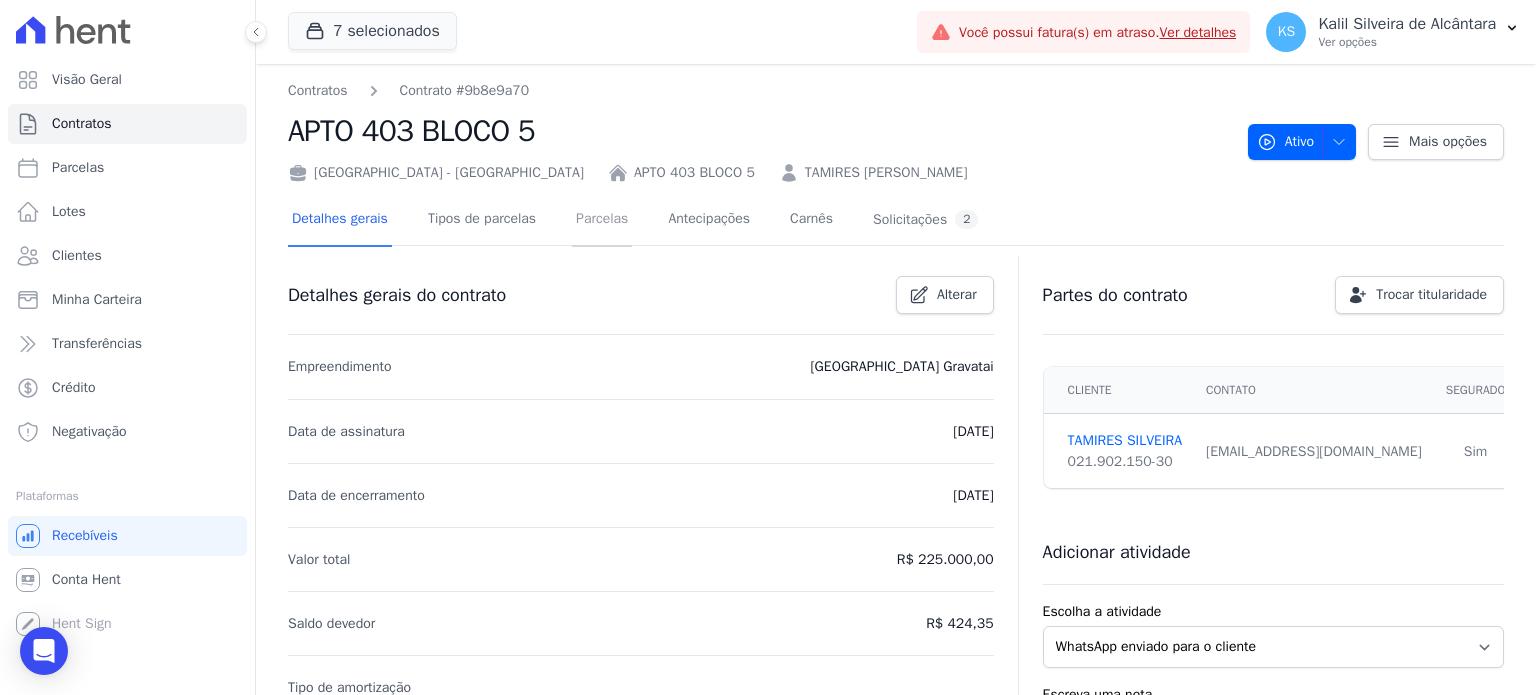 click on "Parcelas" at bounding box center (602, 220) 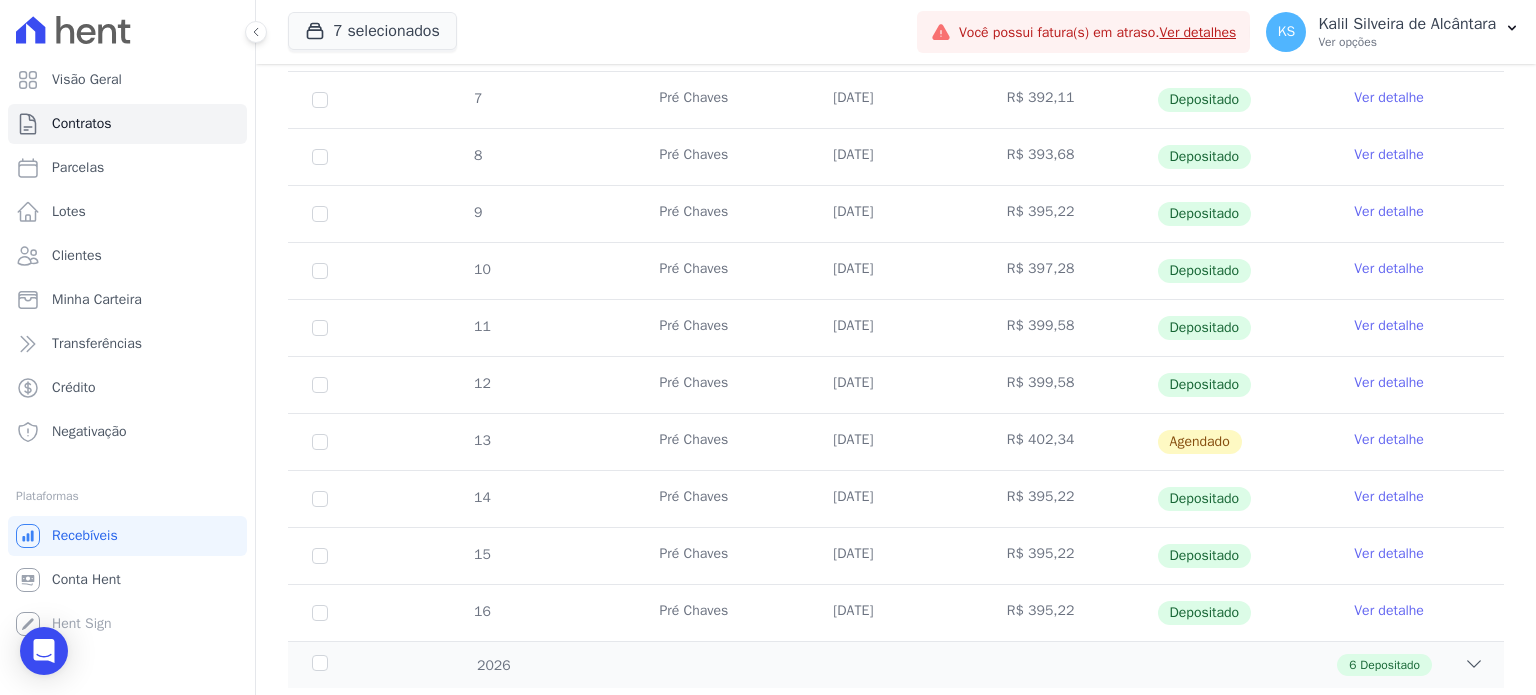 scroll, scrollTop: 560, scrollLeft: 0, axis: vertical 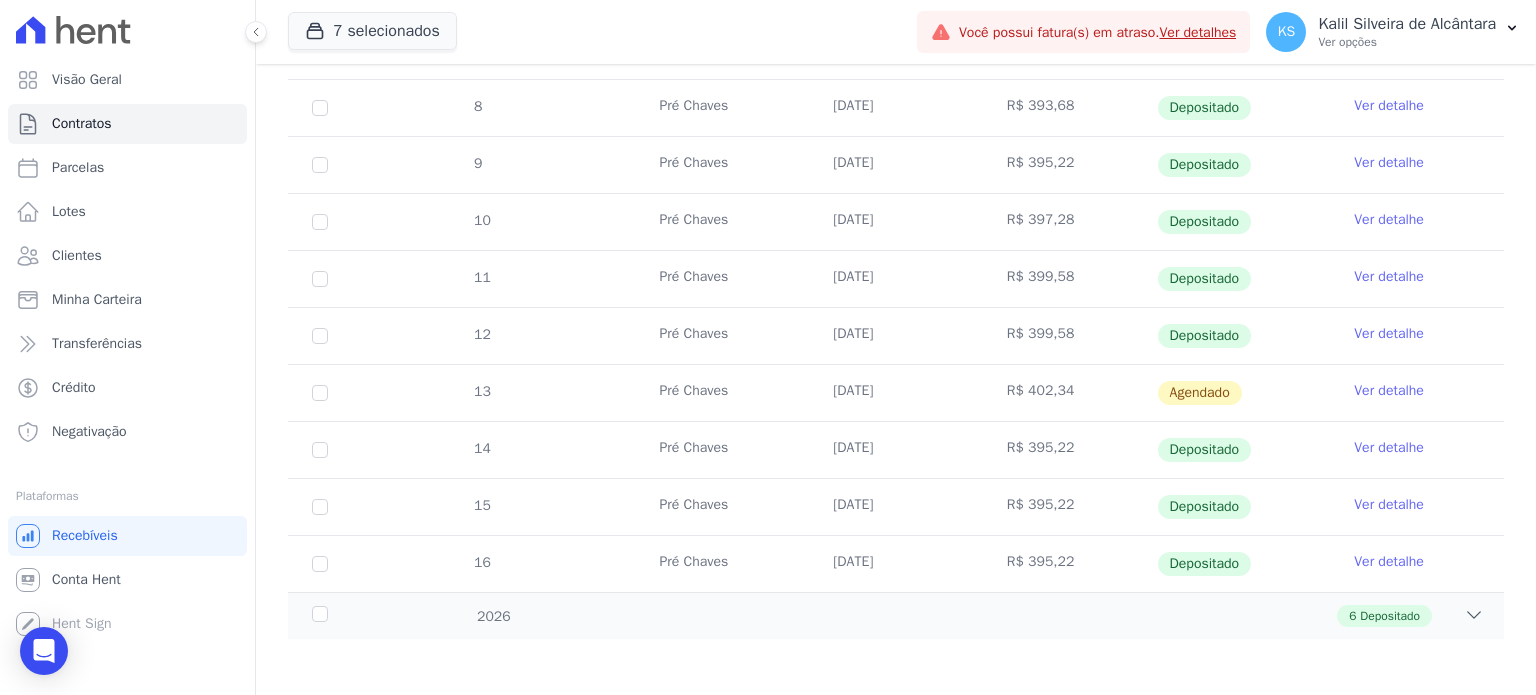 click on "Ver detalhe" at bounding box center (1389, 391) 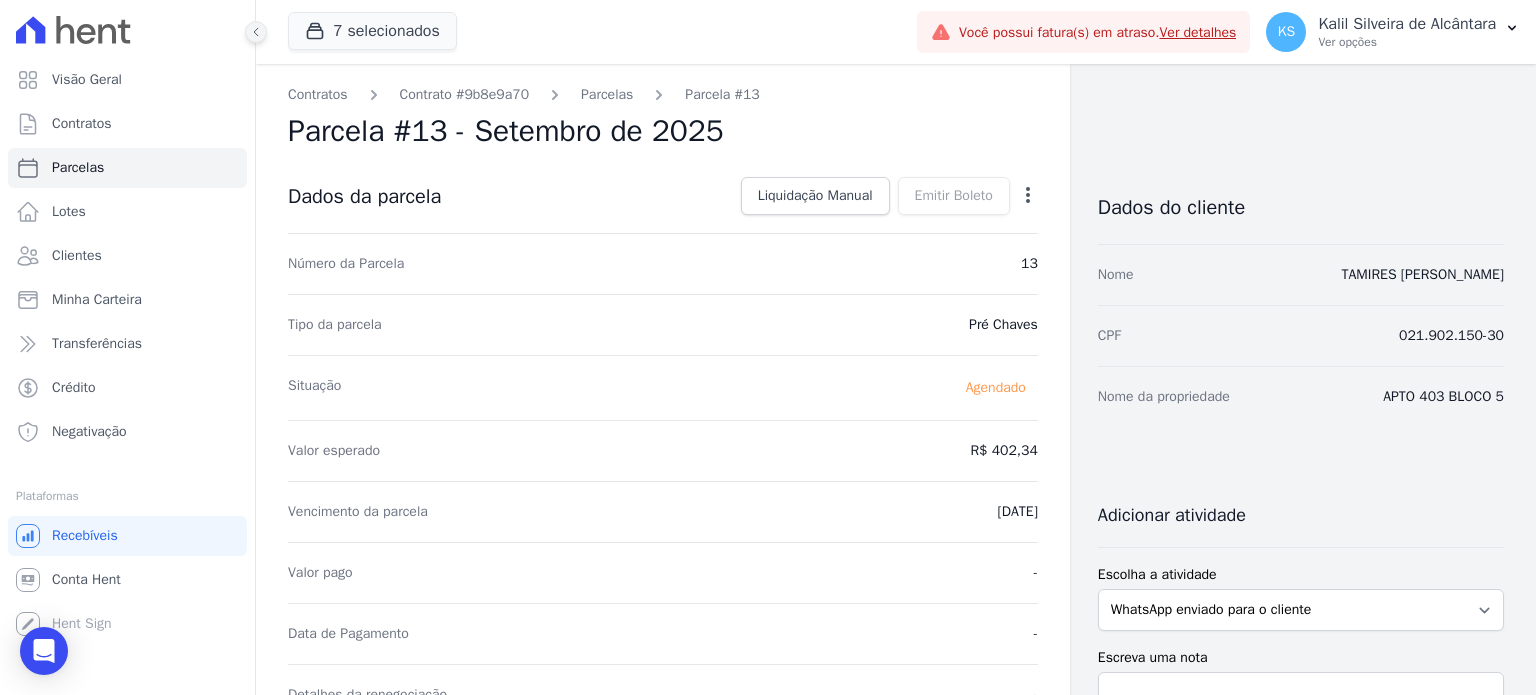 click at bounding box center [256, 32] 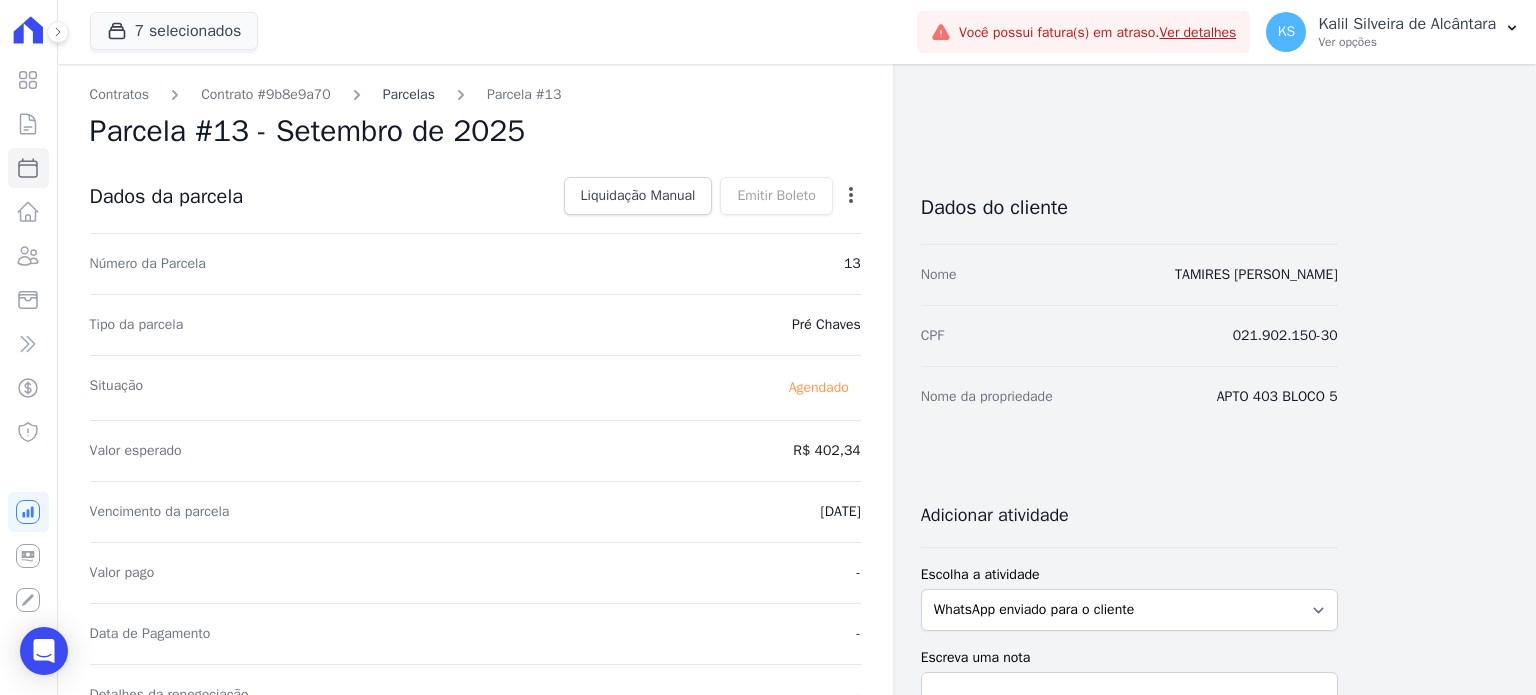 click on "Parcelas" at bounding box center [409, 94] 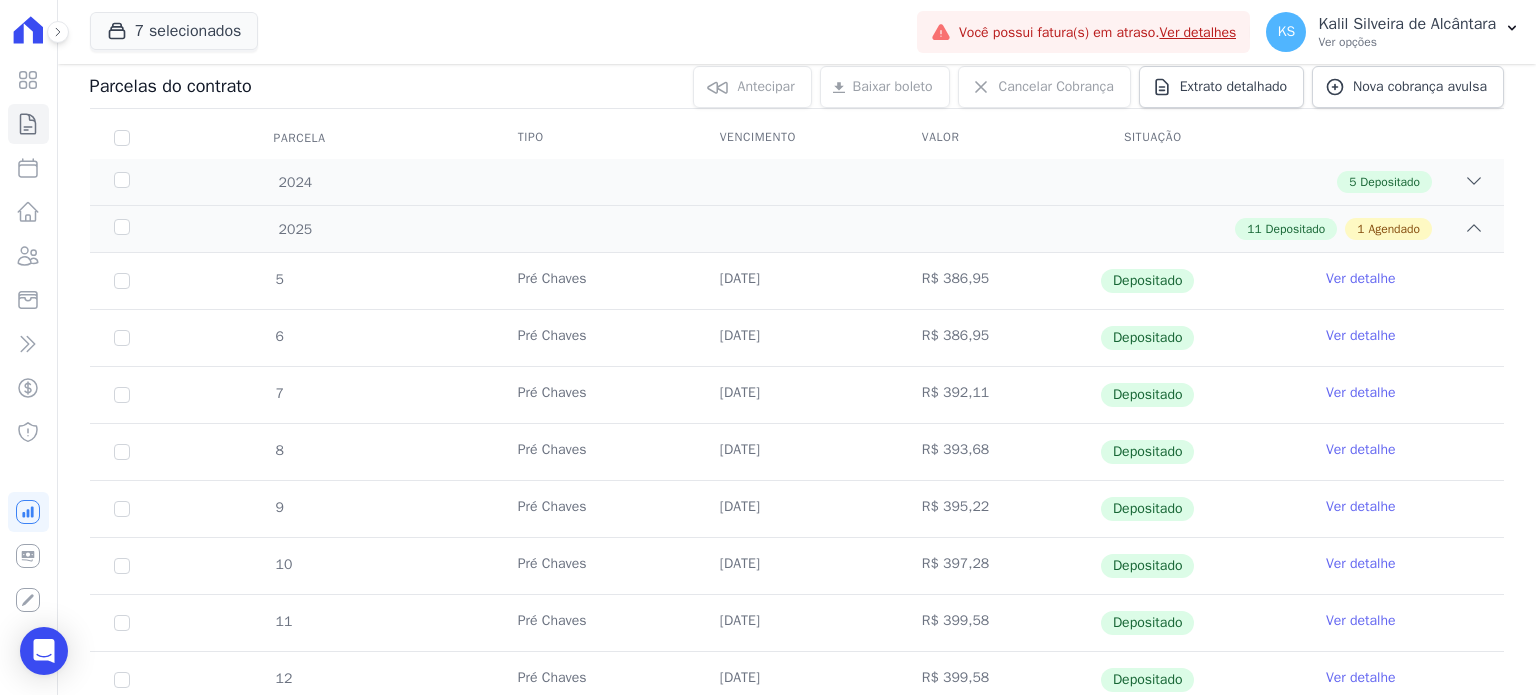 scroll, scrollTop: 200, scrollLeft: 0, axis: vertical 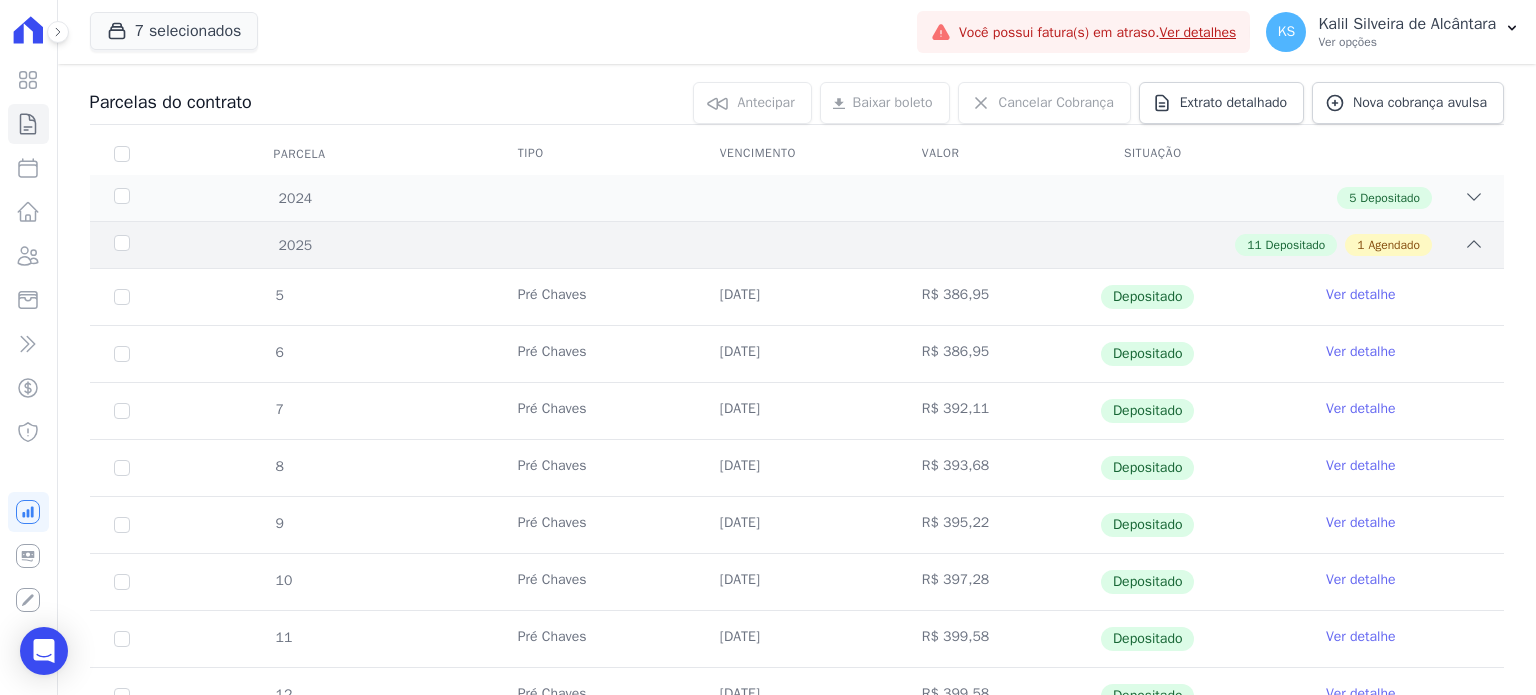 click on "11
Depositado
1
Agendado" at bounding box center (866, 245) 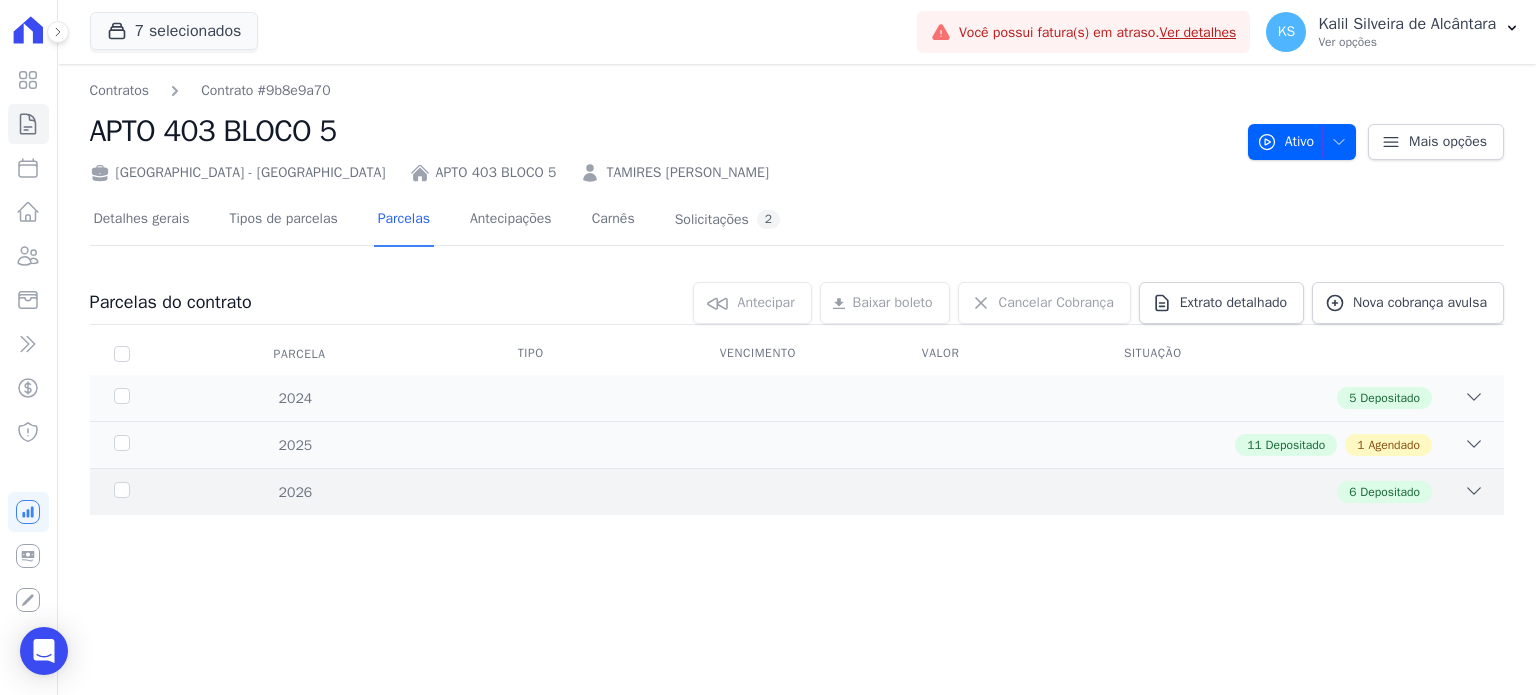 click on "2026
6
Depositado" at bounding box center [797, 491] 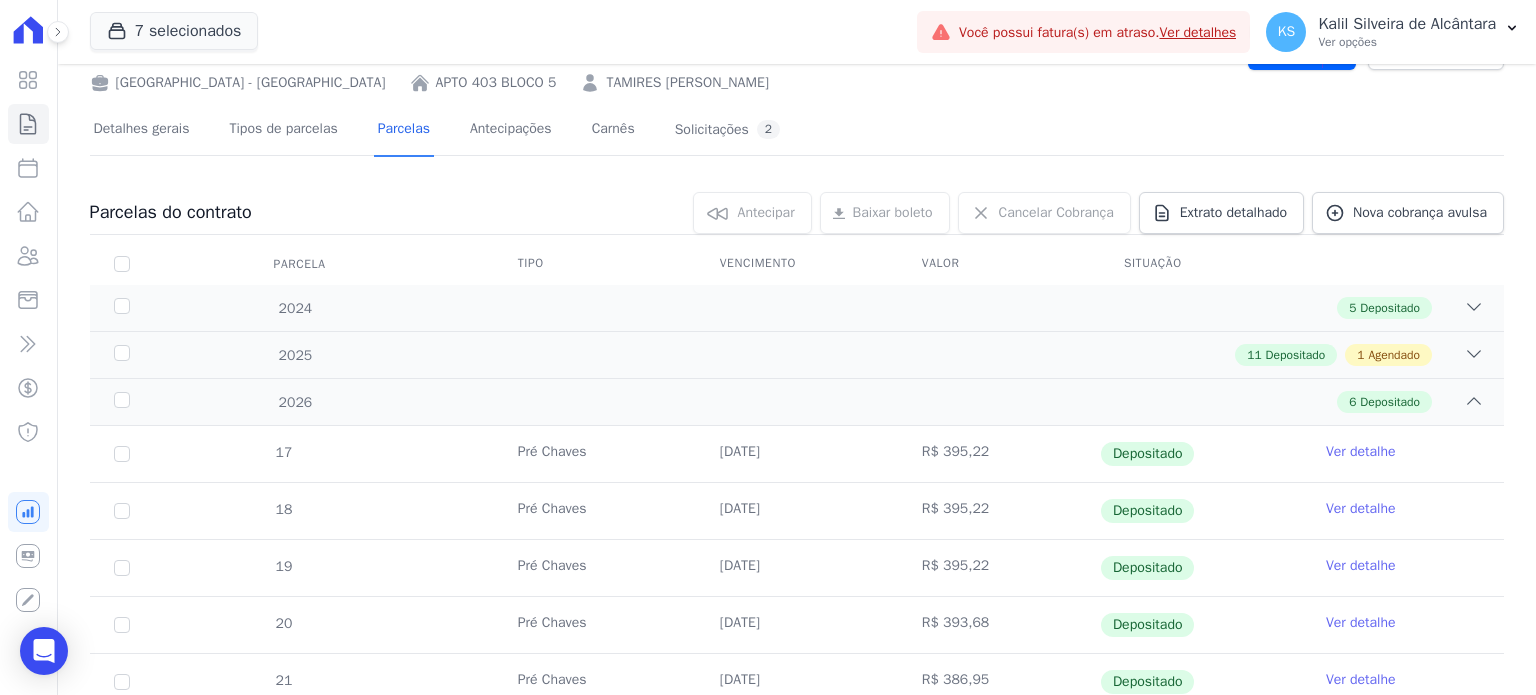 scroll, scrollTop: 219, scrollLeft: 0, axis: vertical 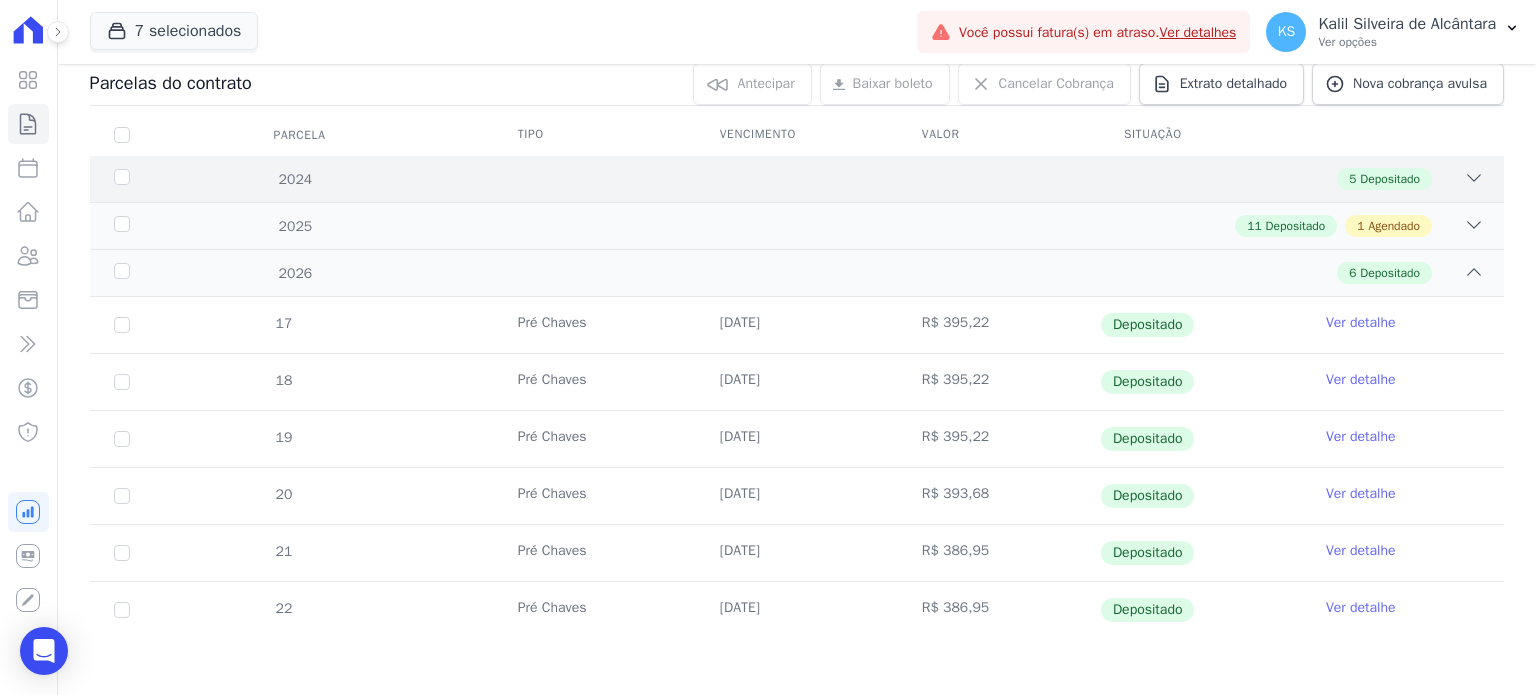 click on "5
Depositado" at bounding box center (866, 179) 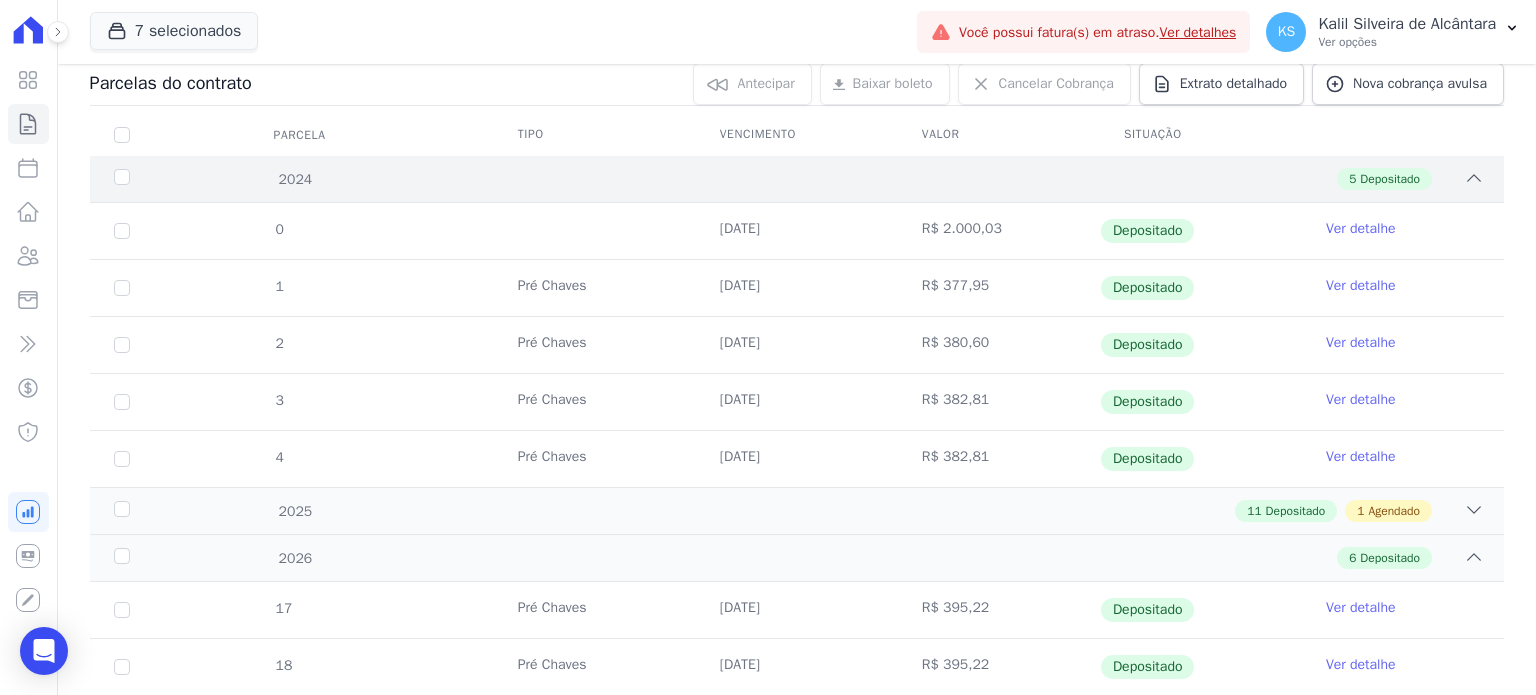 click on "5
Depositado" at bounding box center (866, 179) 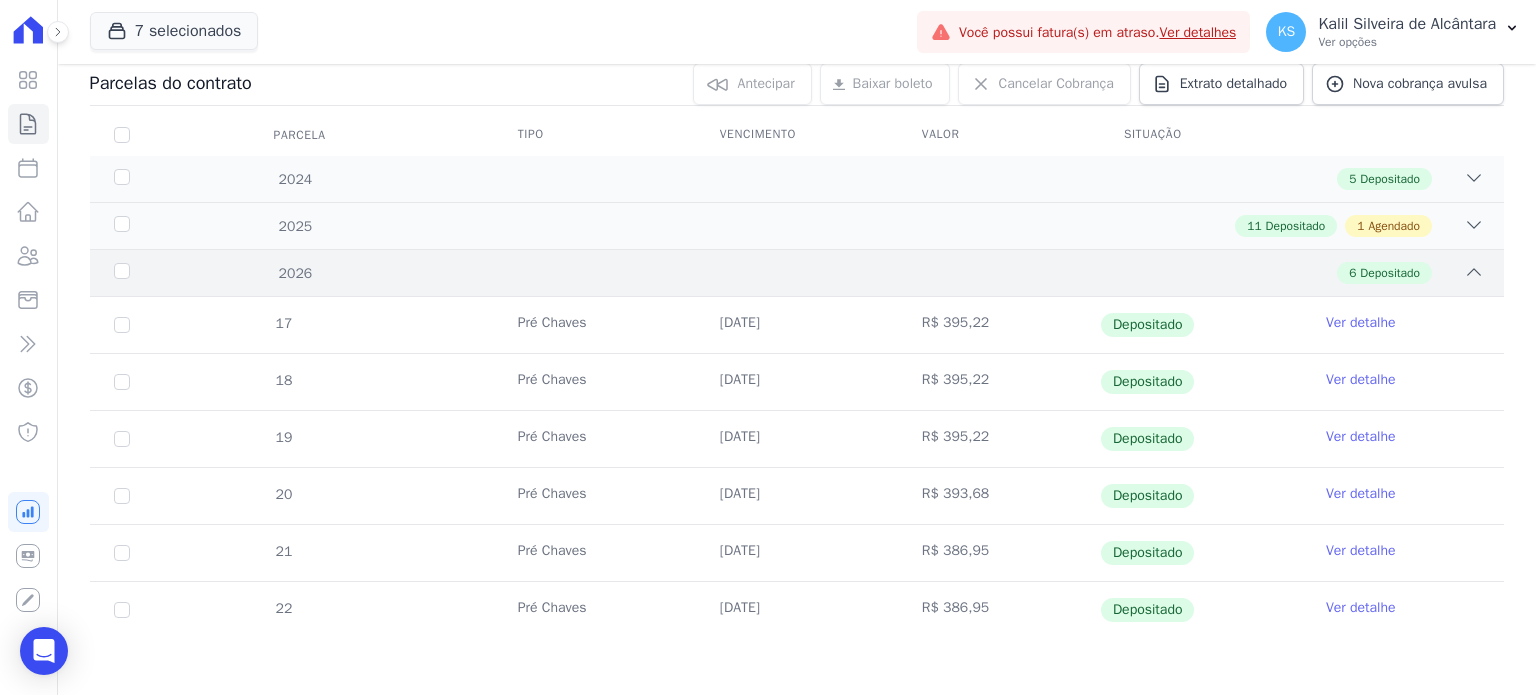 click on "6
Depositado" at bounding box center (866, 273) 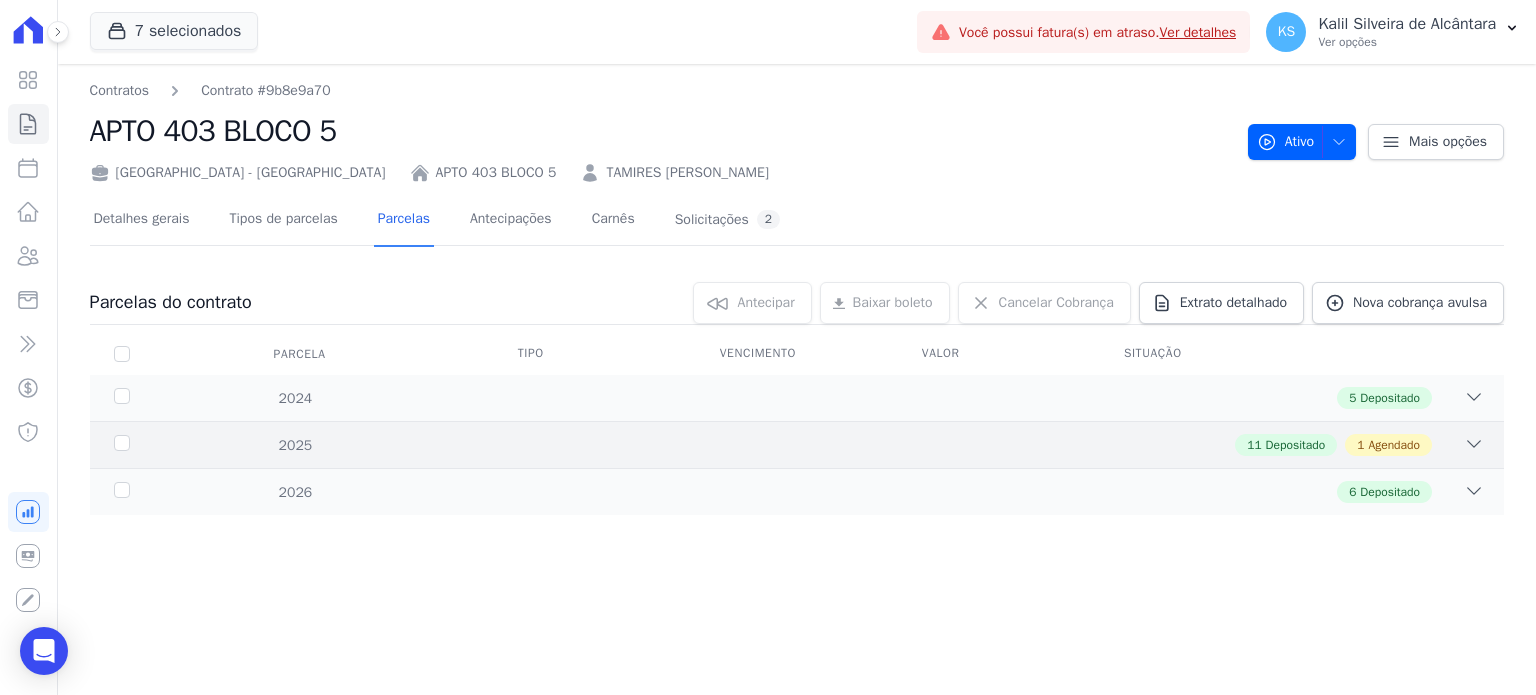 click on "11
Depositado
1
Agendado" at bounding box center (866, 445) 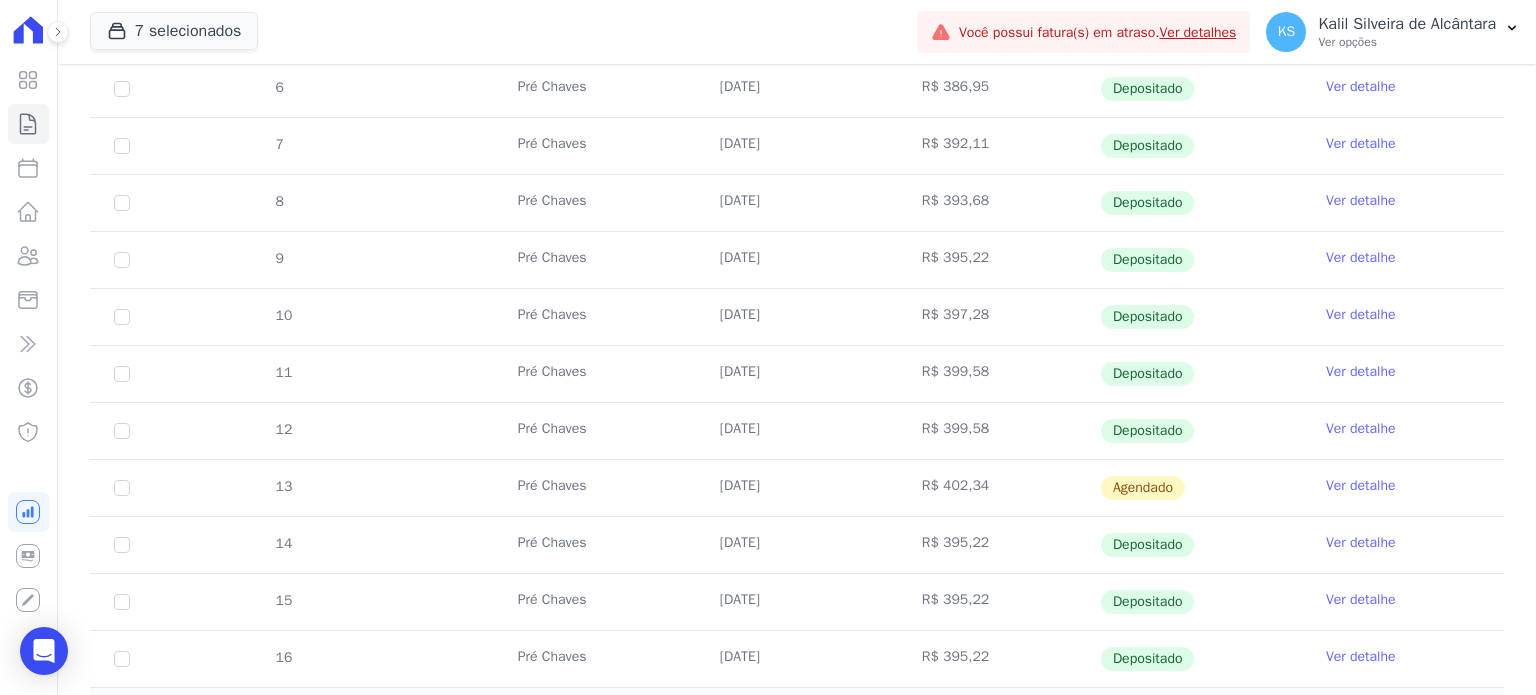 scroll, scrollTop: 500, scrollLeft: 0, axis: vertical 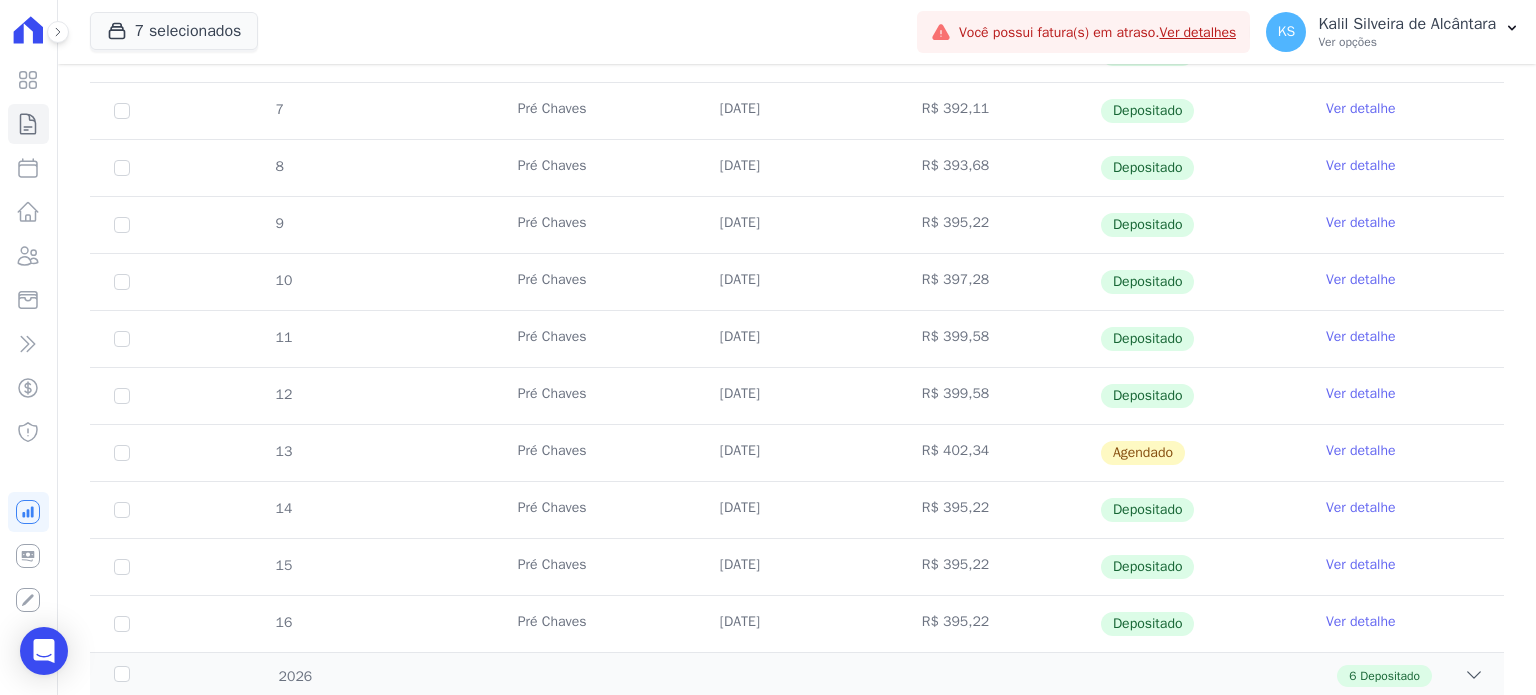 click on "Ver detalhe" at bounding box center [1361, 451] 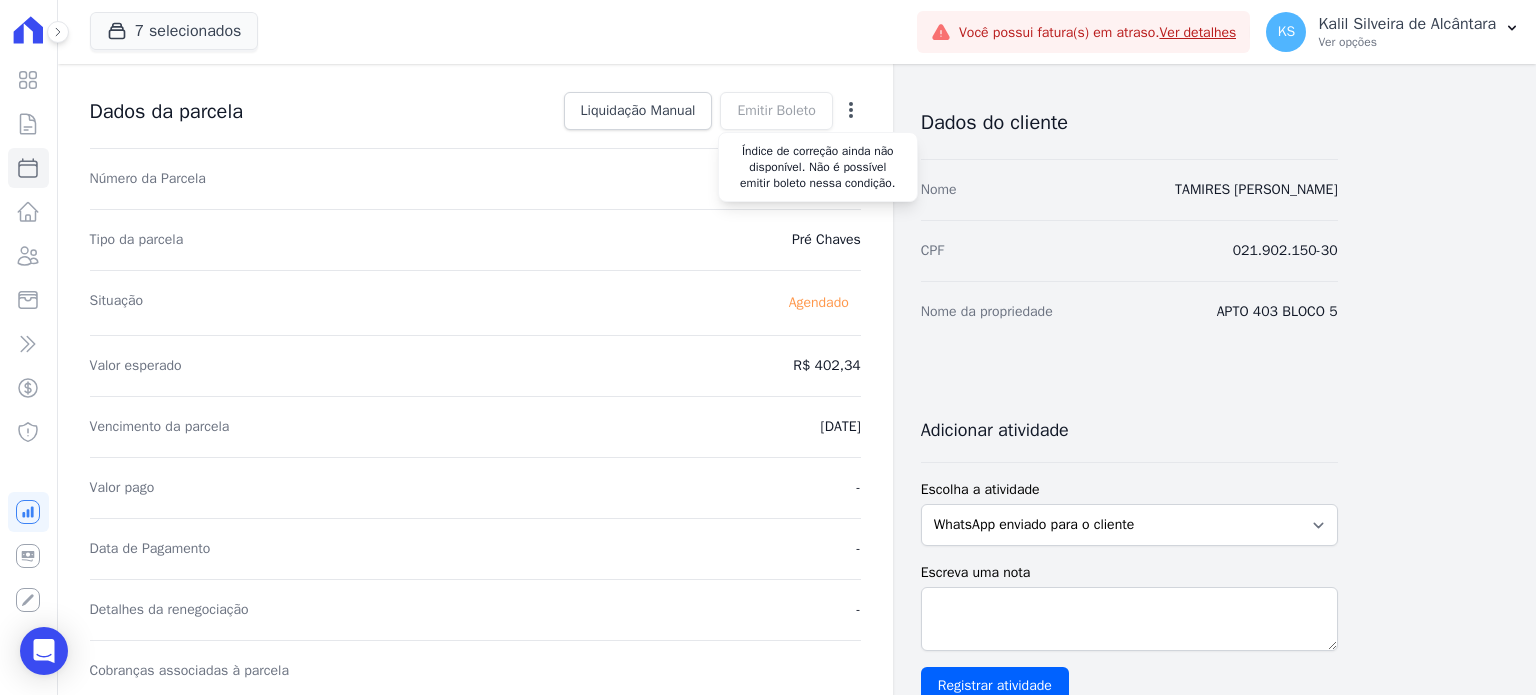 scroll, scrollTop: 0, scrollLeft: 0, axis: both 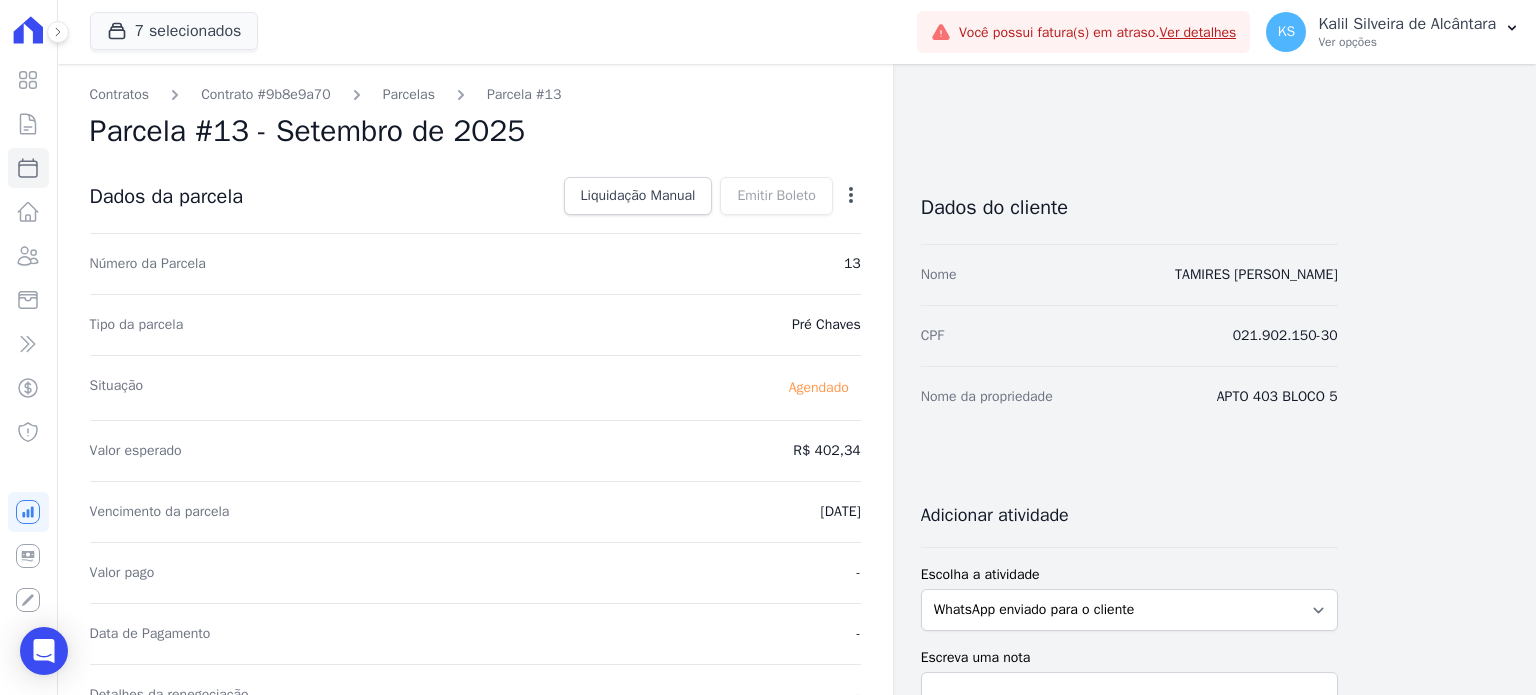 click 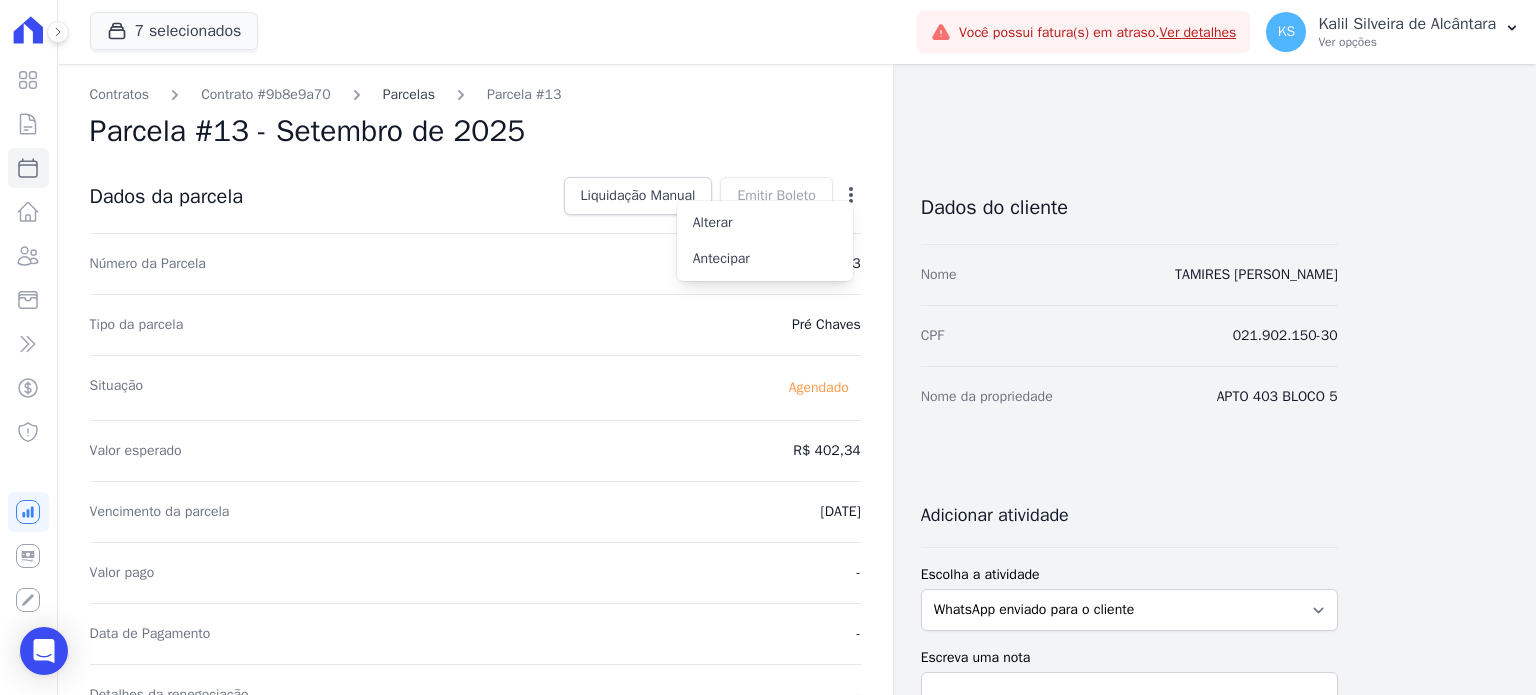 click on "Parcelas" at bounding box center (409, 94) 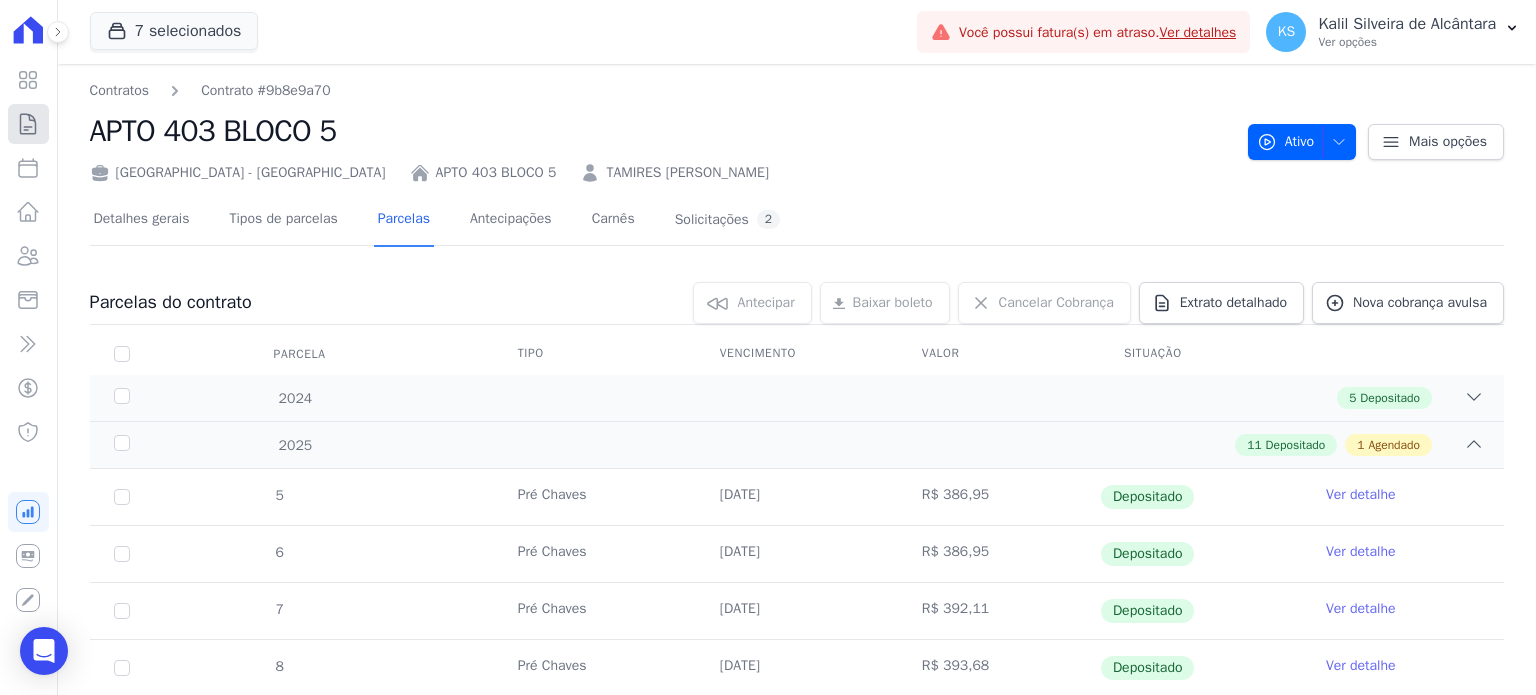click on "Contratos" at bounding box center [28, 124] 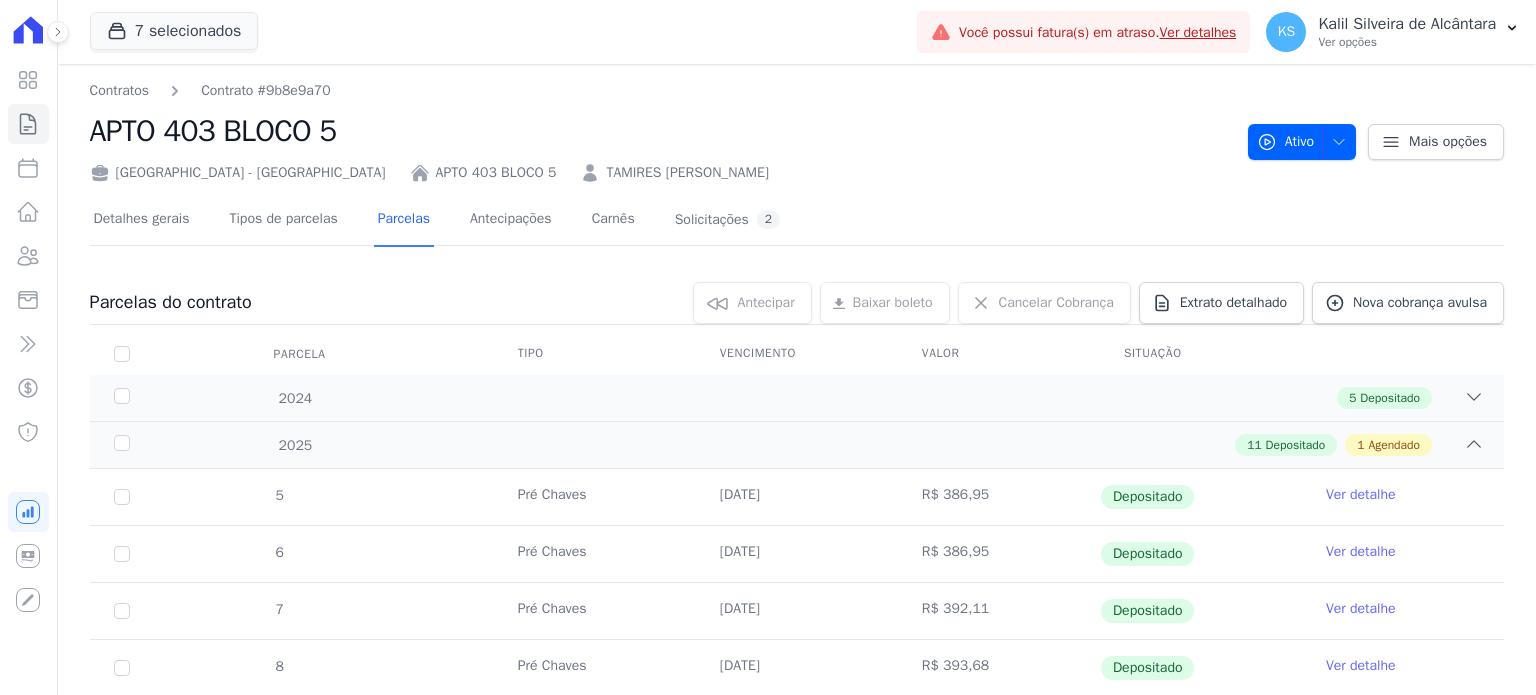 click at bounding box center [28, 30] 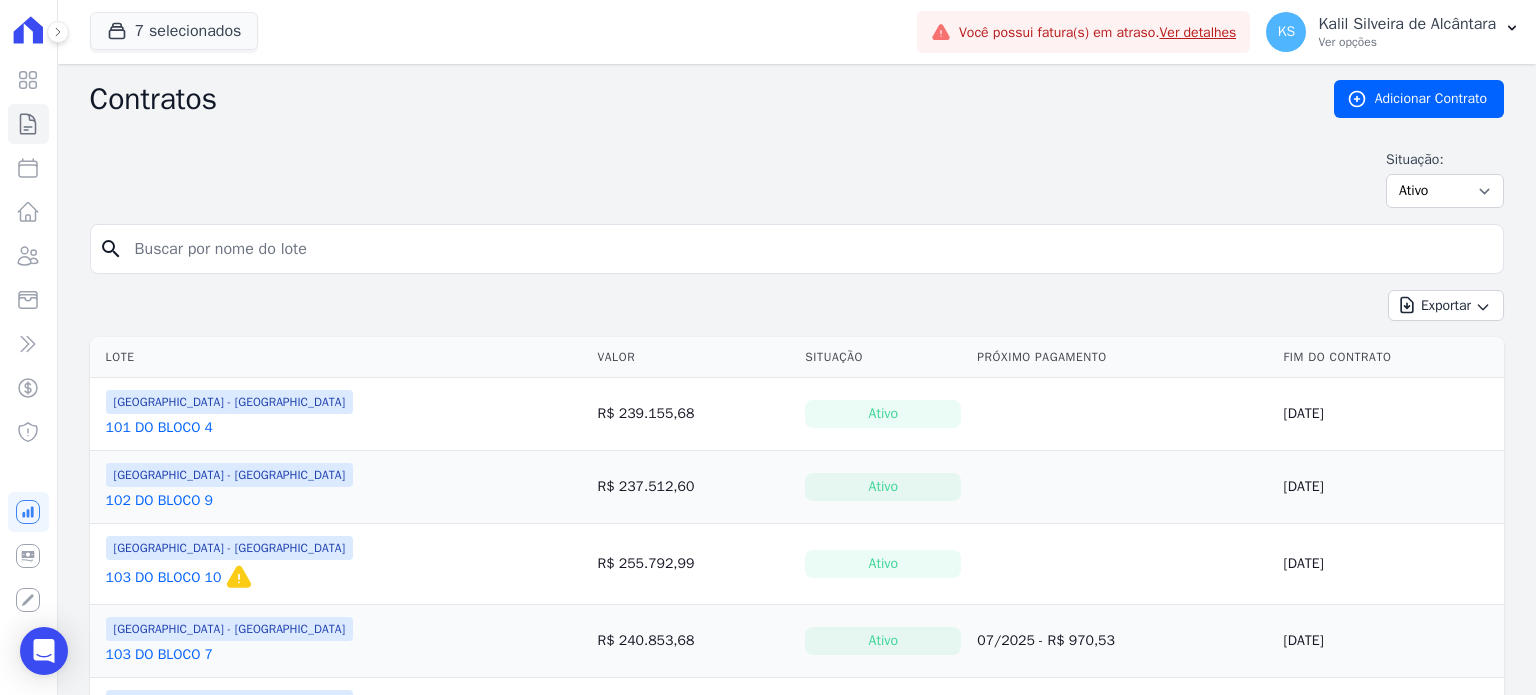click 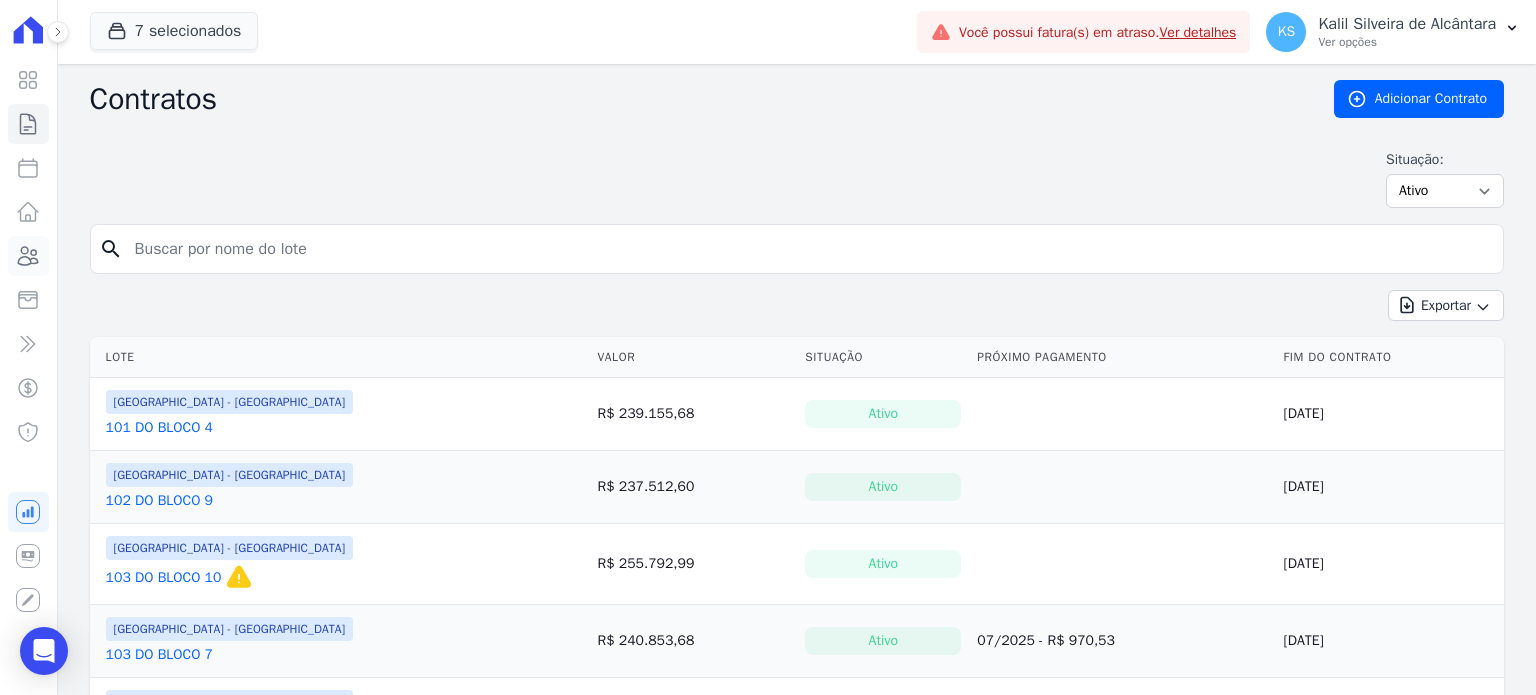 click 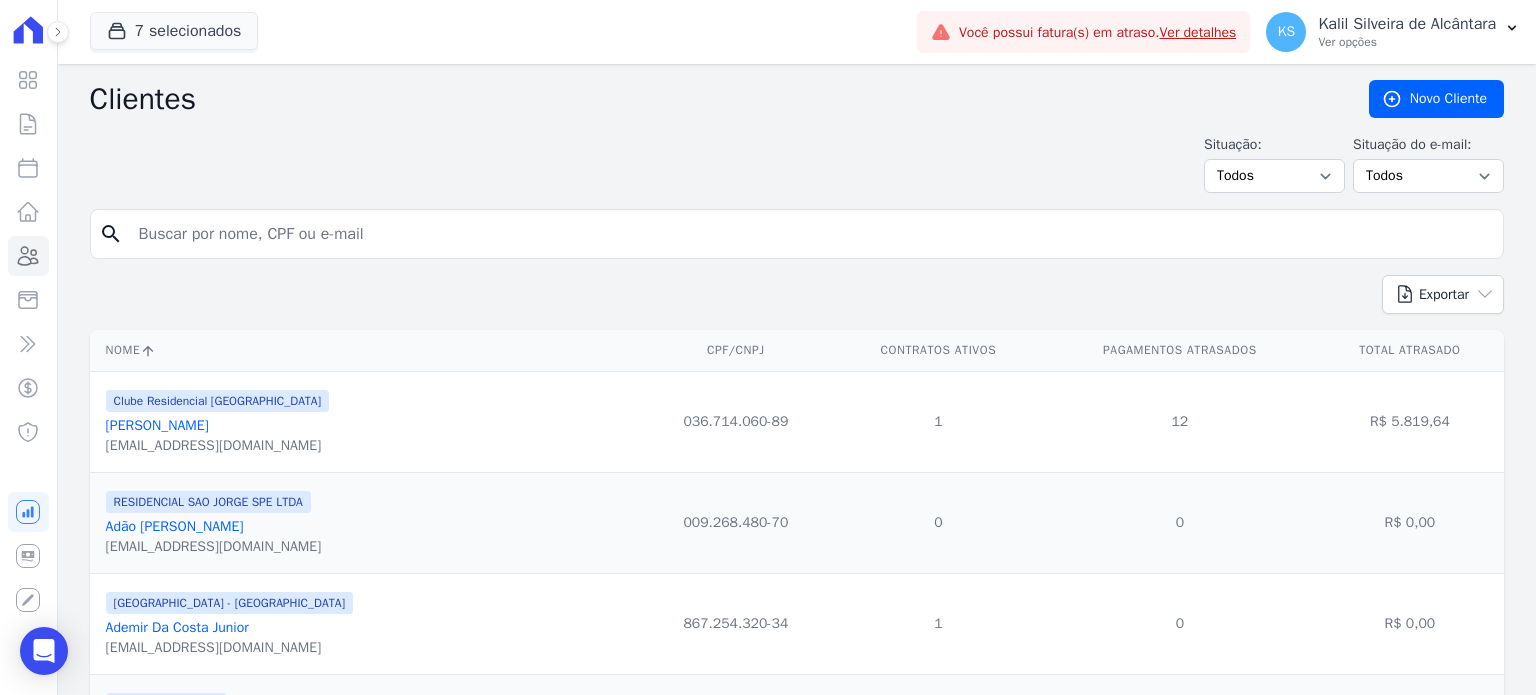 click at bounding box center (811, 234) 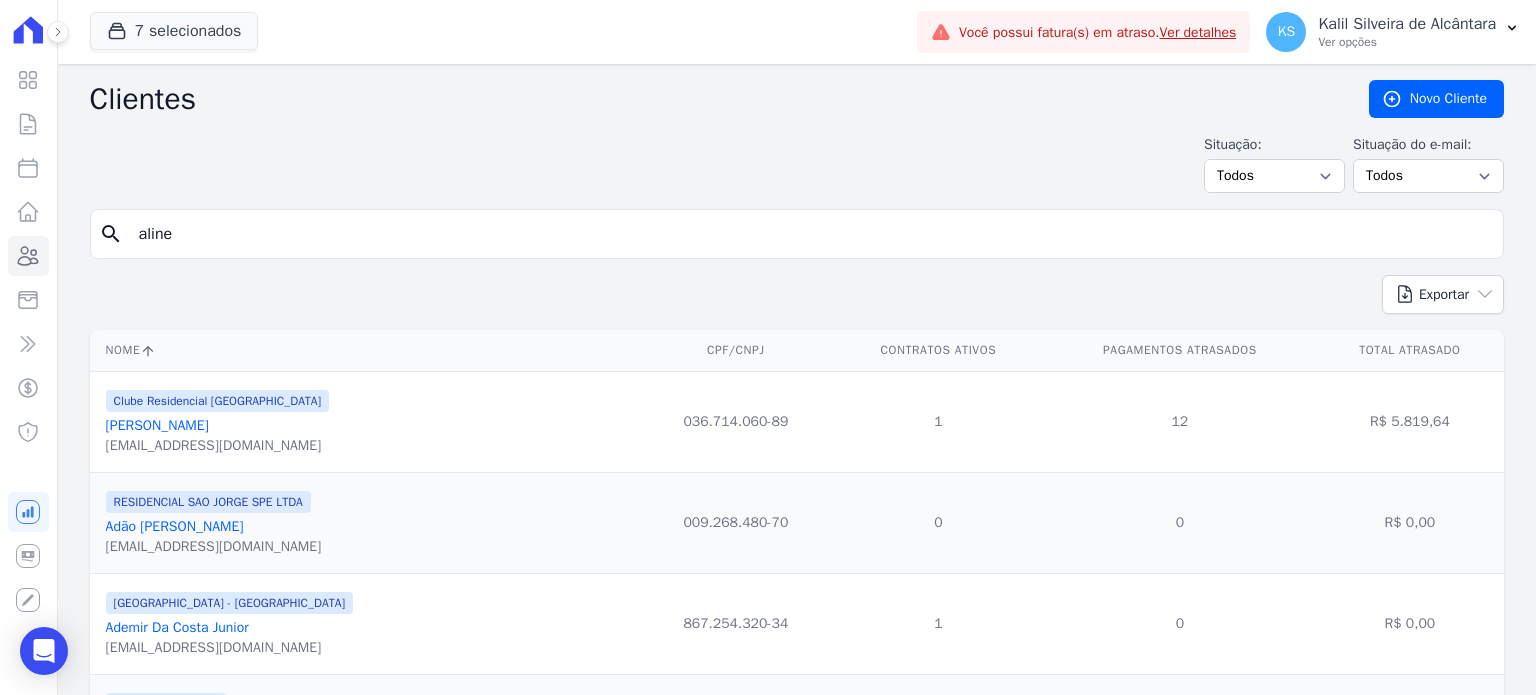 type on "[PERSON_NAME]" 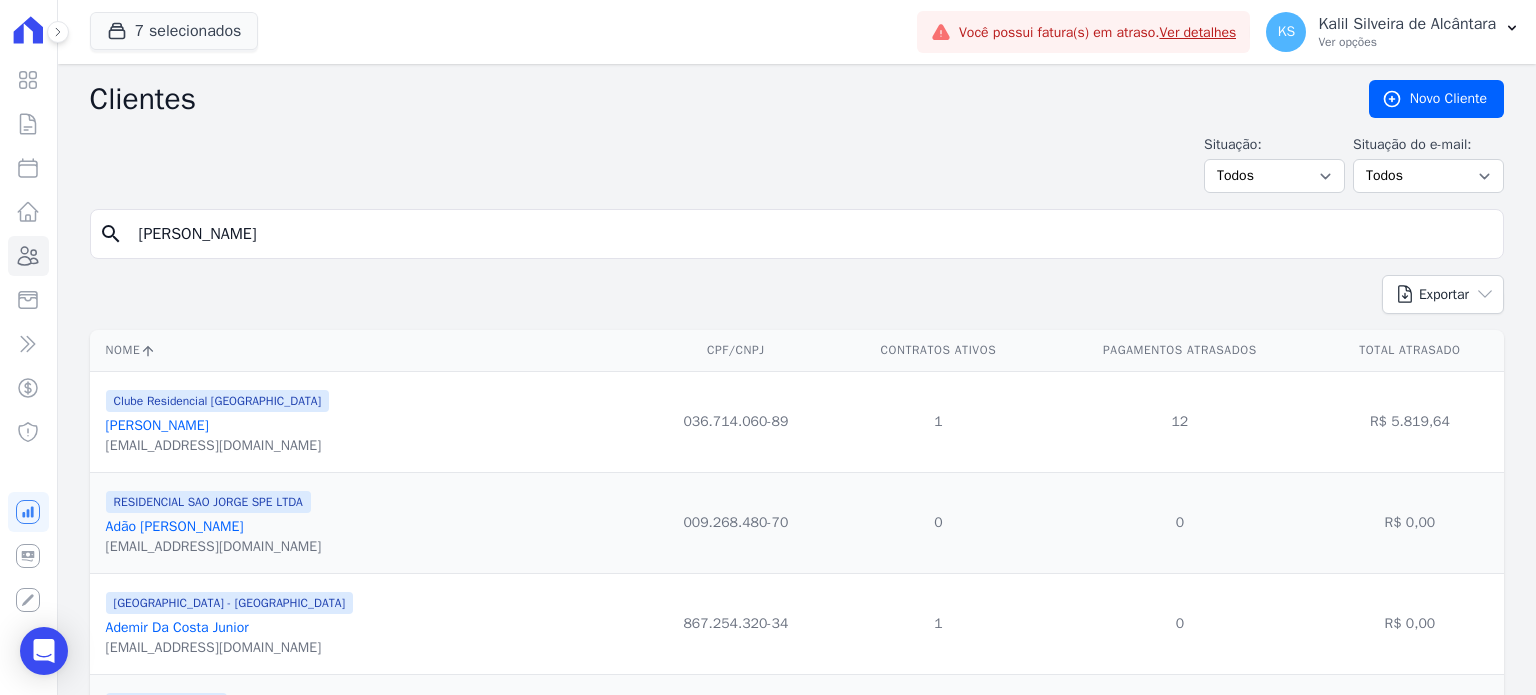 click on "[PERSON_NAME]" at bounding box center (811, 234) 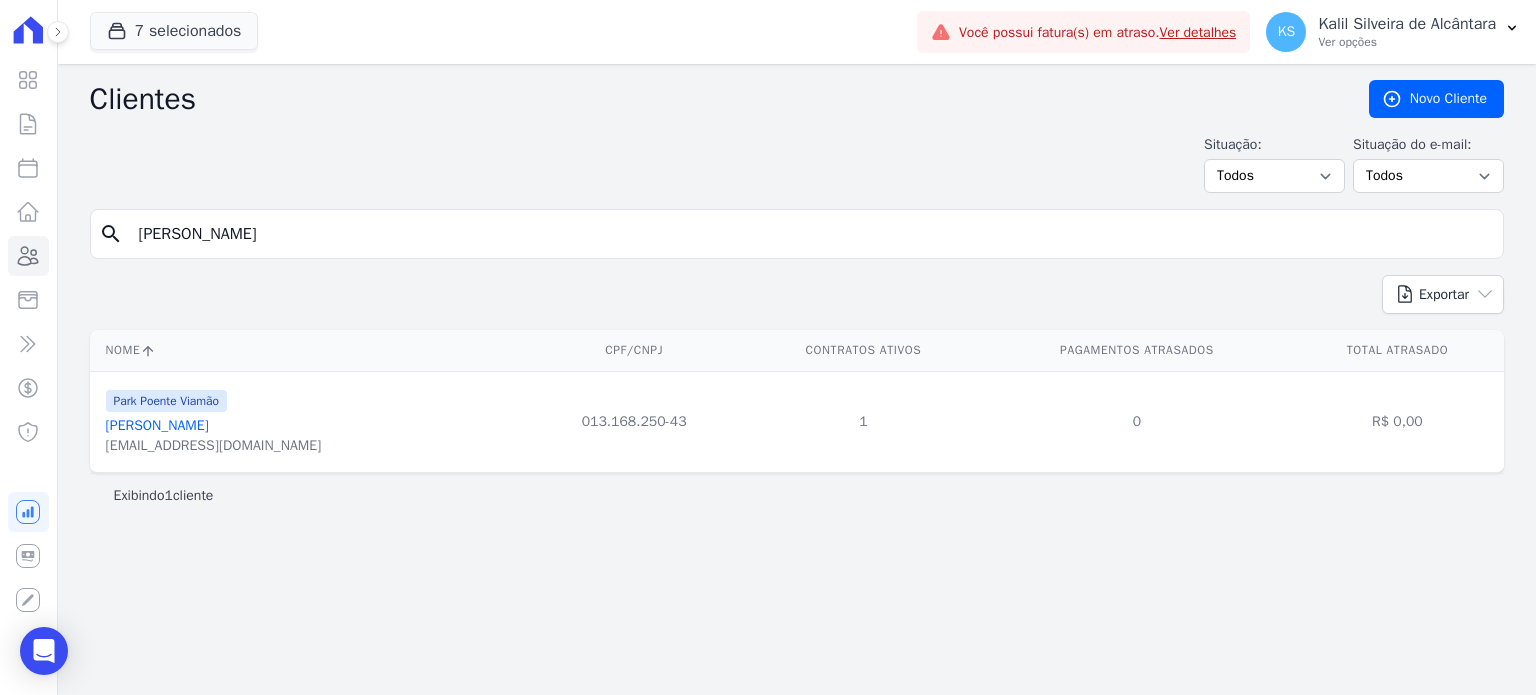 click on "[EMAIL_ADDRESS][DOMAIN_NAME]" at bounding box center [214, 446] 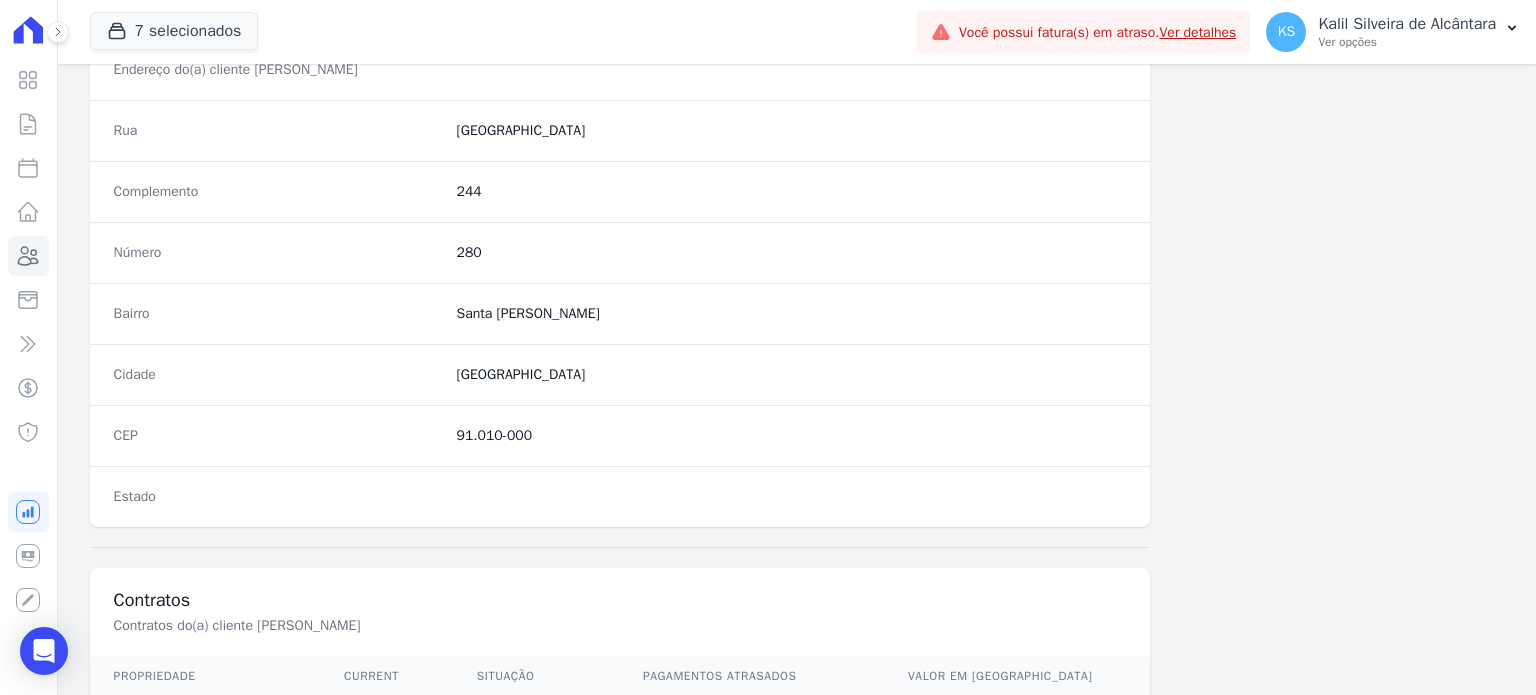 scroll, scrollTop: 1169, scrollLeft: 0, axis: vertical 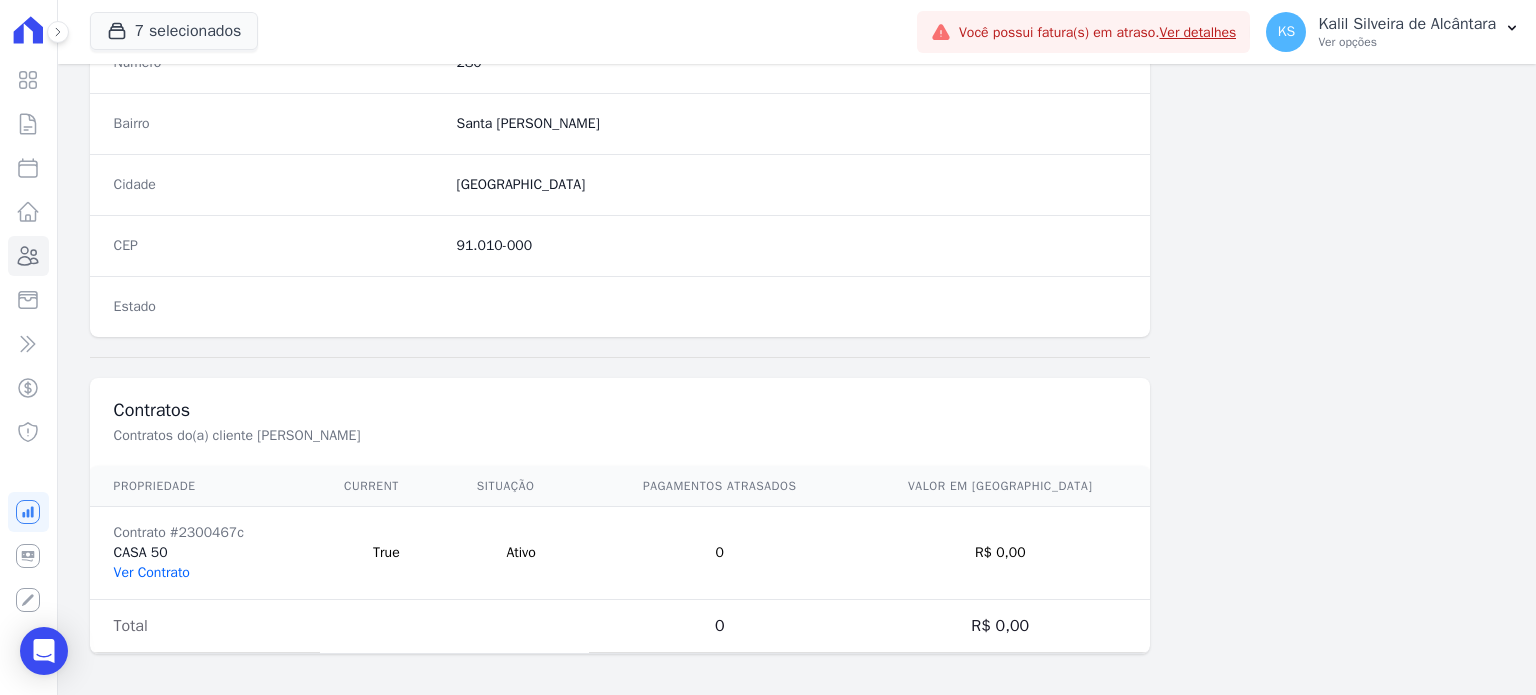 click on "Ver Contrato" at bounding box center [152, 572] 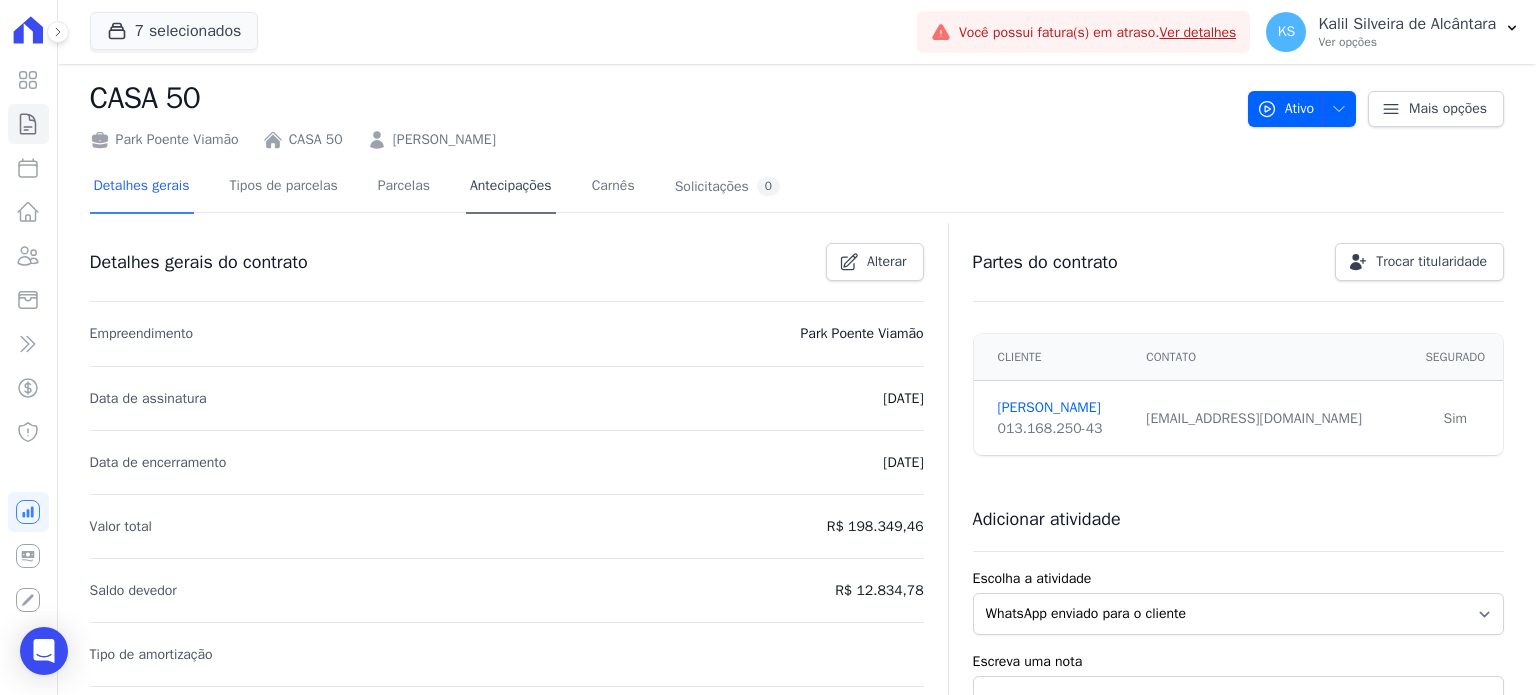 scroll, scrollTop: 0, scrollLeft: 0, axis: both 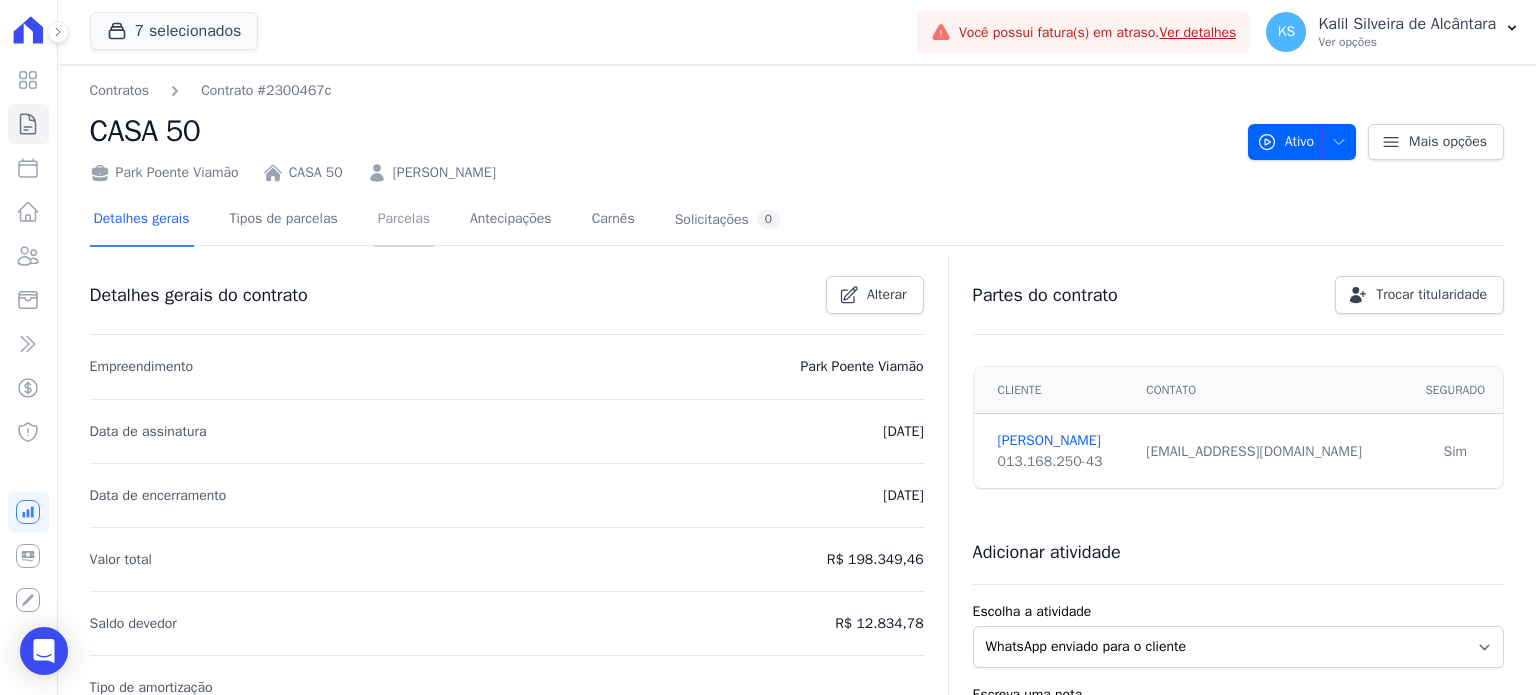 click on "Parcelas" at bounding box center [404, 220] 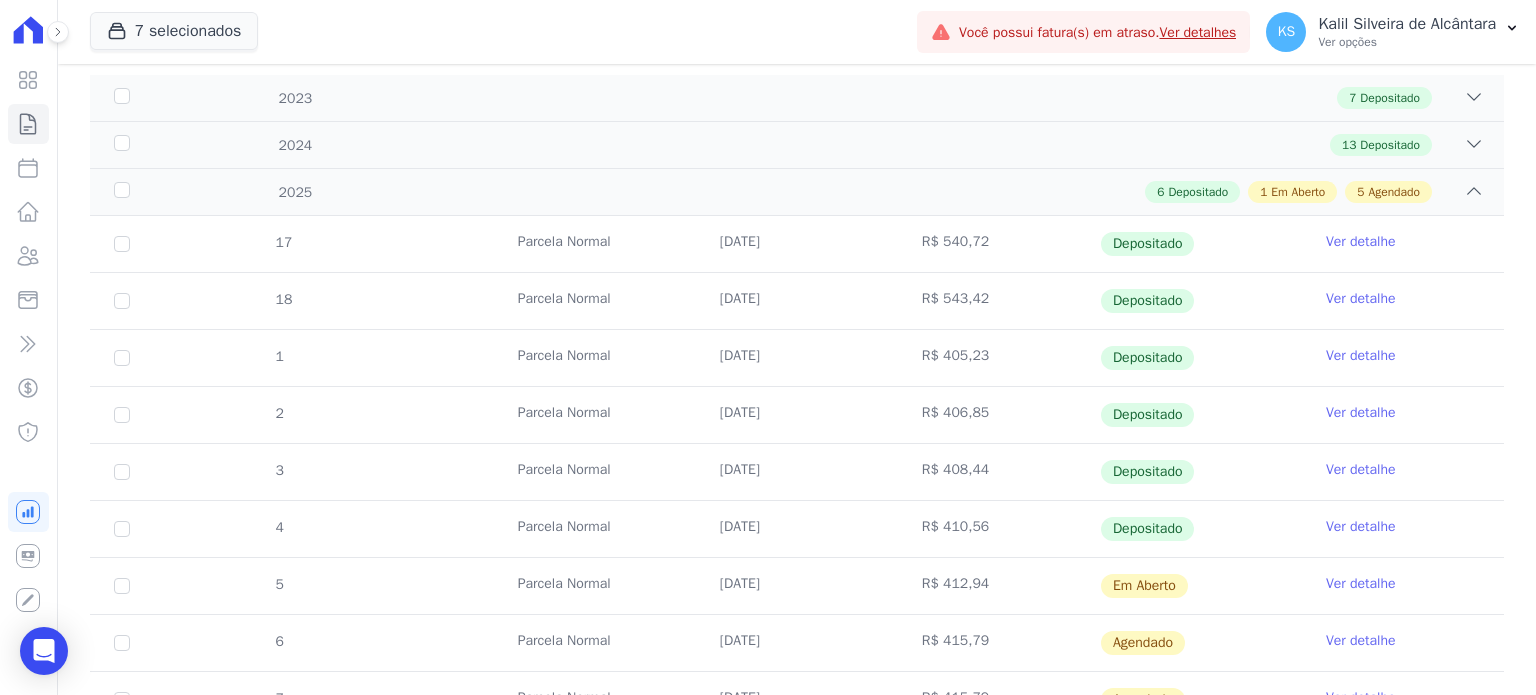 scroll, scrollTop: 500, scrollLeft: 0, axis: vertical 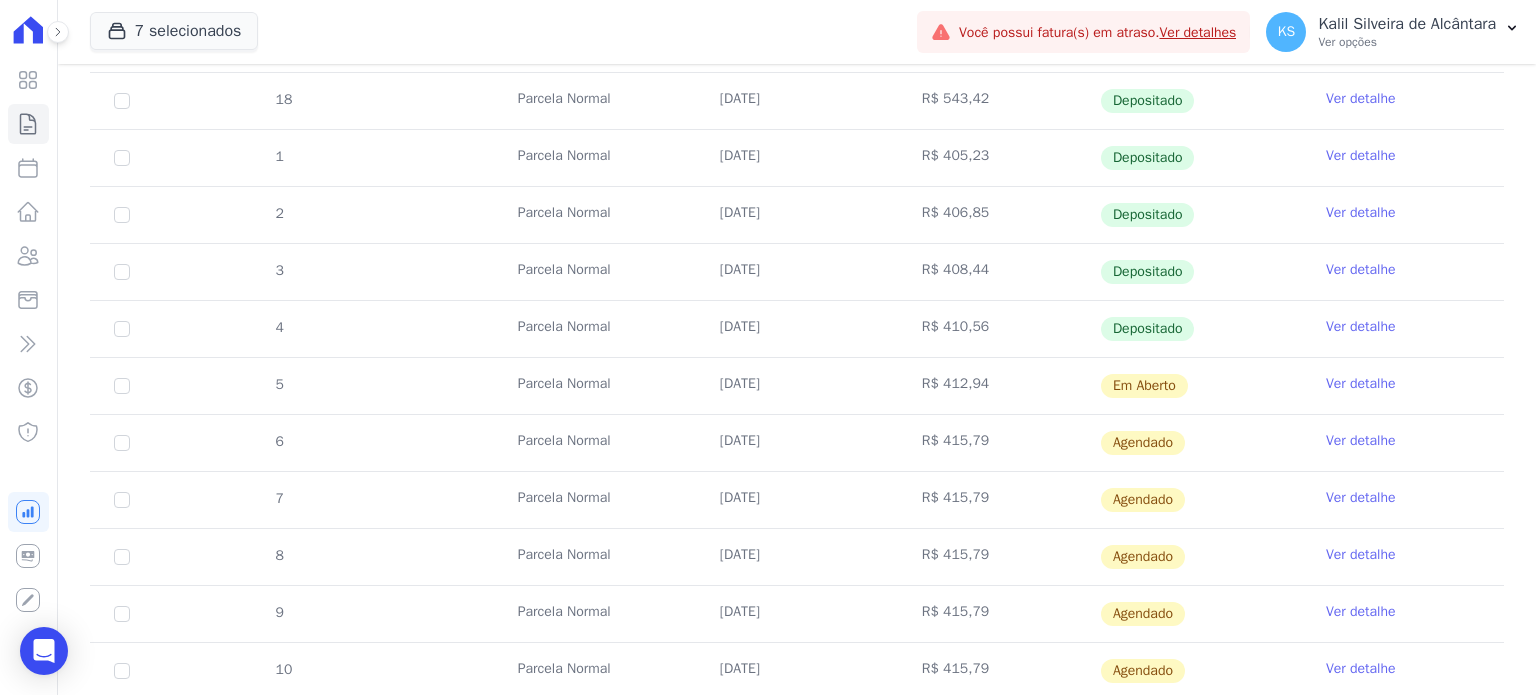 click on "Ver detalhe" at bounding box center [1361, 384] 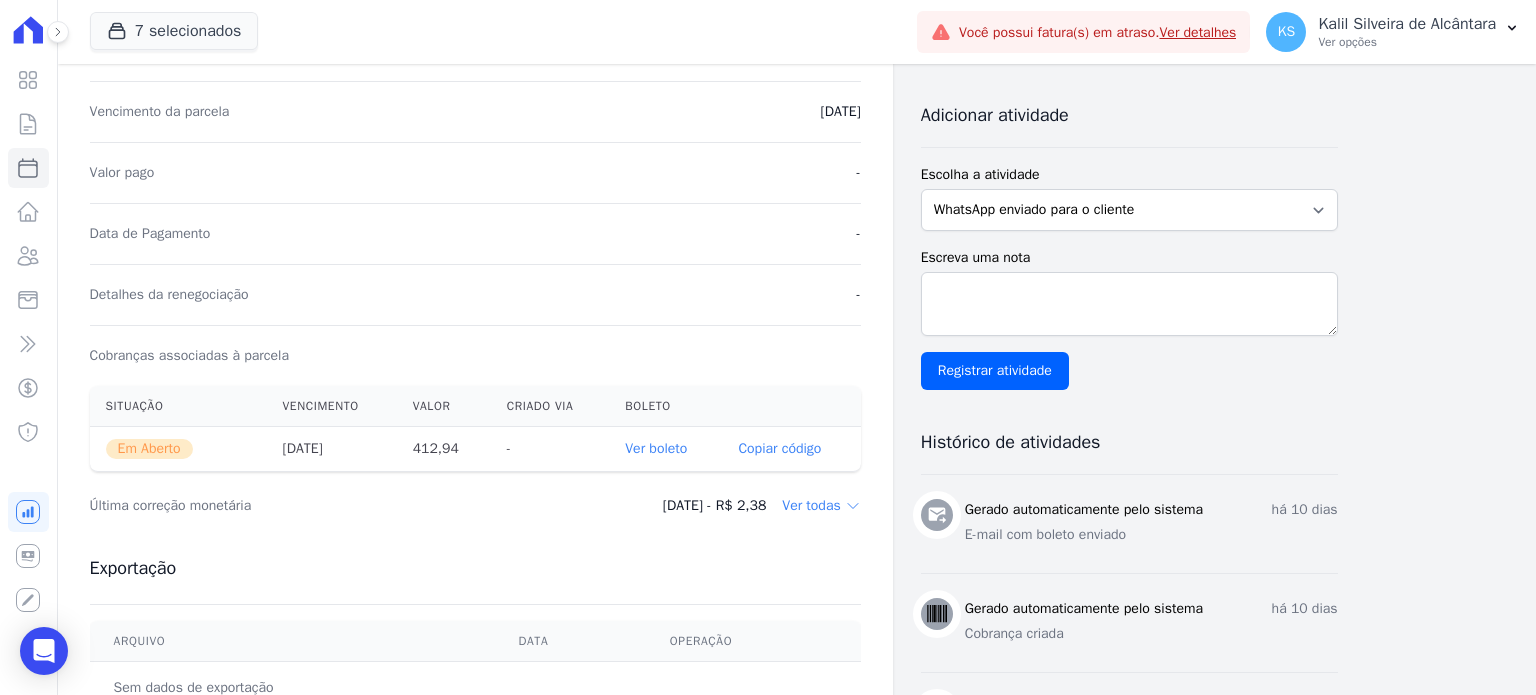 scroll, scrollTop: 600, scrollLeft: 0, axis: vertical 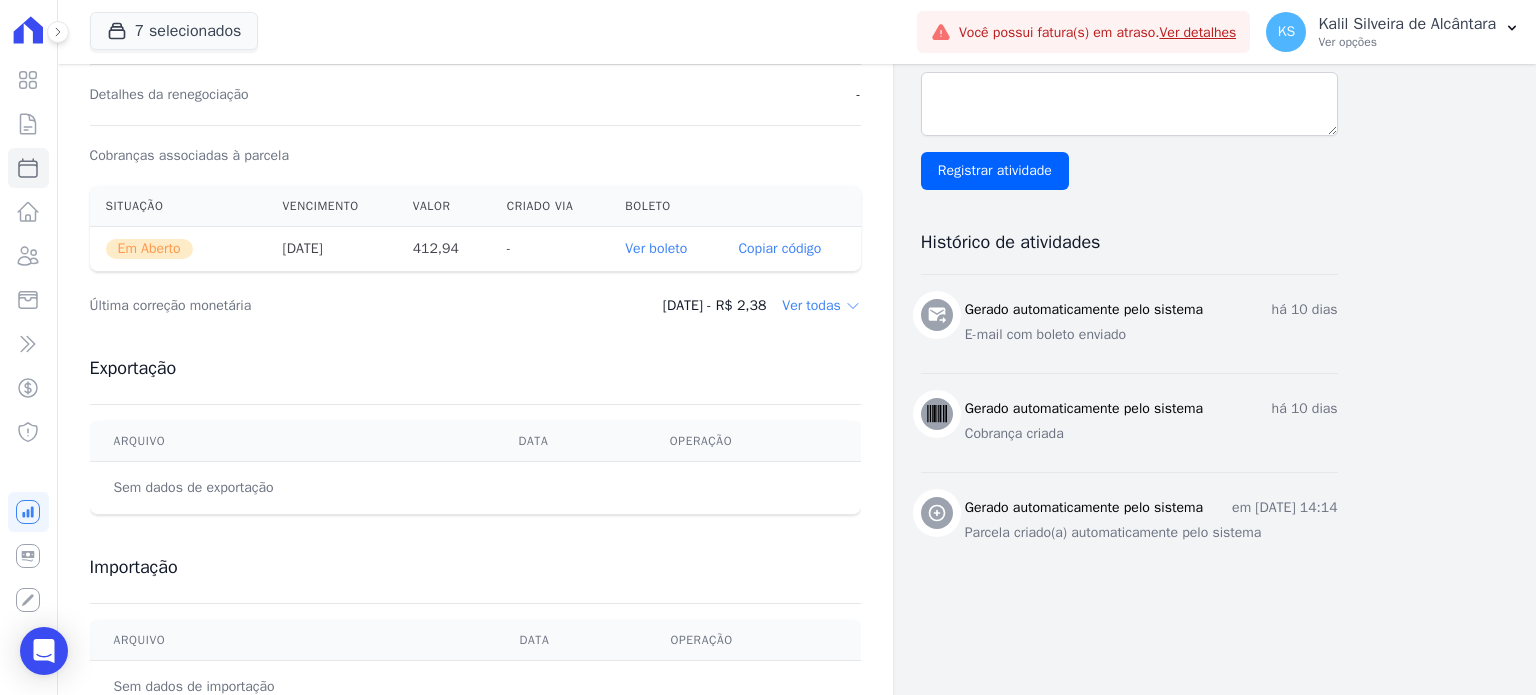 click on "Ver boleto" at bounding box center (656, 248) 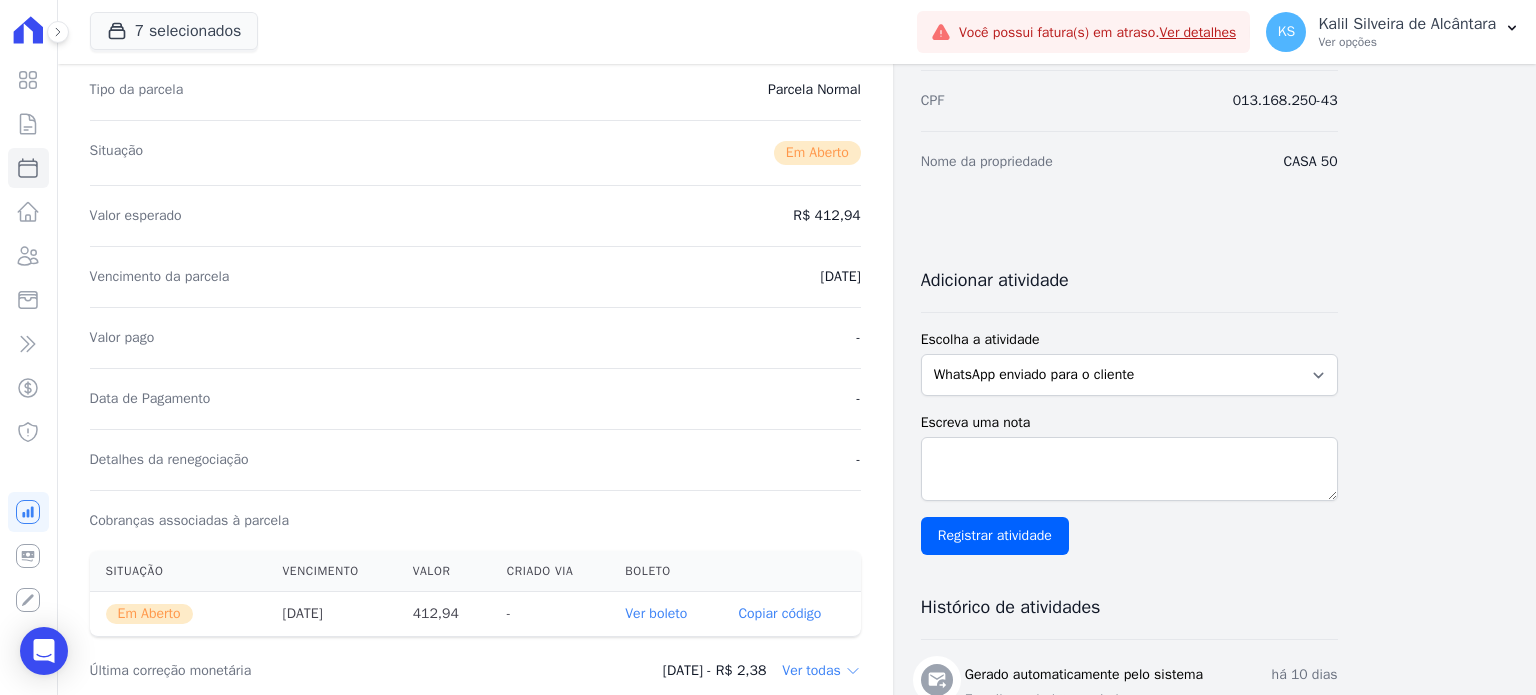 scroll, scrollTop: 0, scrollLeft: 0, axis: both 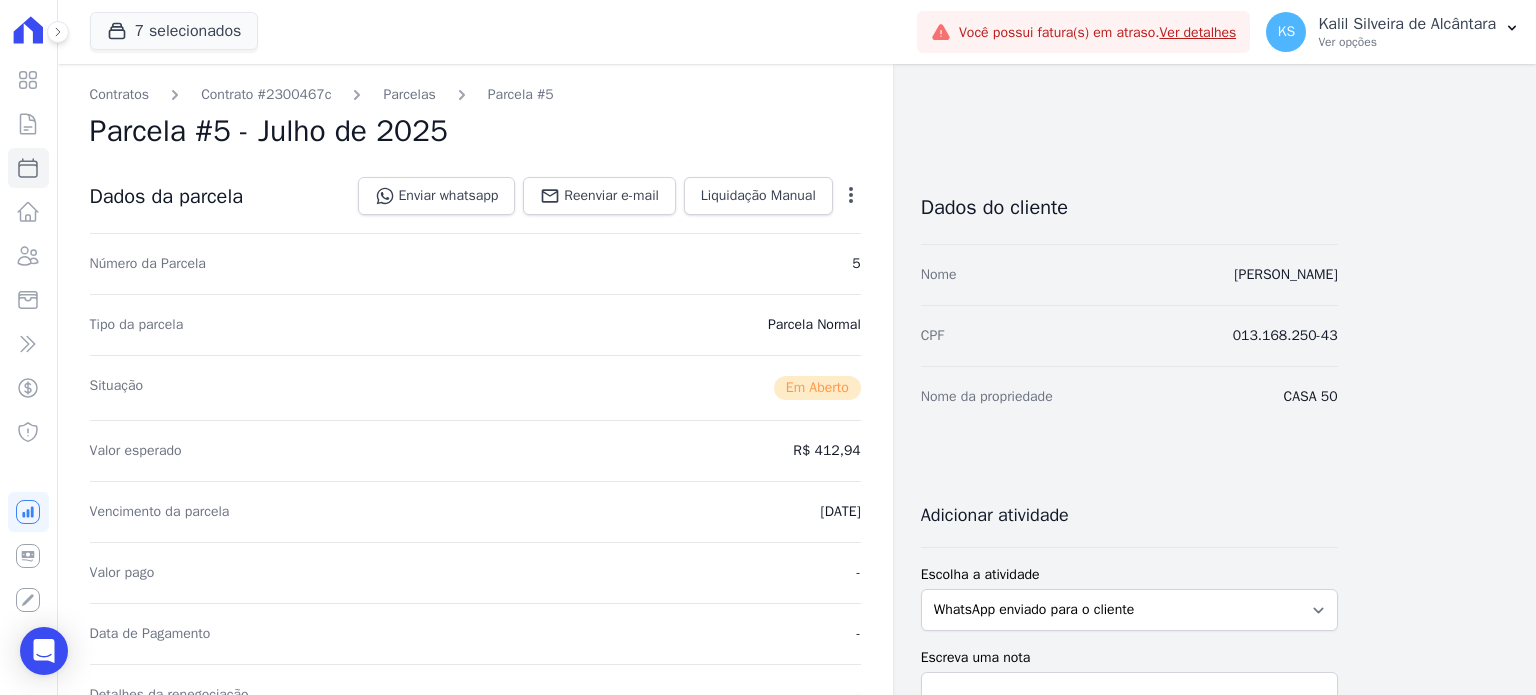 click on "Contratos
Contrato
#2300467c
[GEOGRAPHIC_DATA]
Parcela
#5
[GEOGRAPHIC_DATA] #5 - Julho de 2025
Dados da parcela
Enviar whatsapp
Registrar envio de WhatsApp
Caso o envio da mensagem via WhatsApp tenha sido bem-sucedido, registre esta atividade.
Escreva uma nota" at bounding box center (475, 709) 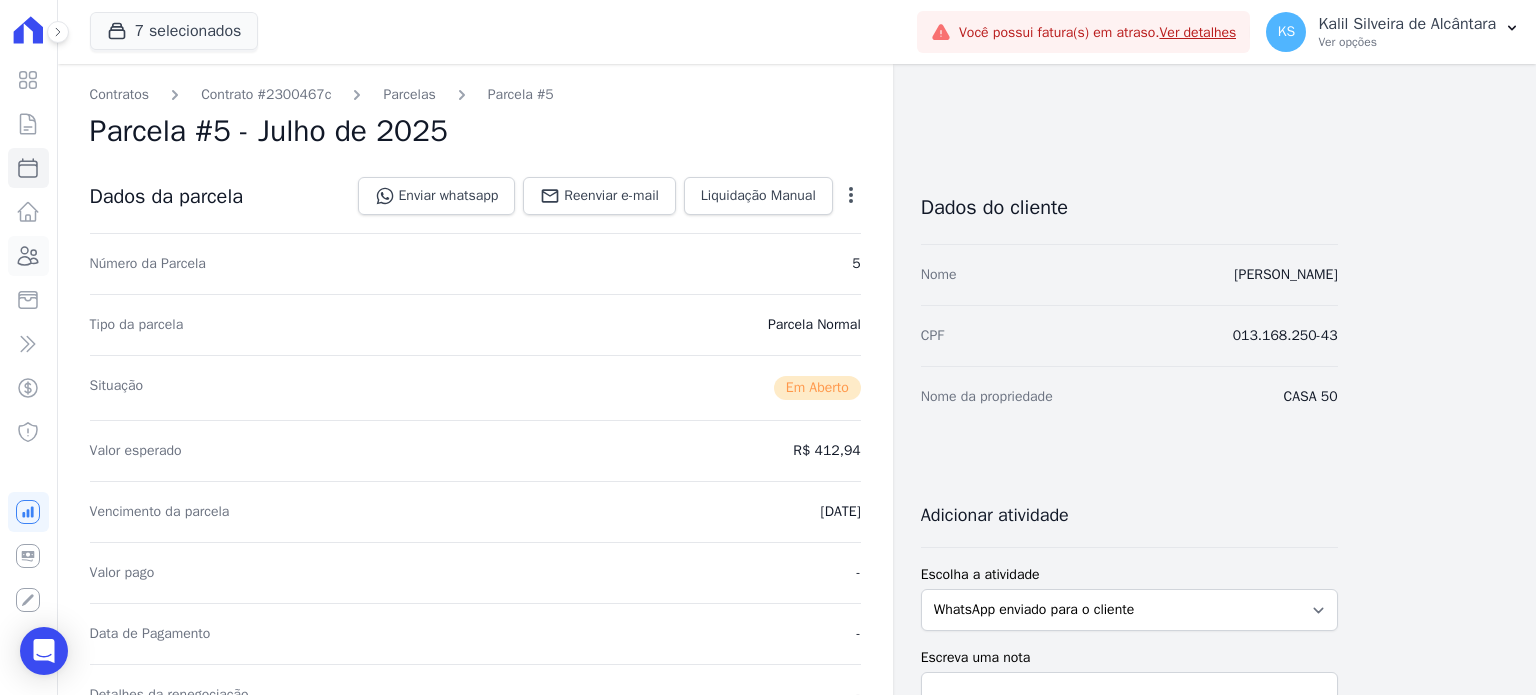 click 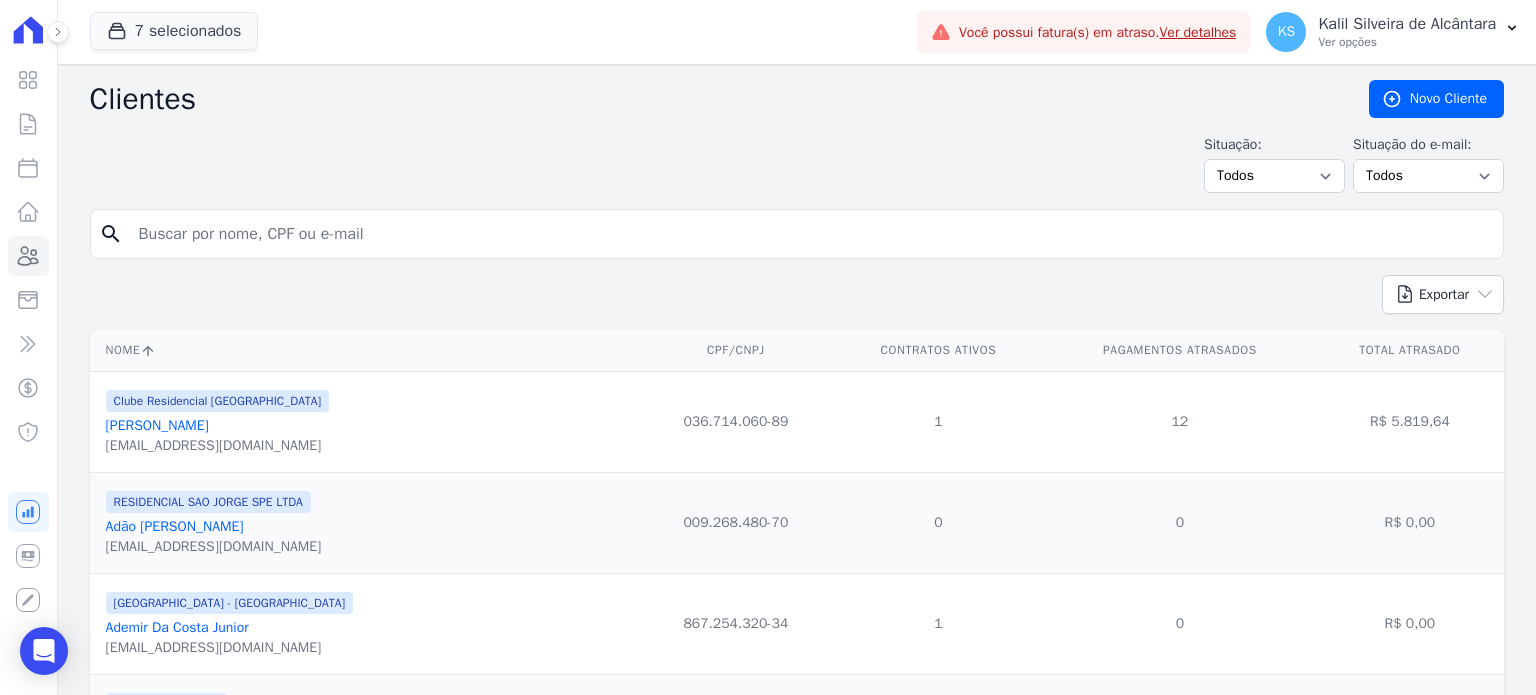 click at bounding box center (811, 234) 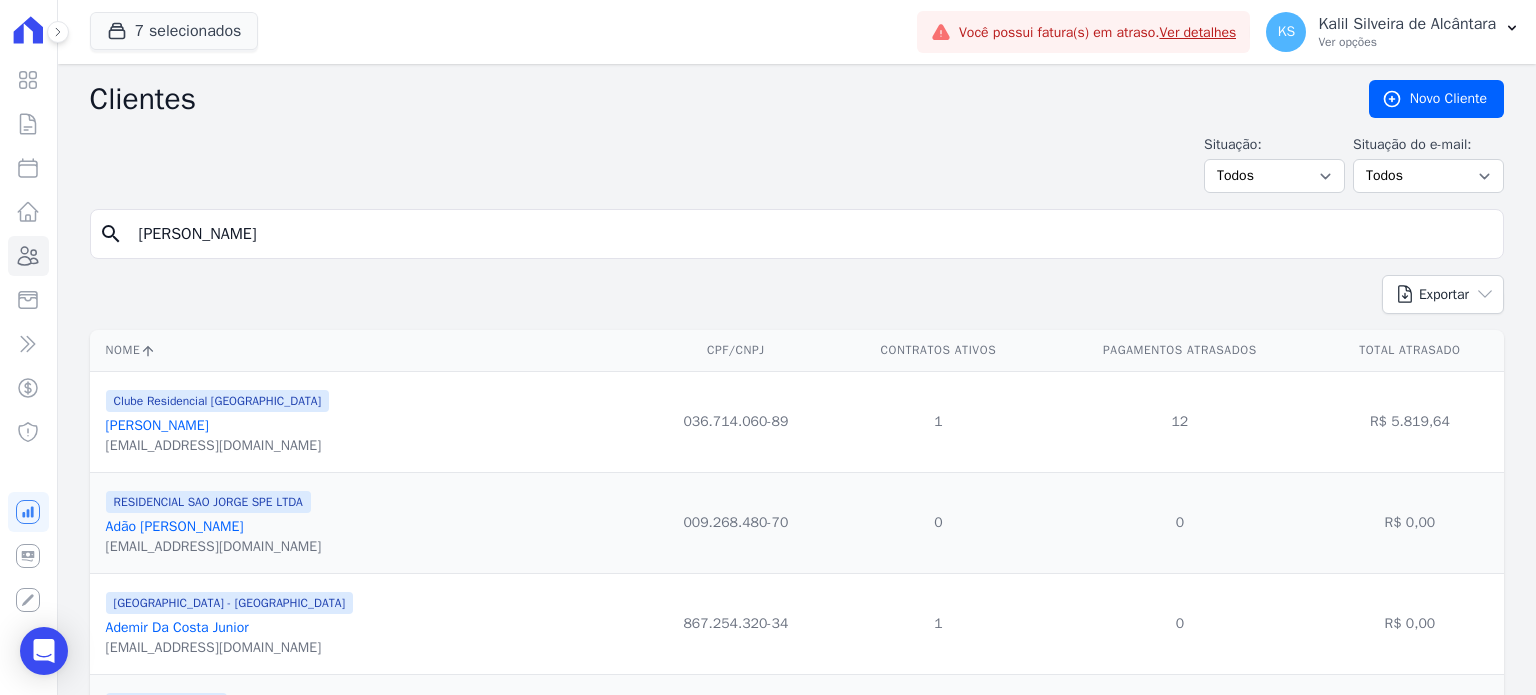 type on "[PERSON_NAME]" 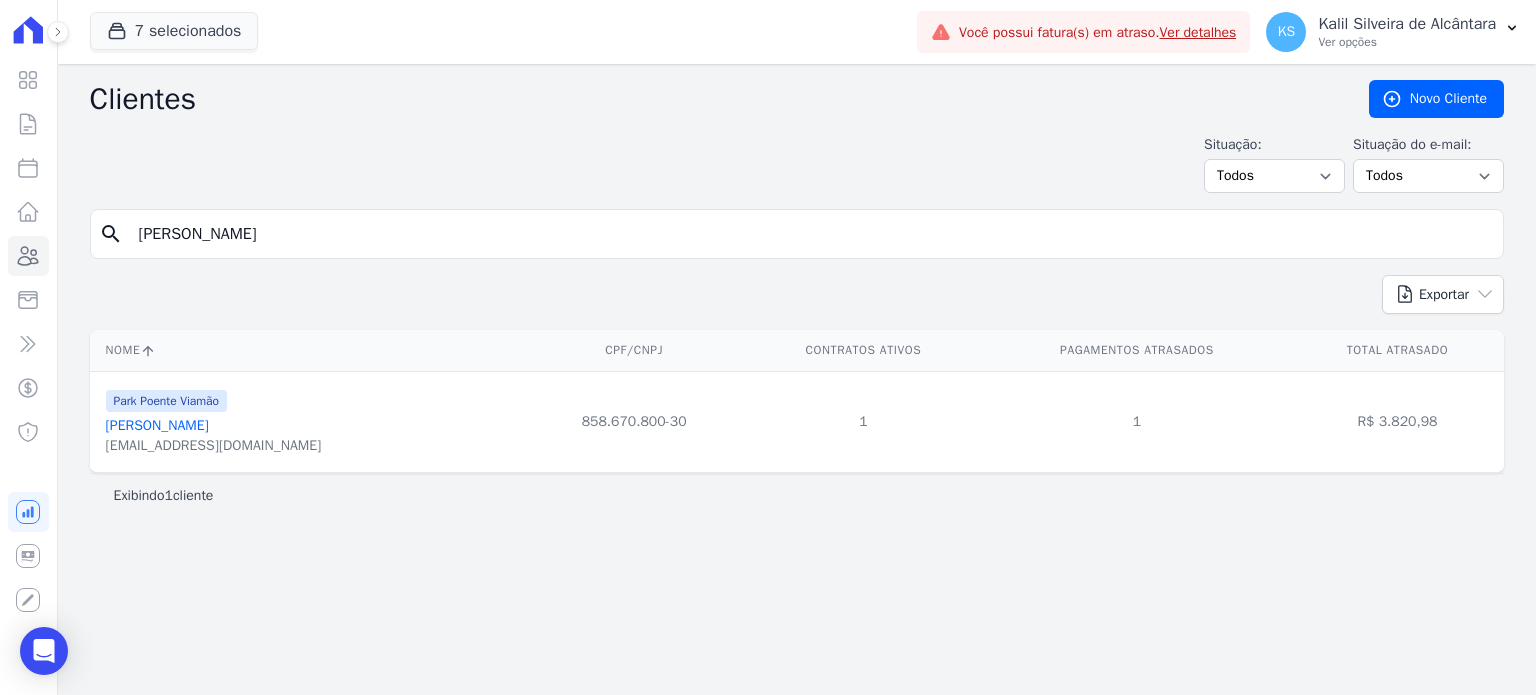 click on "[PERSON_NAME]" at bounding box center (157, 425) 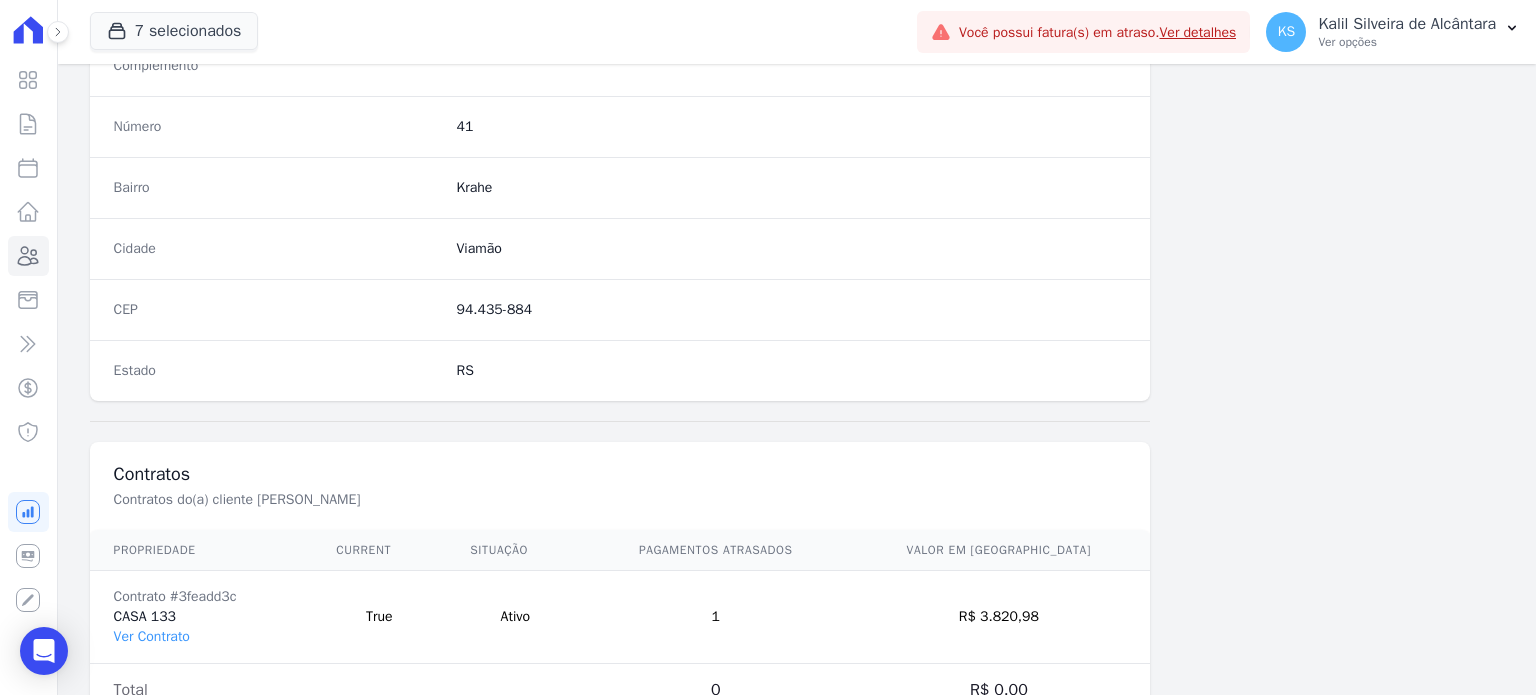 scroll, scrollTop: 1169, scrollLeft: 0, axis: vertical 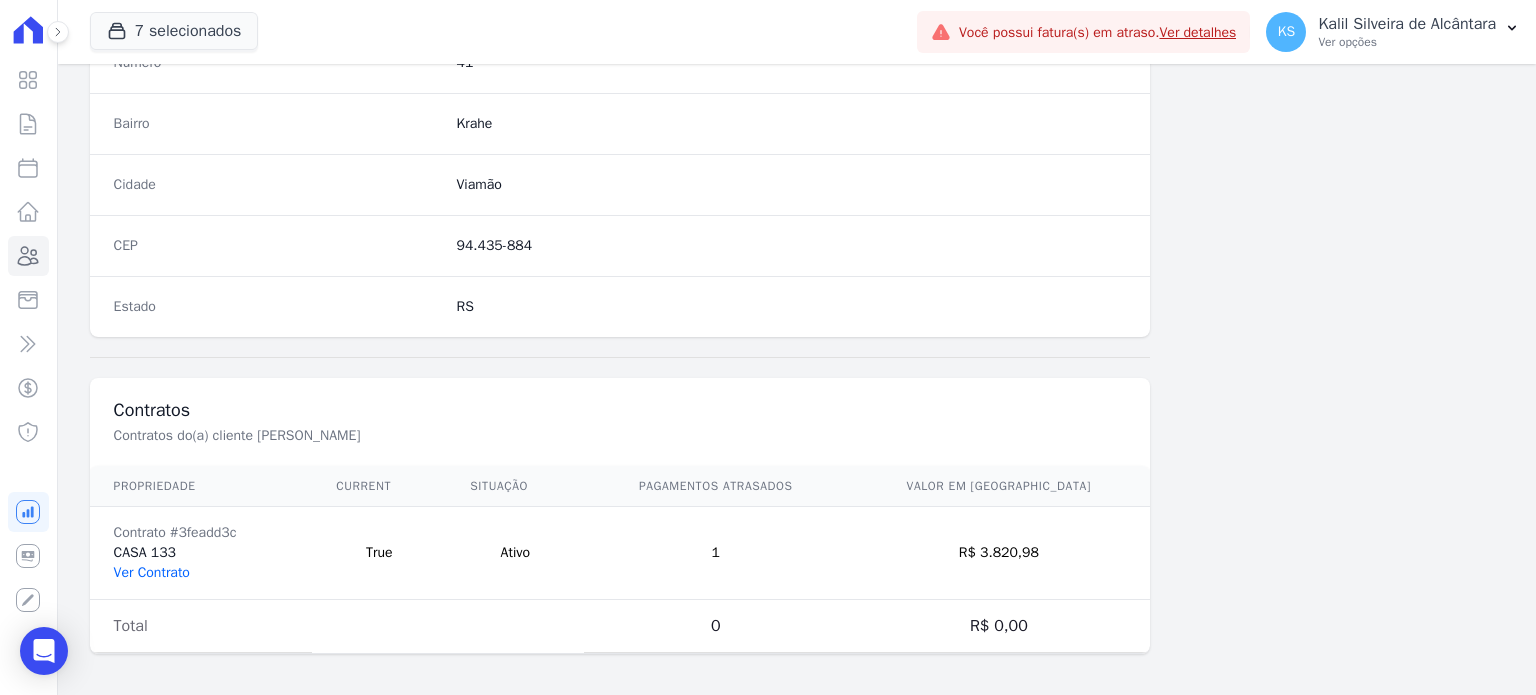 click on "Ver Contrato" at bounding box center (152, 572) 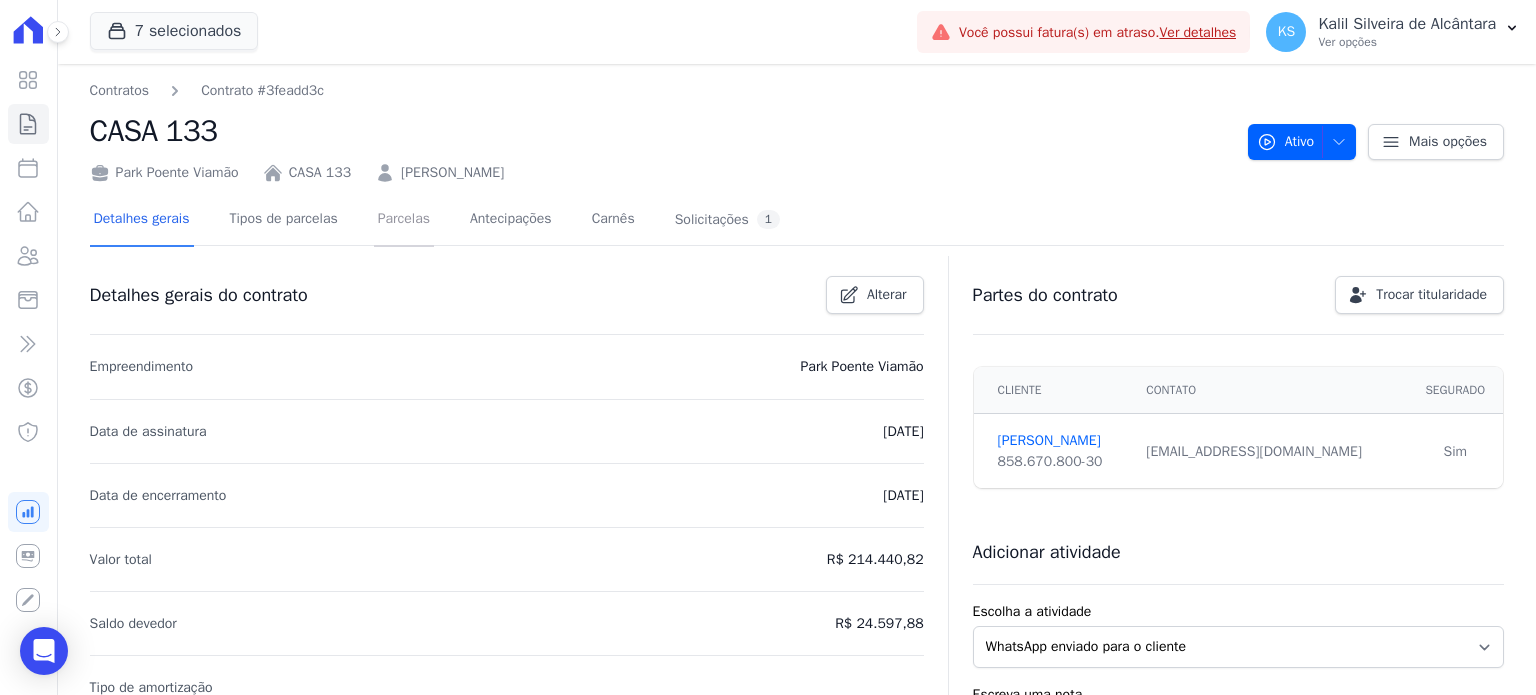 click on "Parcelas" at bounding box center (404, 220) 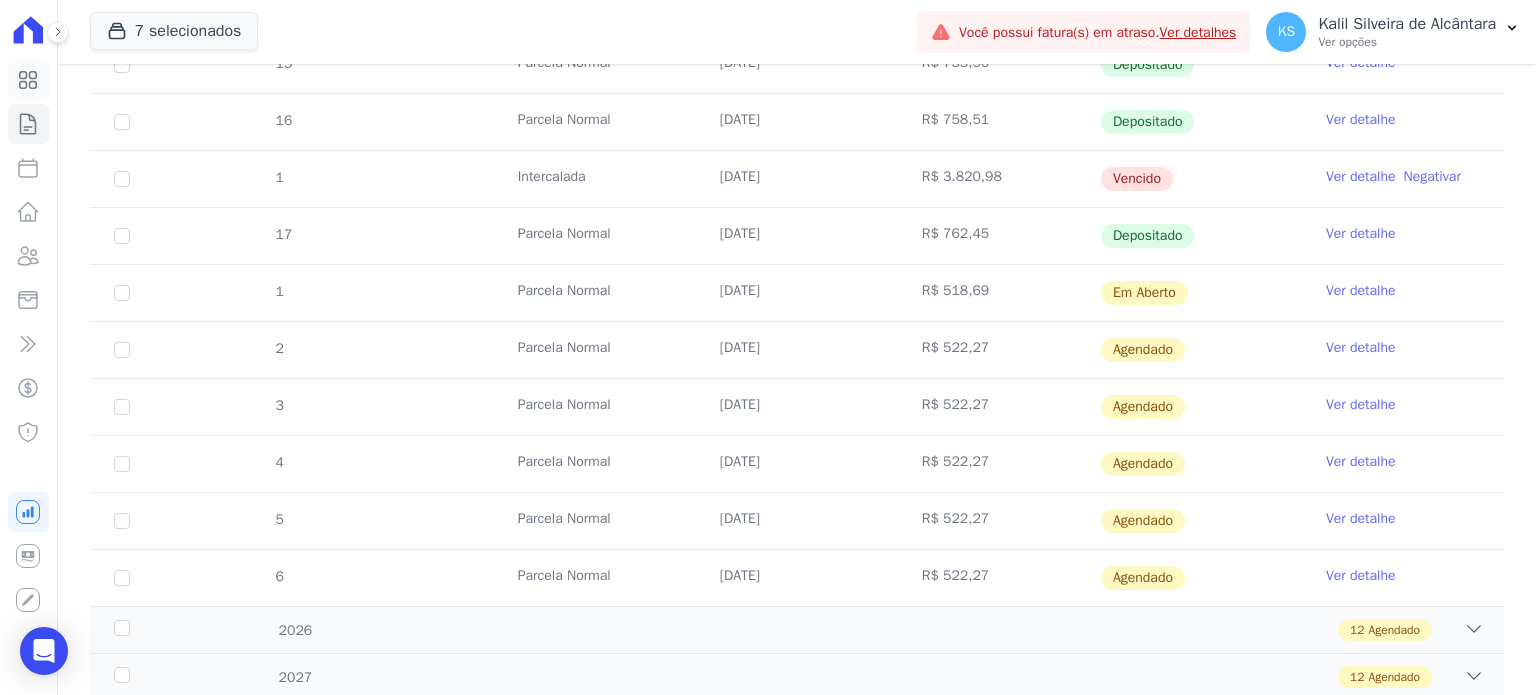 scroll, scrollTop: 410, scrollLeft: 0, axis: vertical 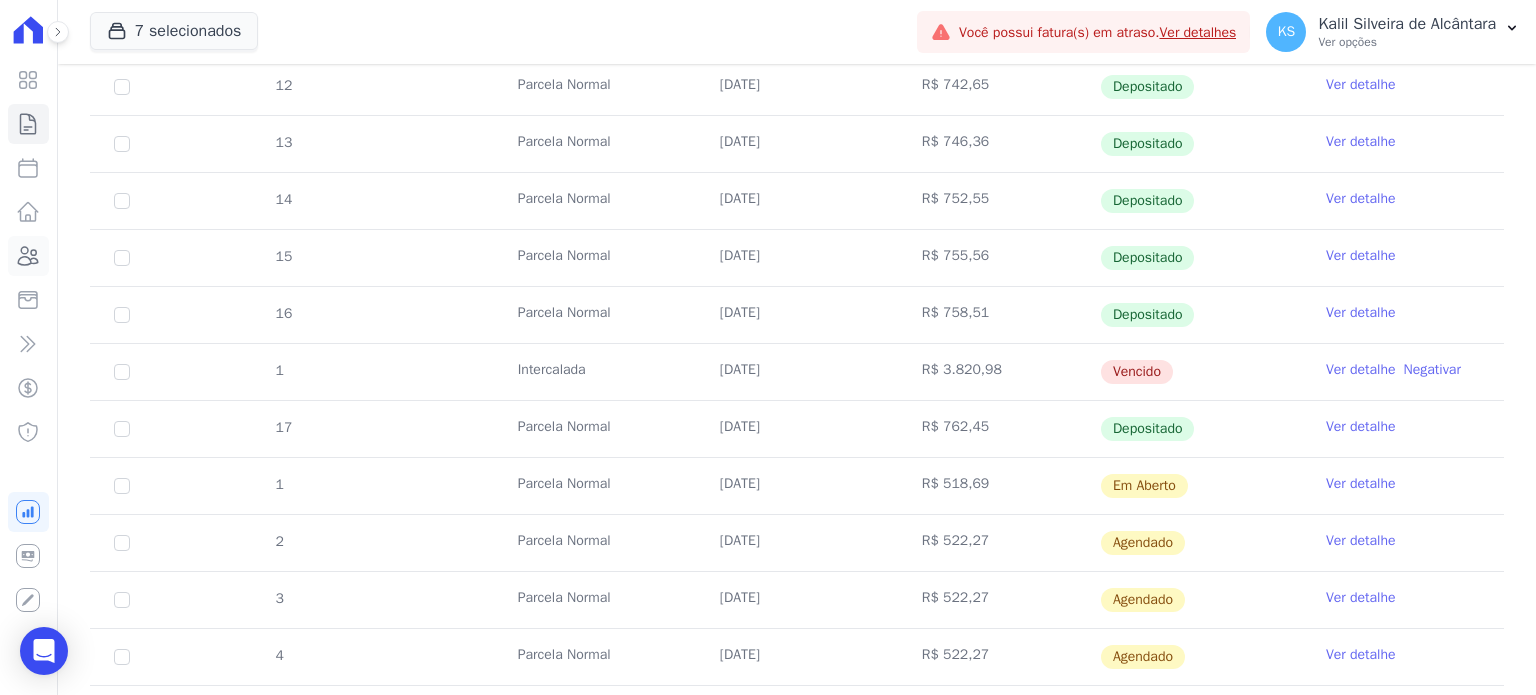 click 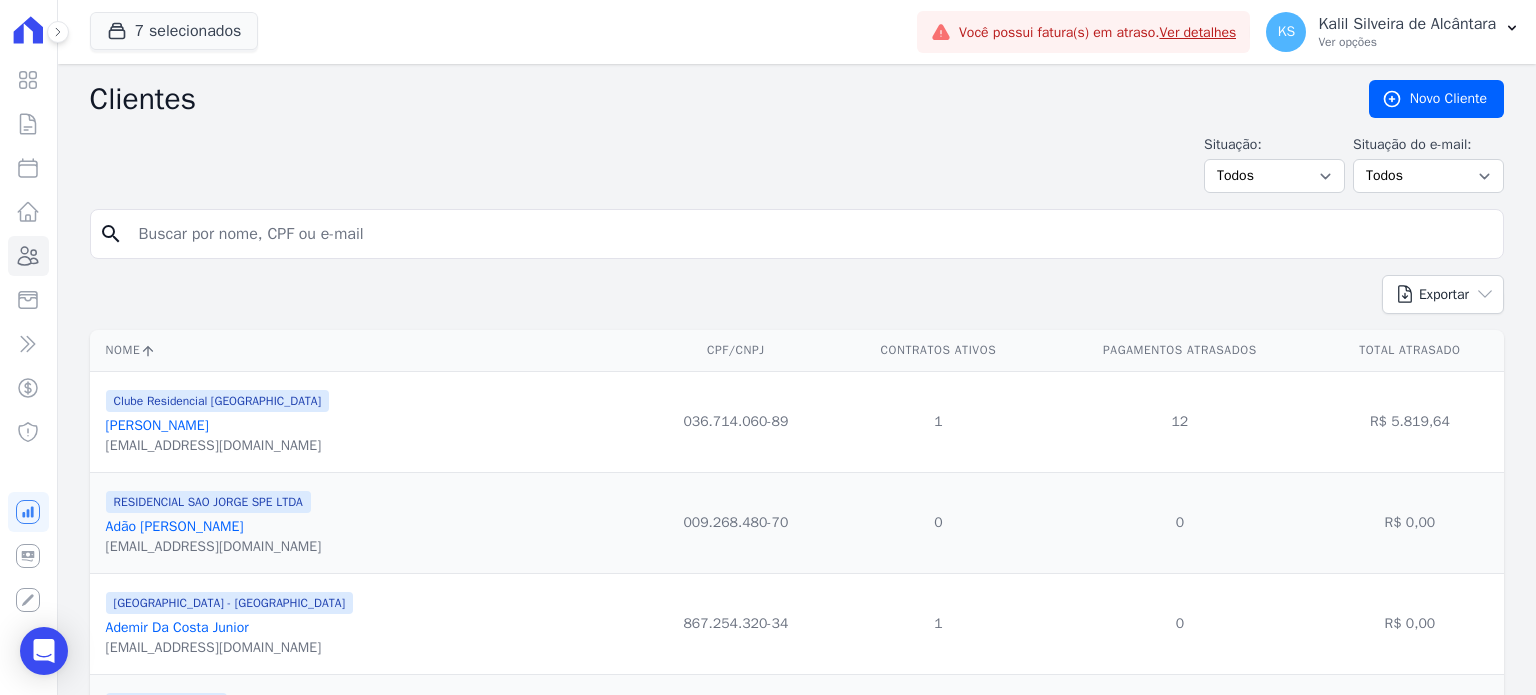 click at bounding box center [811, 234] 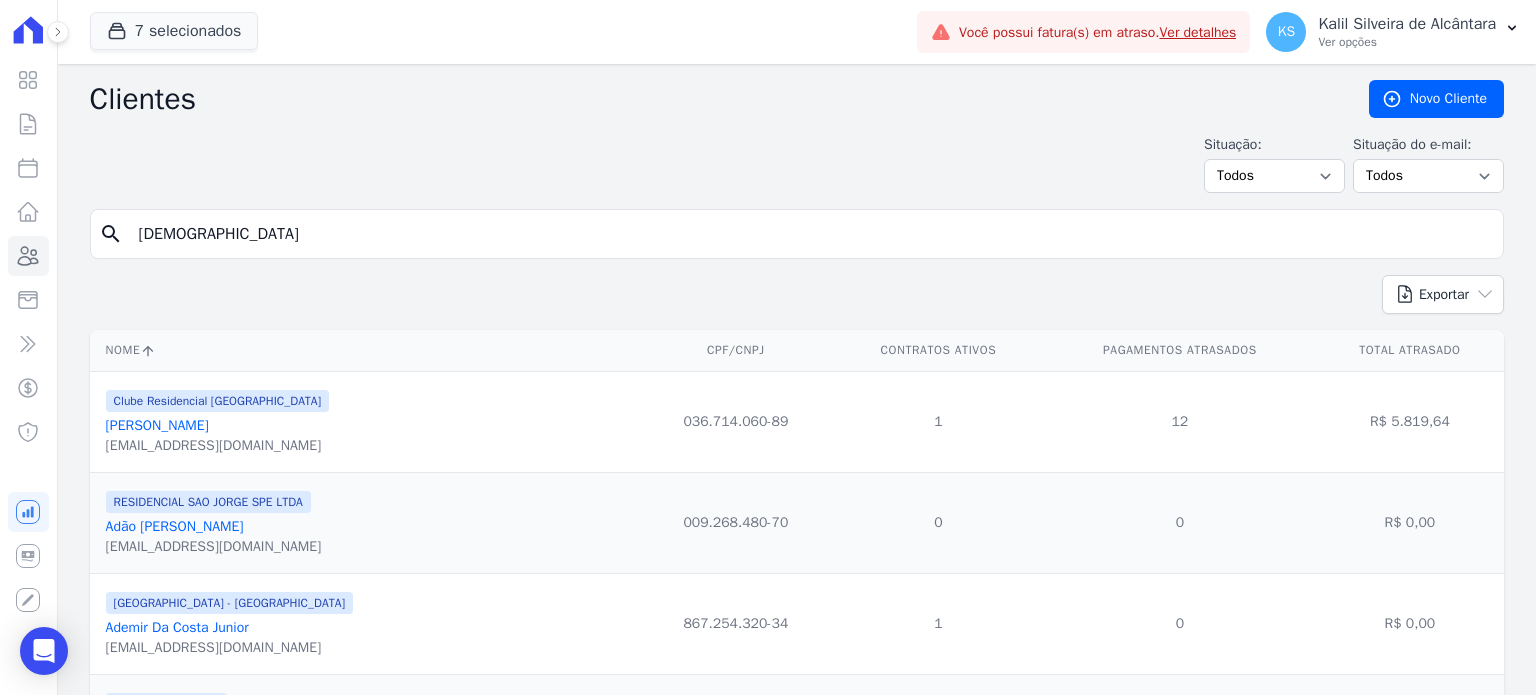 type on "[DEMOGRAPHIC_DATA][PERSON_NAME]" 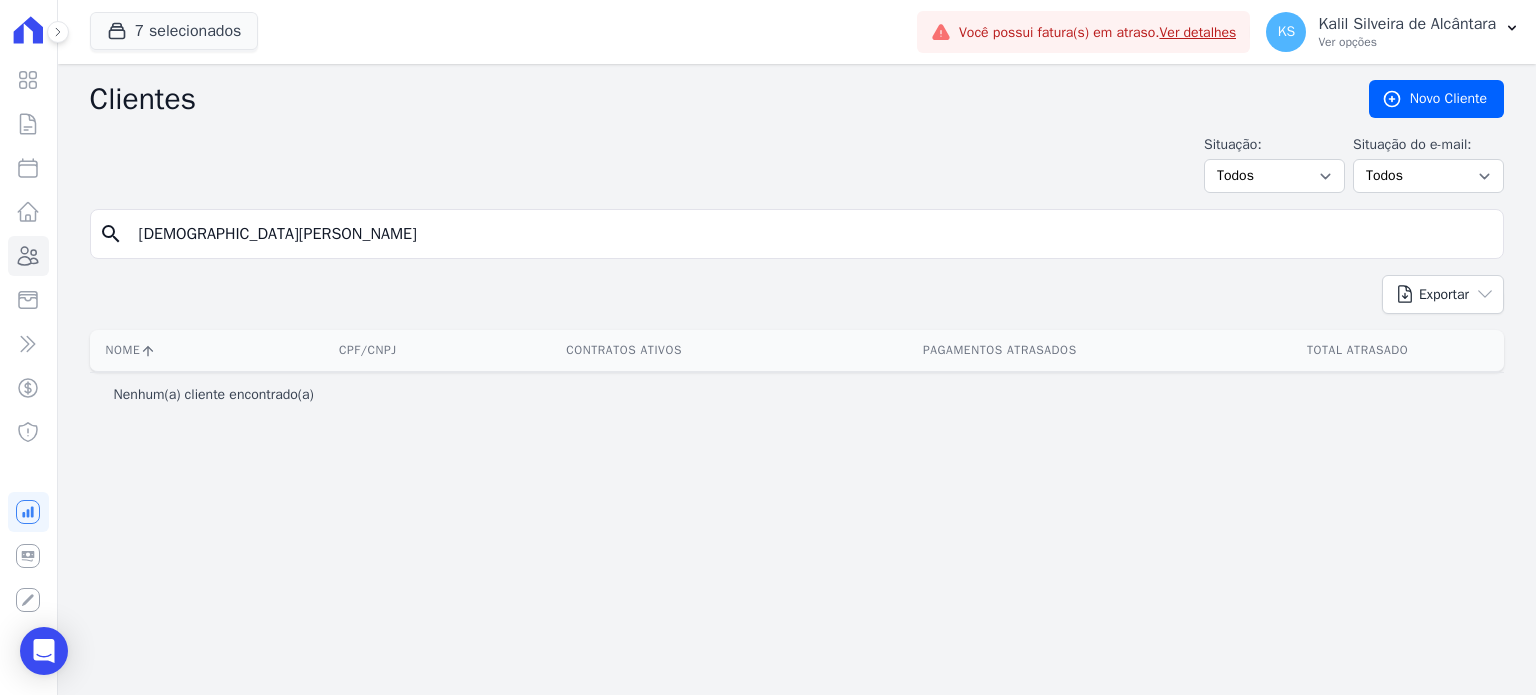 click on "[DEMOGRAPHIC_DATA][PERSON_NAME]" at bounding box center [811, 234] 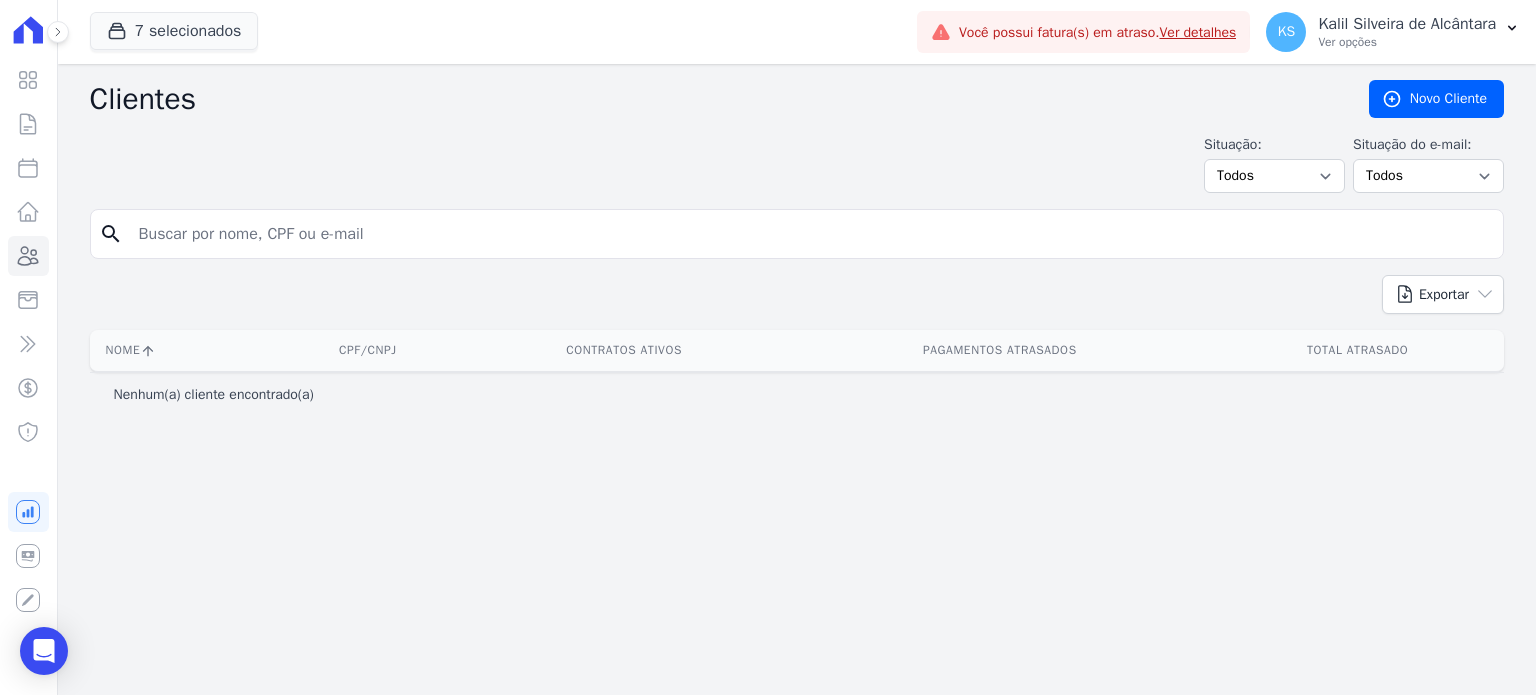 click at bounding box center (811, 234) 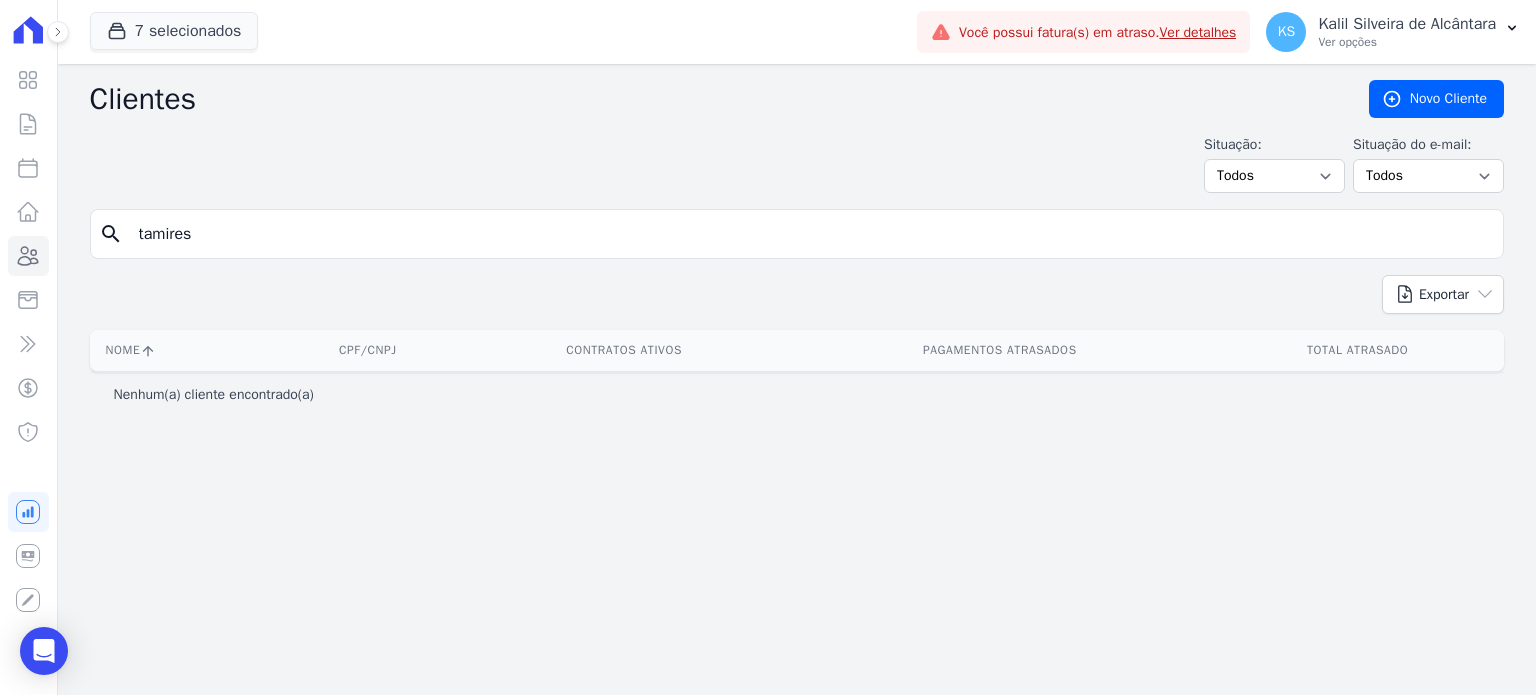 type on "tamires camargo" 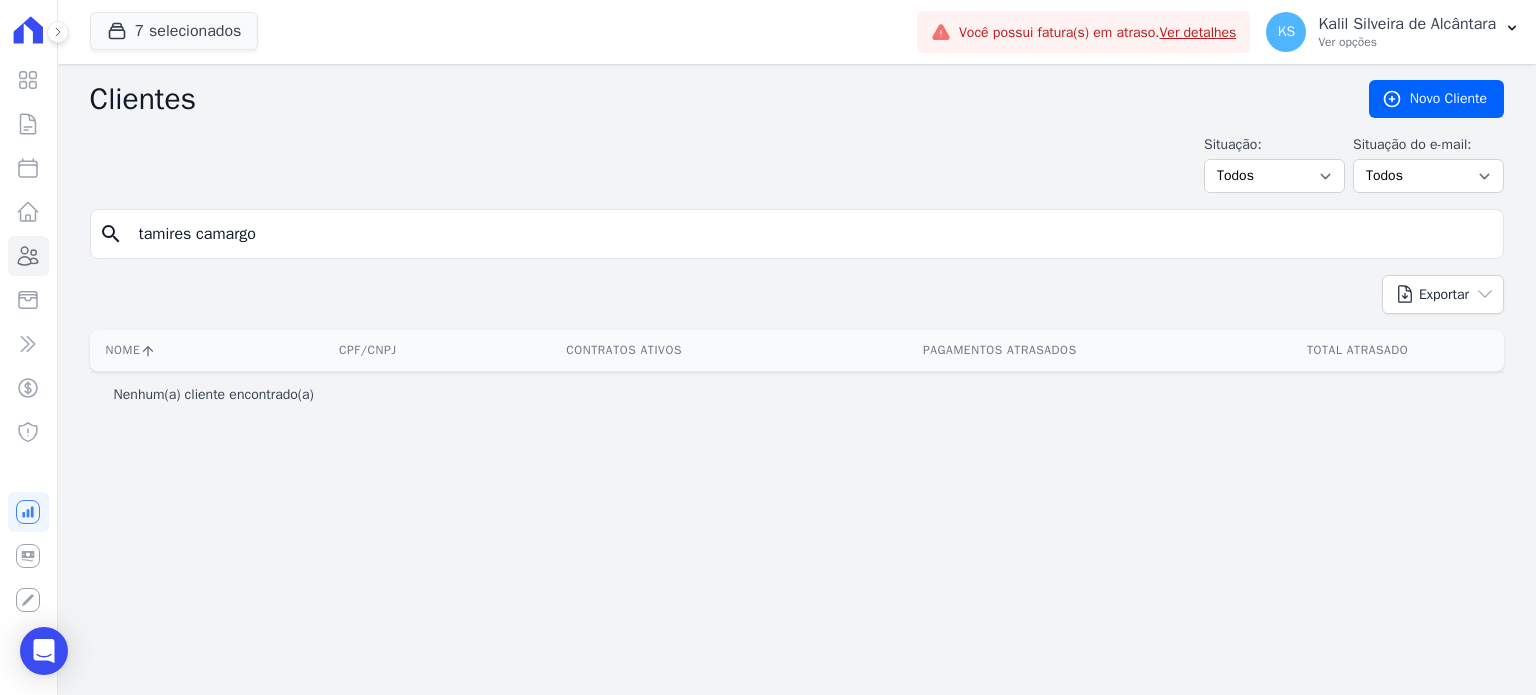 click on "tamires camargo" at bounding box center (811, 234) 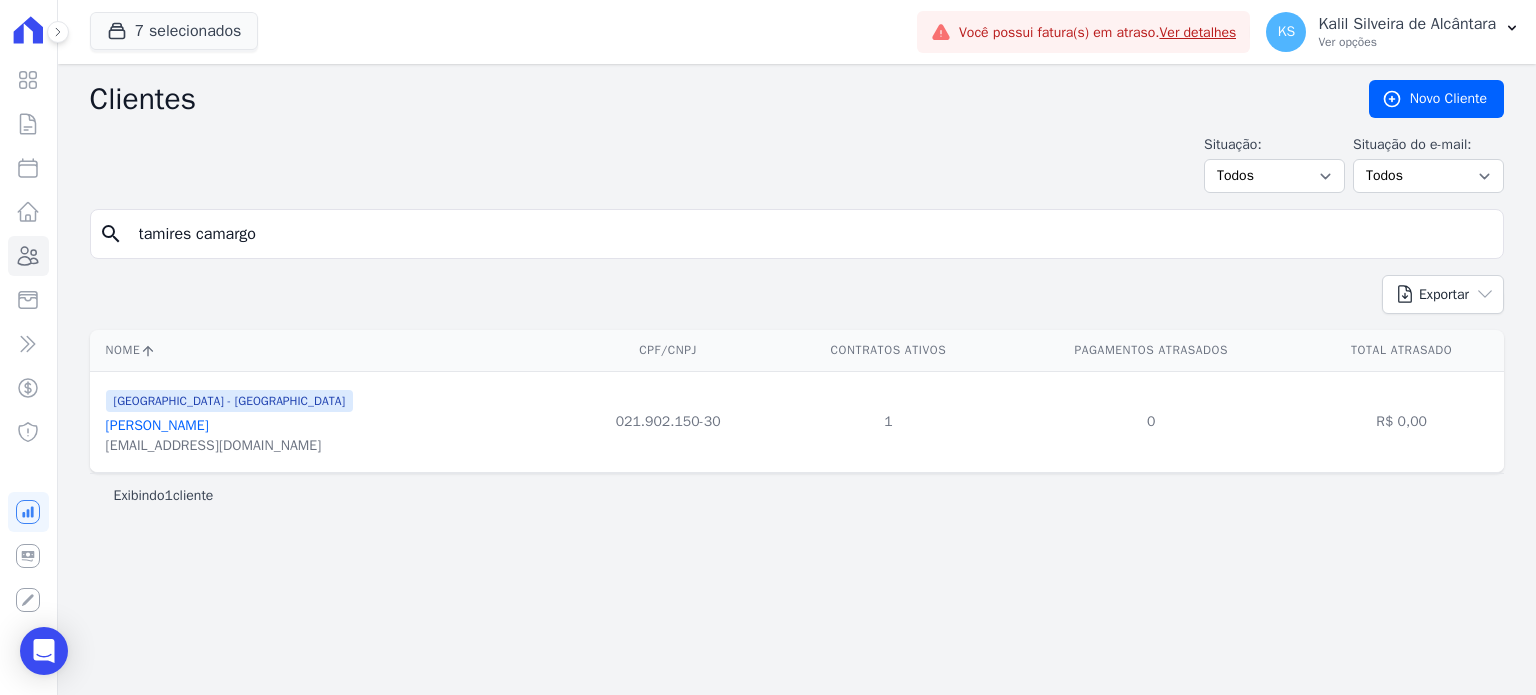 click on "[GEOGRAPHIC_DATA] - [GEOGRAPHIC_DATA]
Tamires Camargo Da Silveira
[EMAIL_ADDRESS][DOMAIN_NAME]" at bounding box center (229, 422) 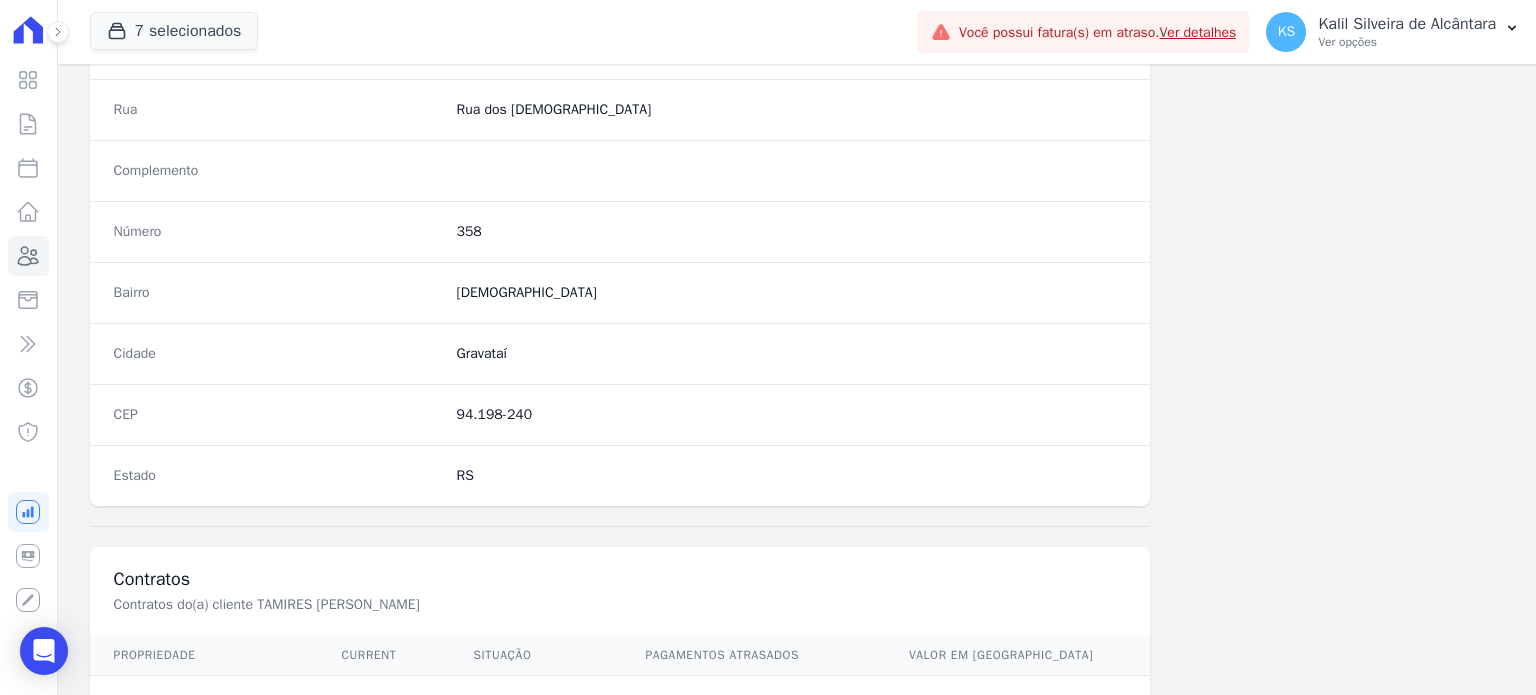 scroll, scrollTop: 1261, scrollLeft: 0, axis: vertical 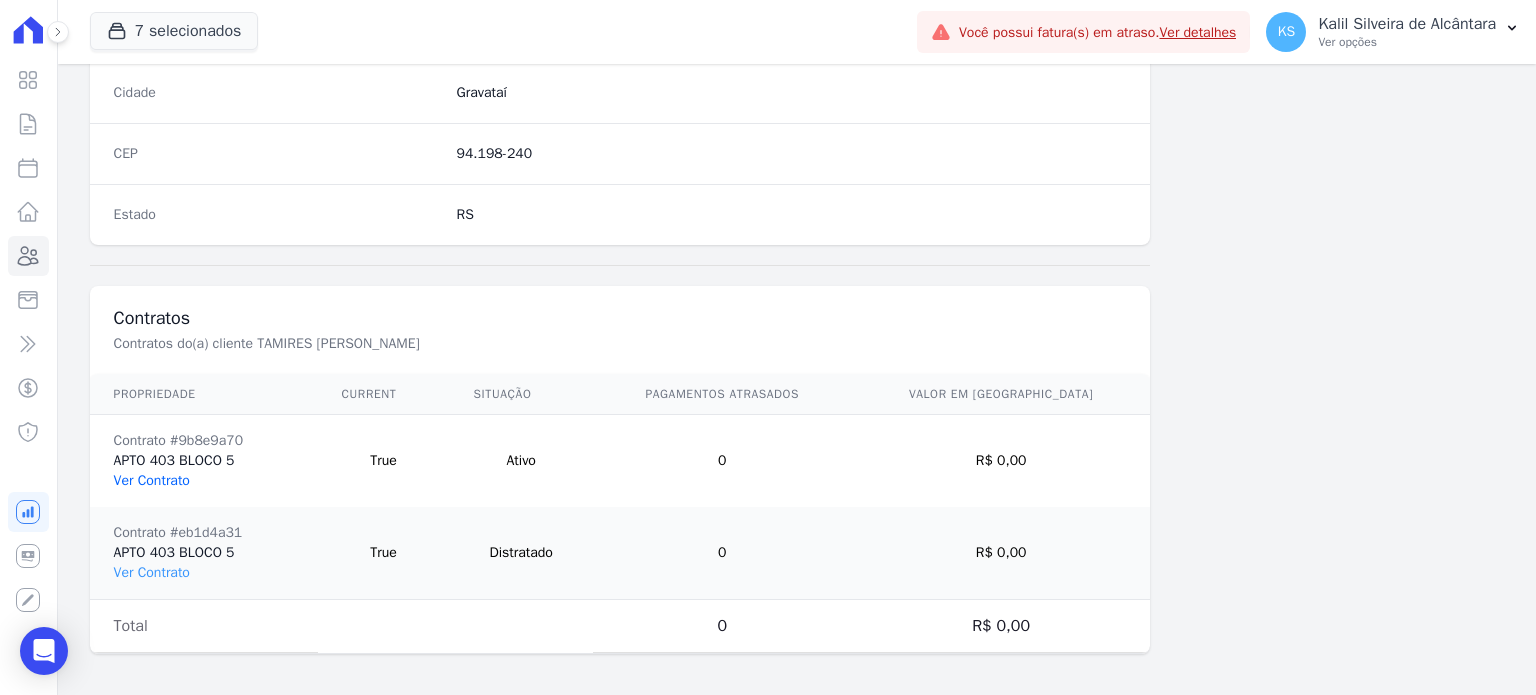 click on "Ver Contrato" at bounding box center (152, 480) 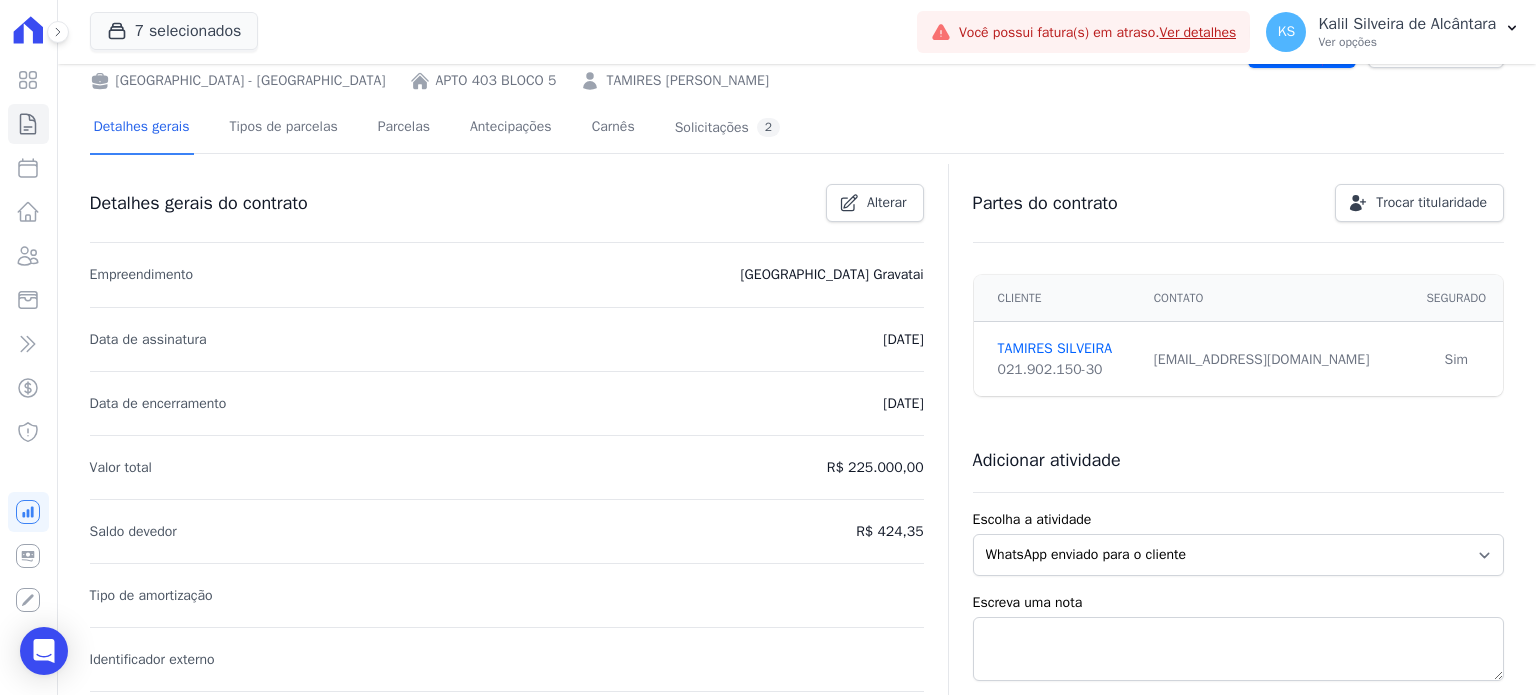 scroll, scrollTop: 0, scrollLeft: 0, axis: both 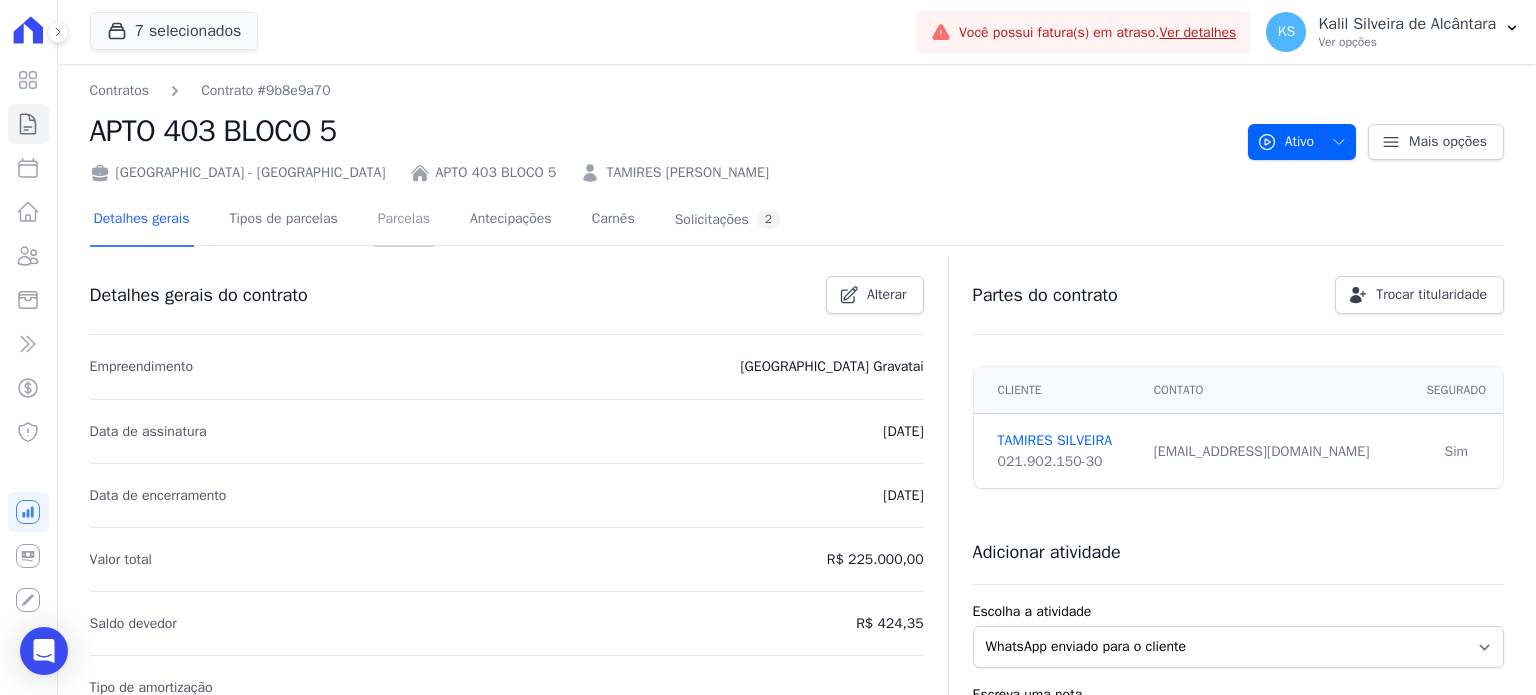 click on "Parcelas" at bounding box center (404, 220) 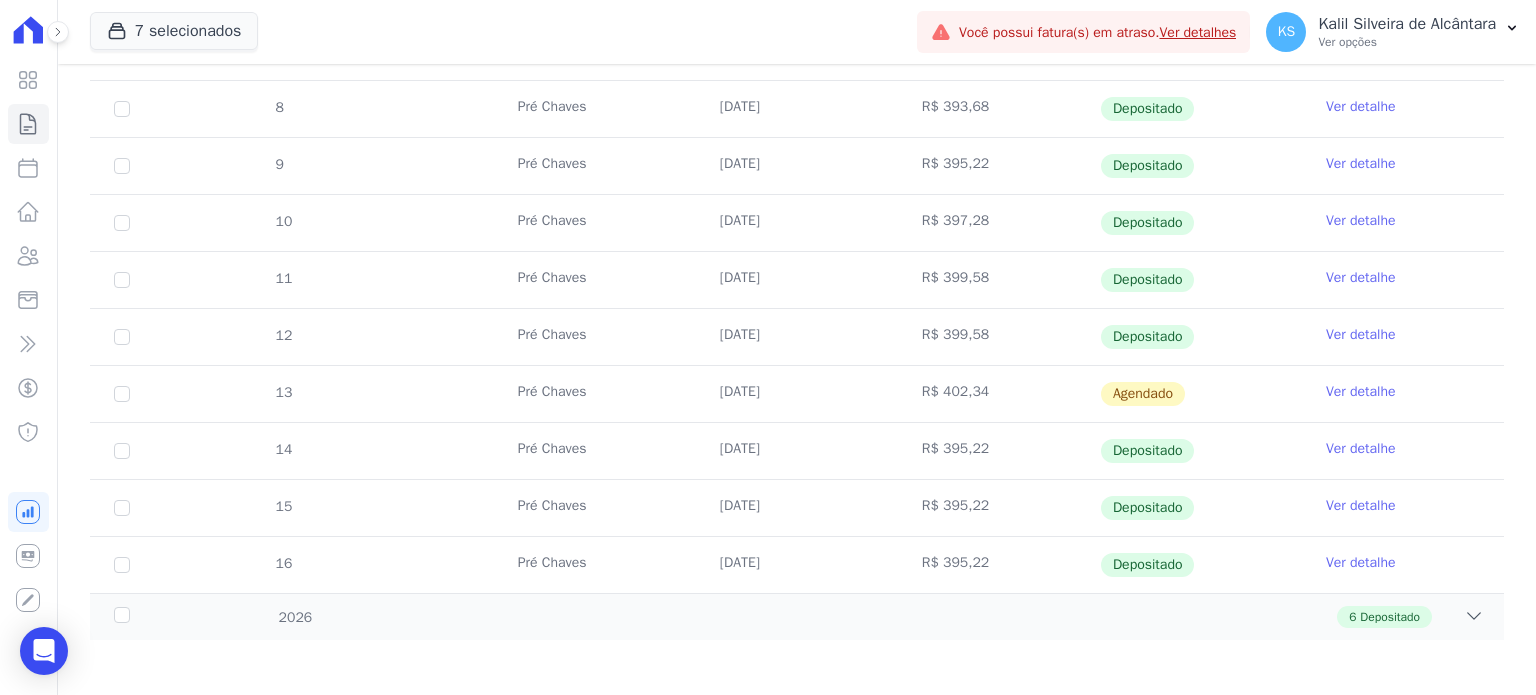 scroll, scrollTop: 560, scrollLeft: 0, axis: vertical 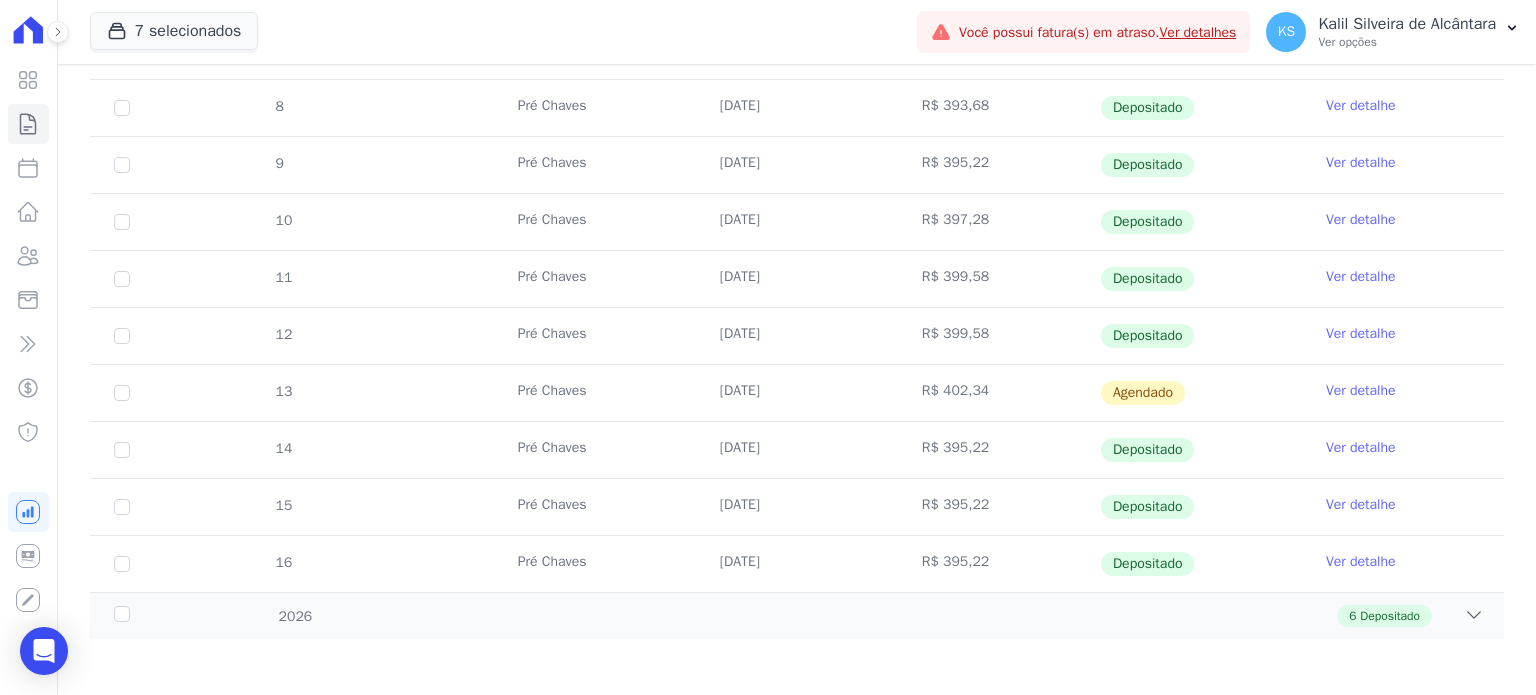 click on "Ver detalhe" at bounding box center [1361, 391] 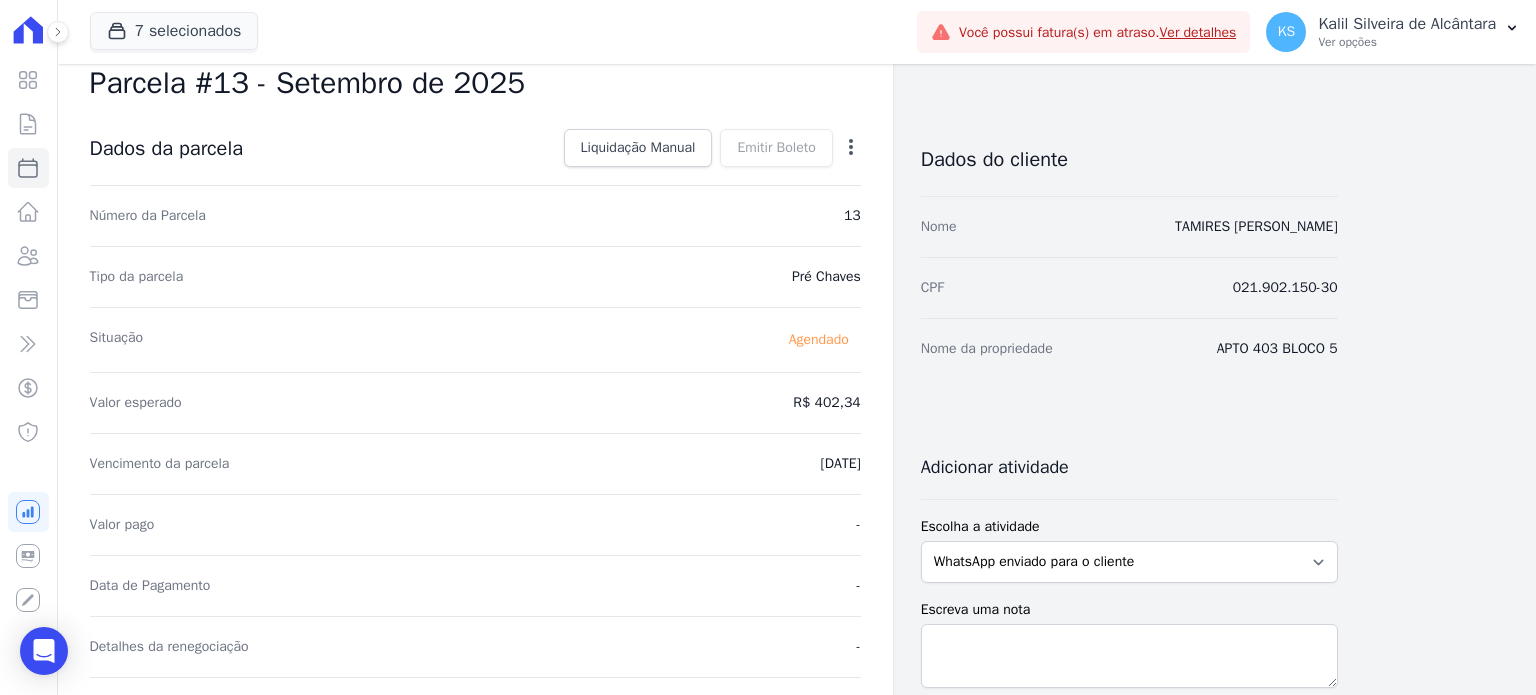 scroll, scrollTop: 0, scrollLeft: 0, axis: both 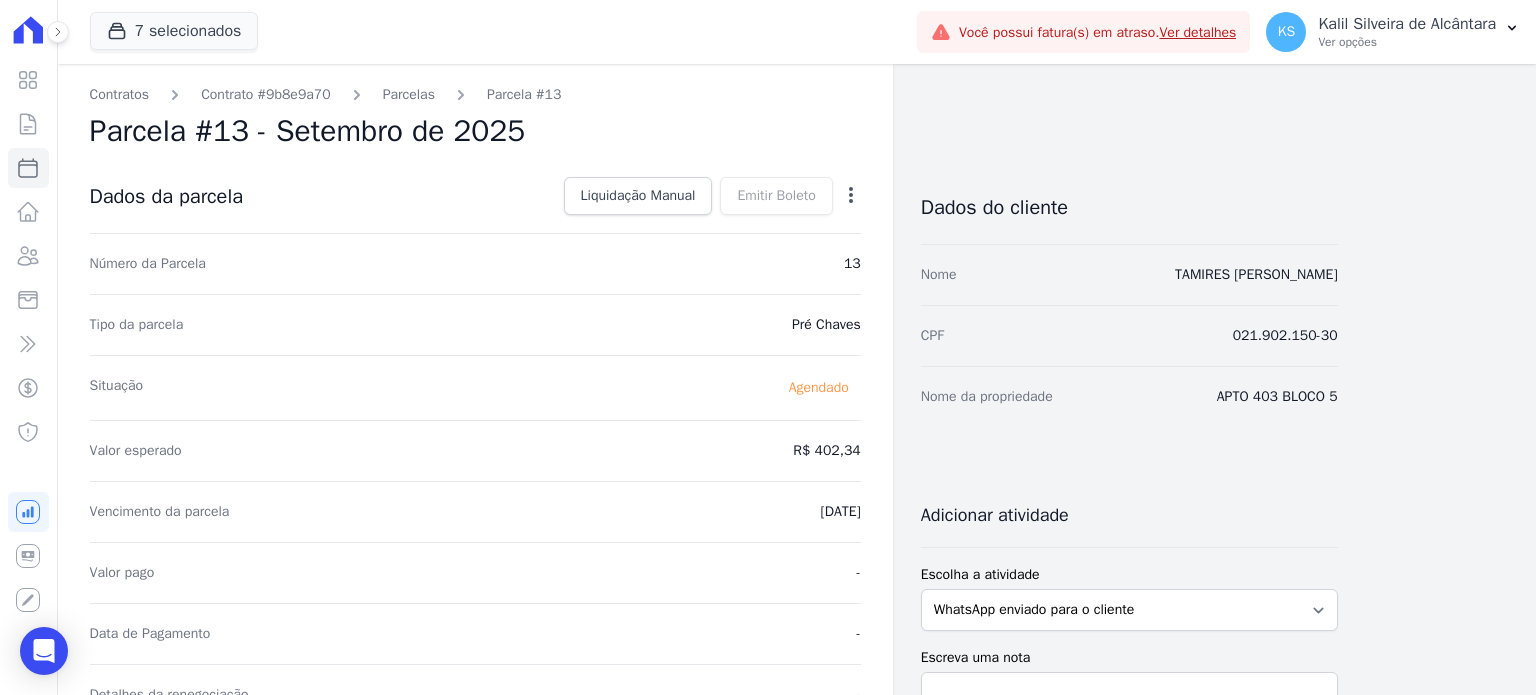 click on "Open options
Alterar
[GEOGRAPHIC_DATA]" at bounding box center [847, 198] 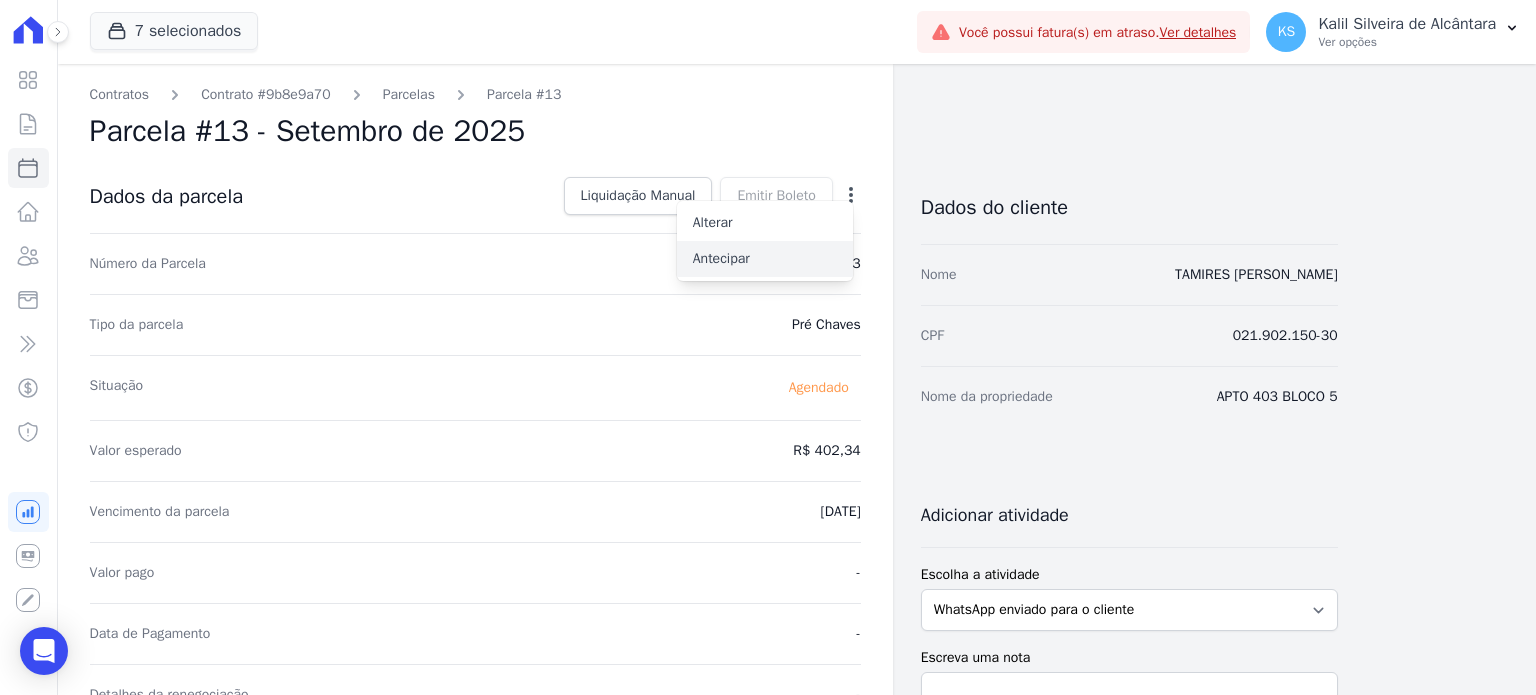 click on "Antecipar" at bounding box center (765, 259) 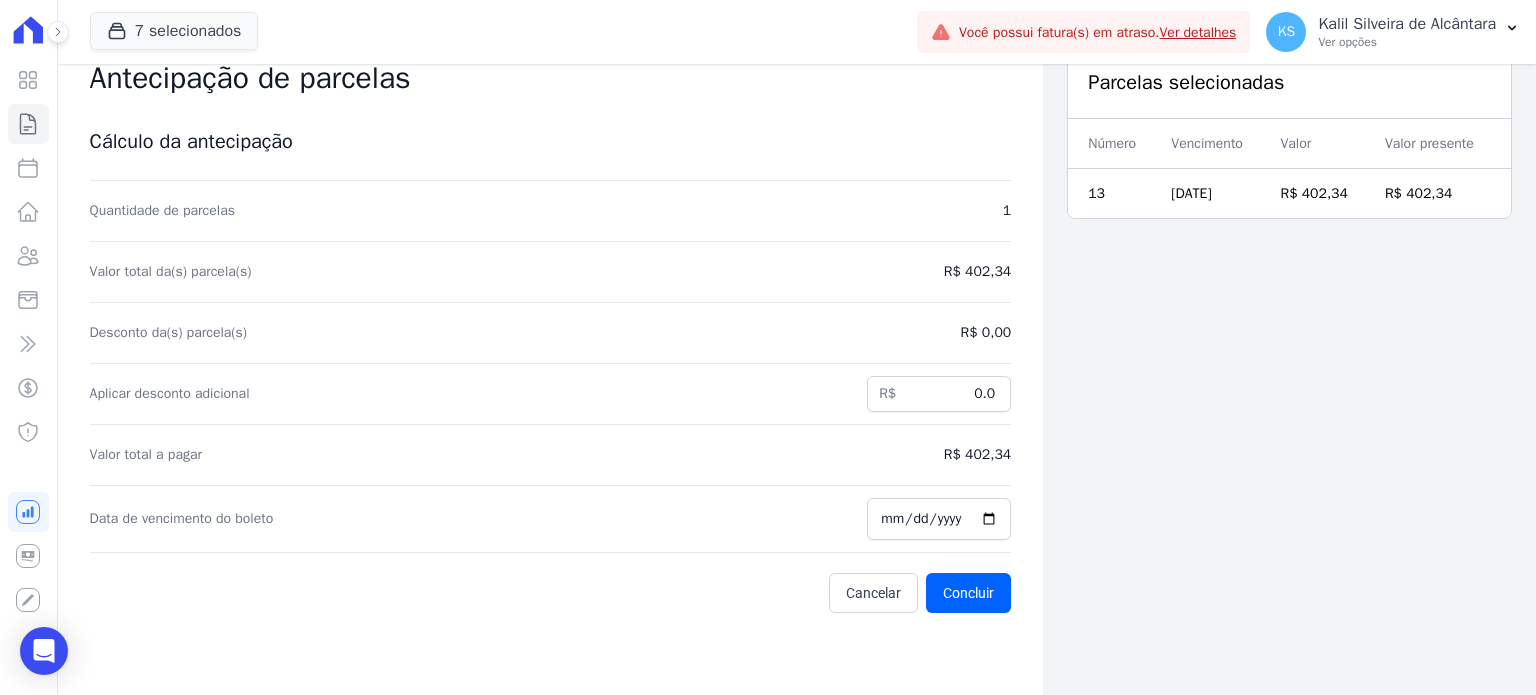 scroll, scrollTop: 64, scrollLeft: 0, axis: vertical 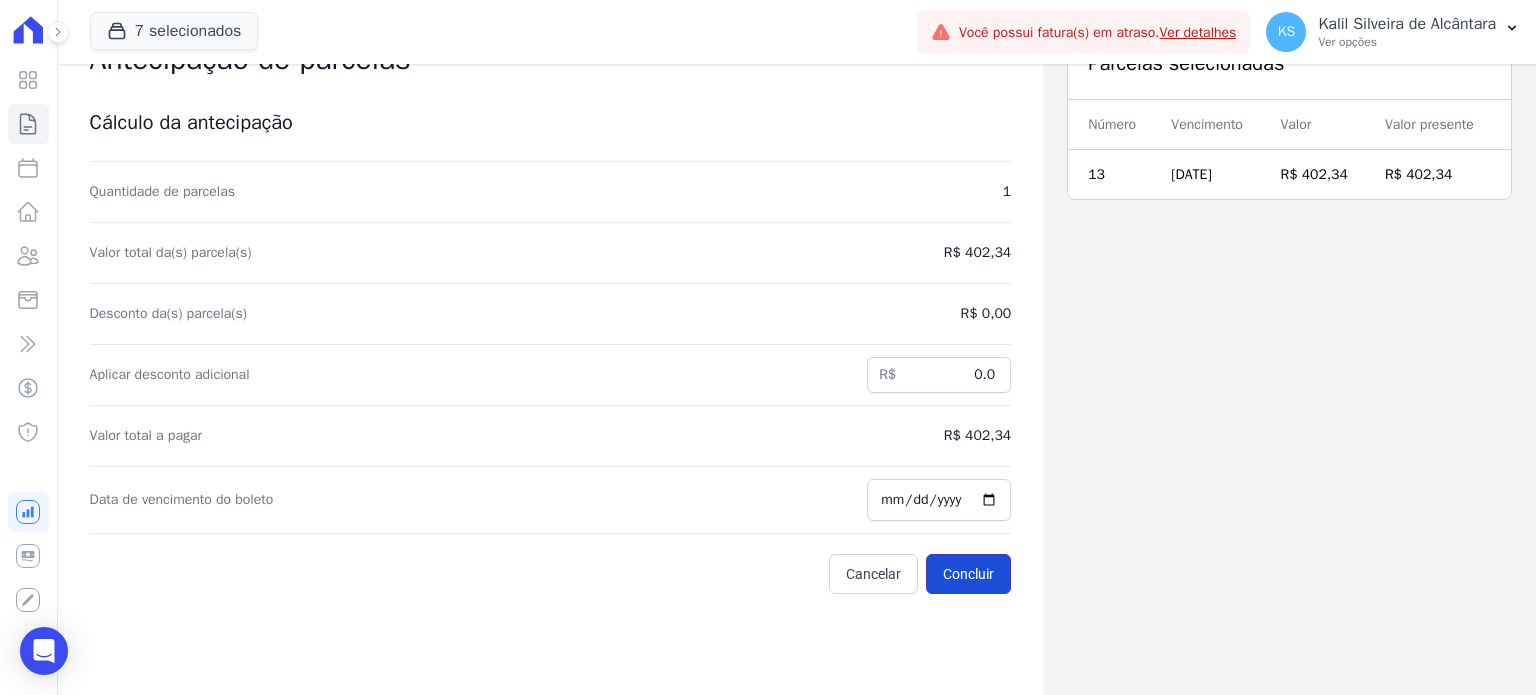click on "Concluir" at bounding box center (968, 574) 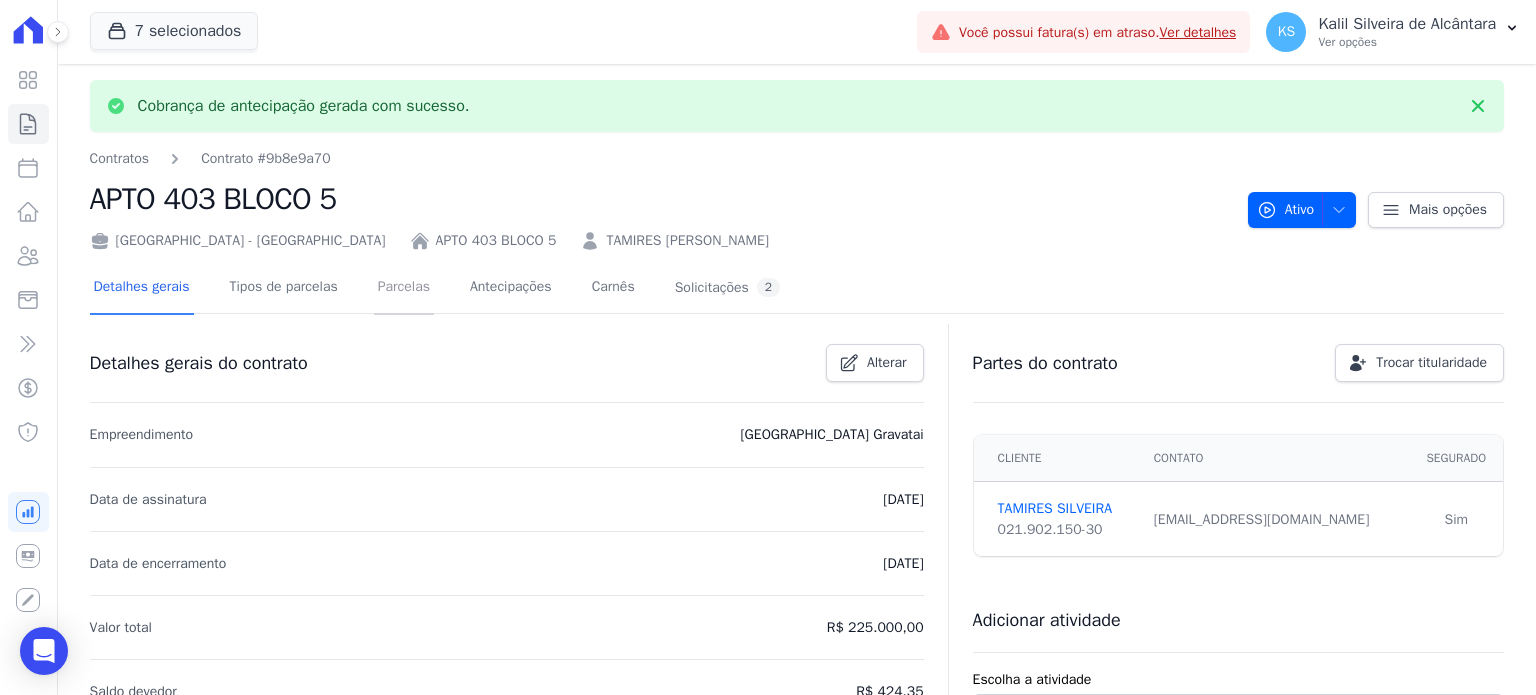 click on "Parcelas" at bounding box center [404, 288] 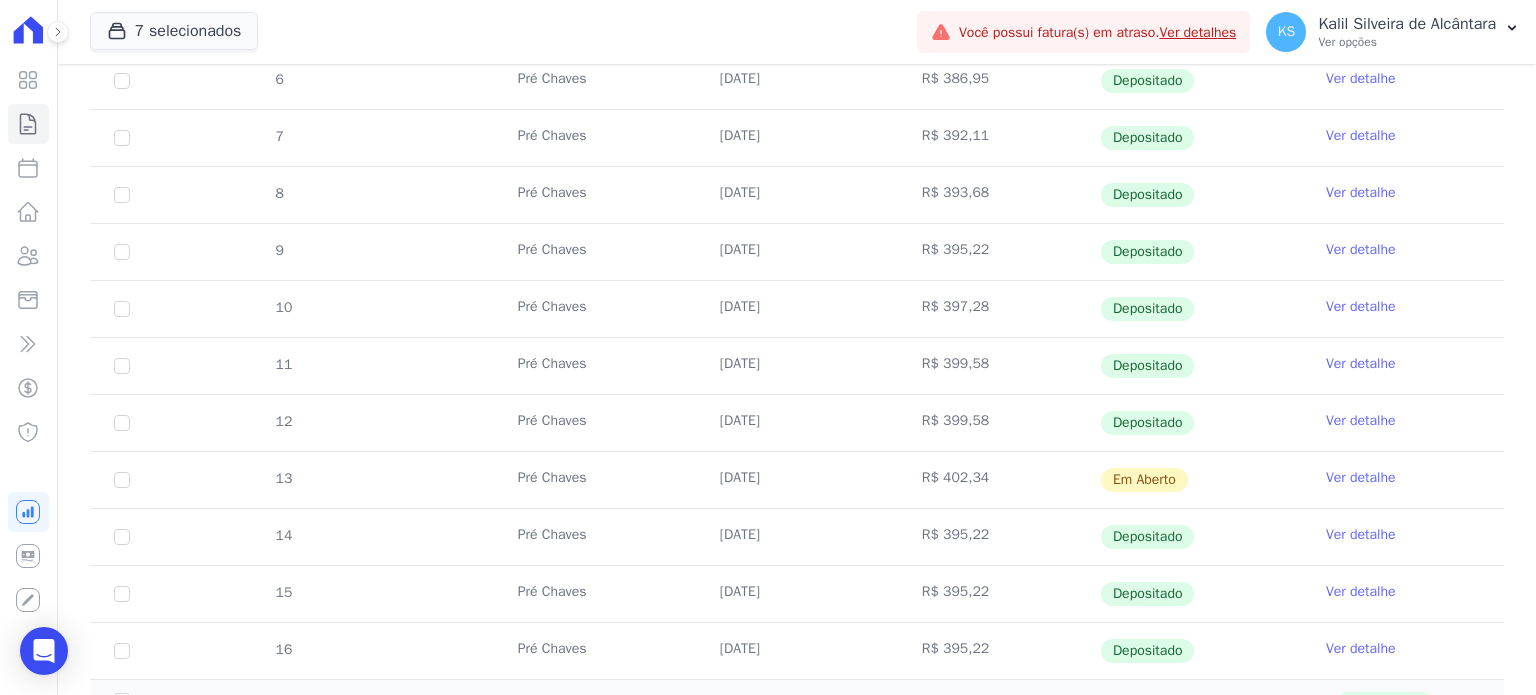scroll, scrollTop: 560, scrollLeft: 0, axis: vertical 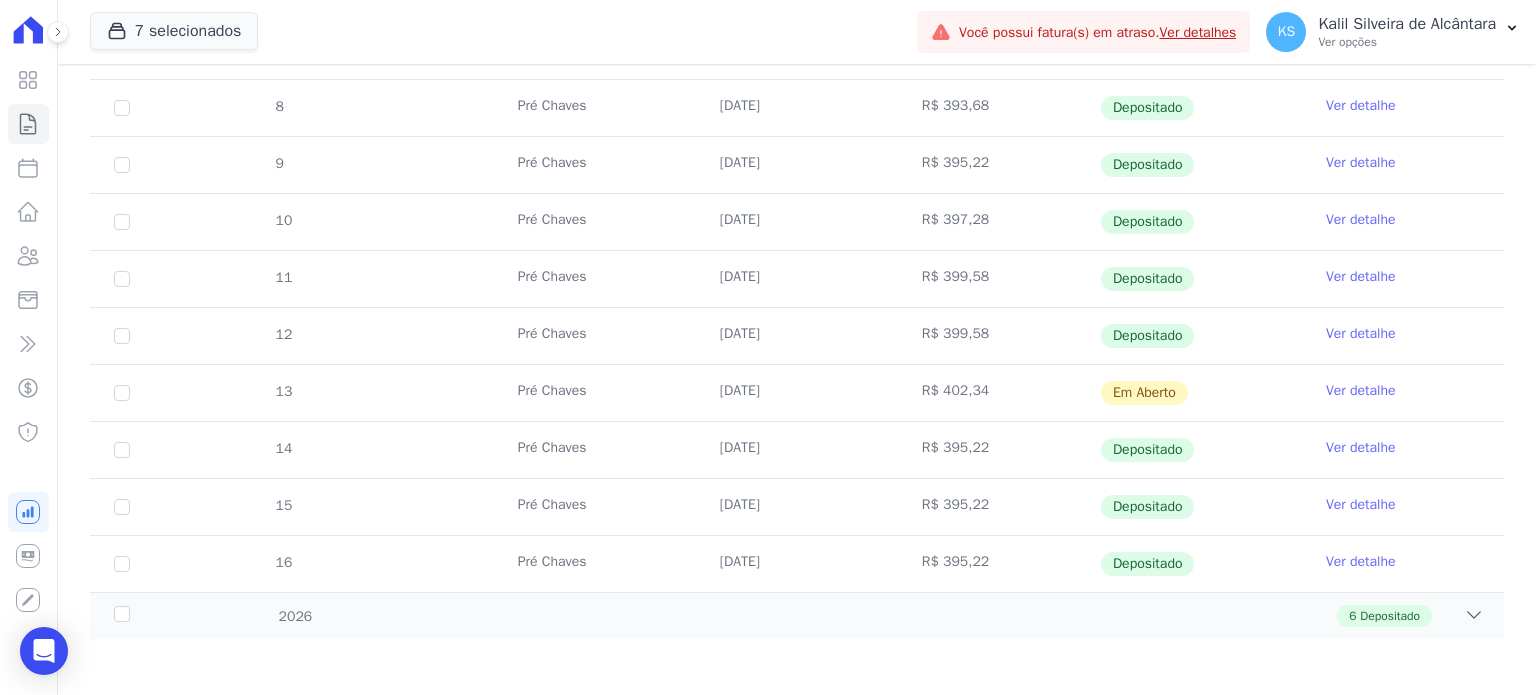 click on "Ver detalhe" at bounding box center [1361, 391] 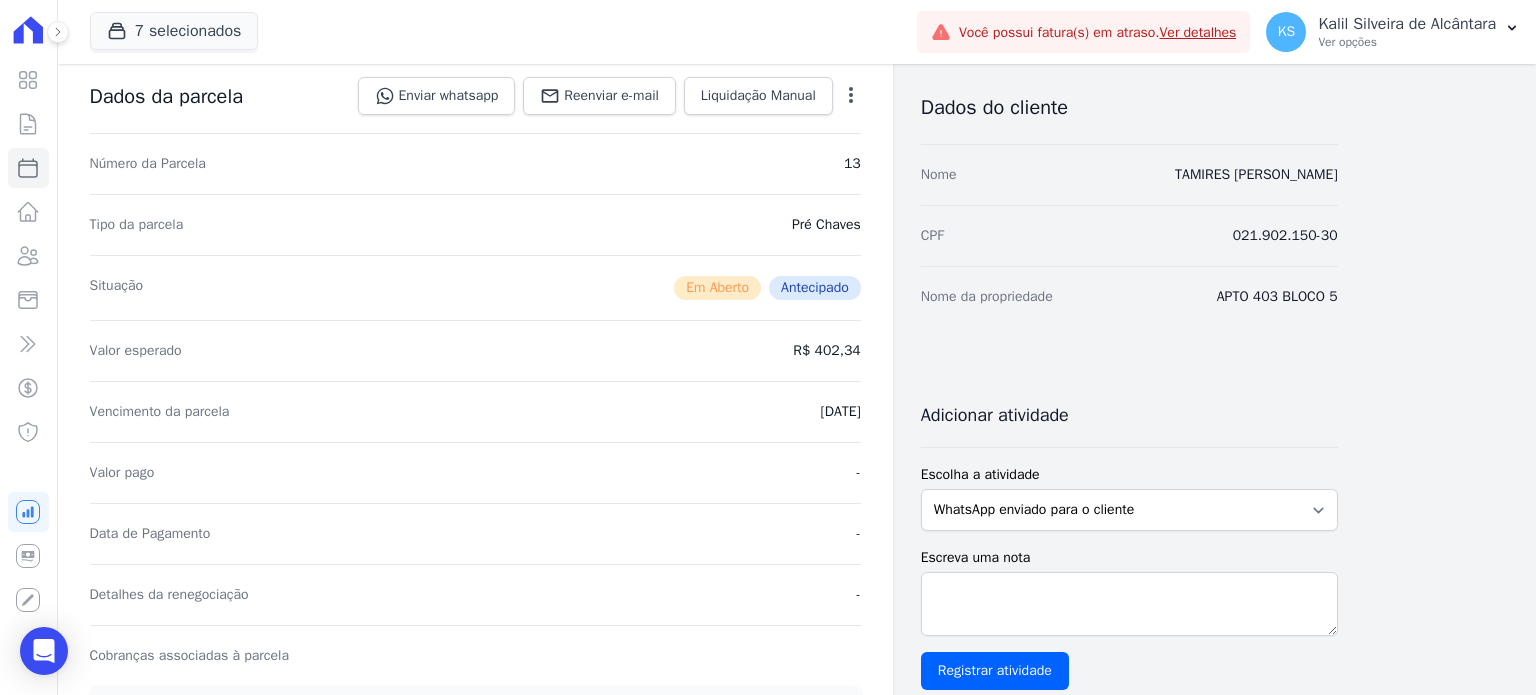 scroll, scrollTop: 0, scrollLeft: 0, axis: both 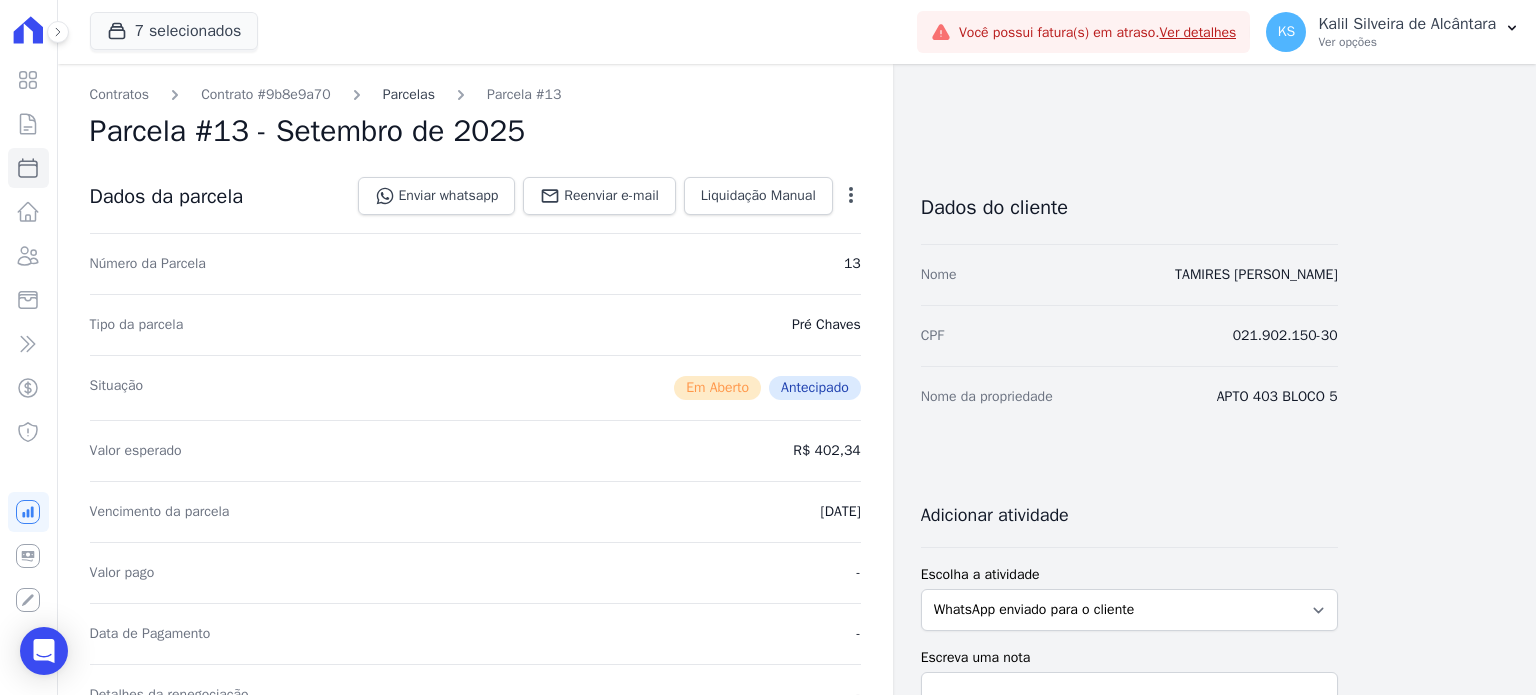 click on "Parcelas" at bounding box center [409, 94] 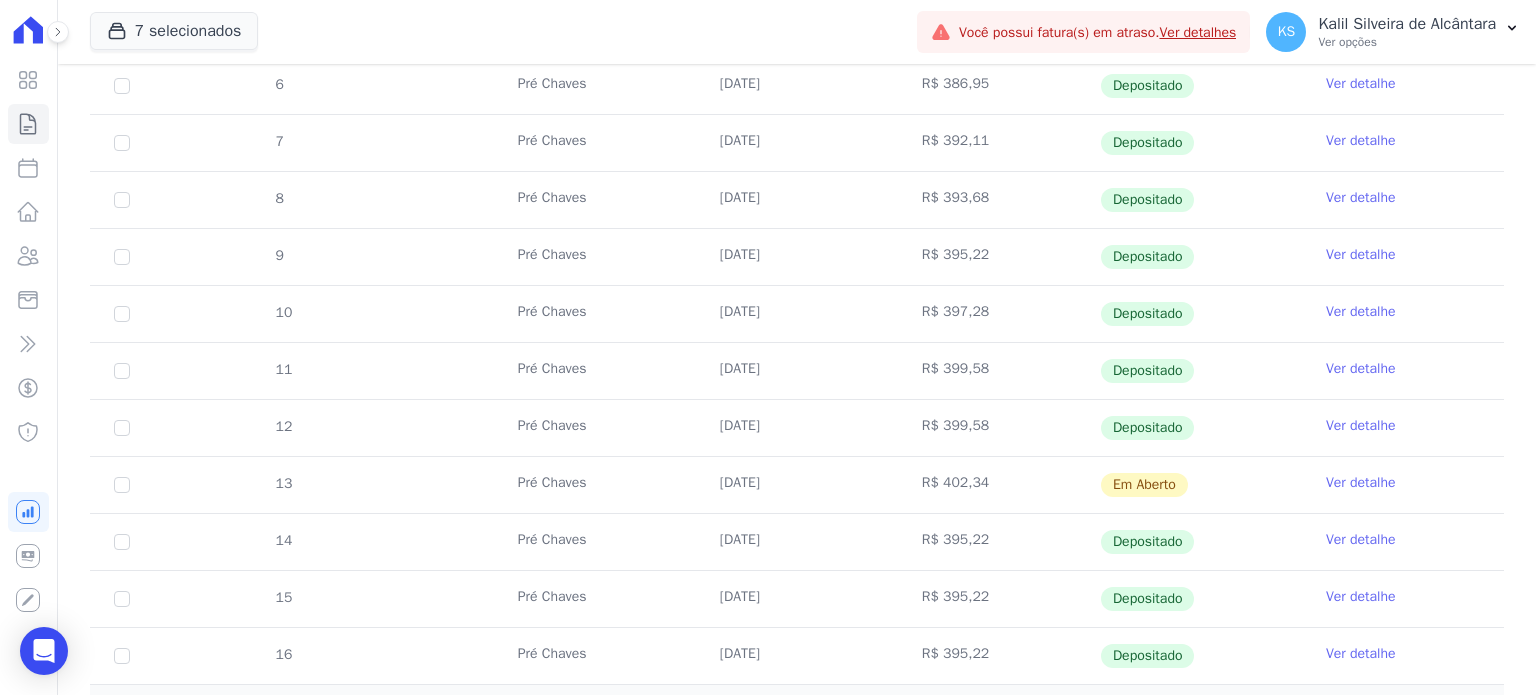 scroll, scrollTop: 500, scrollLeft: 0, axis: vertical 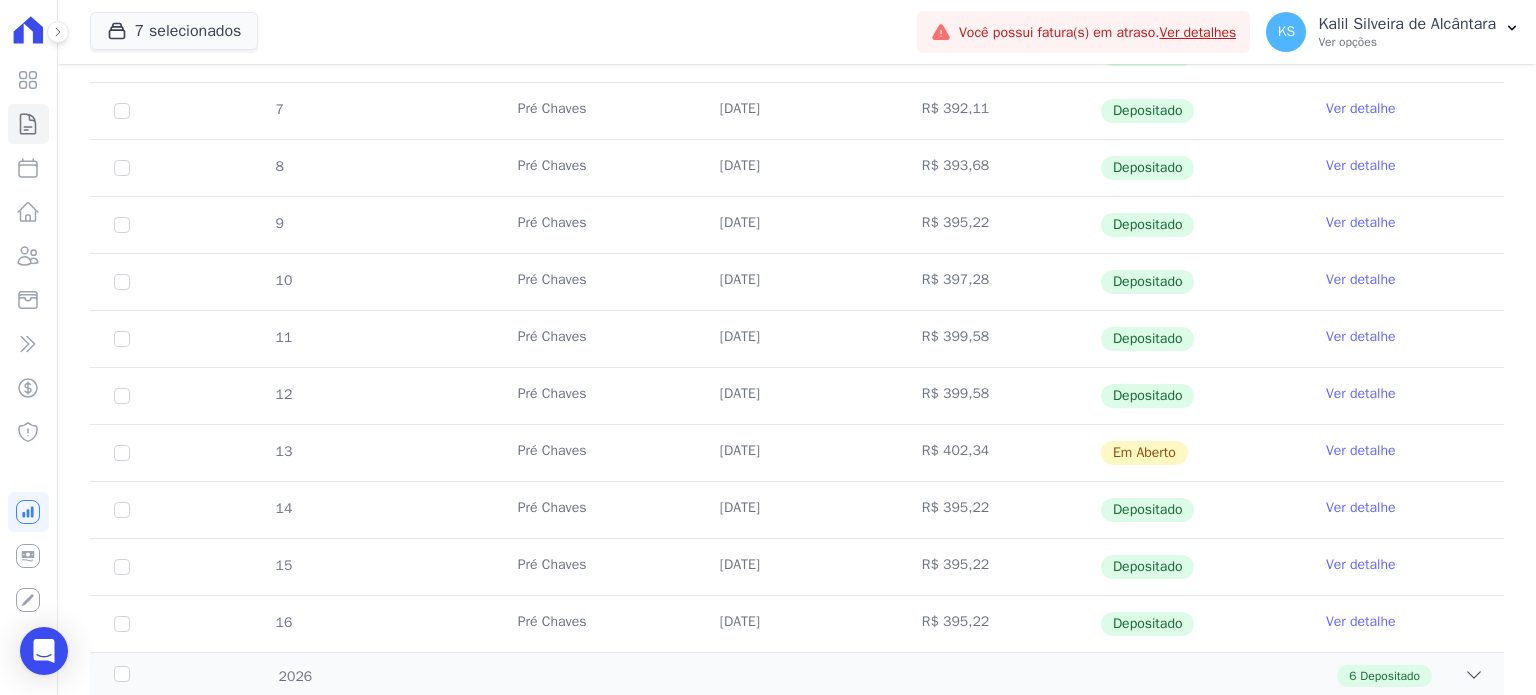 click on "Ver detalhe" at bounding box center (1361, 451) 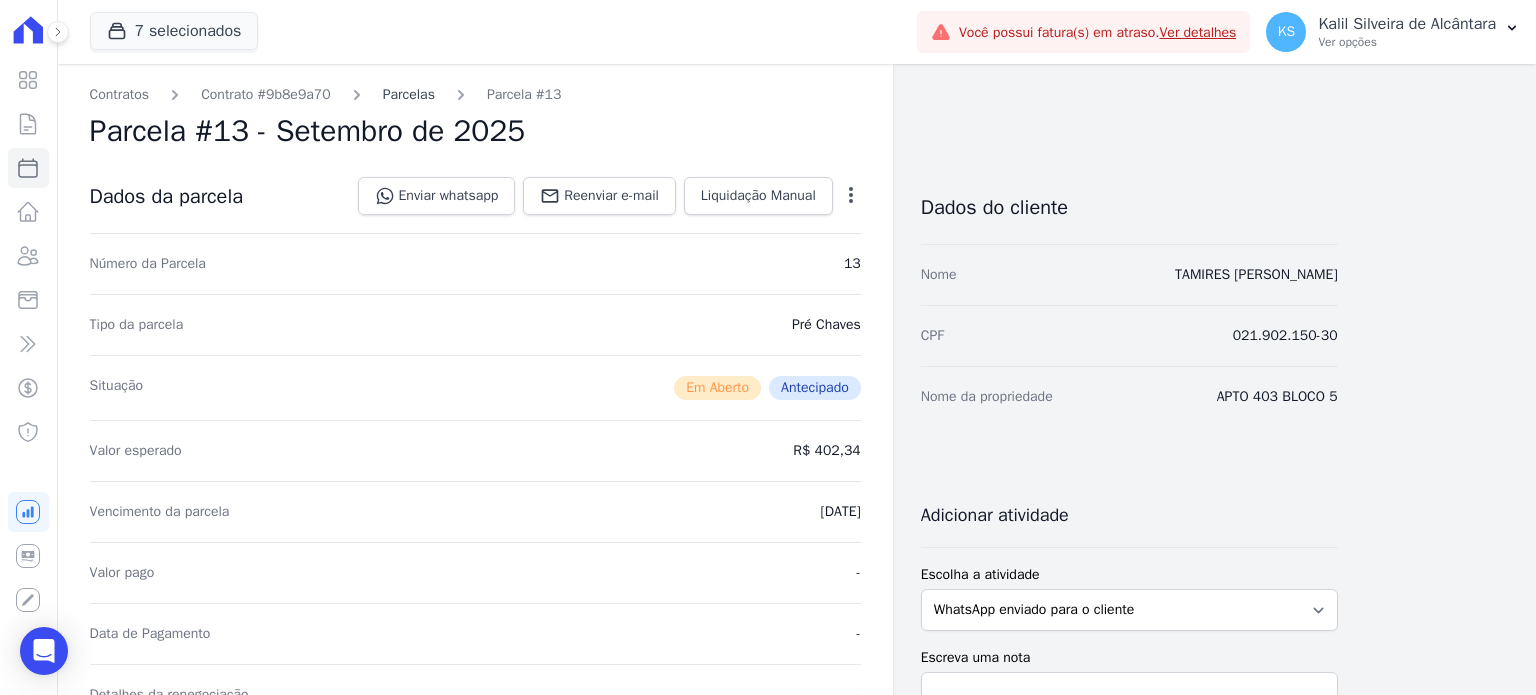 click on "Parcelas" at bounding box center [409, 94] 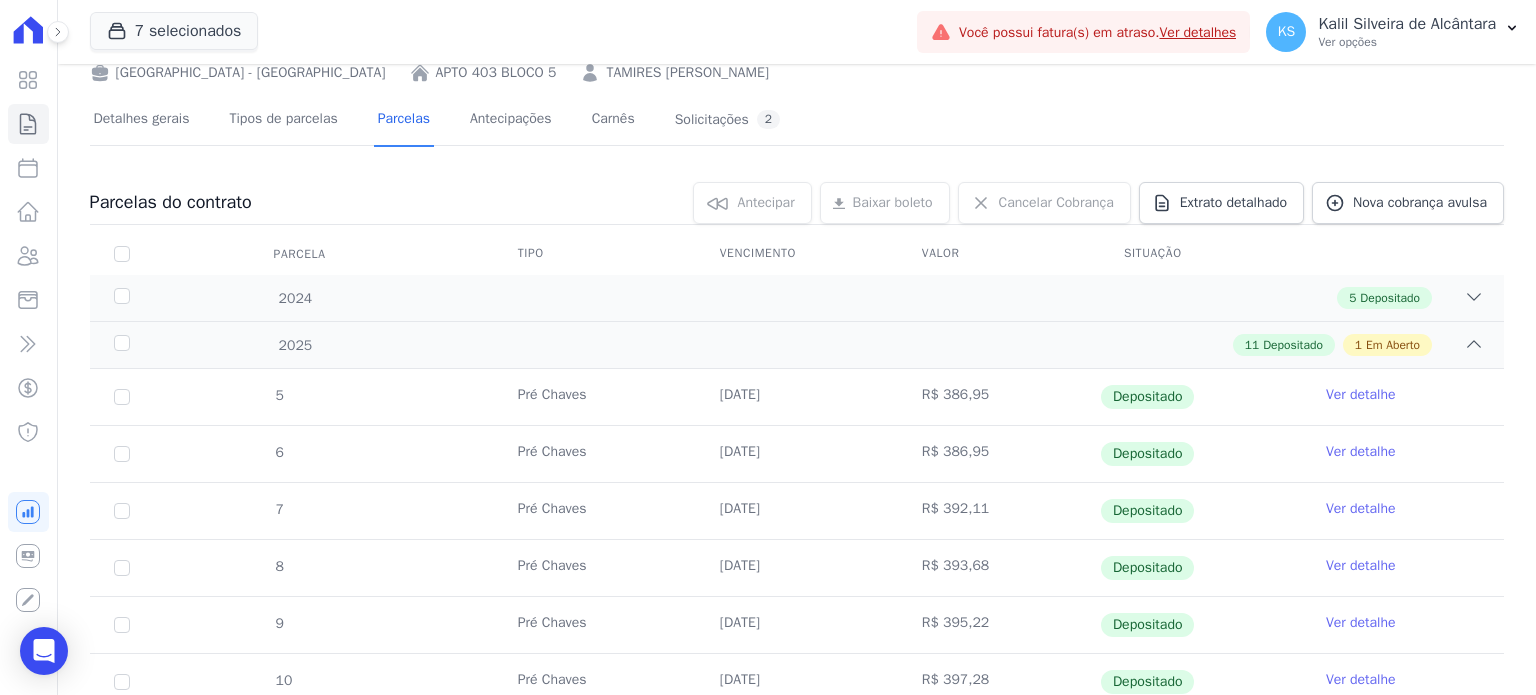 scroll, scrollTop: 0, scrollLeft: 0, axis: both 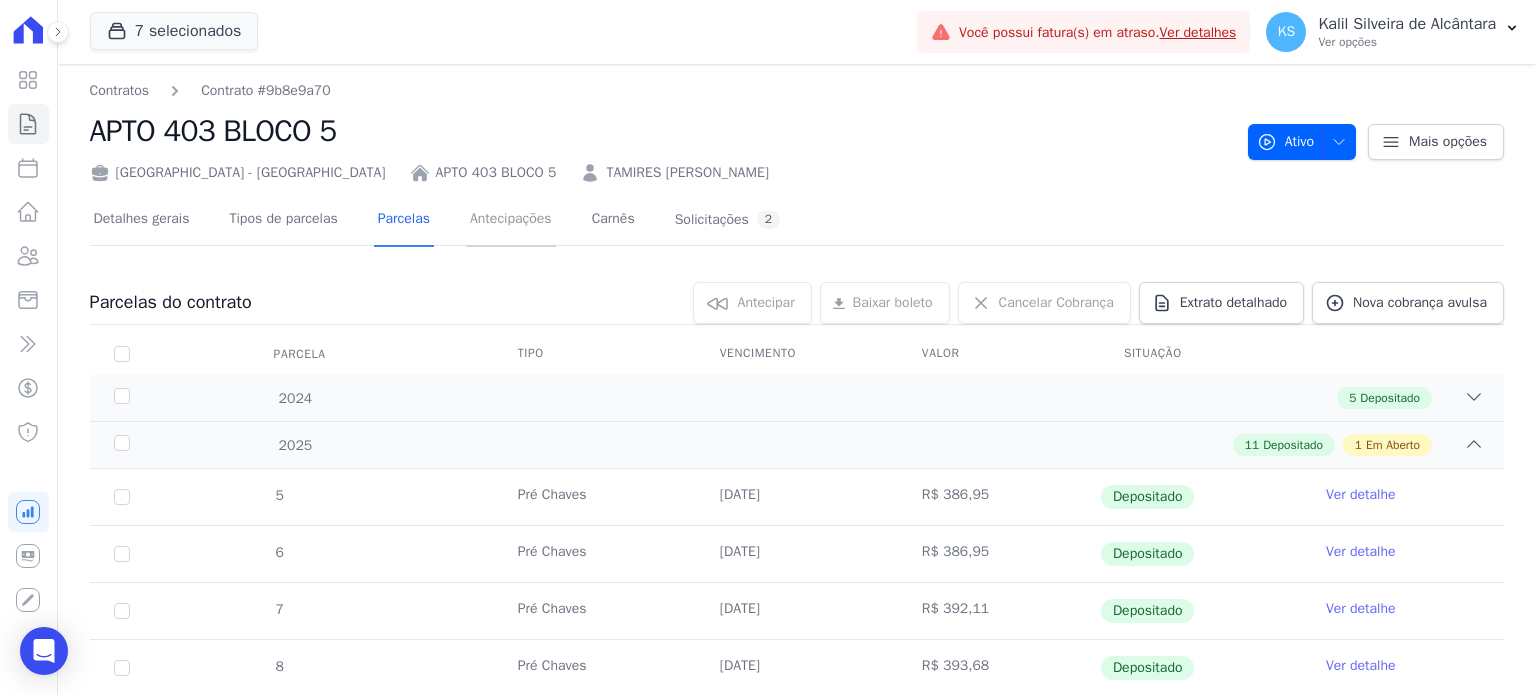 click on "Antecipações" at bounding box center (511, 220) 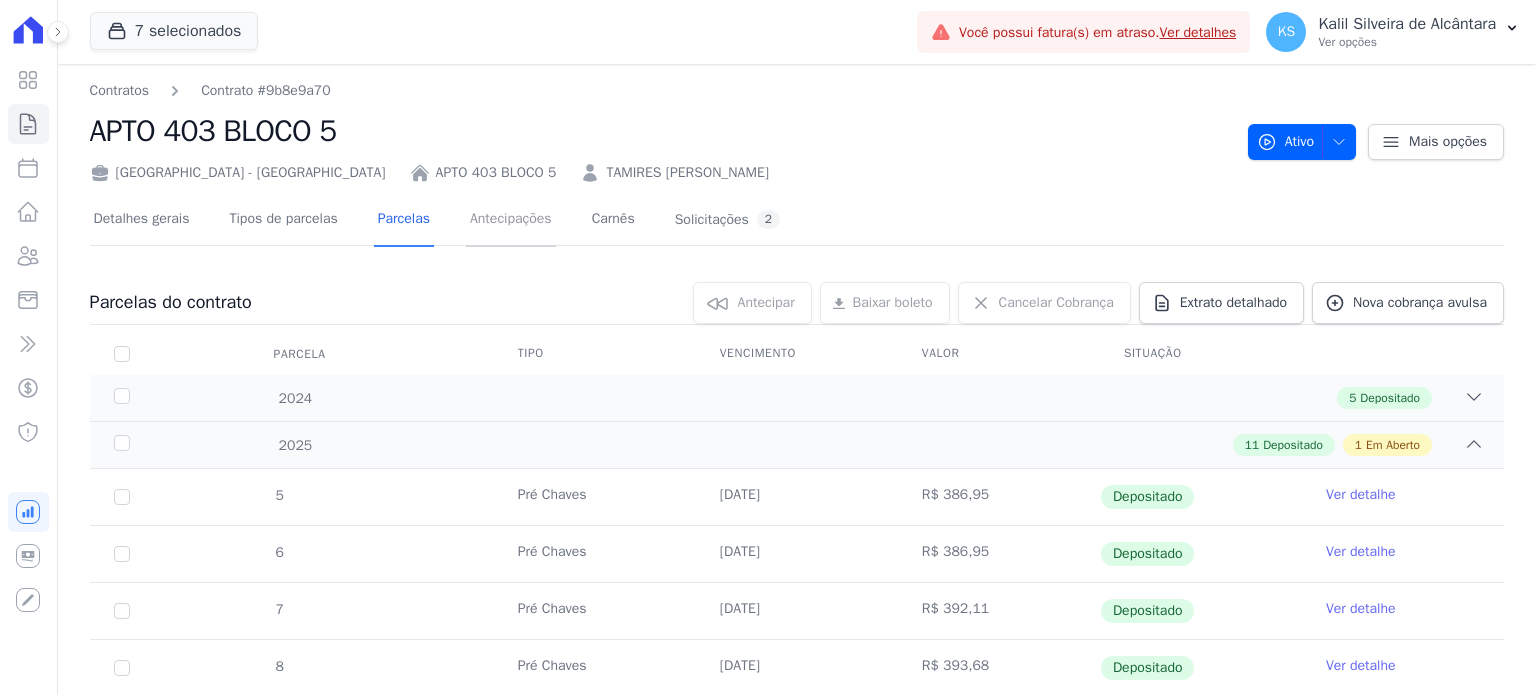 click on "Antecipações" at bounding box center [511, 220] 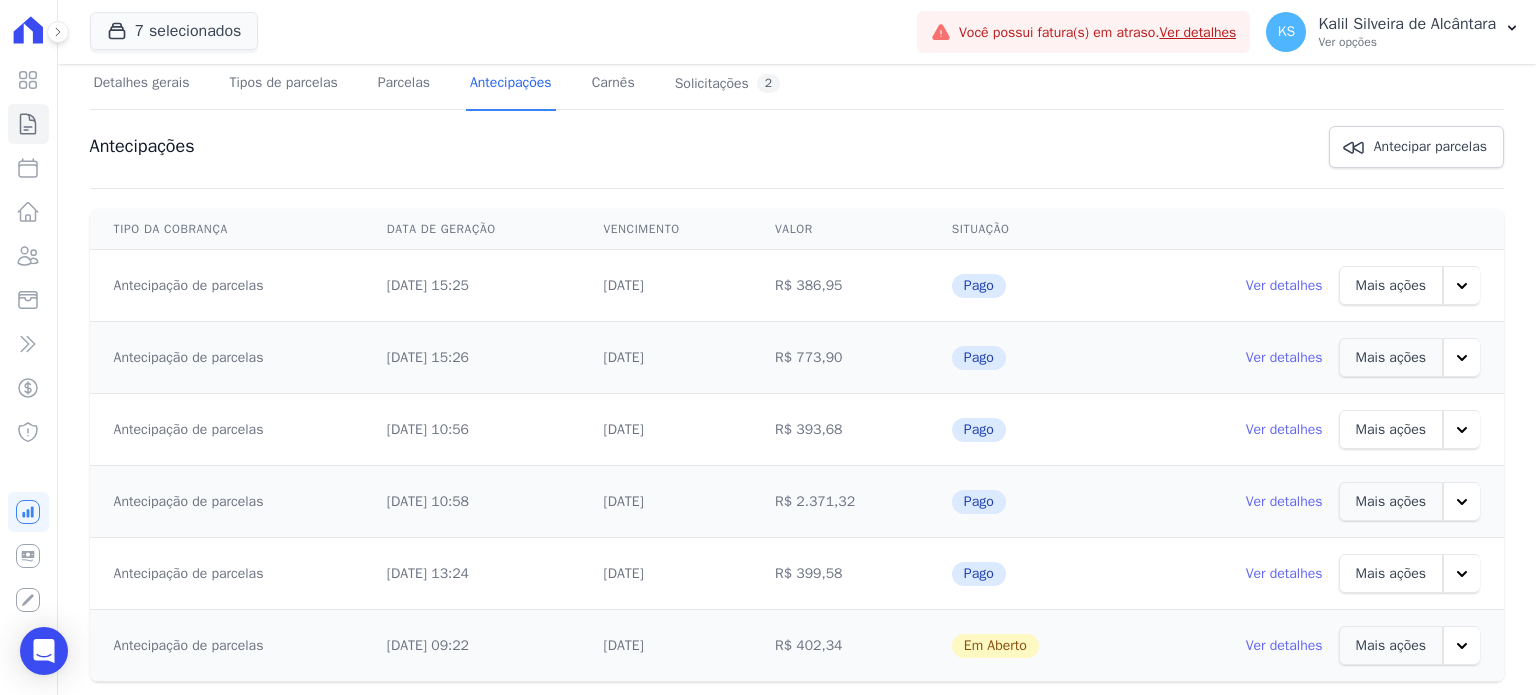 scroll, scrollTop: 165, scrollLeft: 0, axis: vertical 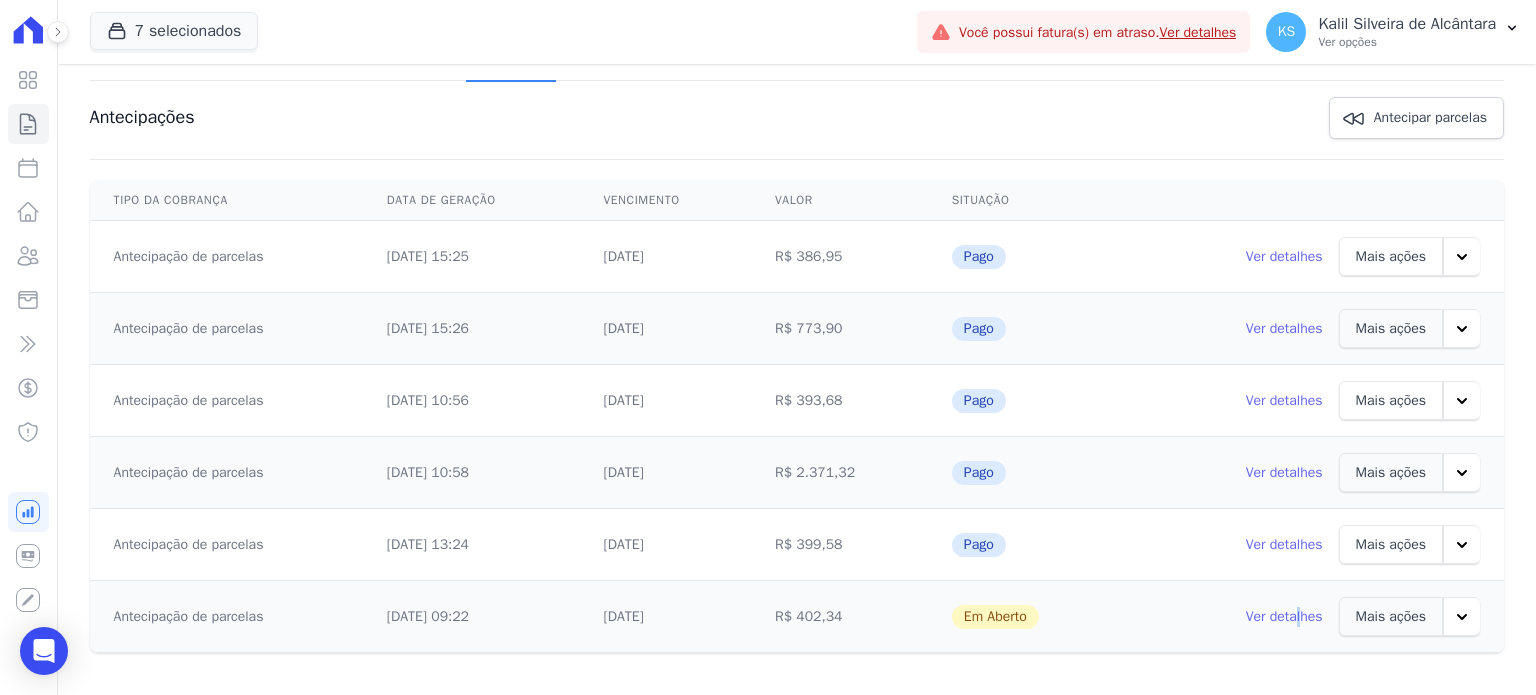 drag, startPoint x: 1284, startPoint y: 597, endPoint x: 1287, endPoint y: 614, distance: 17.262676 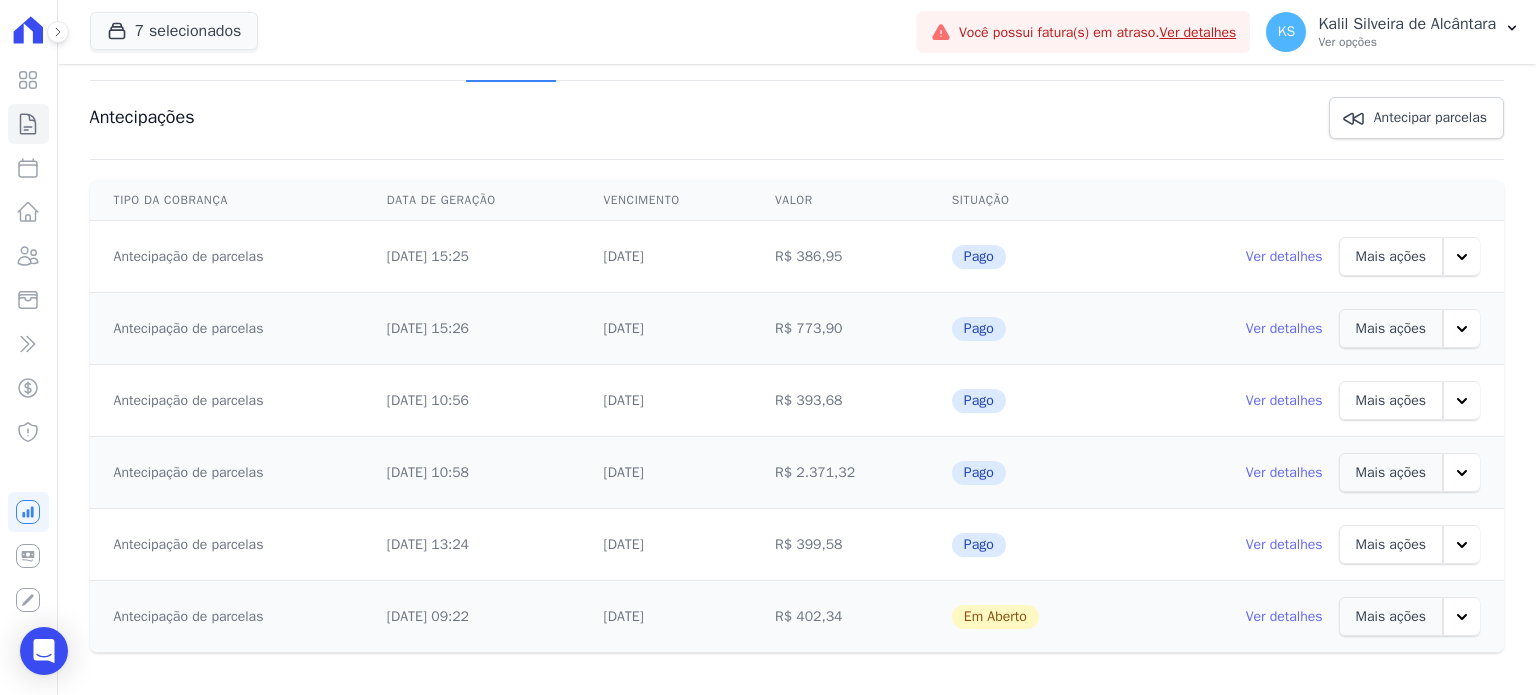 click on "Ver detalhes" at bounding box center [1284, 617] 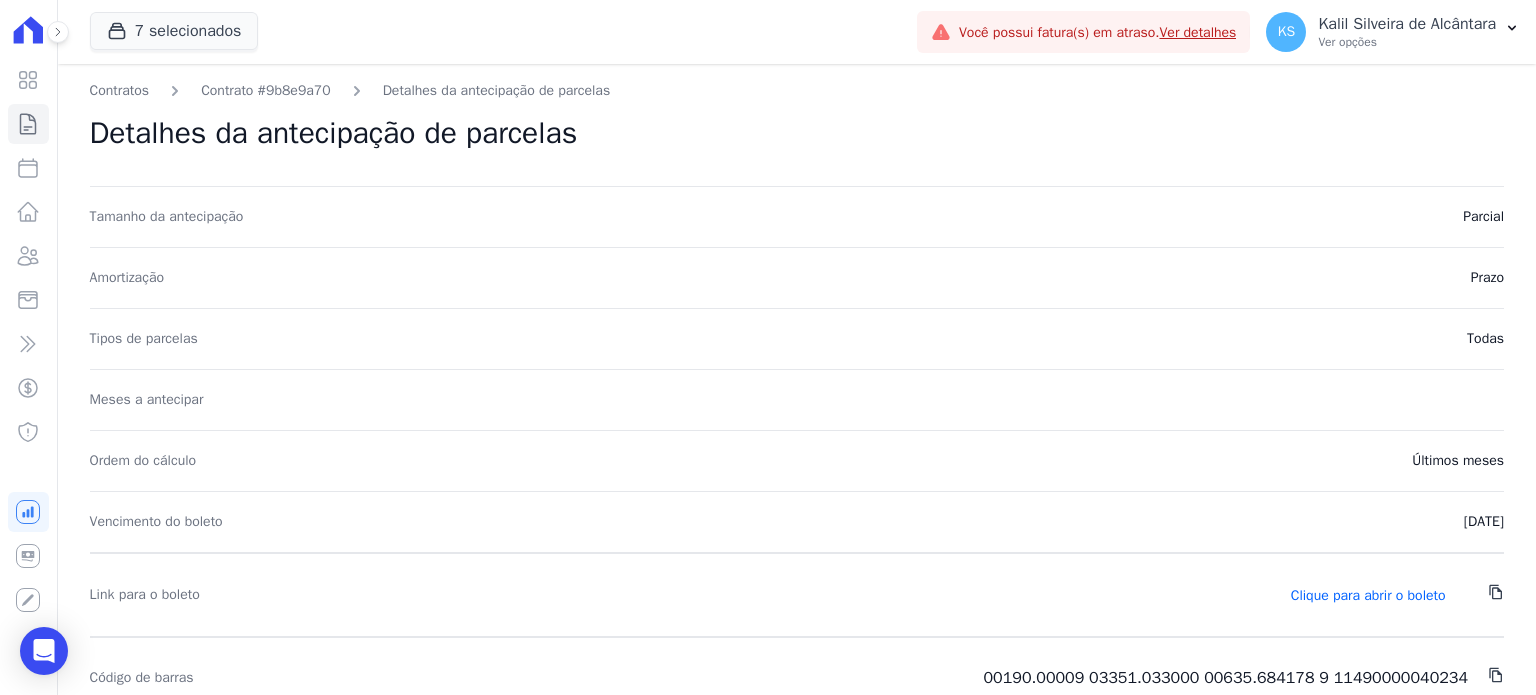 scroll, scrollTop: 100, scrollLeft: 0, axis: vertical 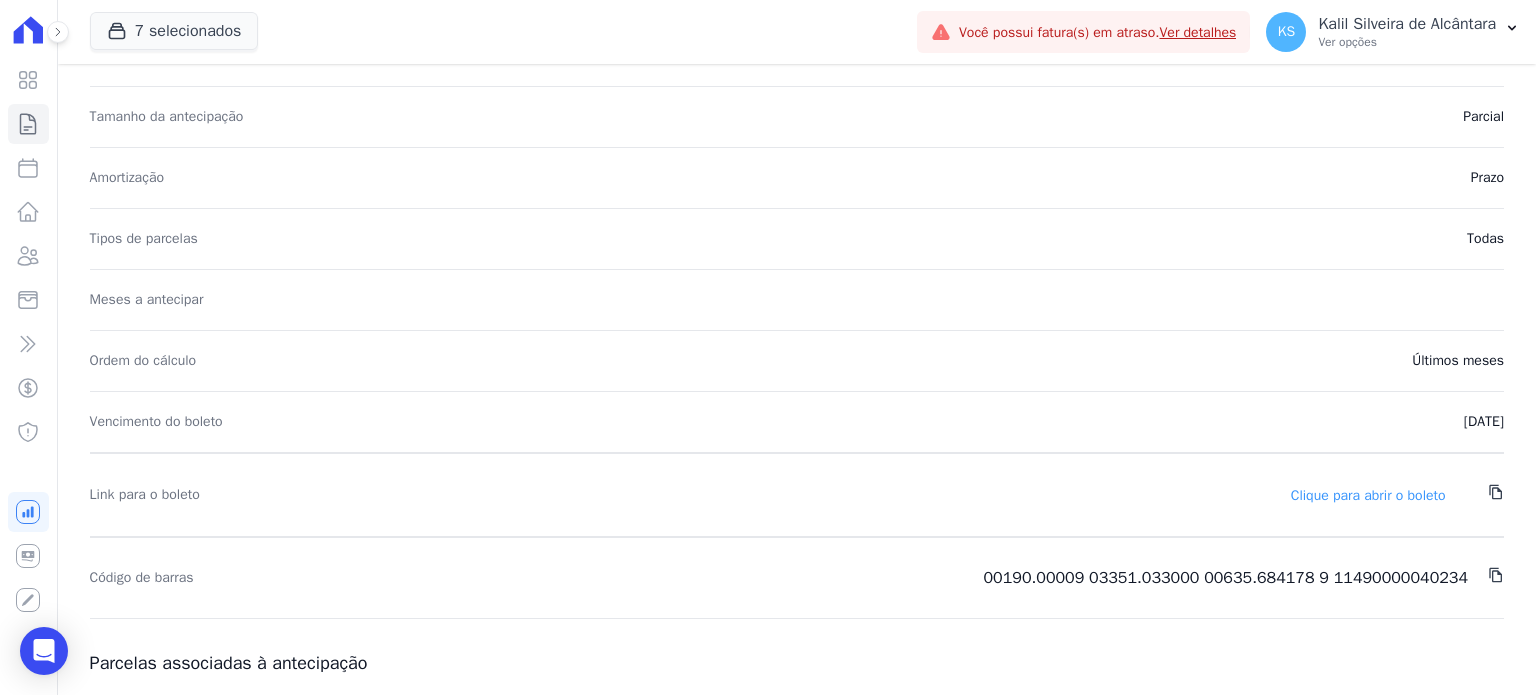 click on "Clique para abrir o boleto" at bounding box center [1368, 495] 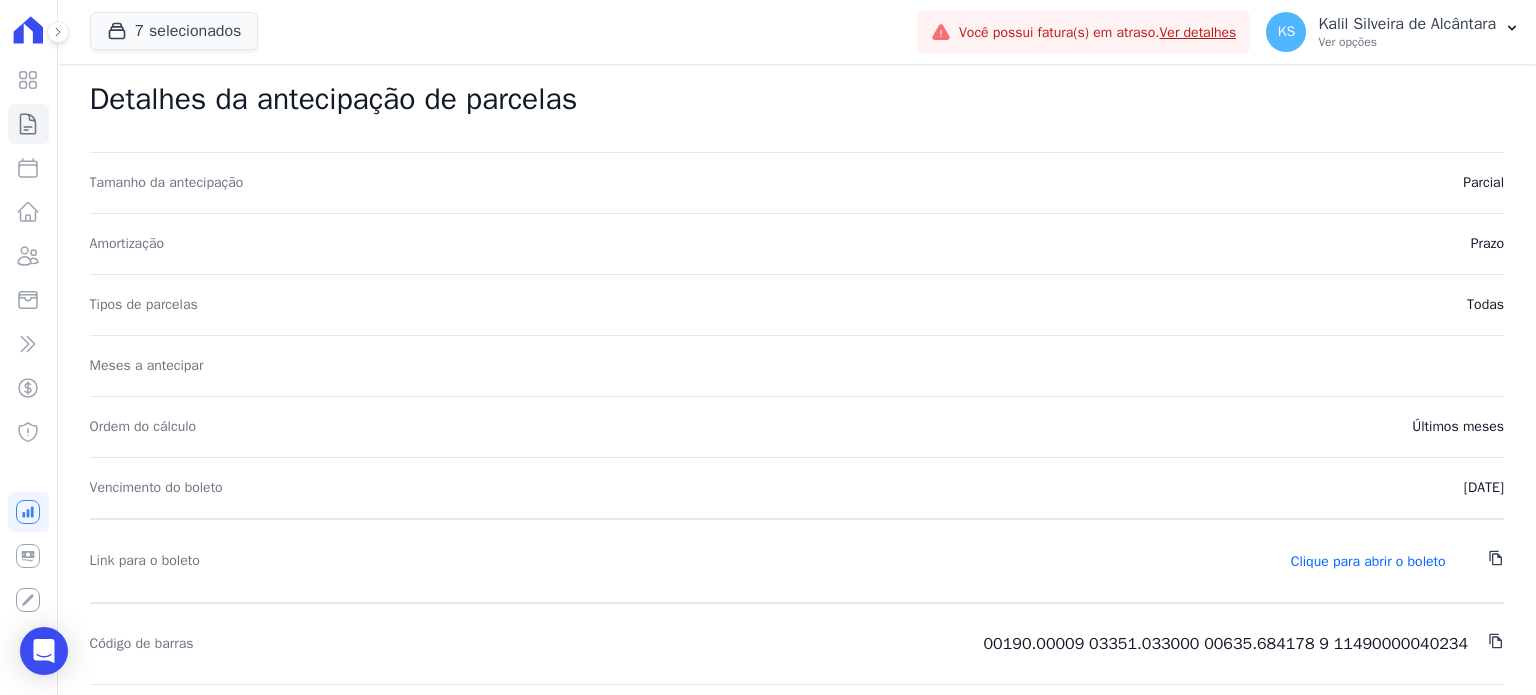 scroll, scrollTop: 0, scrollLeft: 0, axis: both 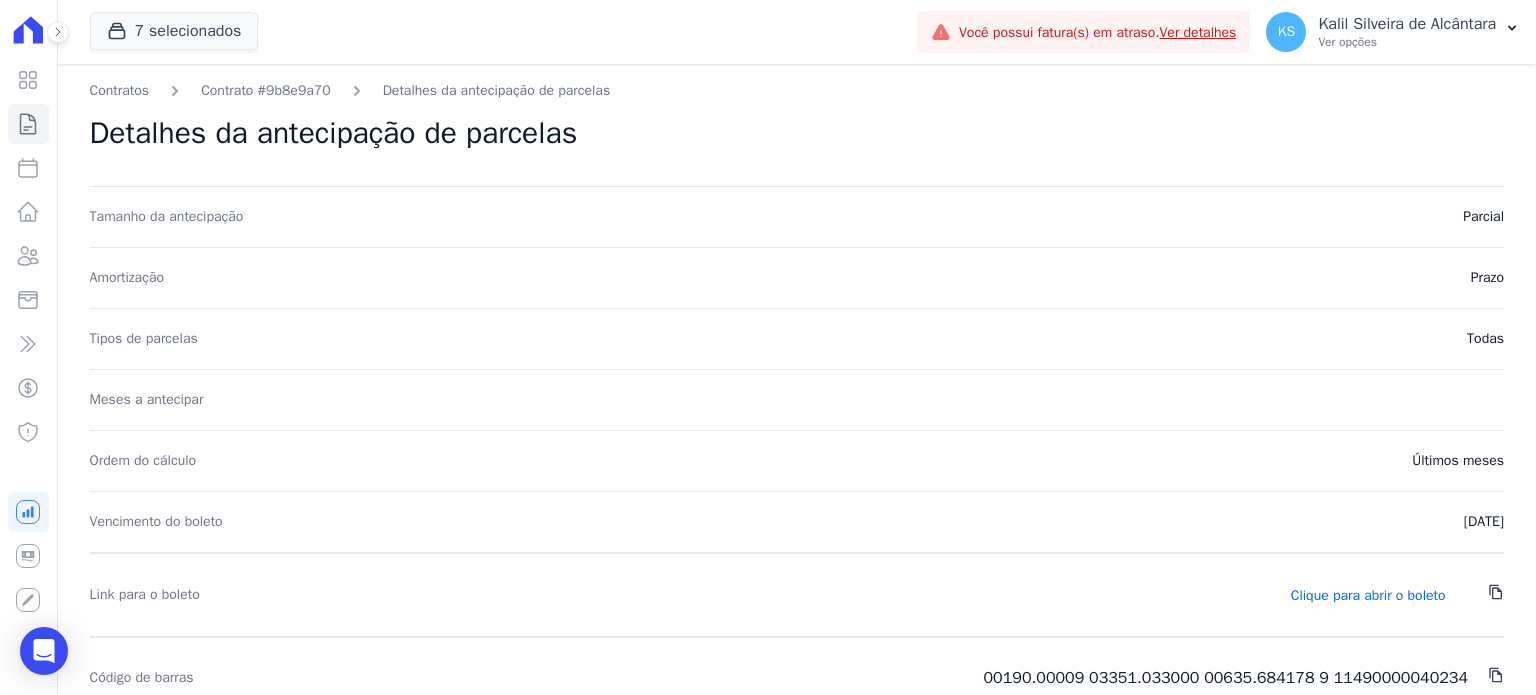 click 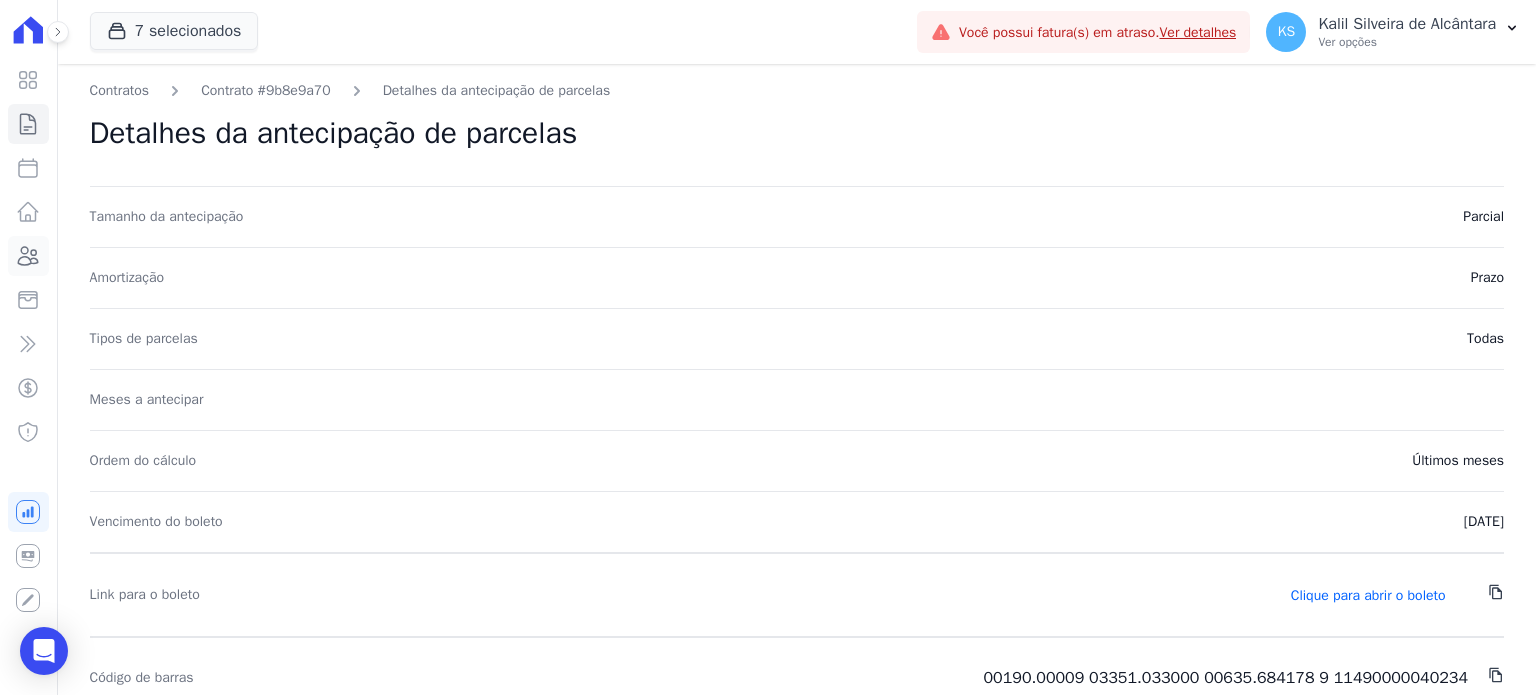 click 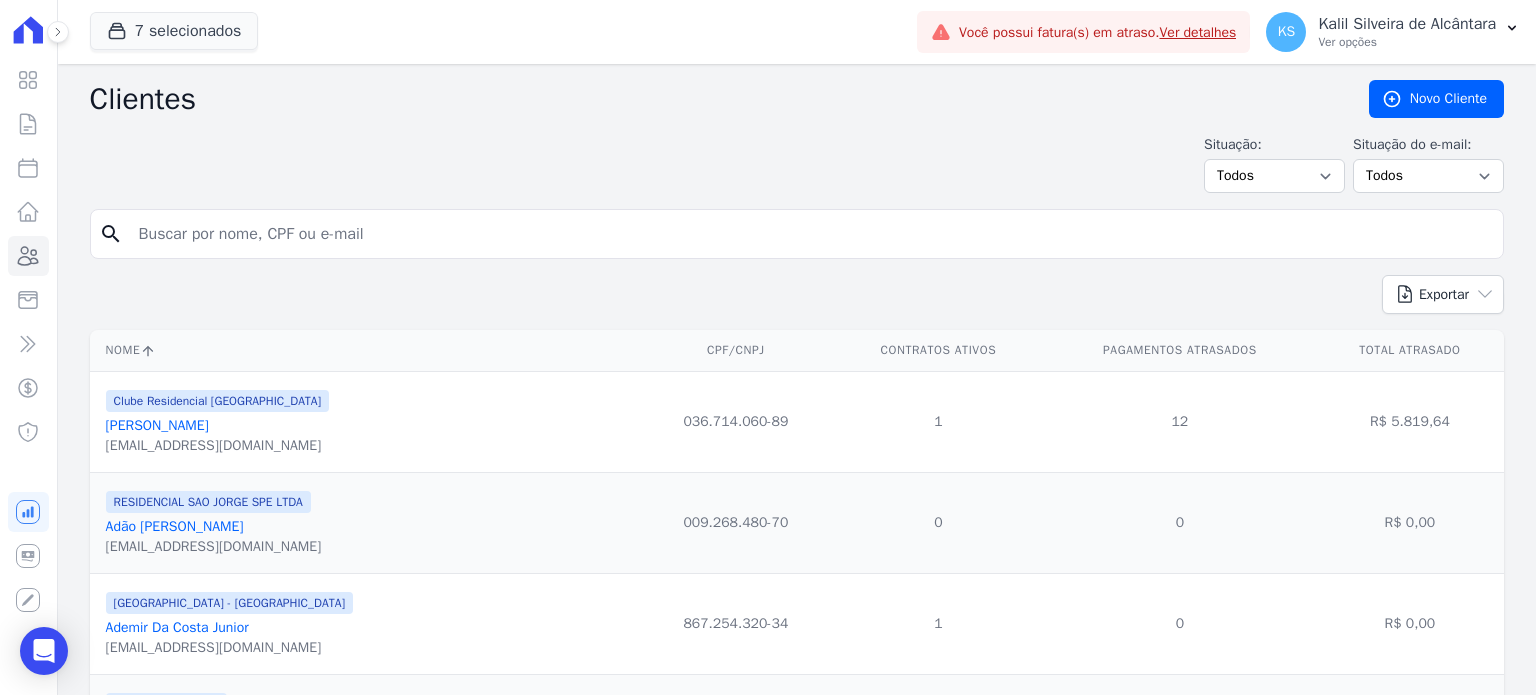 click at bounding box center [811, 234] 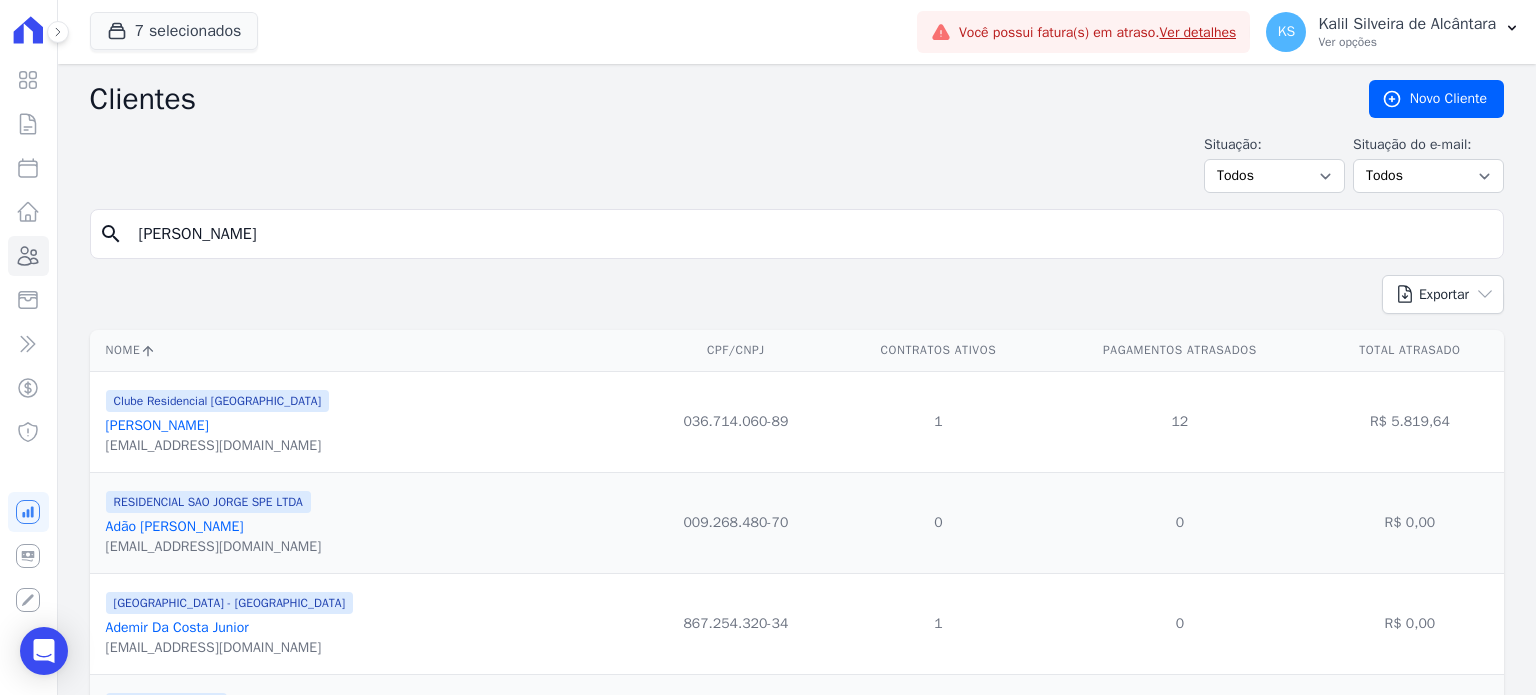 click on "[PERSON_NAME]" at bounding box center (811, 234) 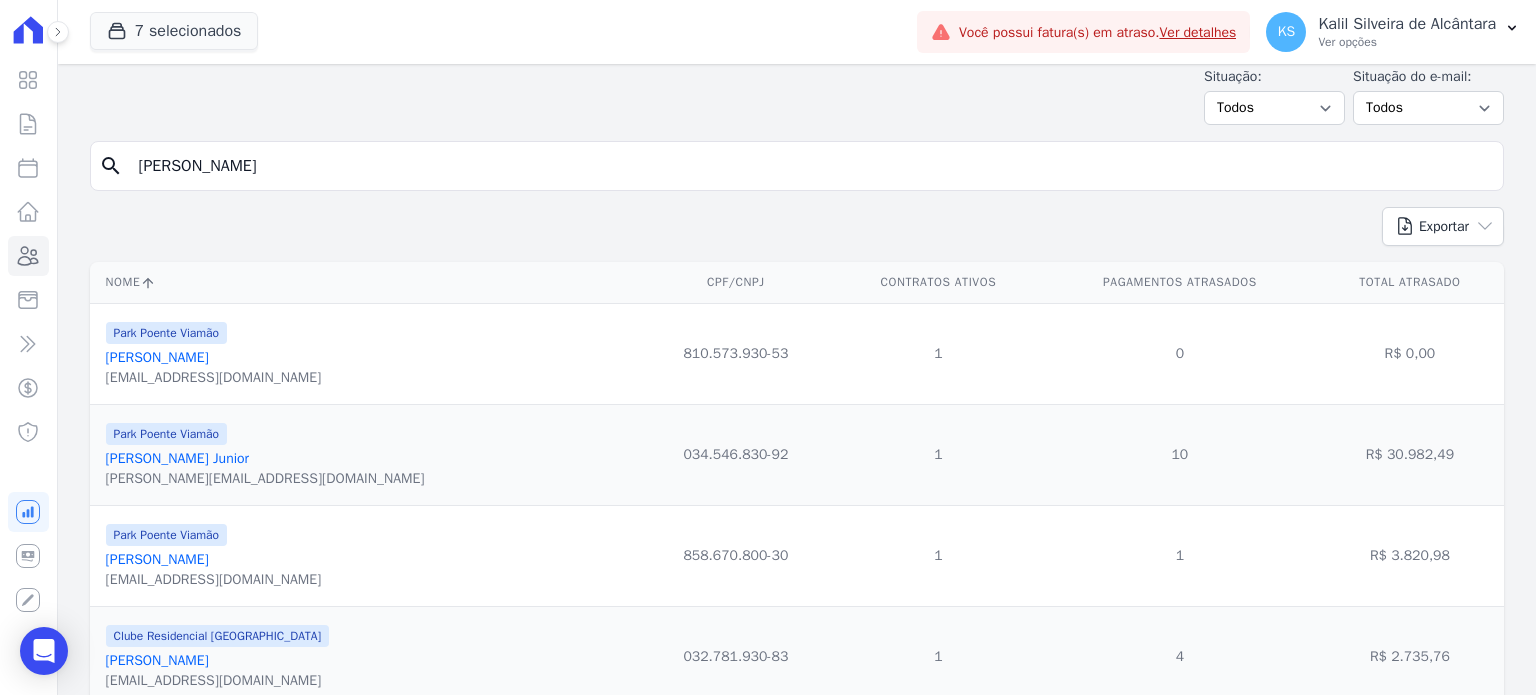 scroll, scrollTop: 143, scrollLeft: 0, axis: vertical 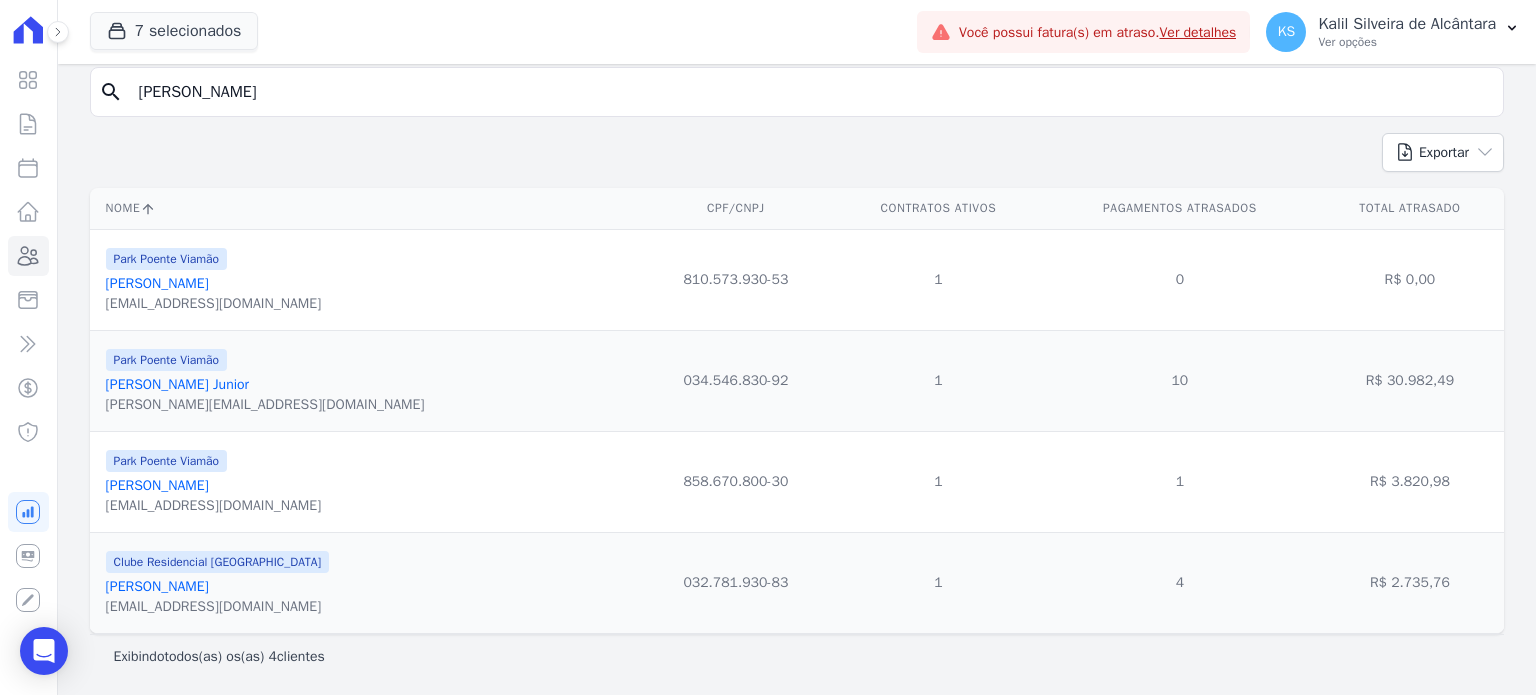 click on "[PERSON_NAME]" at bounding box center [157, 485] 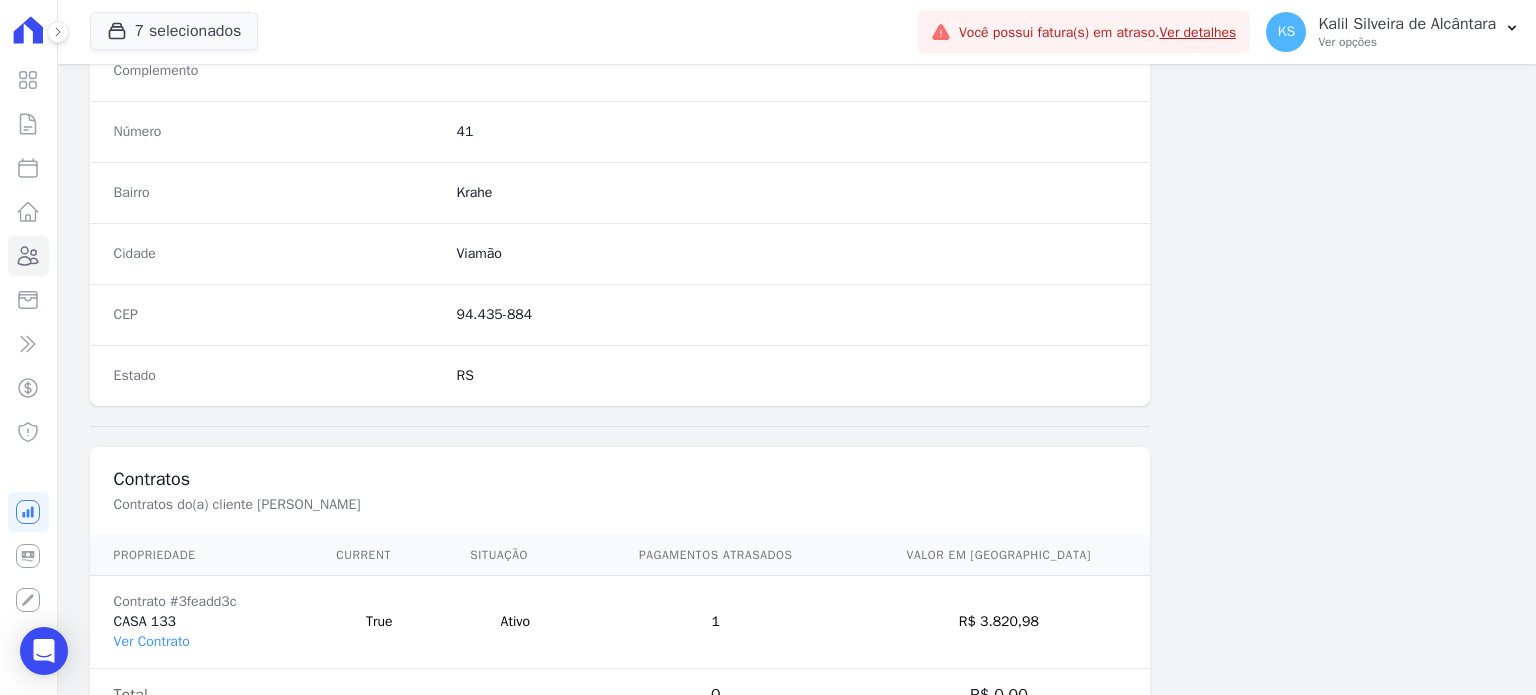 scroll, scrollTop: 1169, scrollLeft: 0, axis: vertical 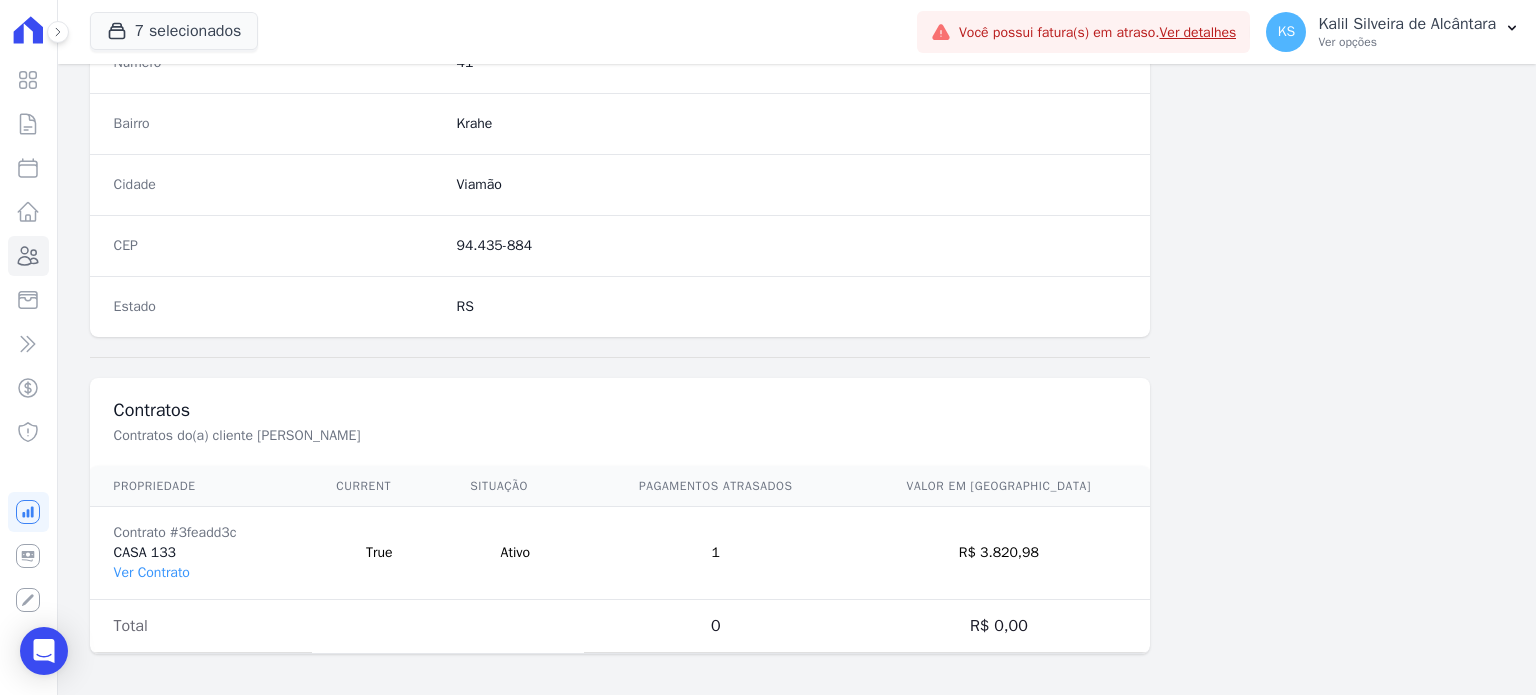 click on "Contrato #3feadd3c
CASA 133
Ver Contrato" at bounding box center (201, 553) 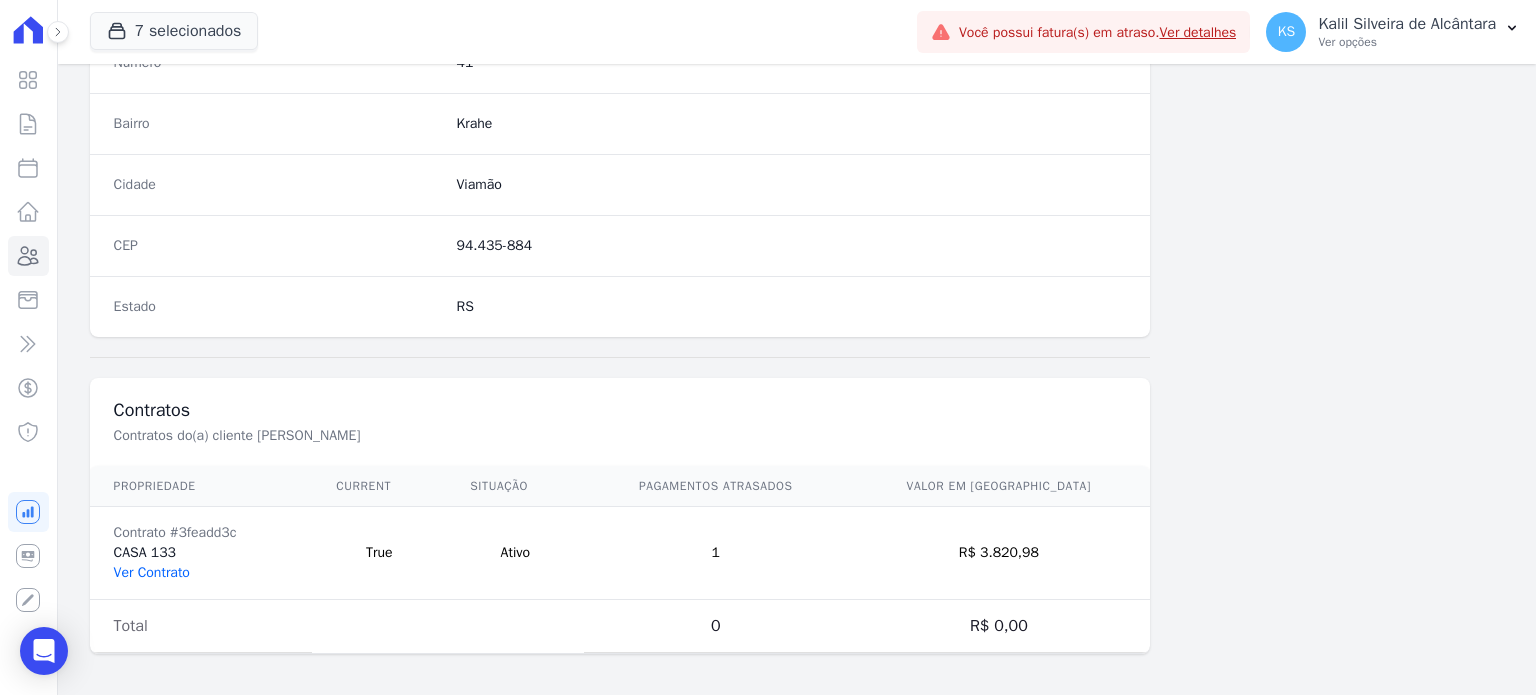 click on "Ver Contrato" at bounding box center [152, 572] 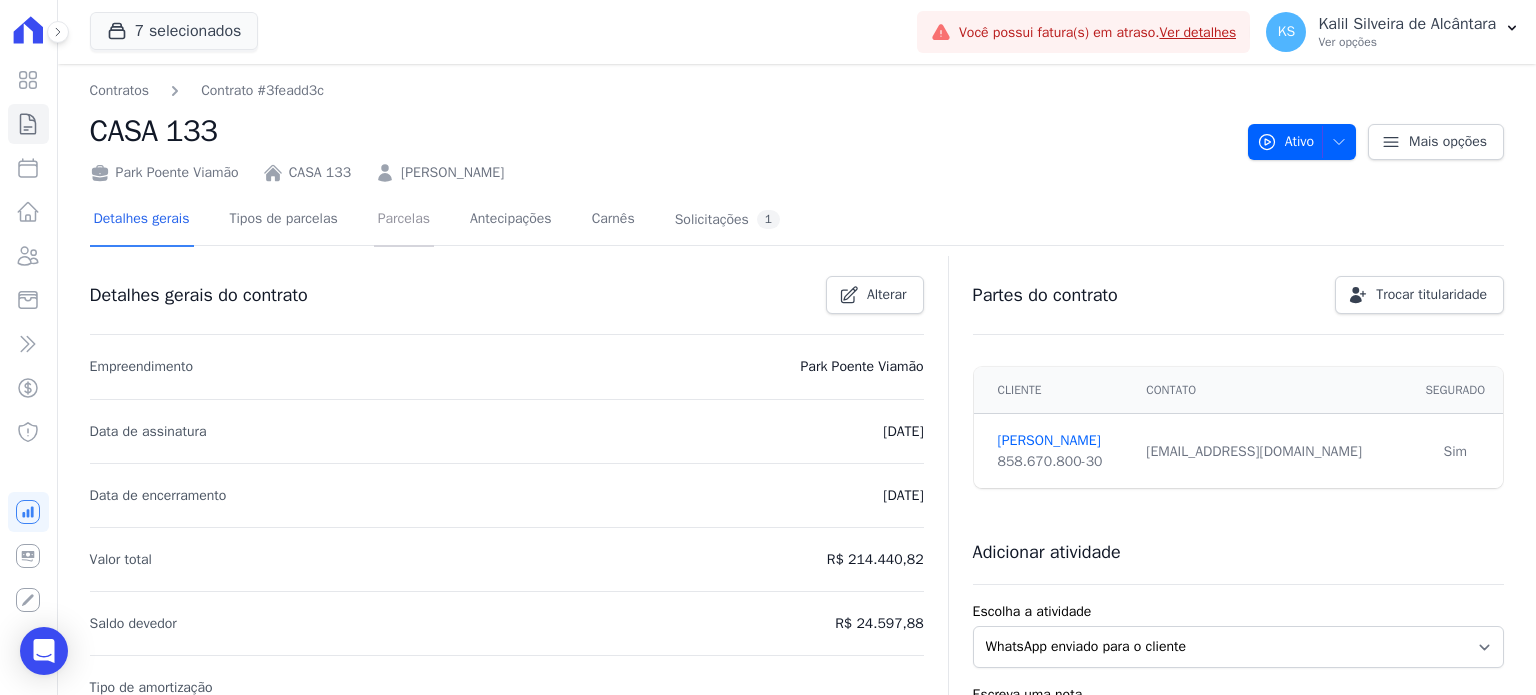 click on "Parcelas" at bounding box center [404, 220] 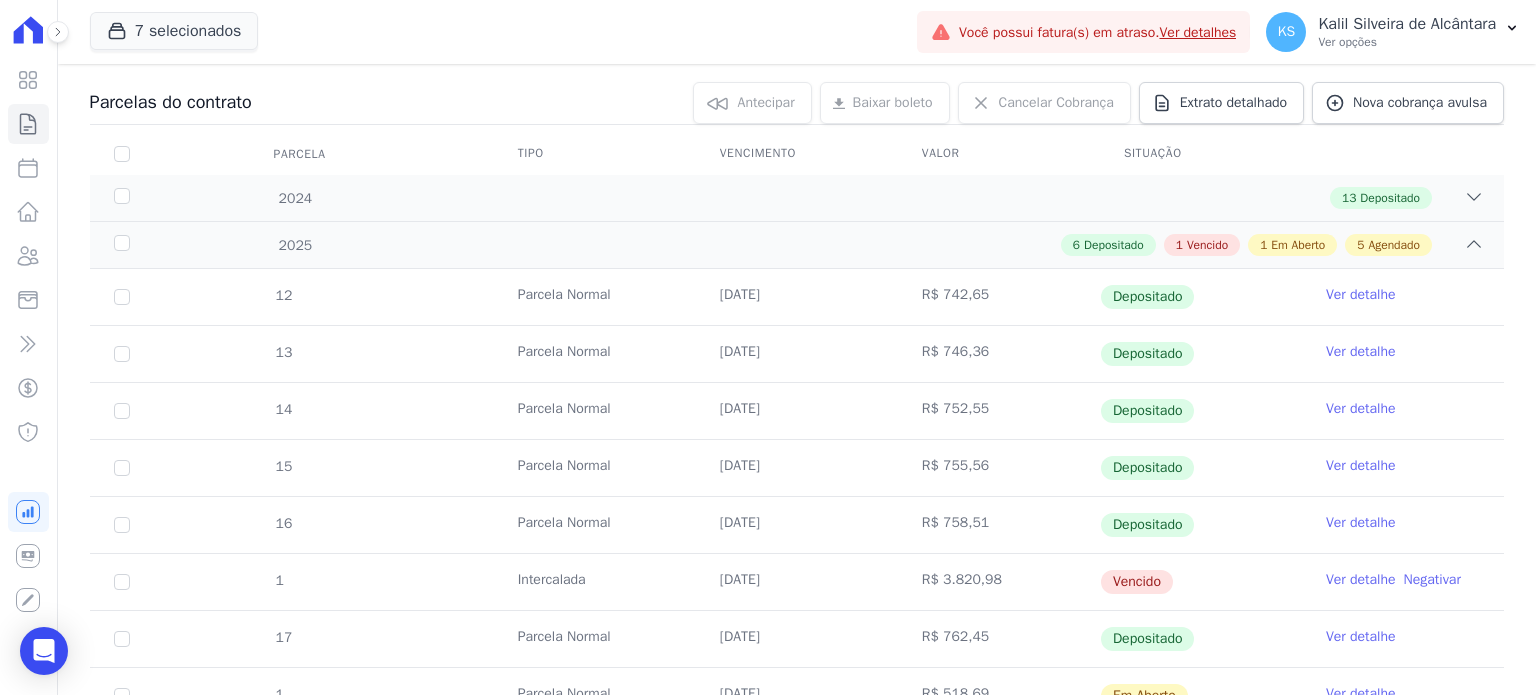 scroll, scrollTop: 400, scrollLeft: 0, axis: vertical 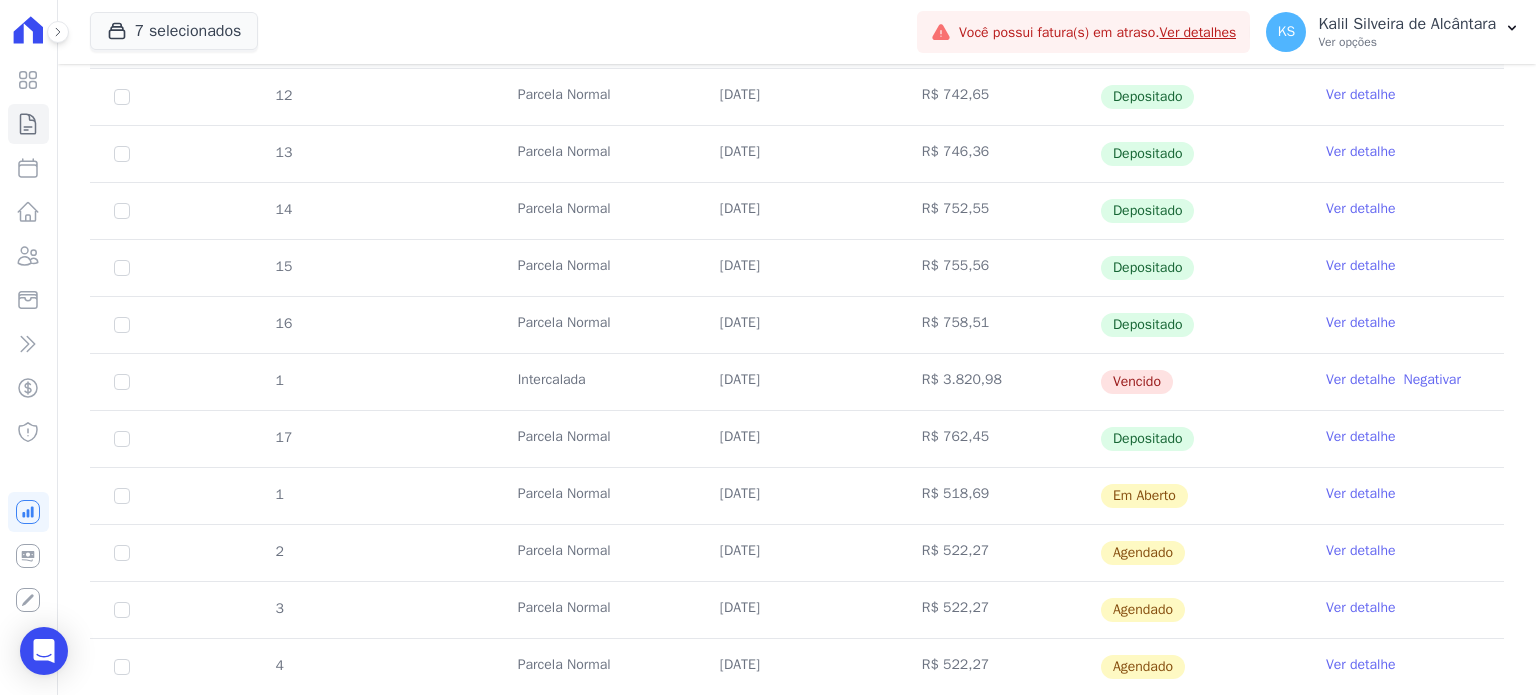 click on "Ver detalhe" at bounding box center [1361, 380] 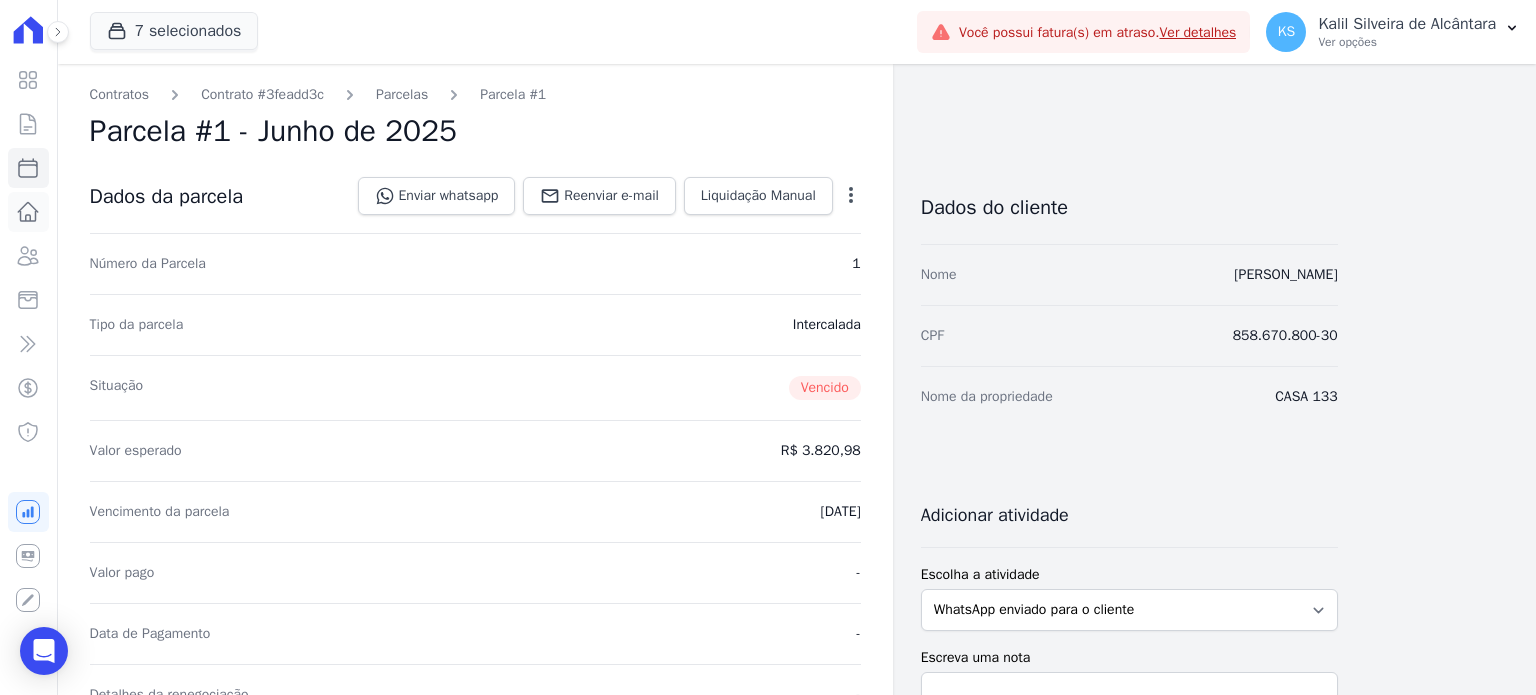 click 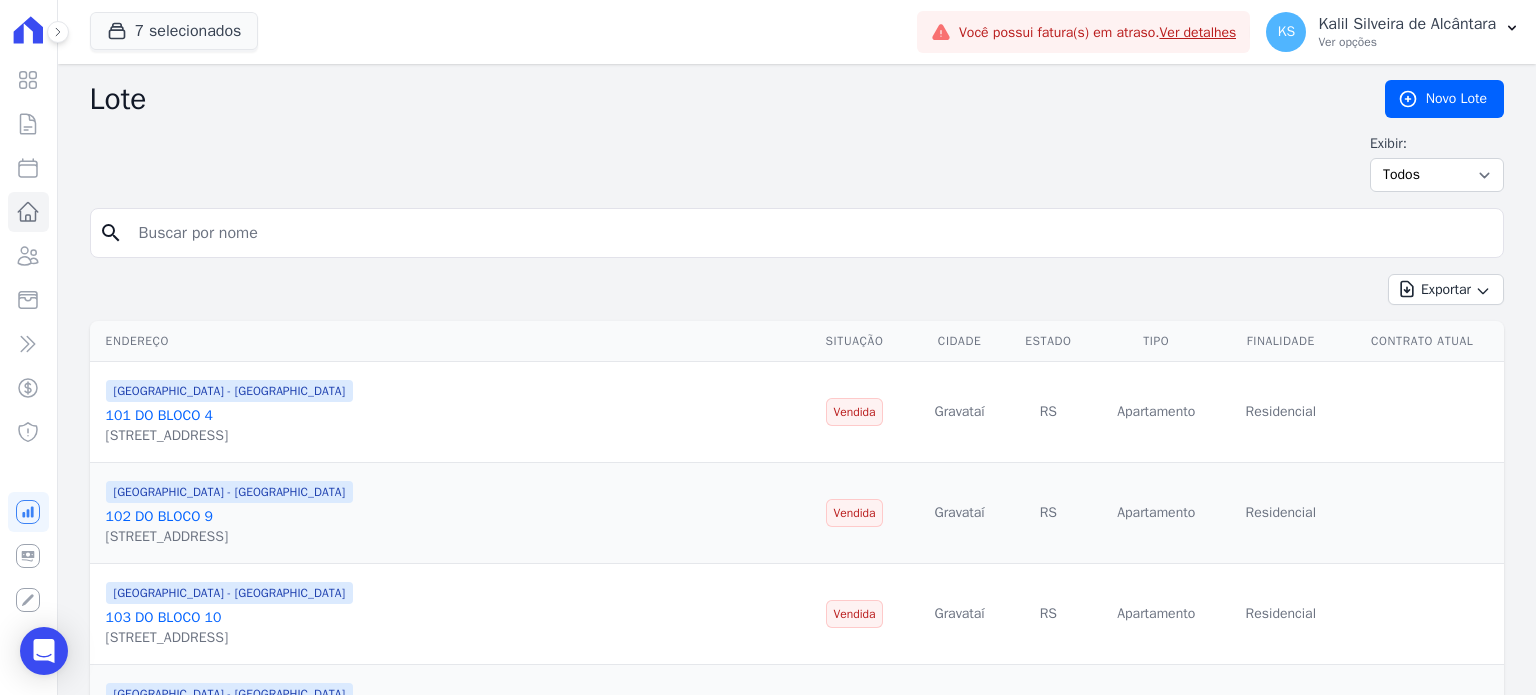 click 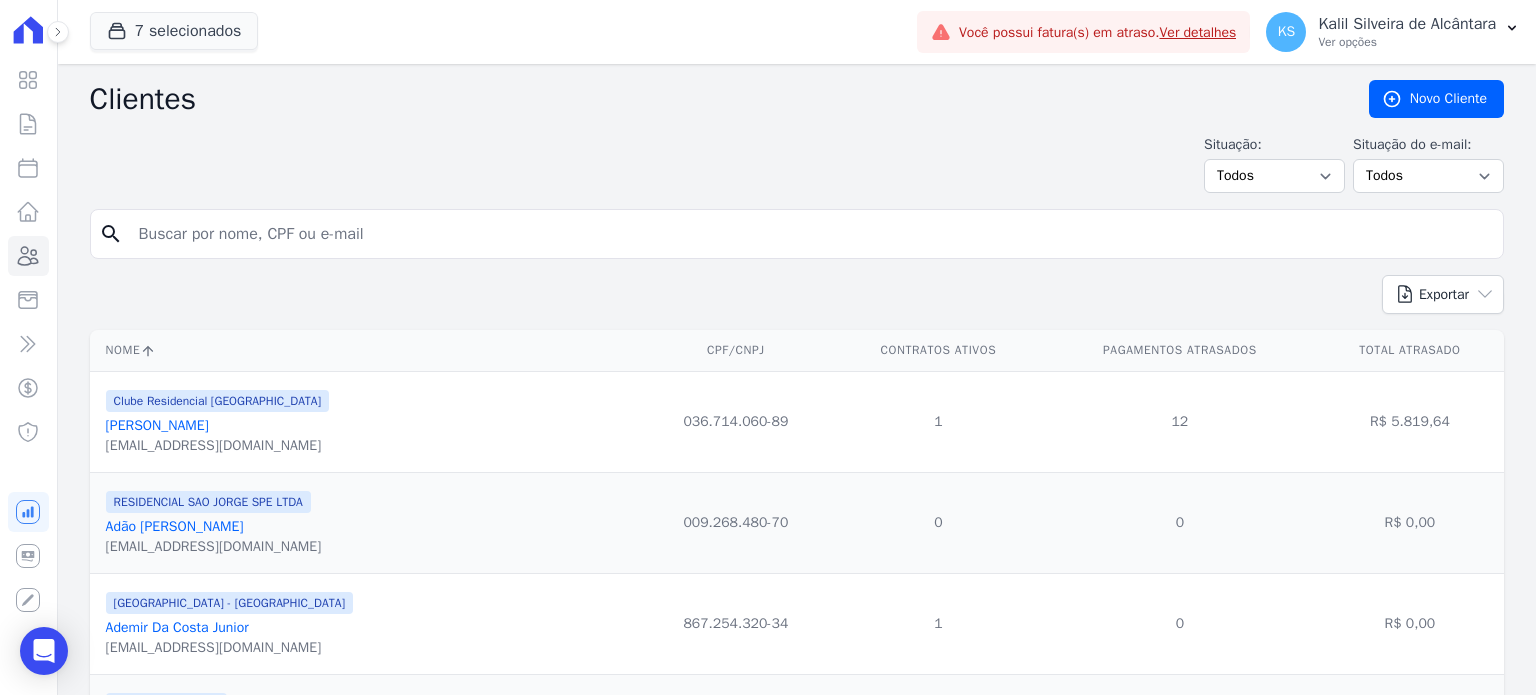 click at bounding box center [811, 234] 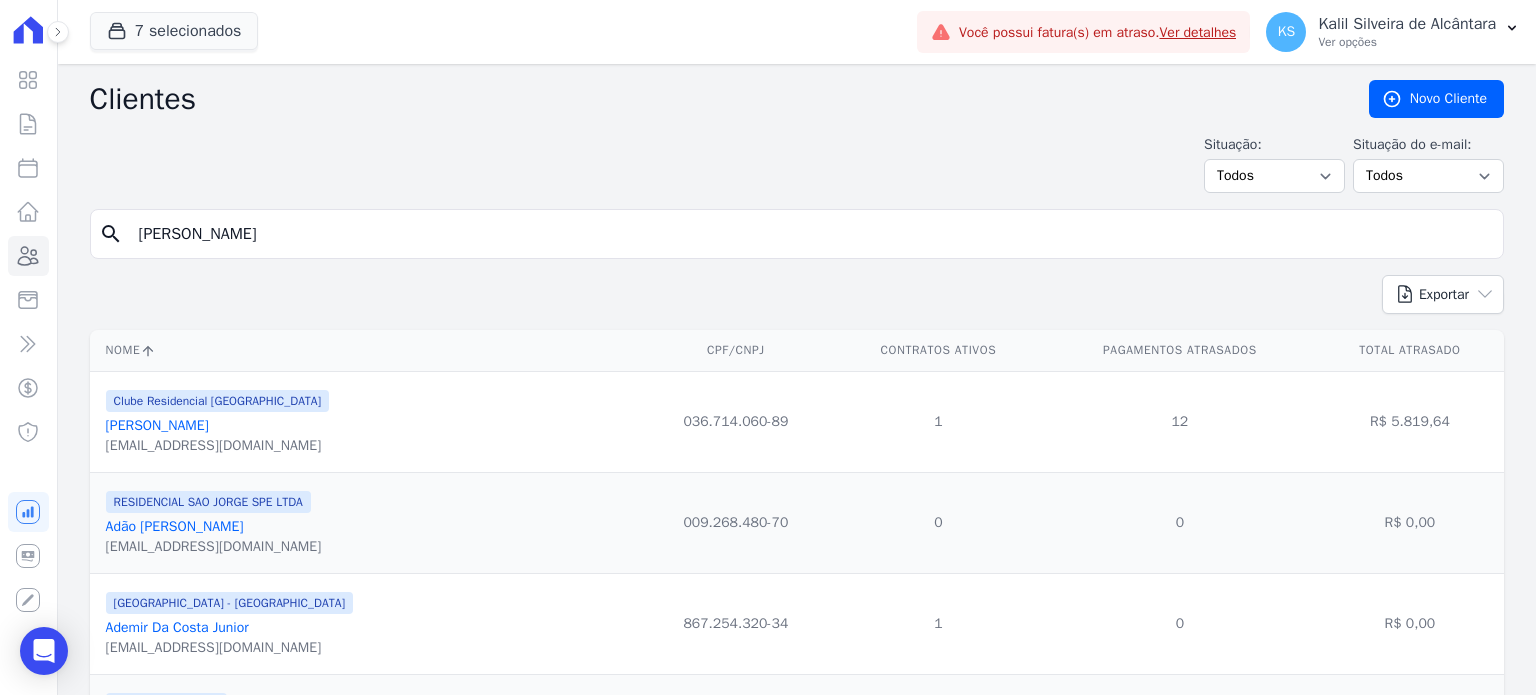 type on "[DEMOGRAPHIC_DATA][PERSON_NAME]" 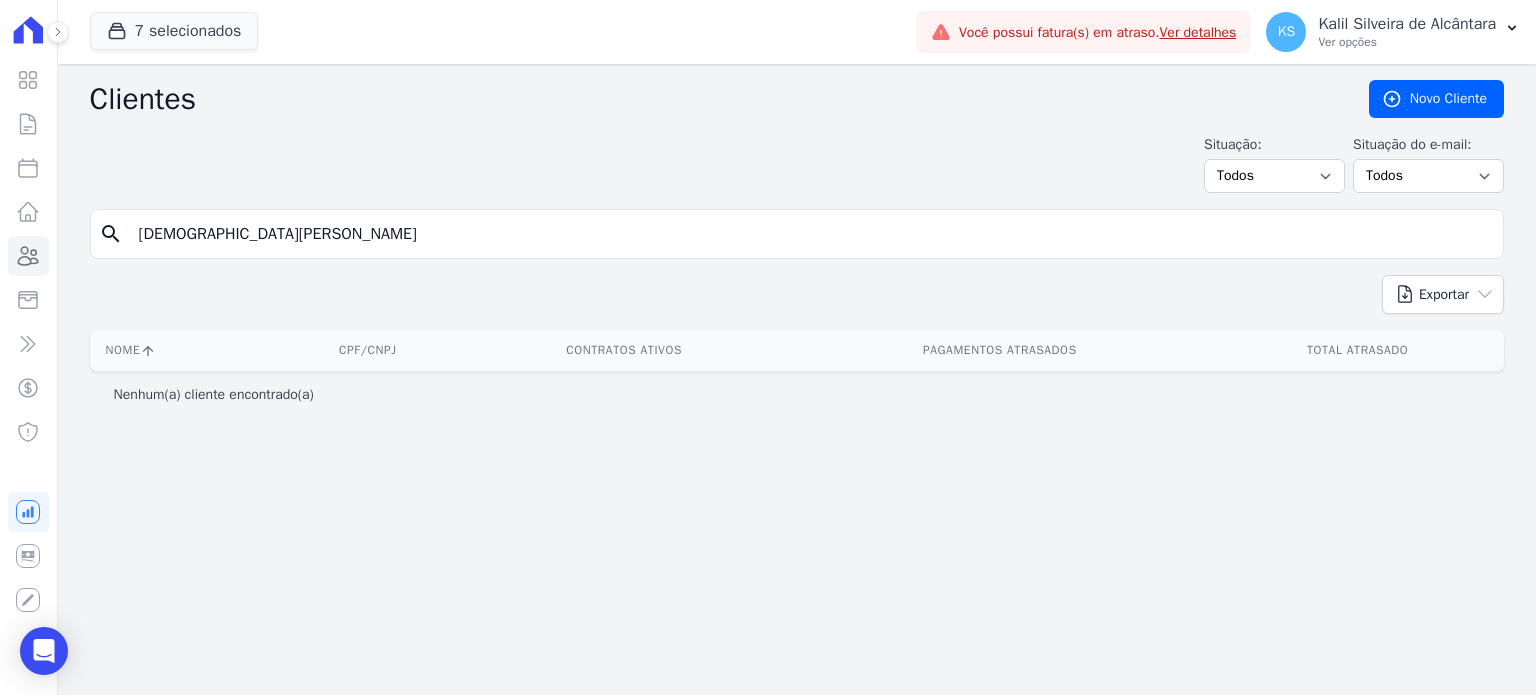 drag, startPoint x: 841, startPoint y: 254, endPoint x: 0, endPoint y: 205, distance: 842.4263 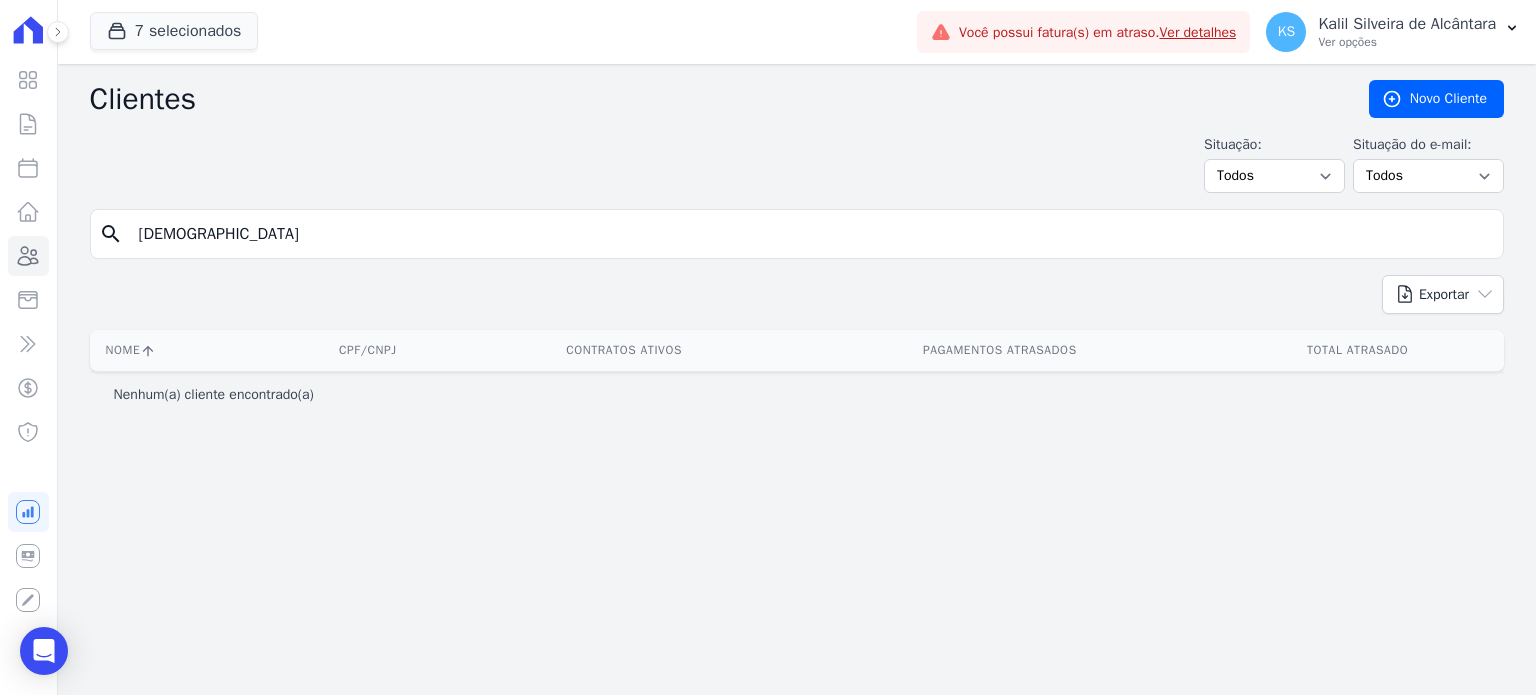 type on "[DEMOGRAPHIC_DATA]" 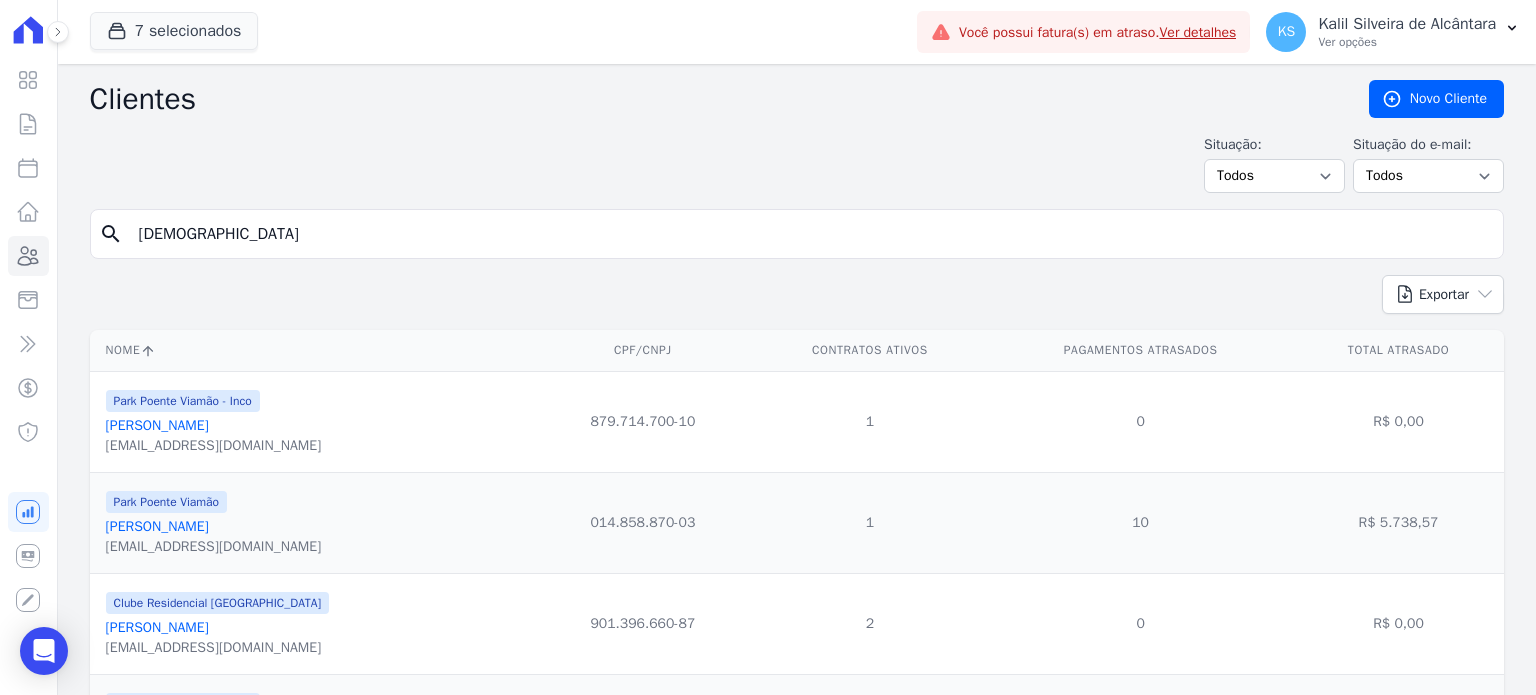click on "[PERSON_NAME]" at bounding box center (157, 526) 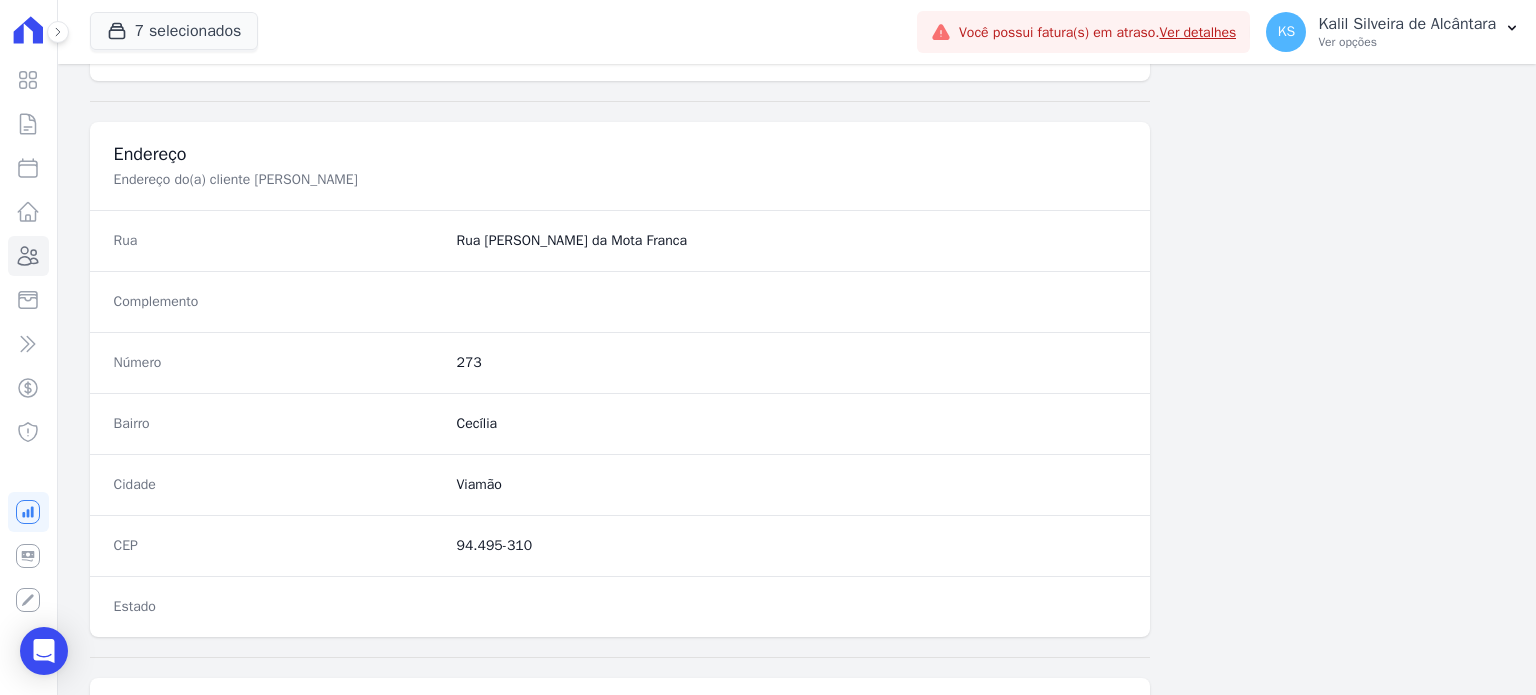 scroll, scrollTop: 1169, scrollLeft: 0, axis: vertical 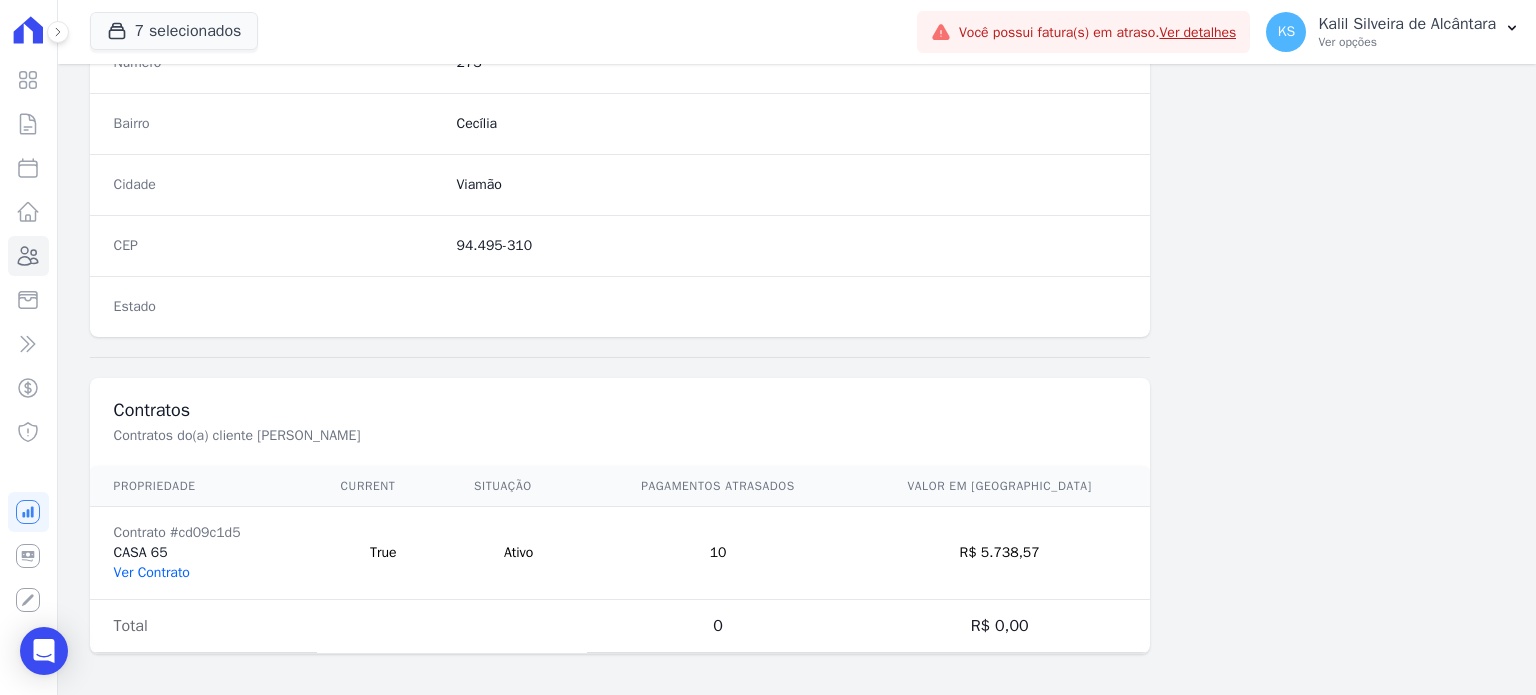 click on "Ver Contrato" at bounding box center (152, 572) 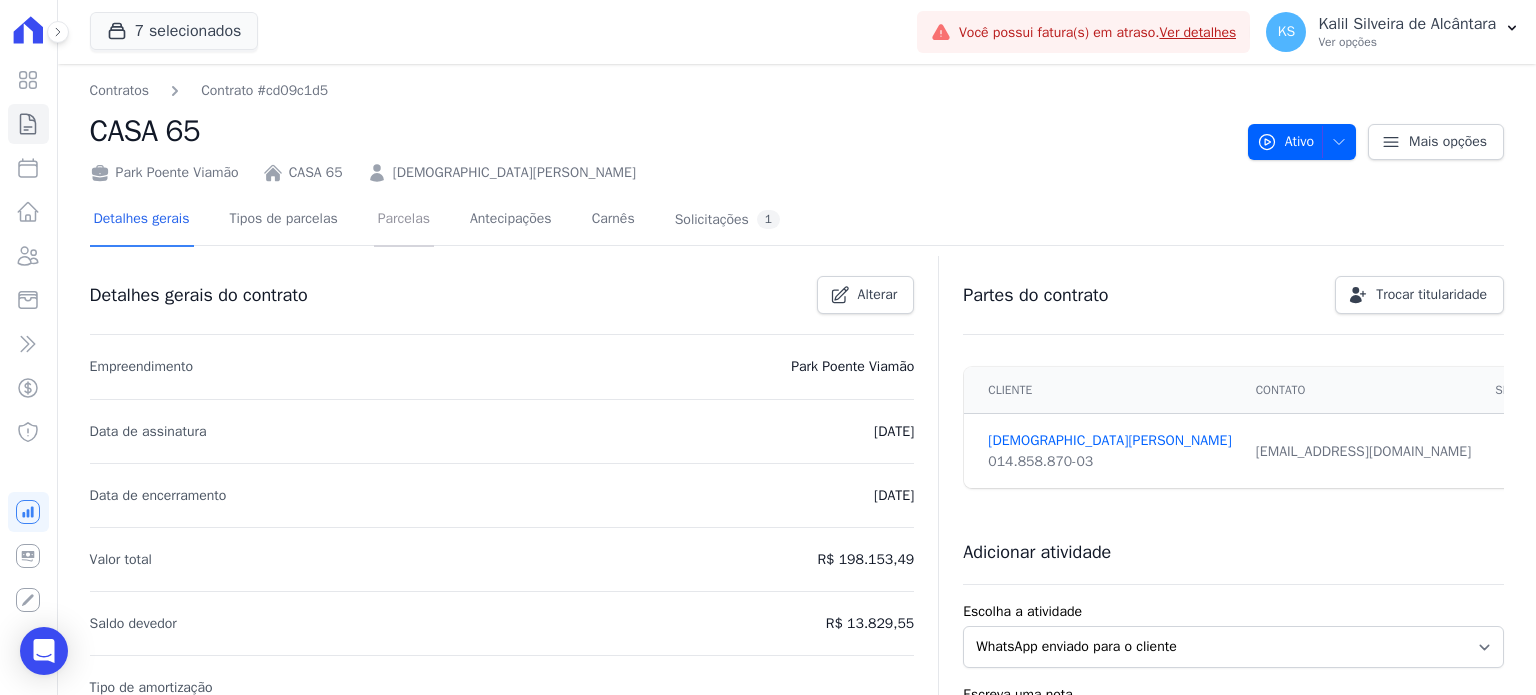 click on "Parcelas" at bounding box center [404, 220] 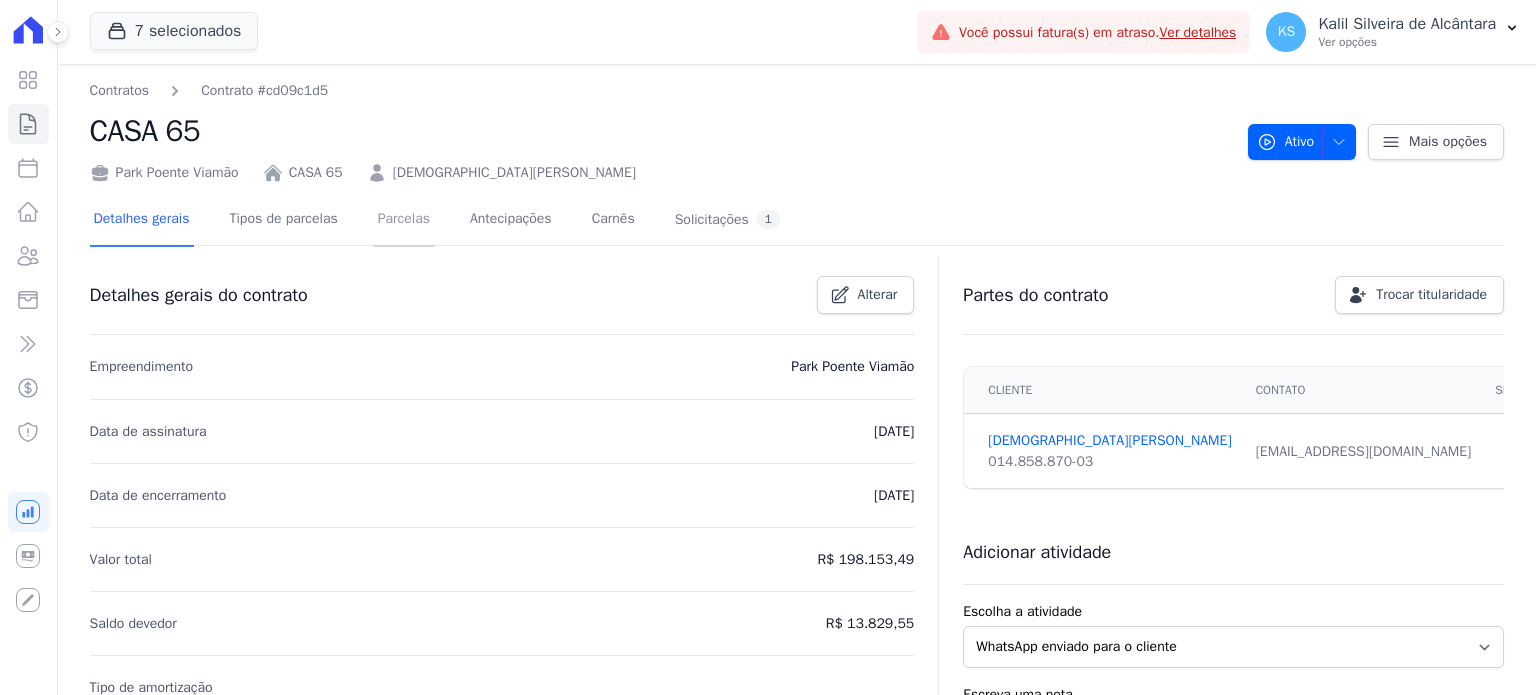 click on "Parcelas" at bounding box center (404, 220) 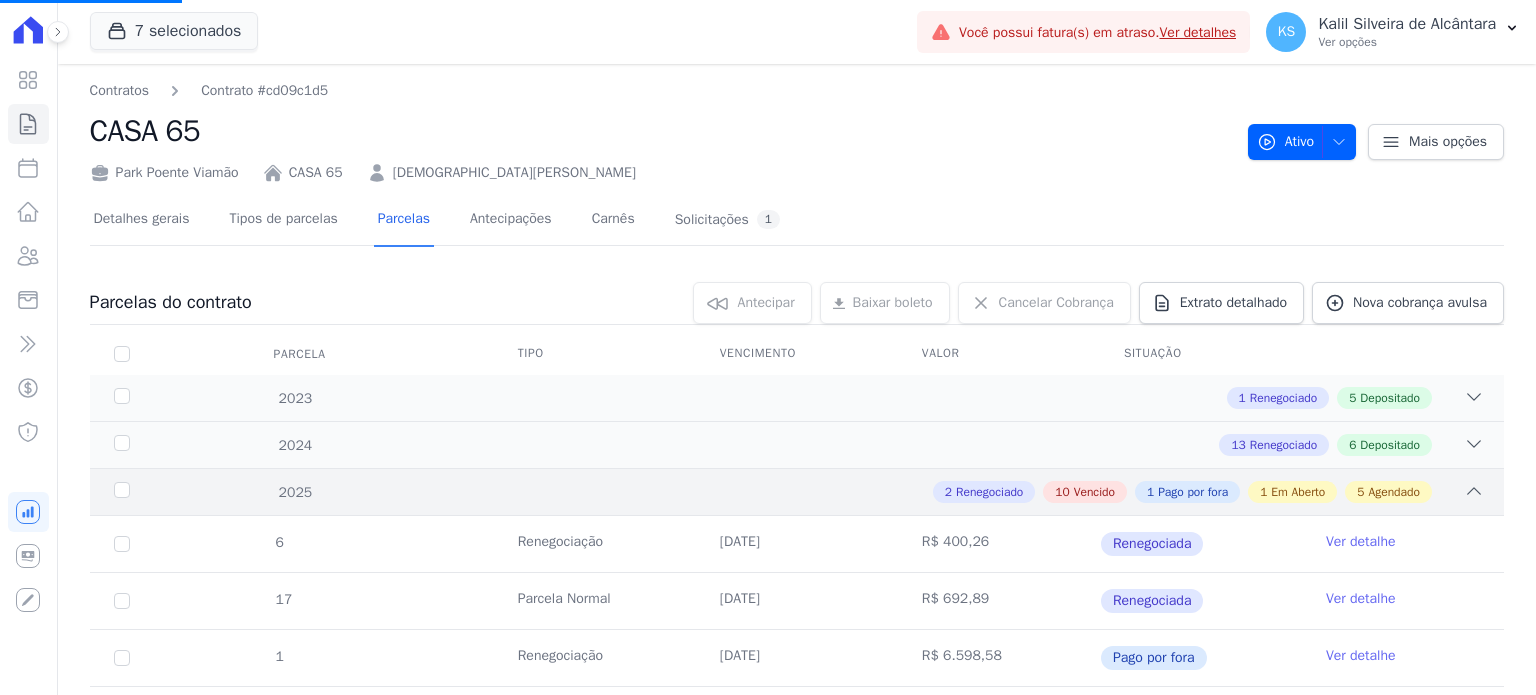scroll, scrollTop: 0, scrollLeft: 0, axis: both 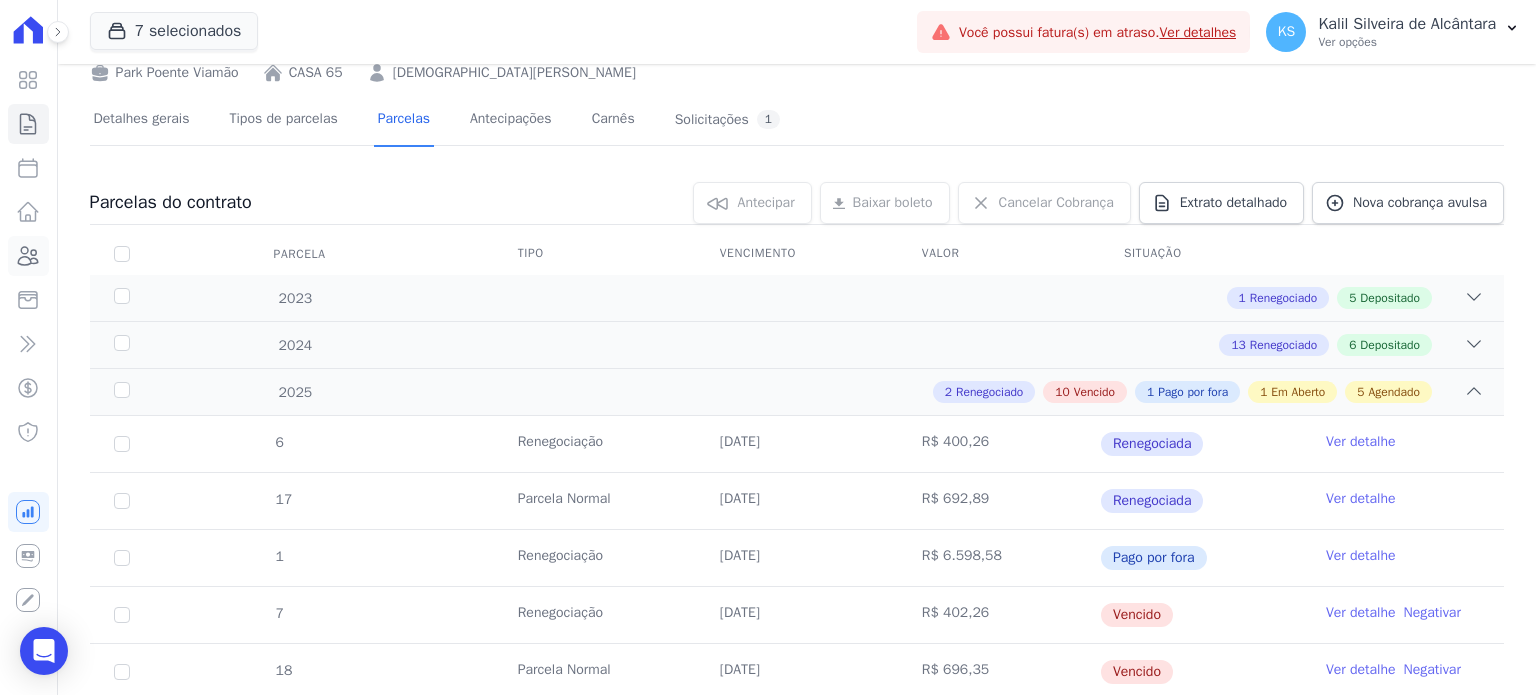 click on "Clientes" at bounding box center [28, 256] 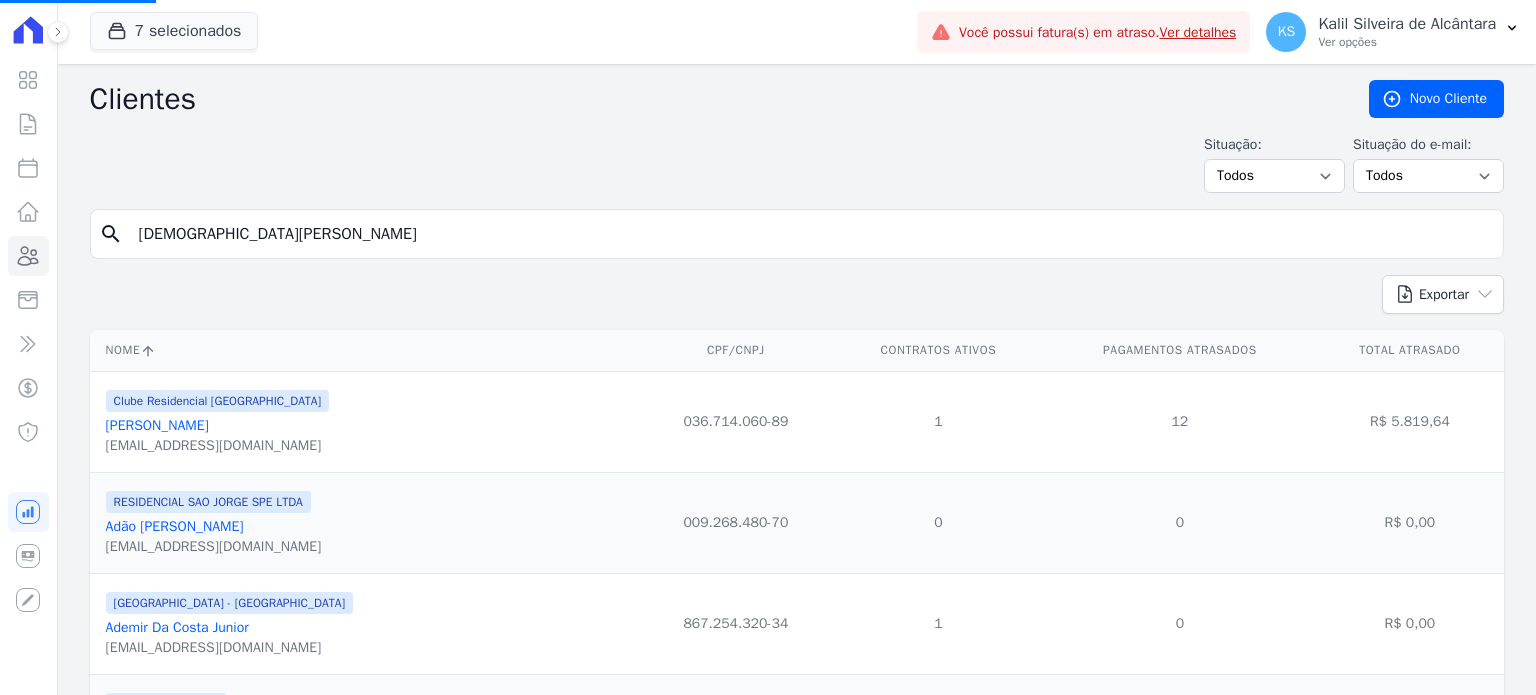 drag, startPoint x: 309, startPoint y: 220, endPoint x: 302, endPoint y: 230, distance: 12.206555 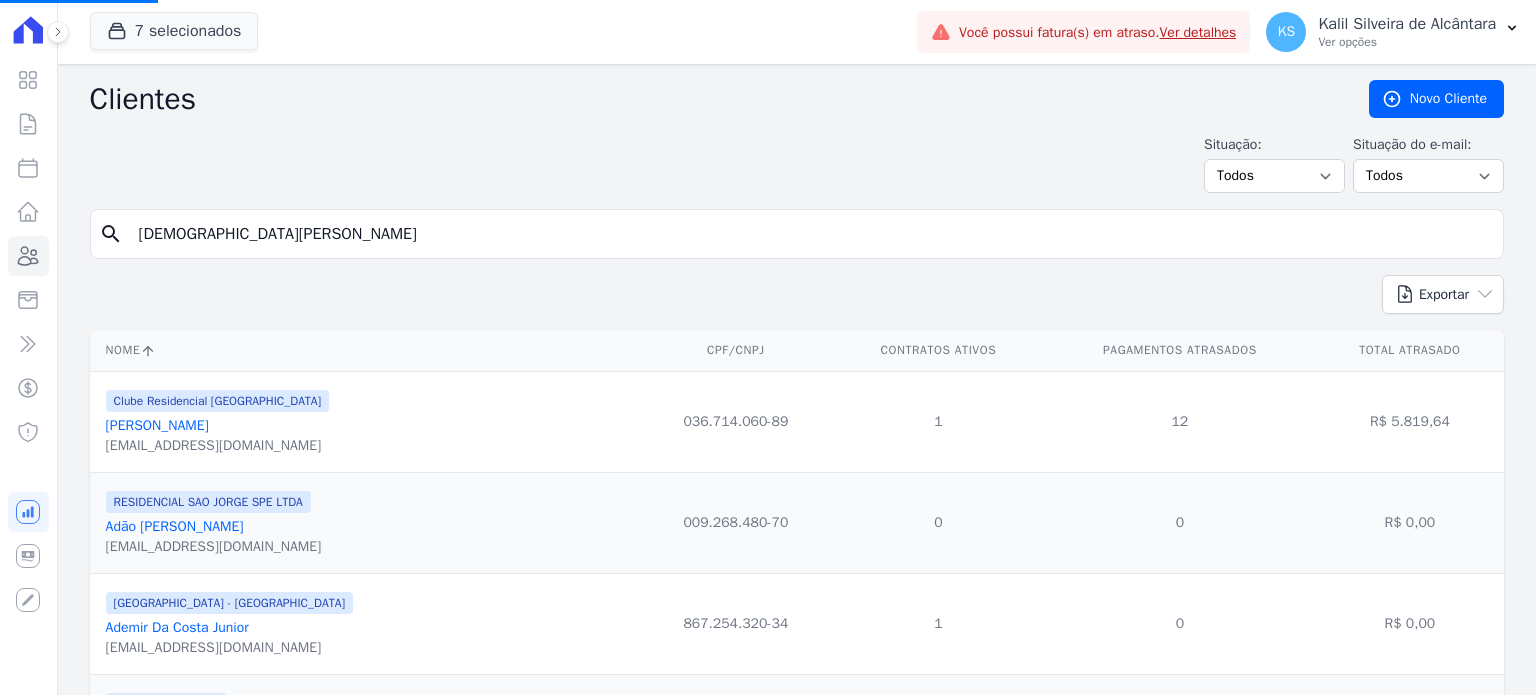 drag, startPoint x: 302, startPoint y: 230, endPoint x: 0, endPoint y: 175, distance: 306.96744 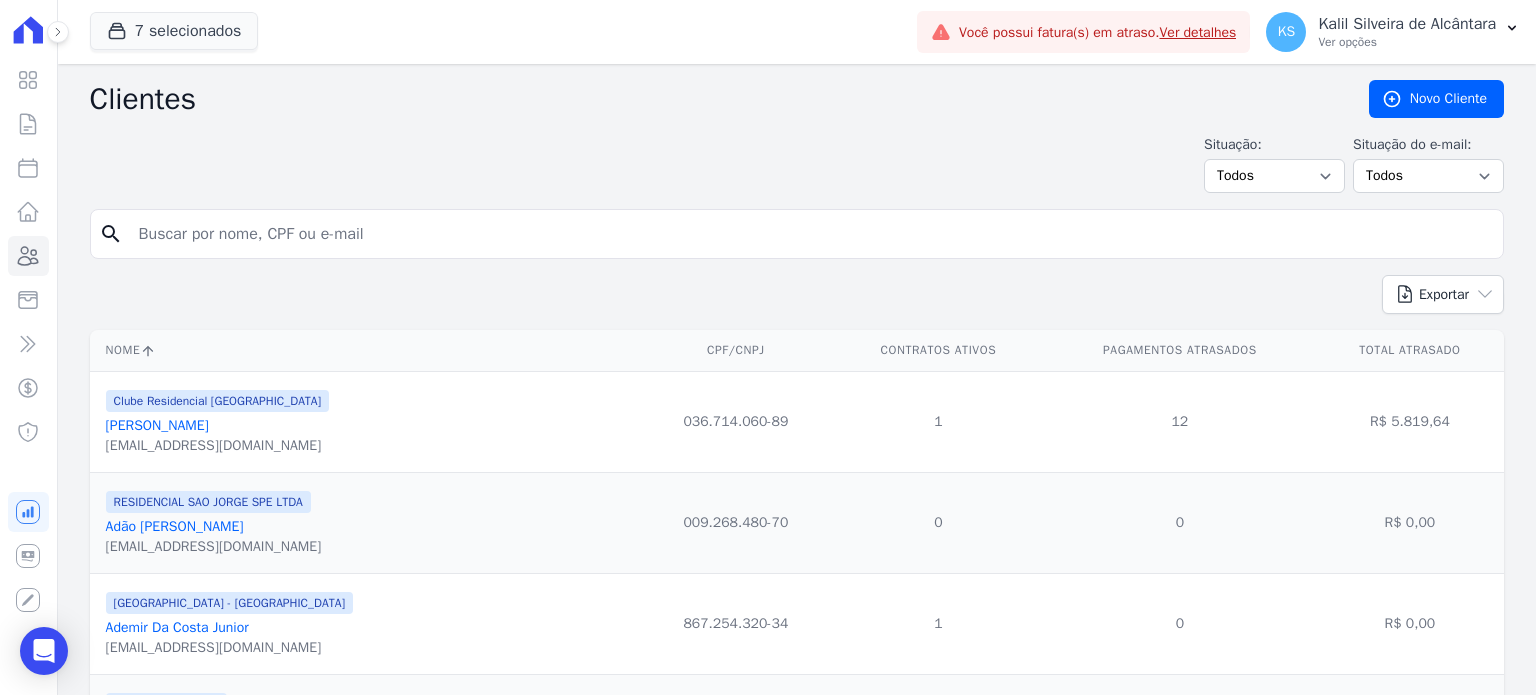 click at bounding box center (811, 234) 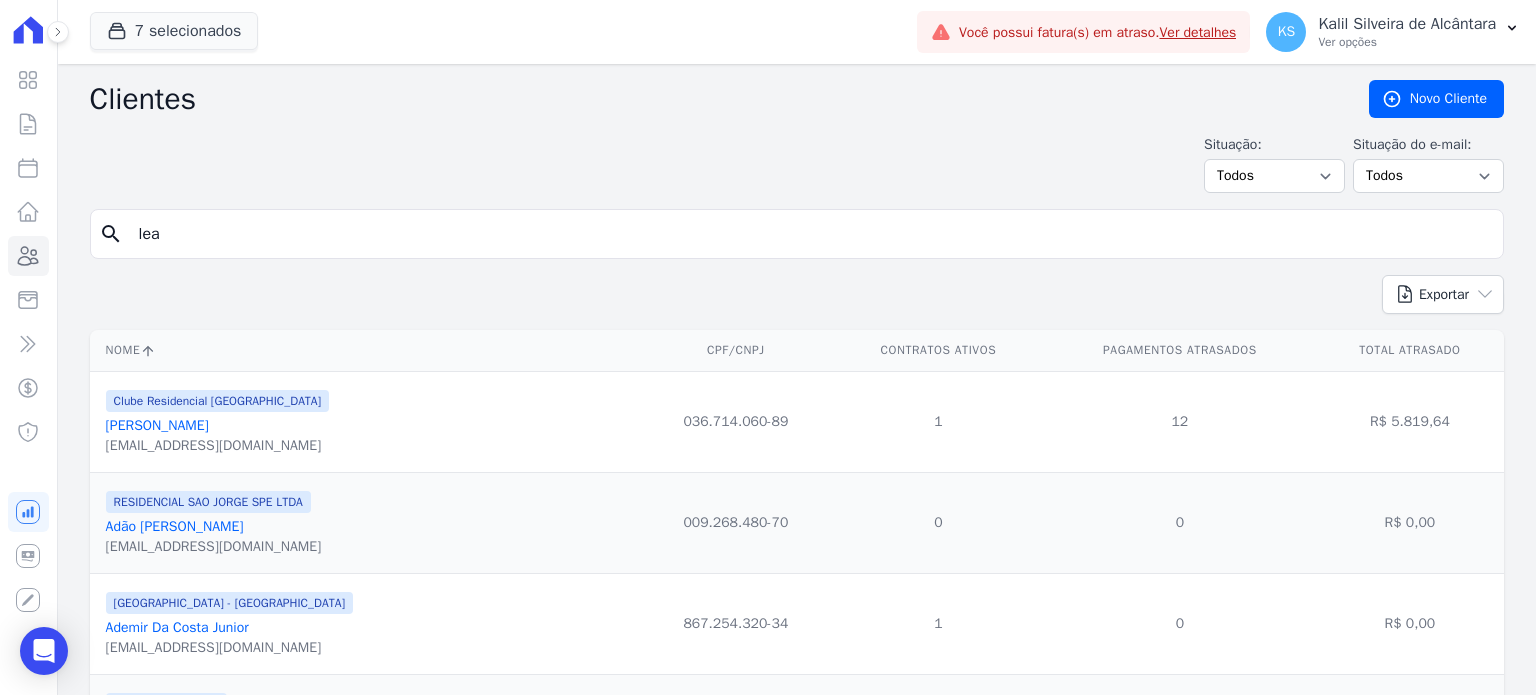 type on "[PERSON_NAME]" 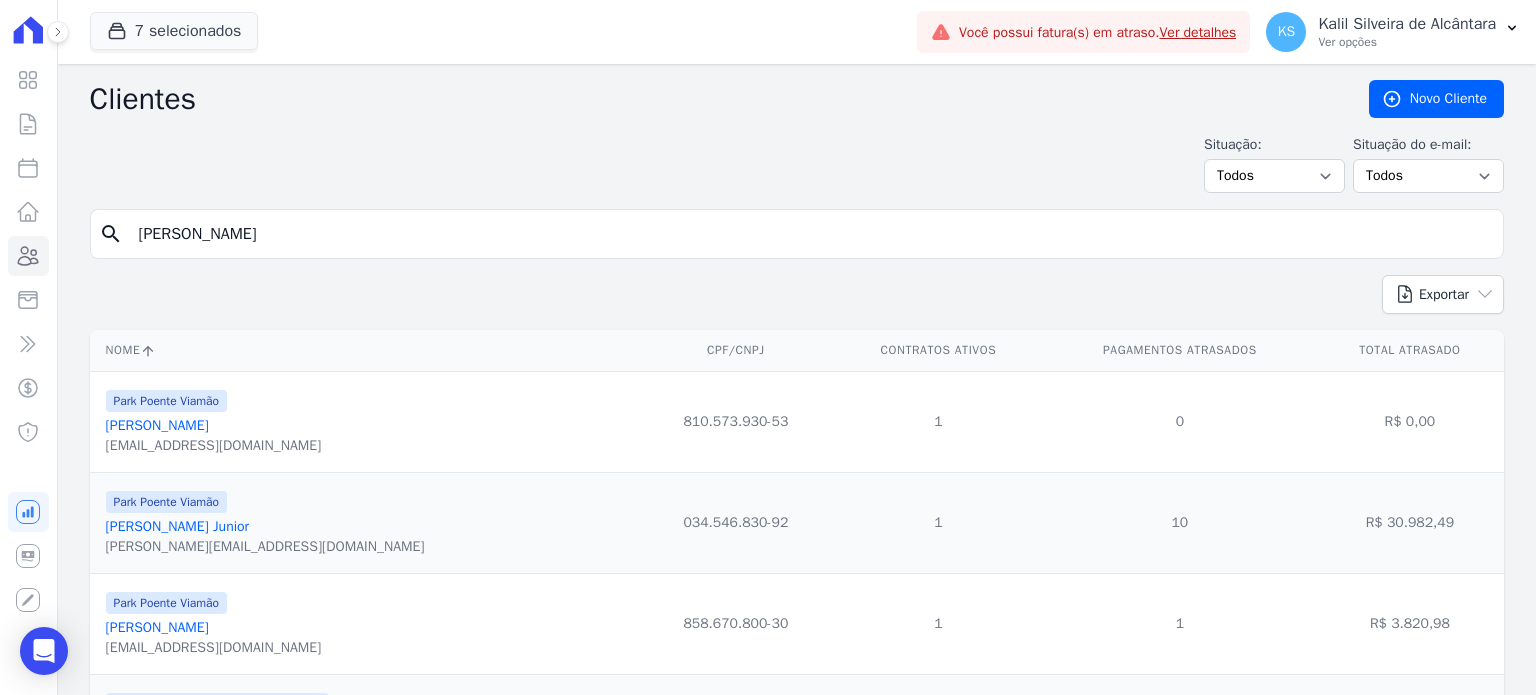 scroll, scrollTop: 100, scrollLeft: 0, axis: vertical 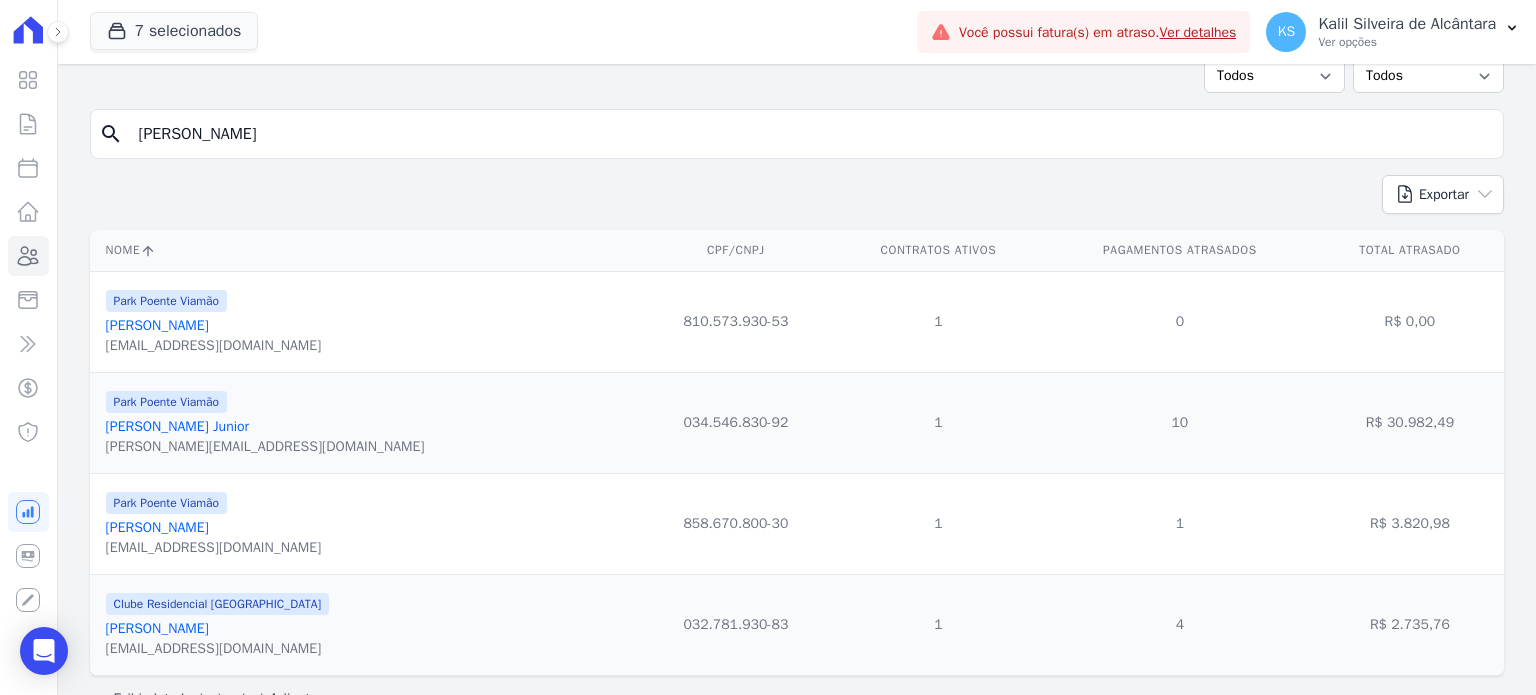 click on "[PERSON_NAME]" at bounding box center (157, 527) 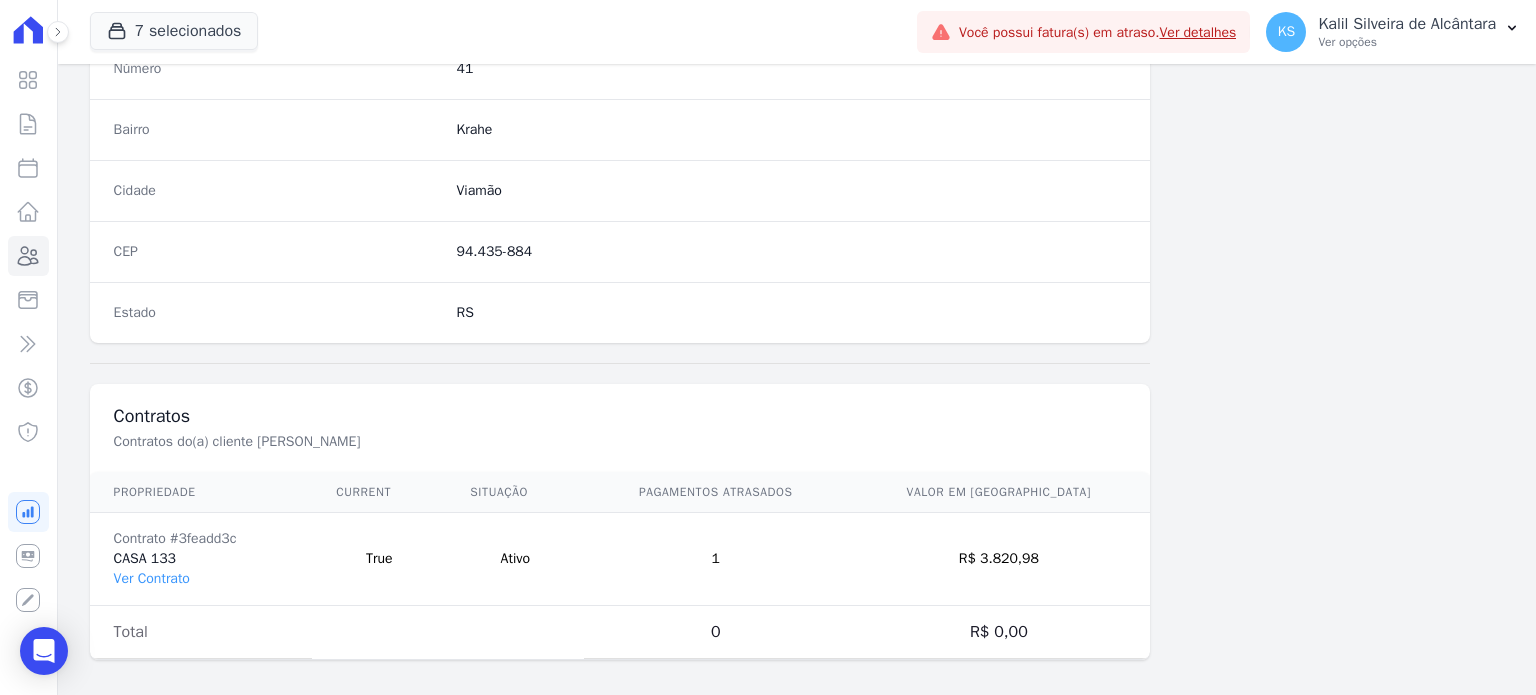 scroll, scrollTop: 1169, scrollLeft: 0, axis: vertical 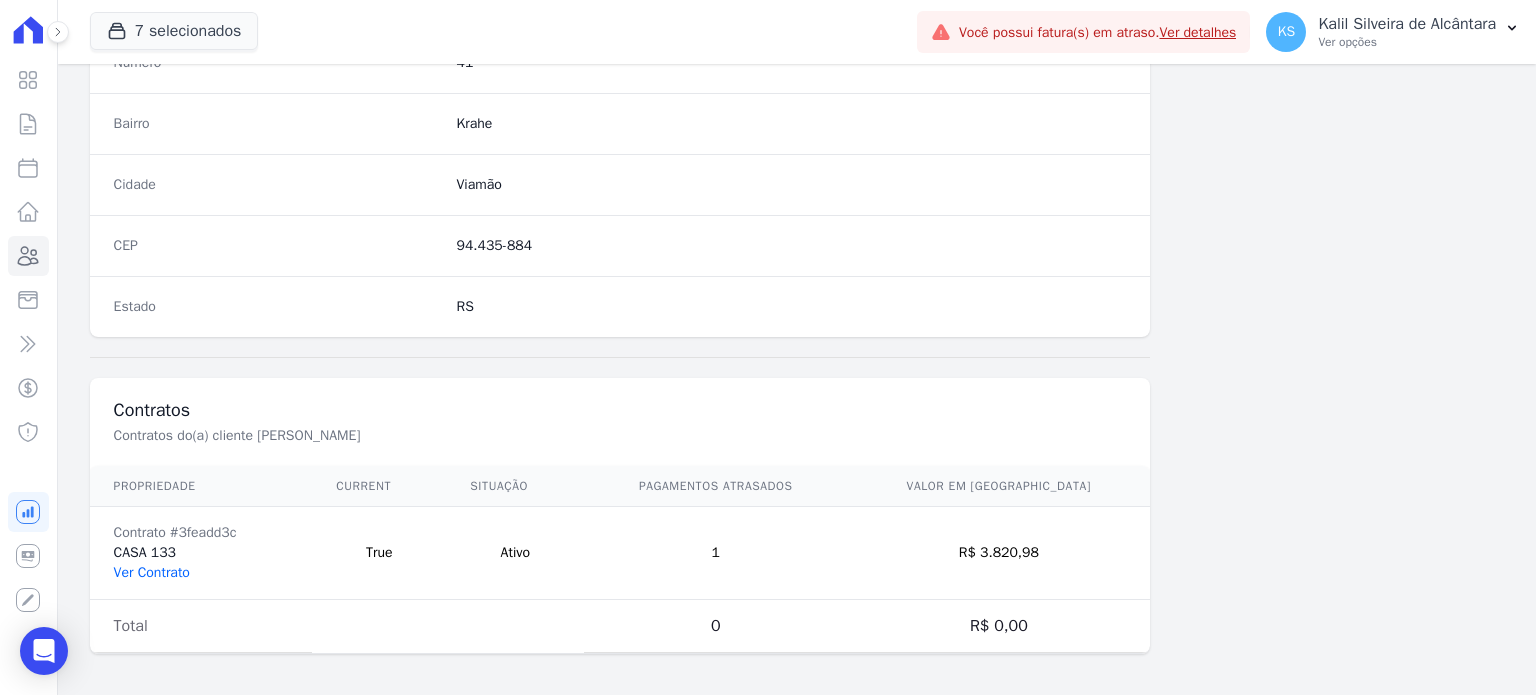 click on "Ver Contrato" at bounding box center (152, 572) 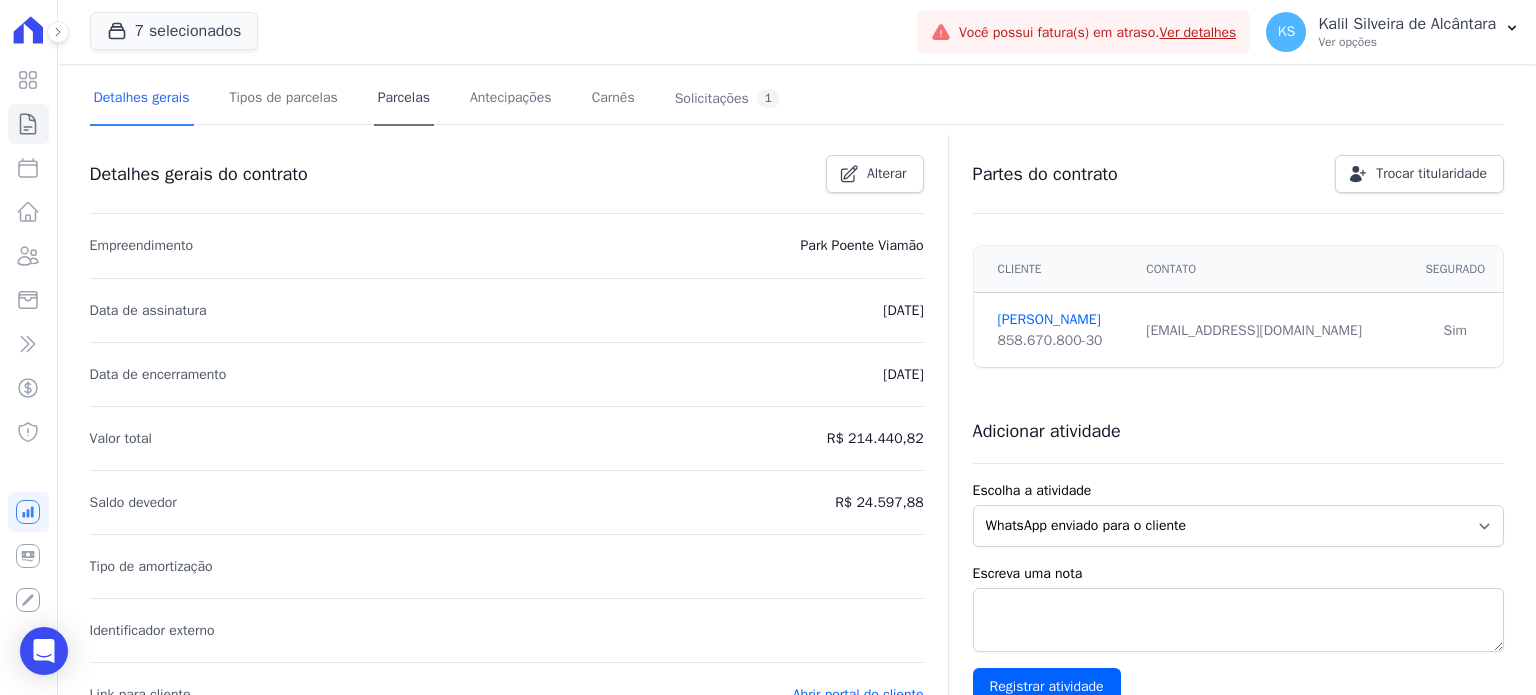 scroll, scrollTop: 0, scrollLeft: 0, axis: both 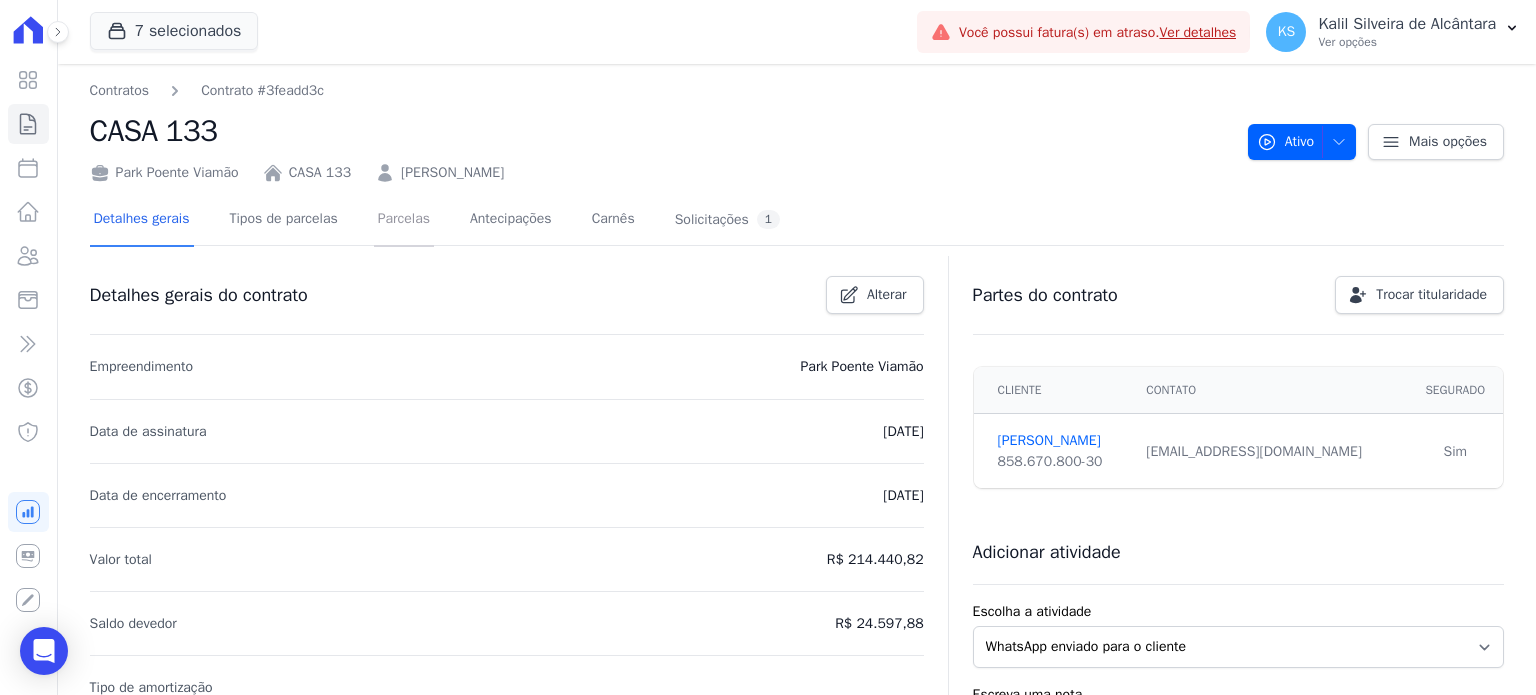 click on "Parcelas" at bounding box center (404, 220) 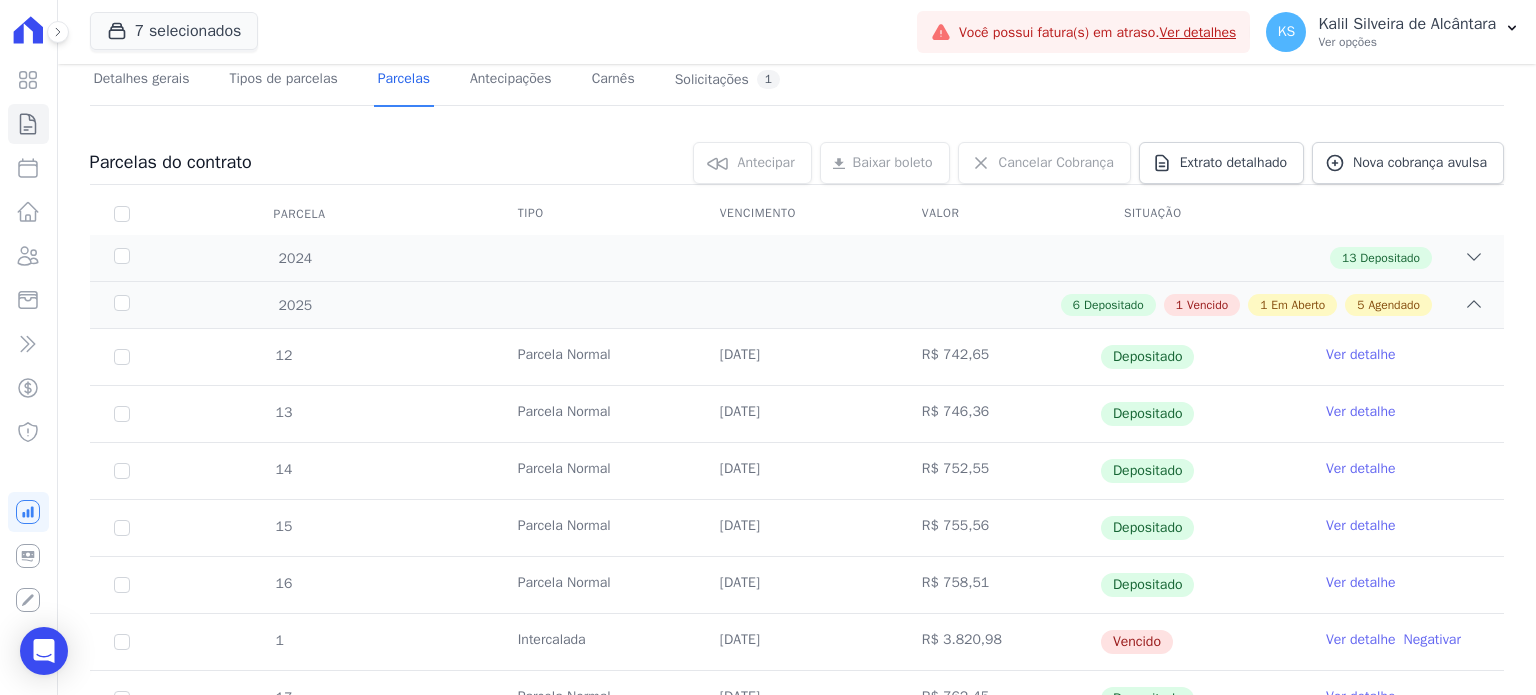 scroll, scrollTop: 400, scrollLeft: 0, axis: vertical 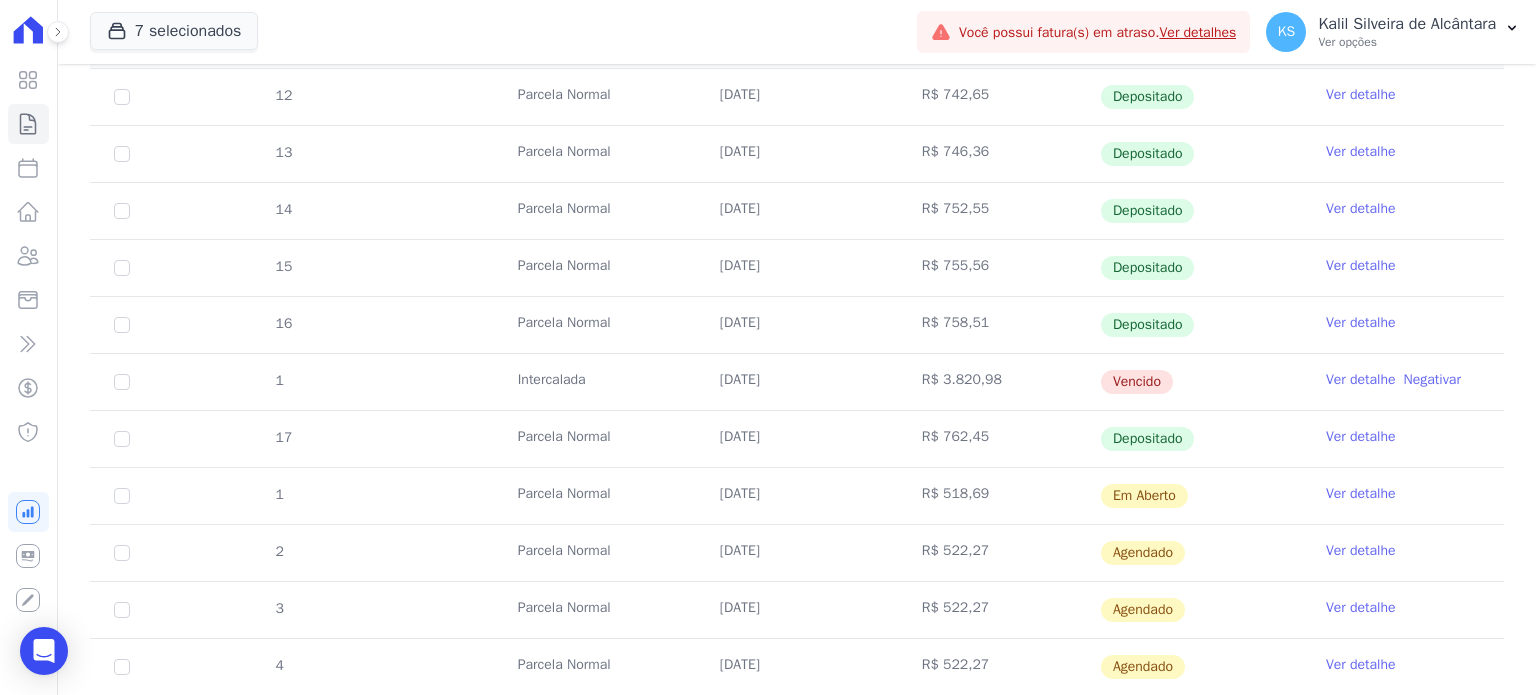 drag, startPoint x: 983, startPoint y: 380, endPoint x: 932, endPoint y: 367, distance: 52.63079 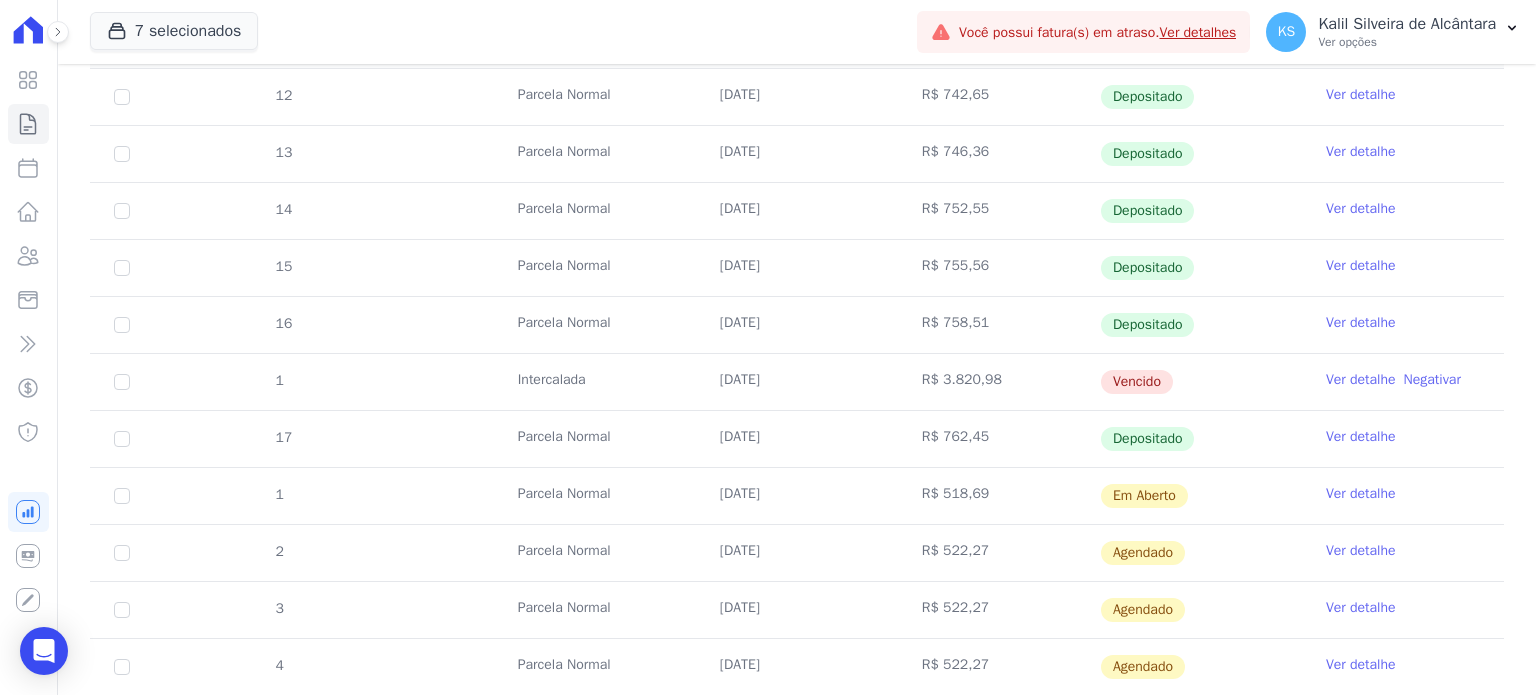 click on "Ver detalhe" at bounding box center [1361, 380] 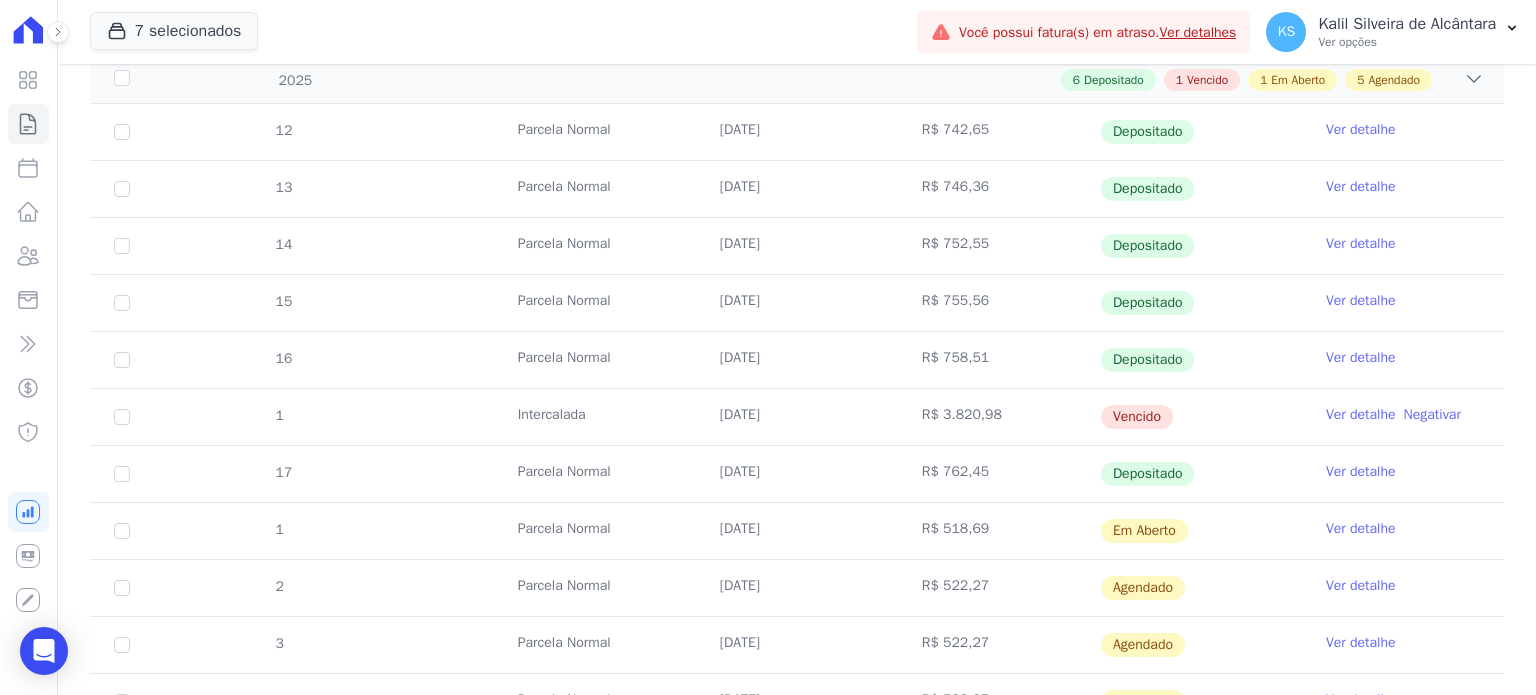 scroll, scrollTop: 400, scrollLeft: 0, axis: vertical 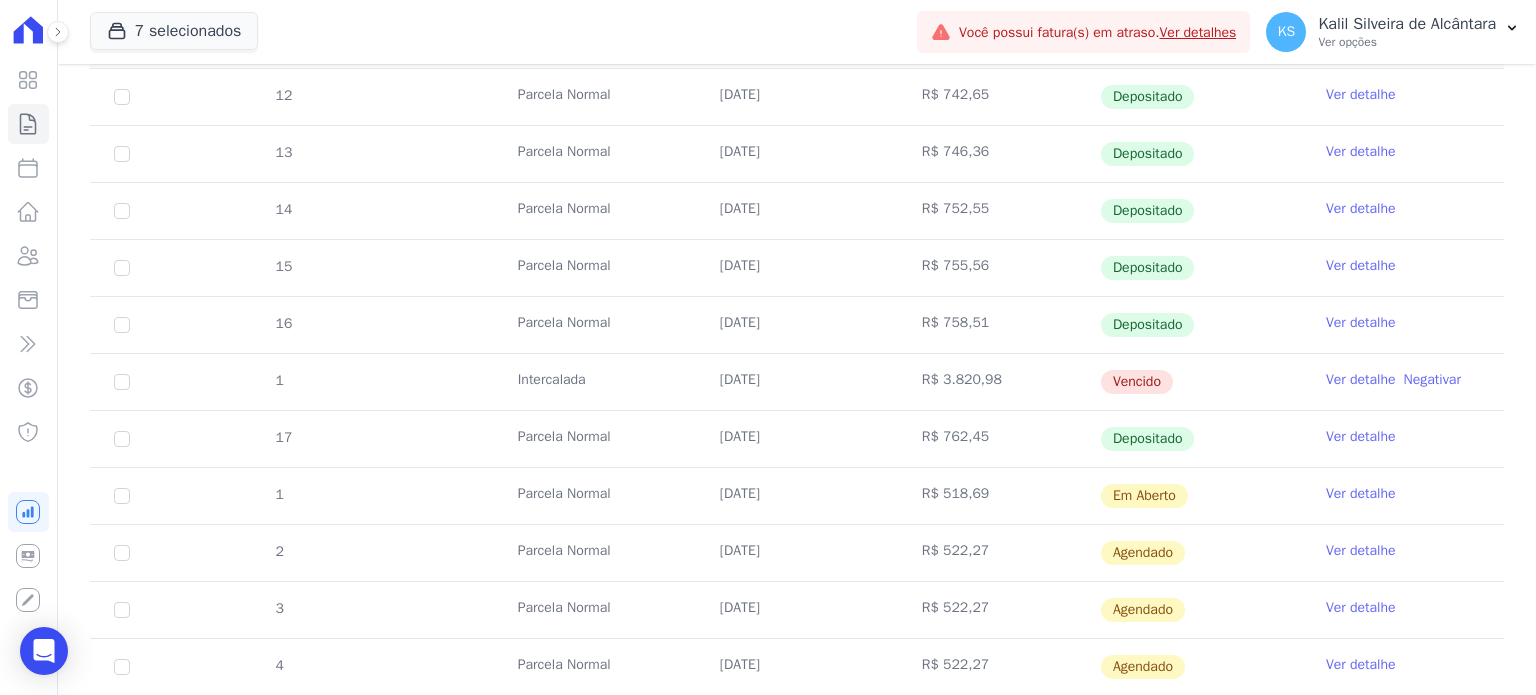 click on "1" at bounding box center (122, 382) 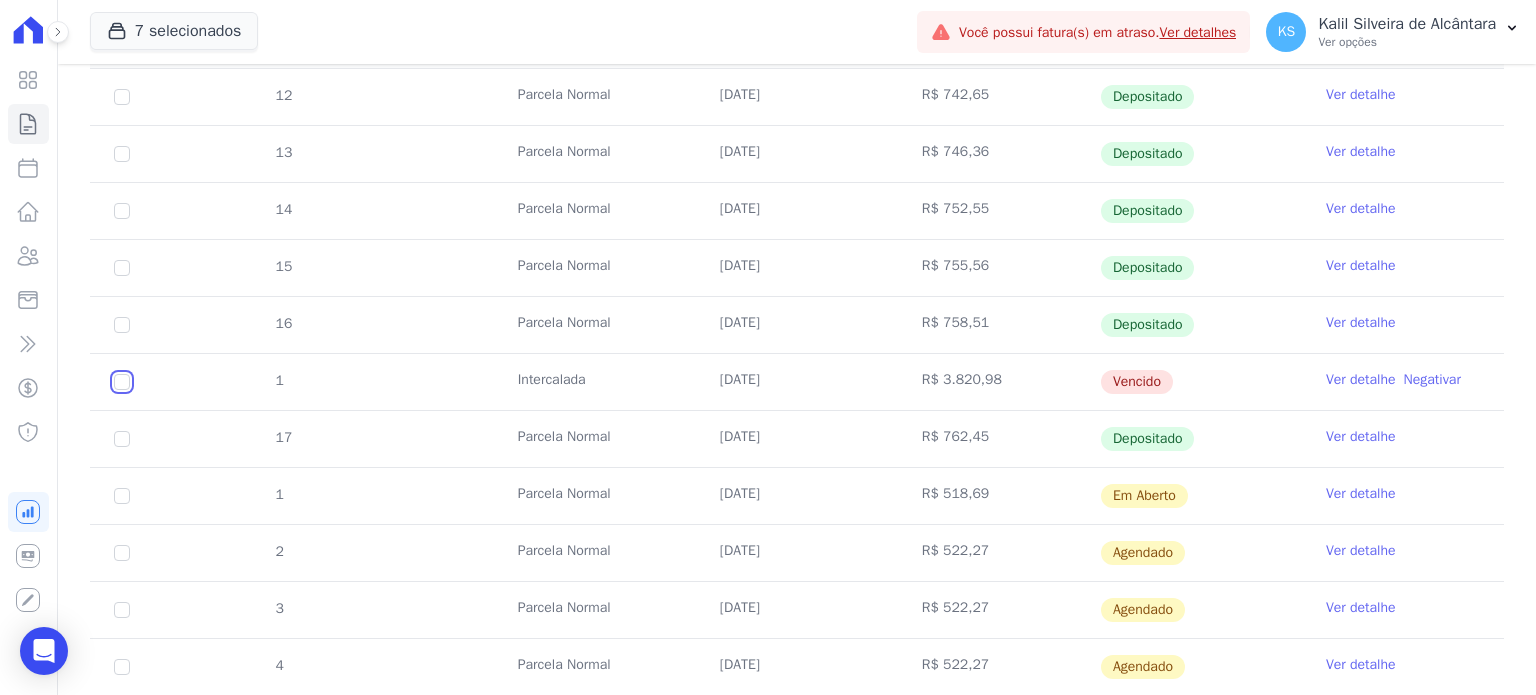 click at bounding box center (122, 382) 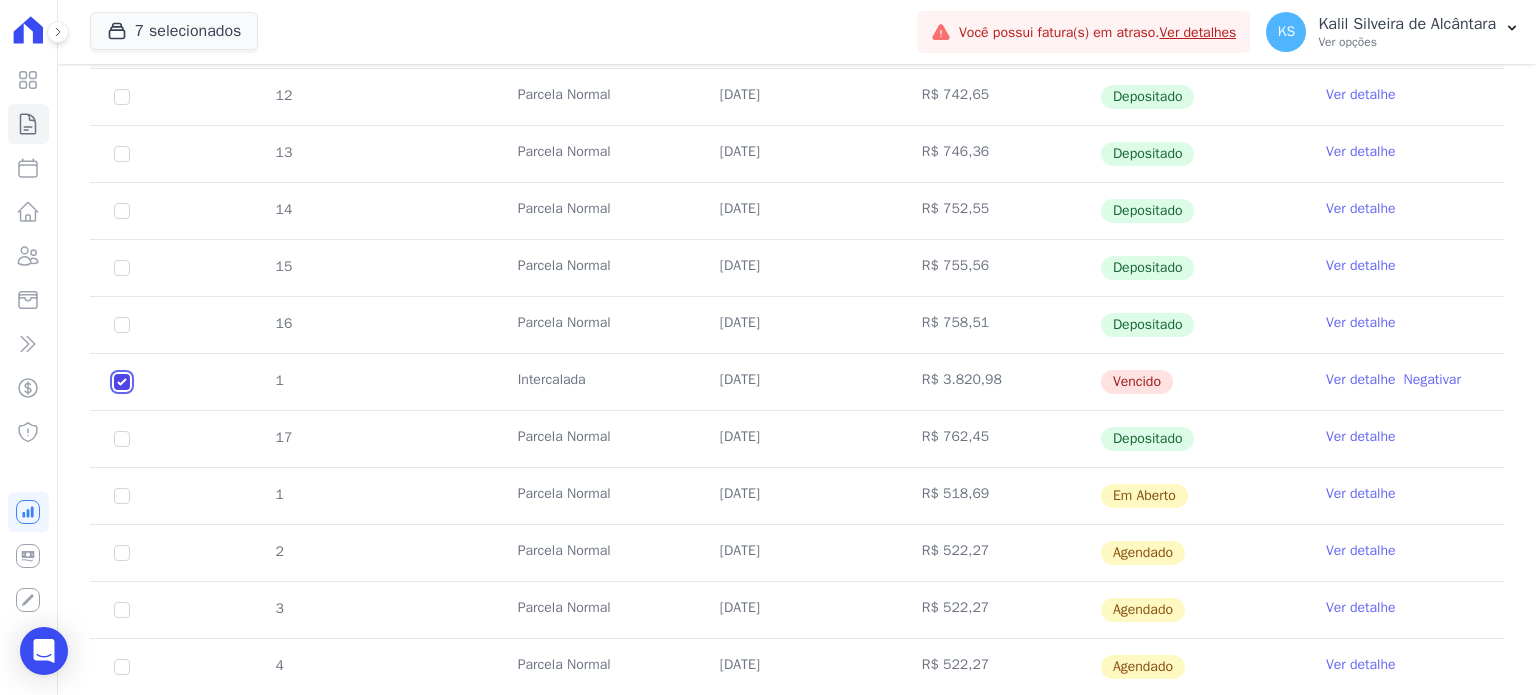 checkbox on "true" 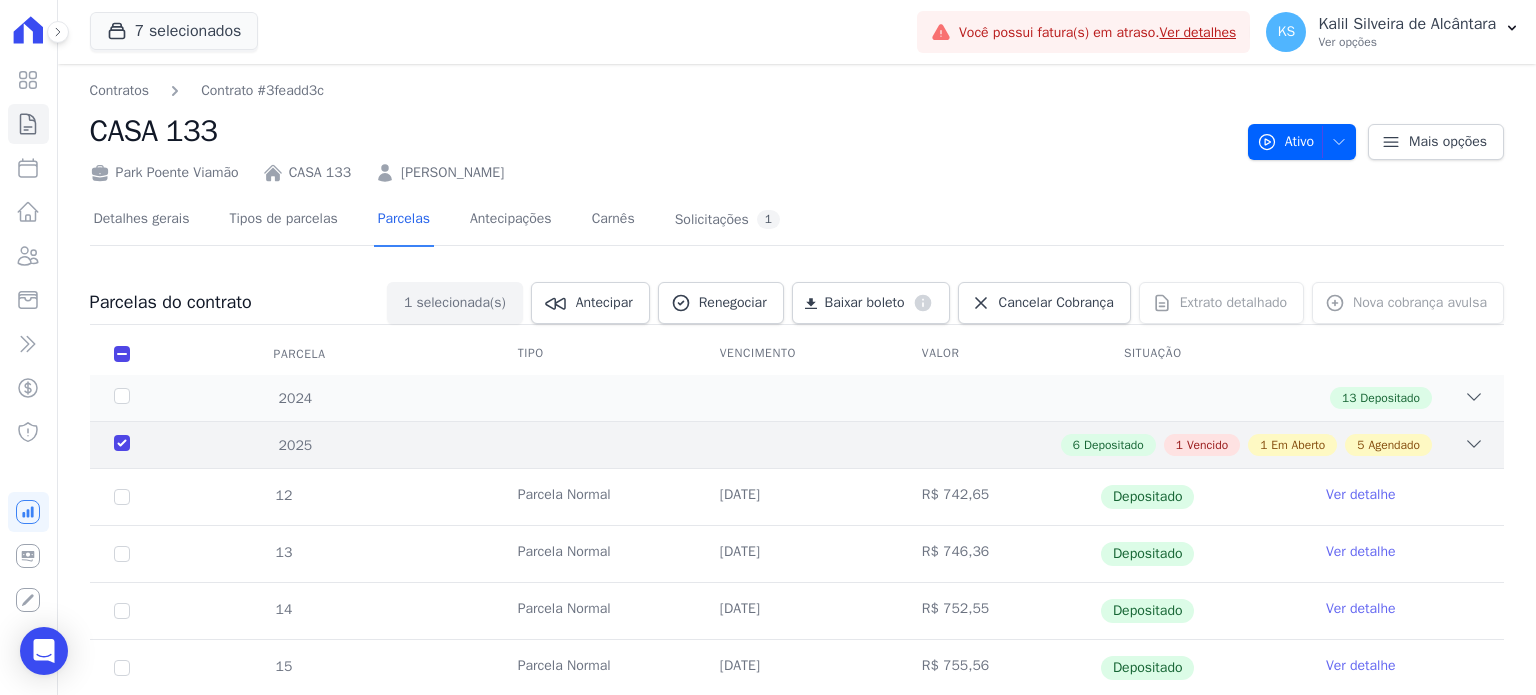 scroll, scrollTop: 0, scrollLeft: 0, axis: both 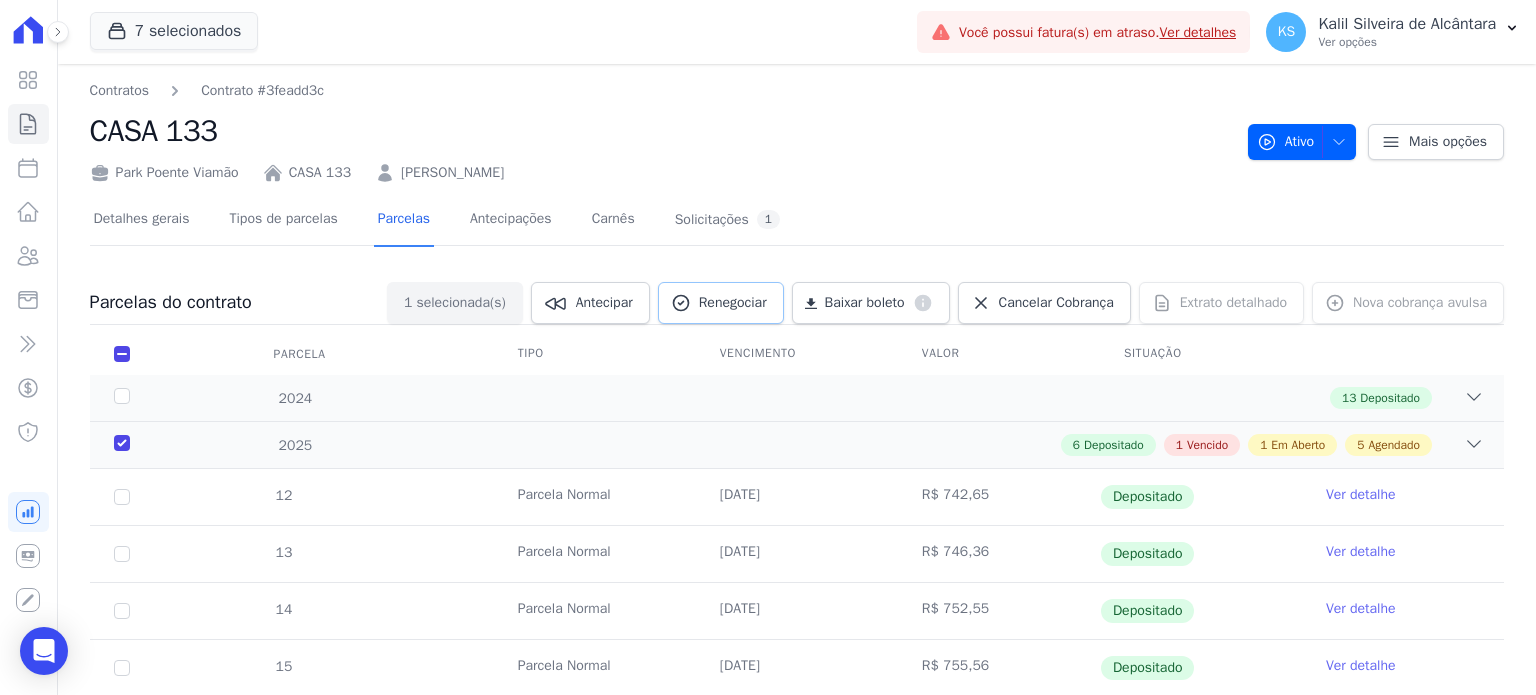 click on "Renegociar" at bounding box center [721, 303] 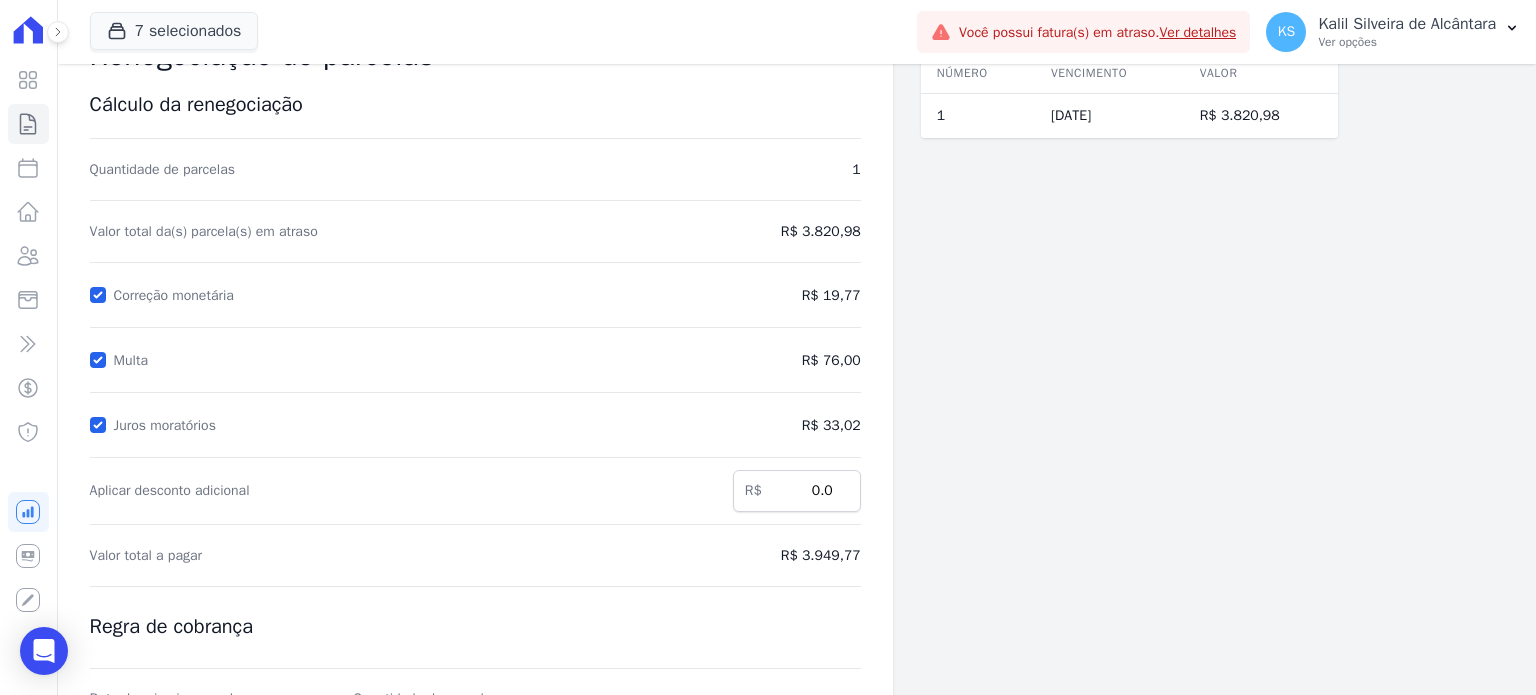 scroll, scrollTop: 200, scrollLeft: 0, axis: vertical 